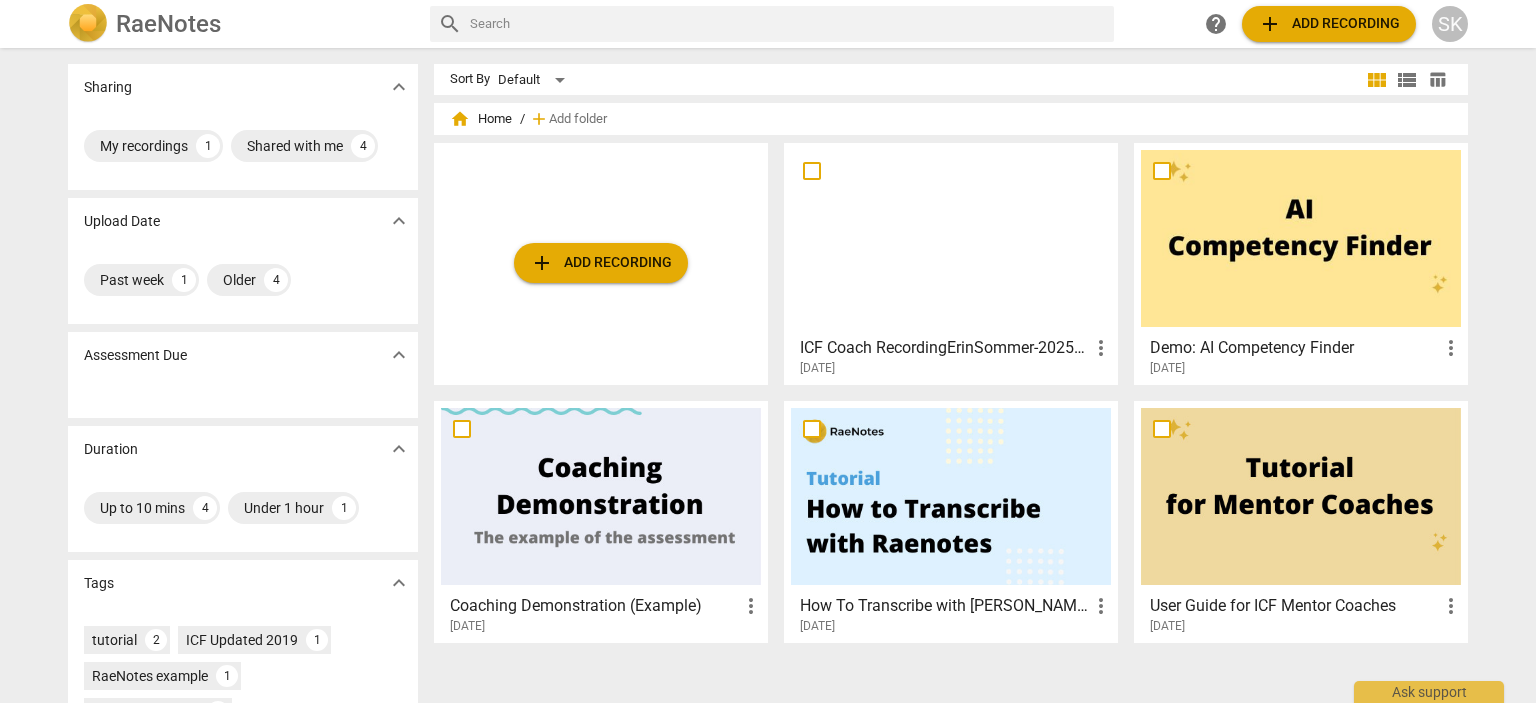 scroll, scrollTop: 0, scrollLeft: 0, axis: both 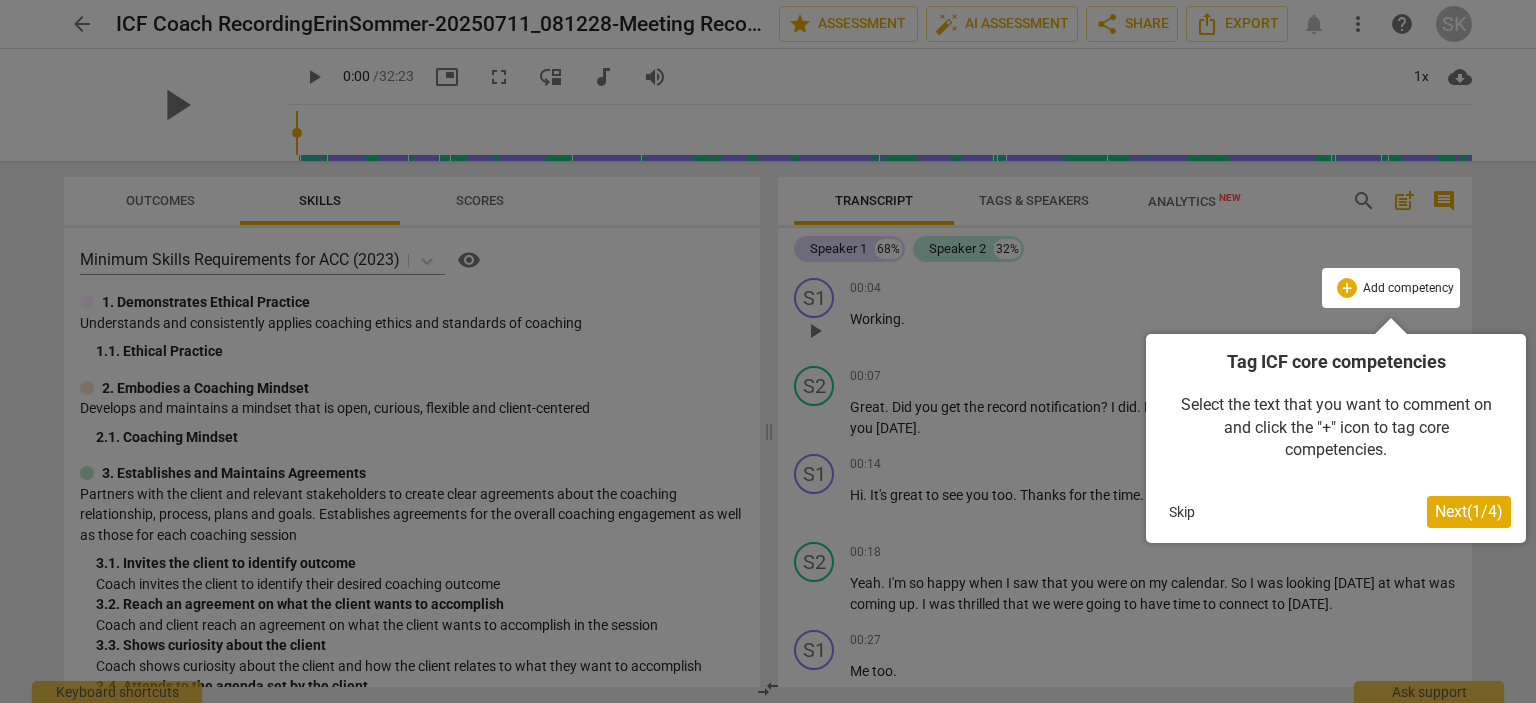 click on "Next  ( 1 / 4 )" at bounding box center [1469, 511] 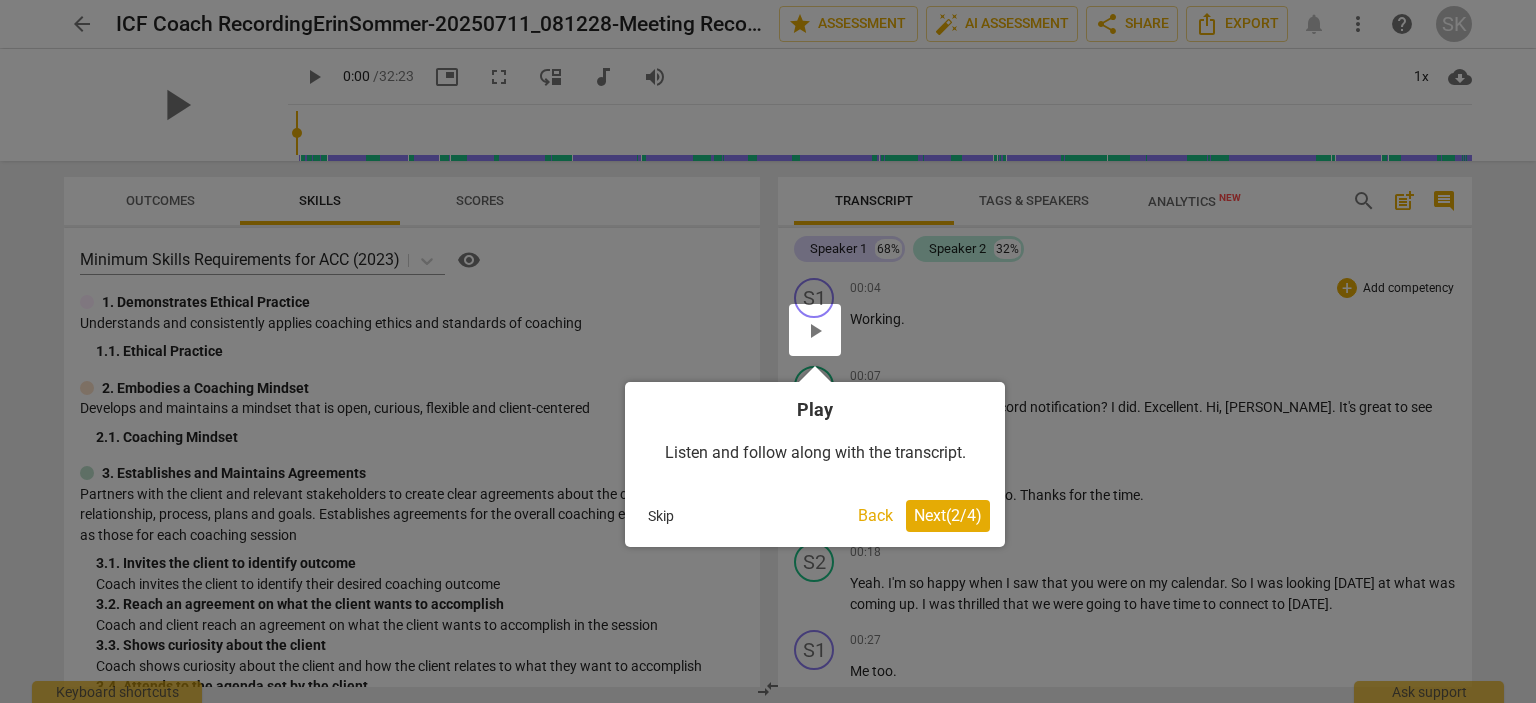 click on "Next  ( 2 / 4 )" at bounding box center (948, 515) 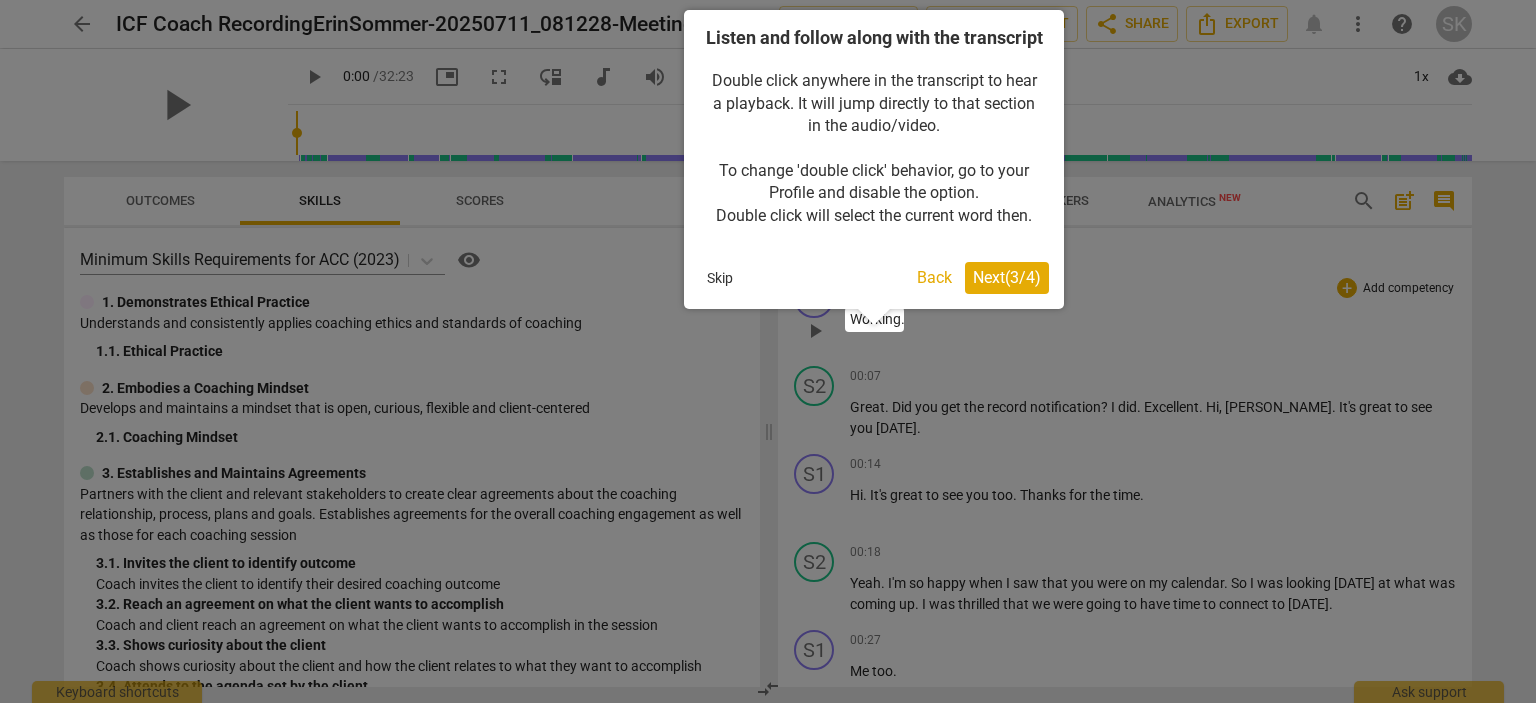 click on "Next  ( 3 / 4 )" at bounding box center [1007, 277] 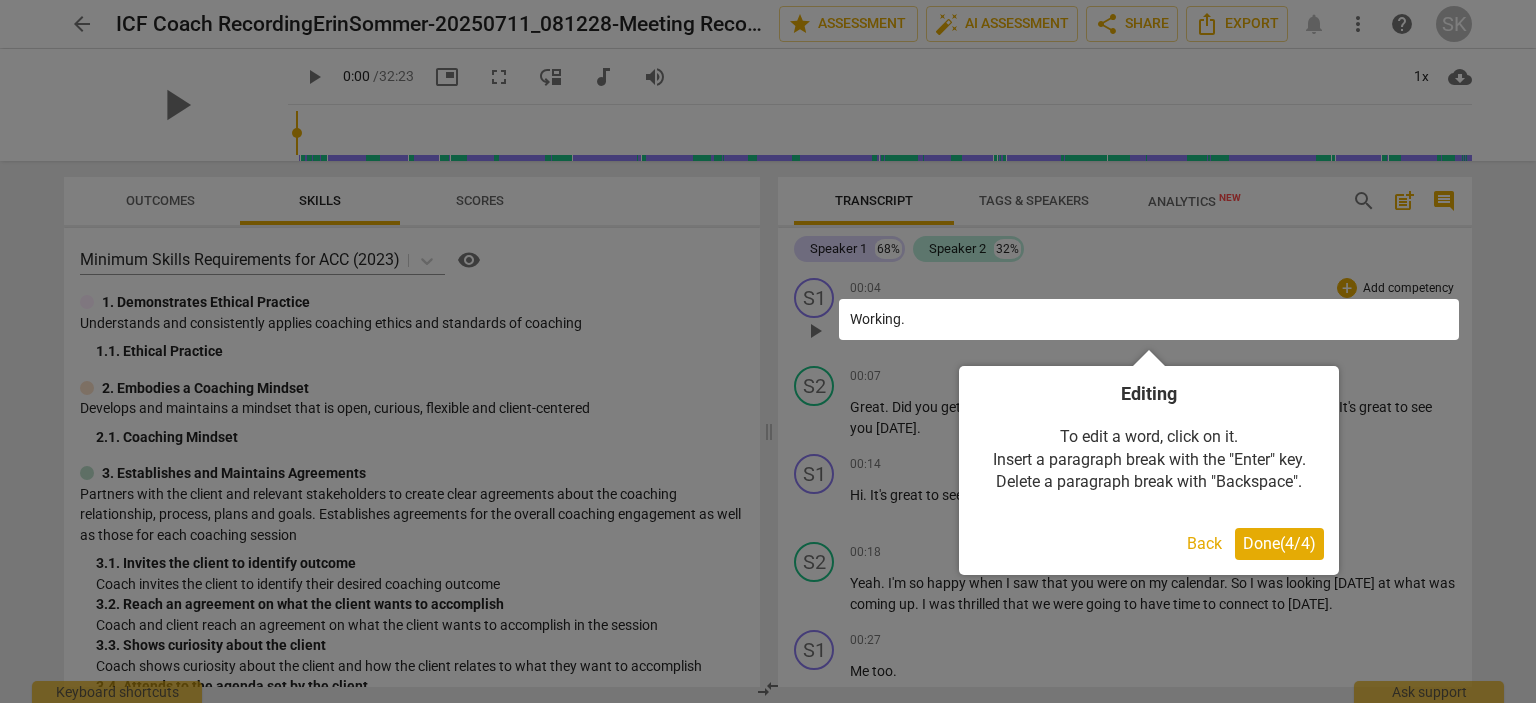 click on "Done  ( 4 / 4 )" at bounding box center [1279, 543] 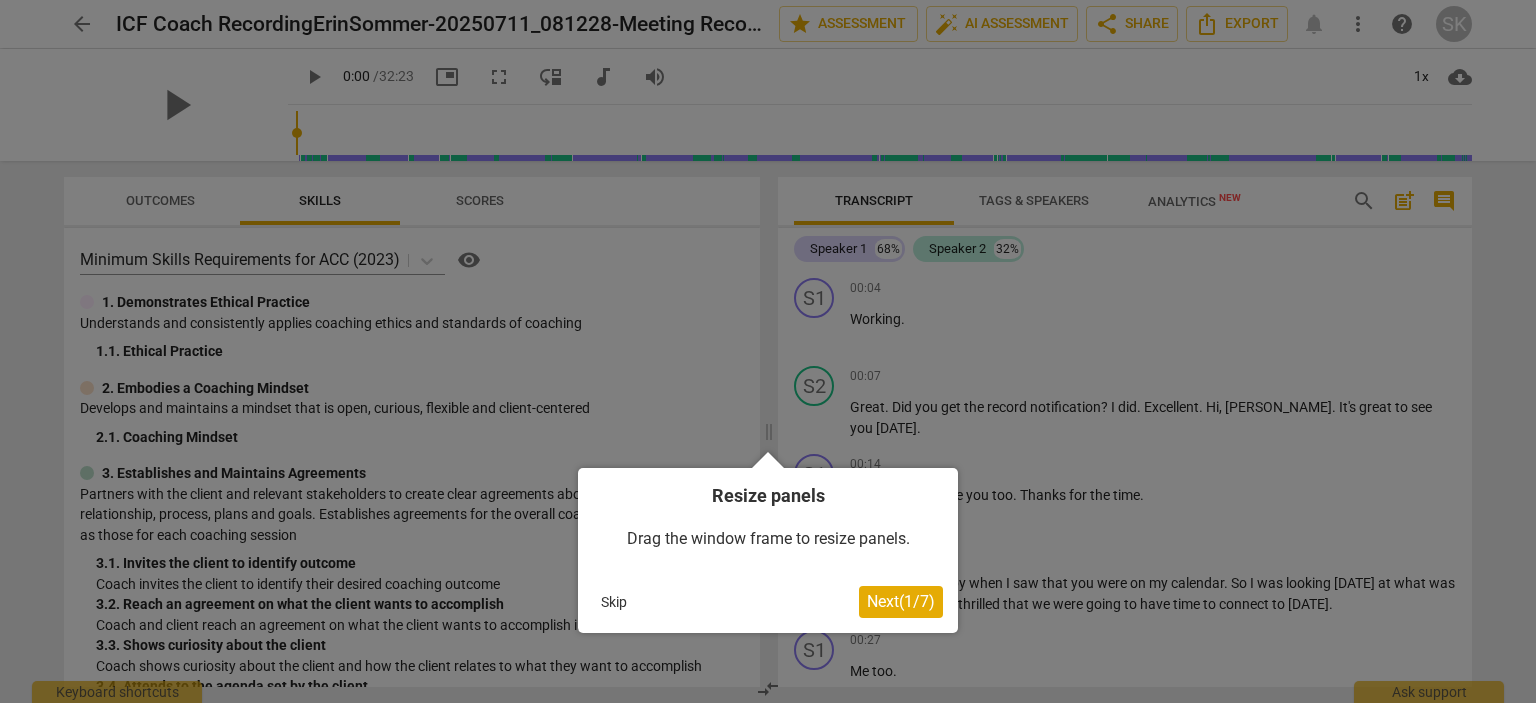 click on "Next  ( 1 / 7 )" at bounding box center [901, 601] 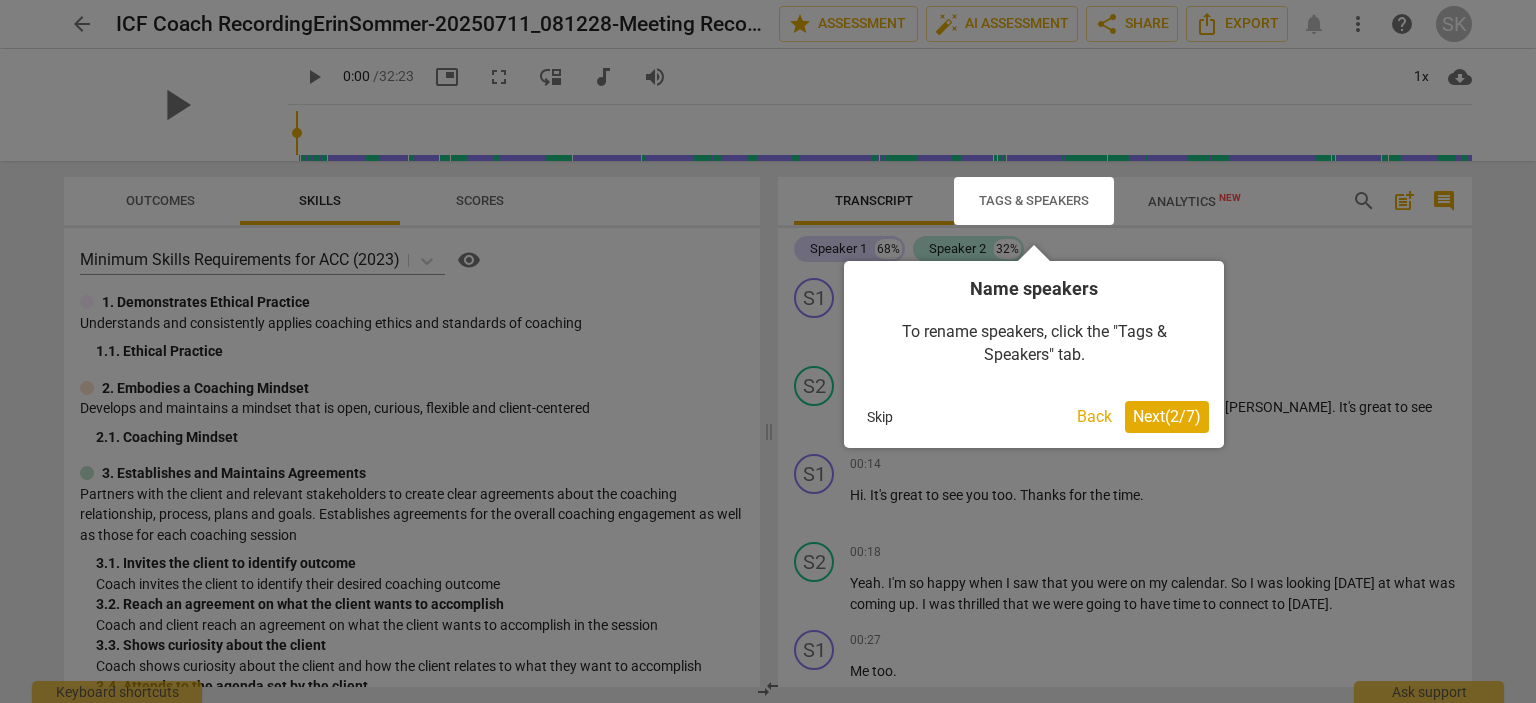 click on "Next  ( 2 / 7 )" at bounding box center (1167, 416) 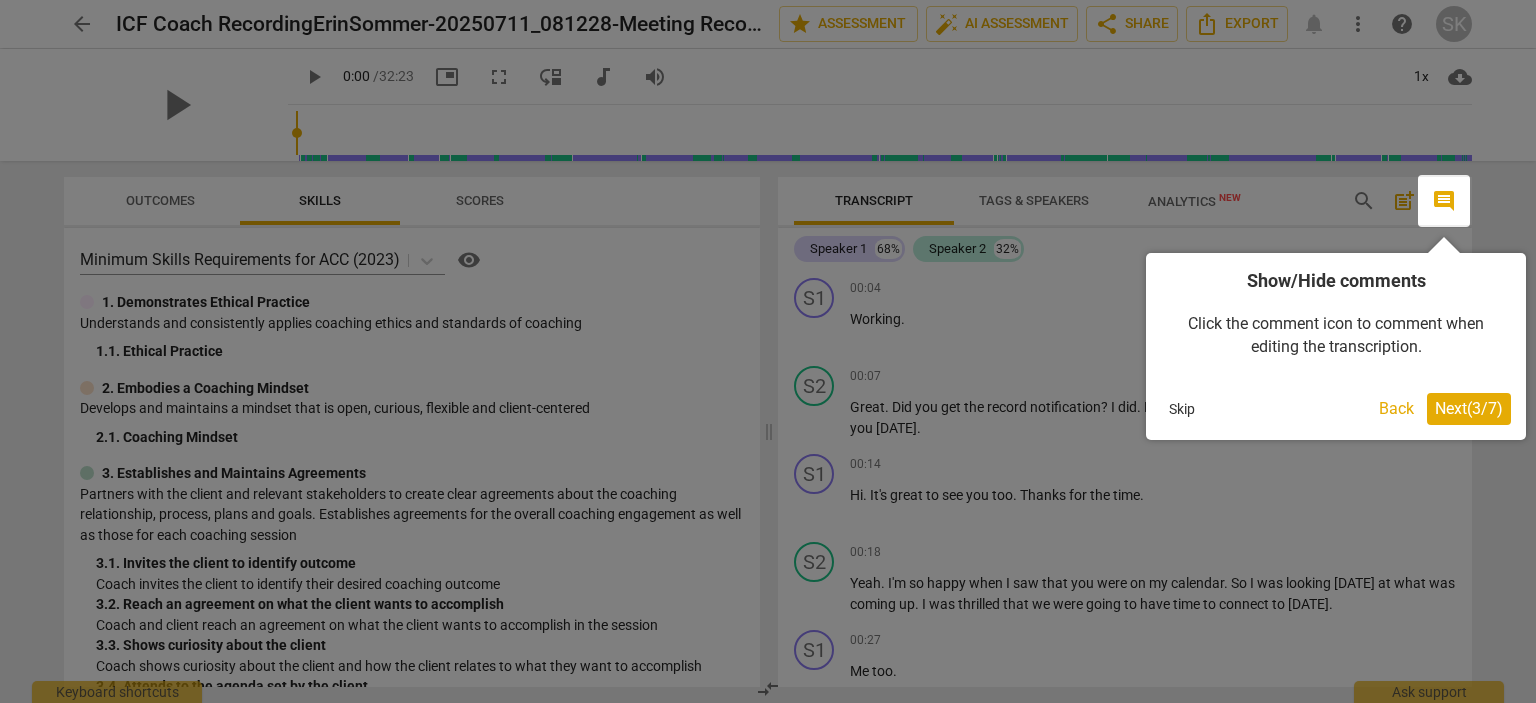click on "Next  ( 3 / 7 )" at bounding box center (1469, 408) 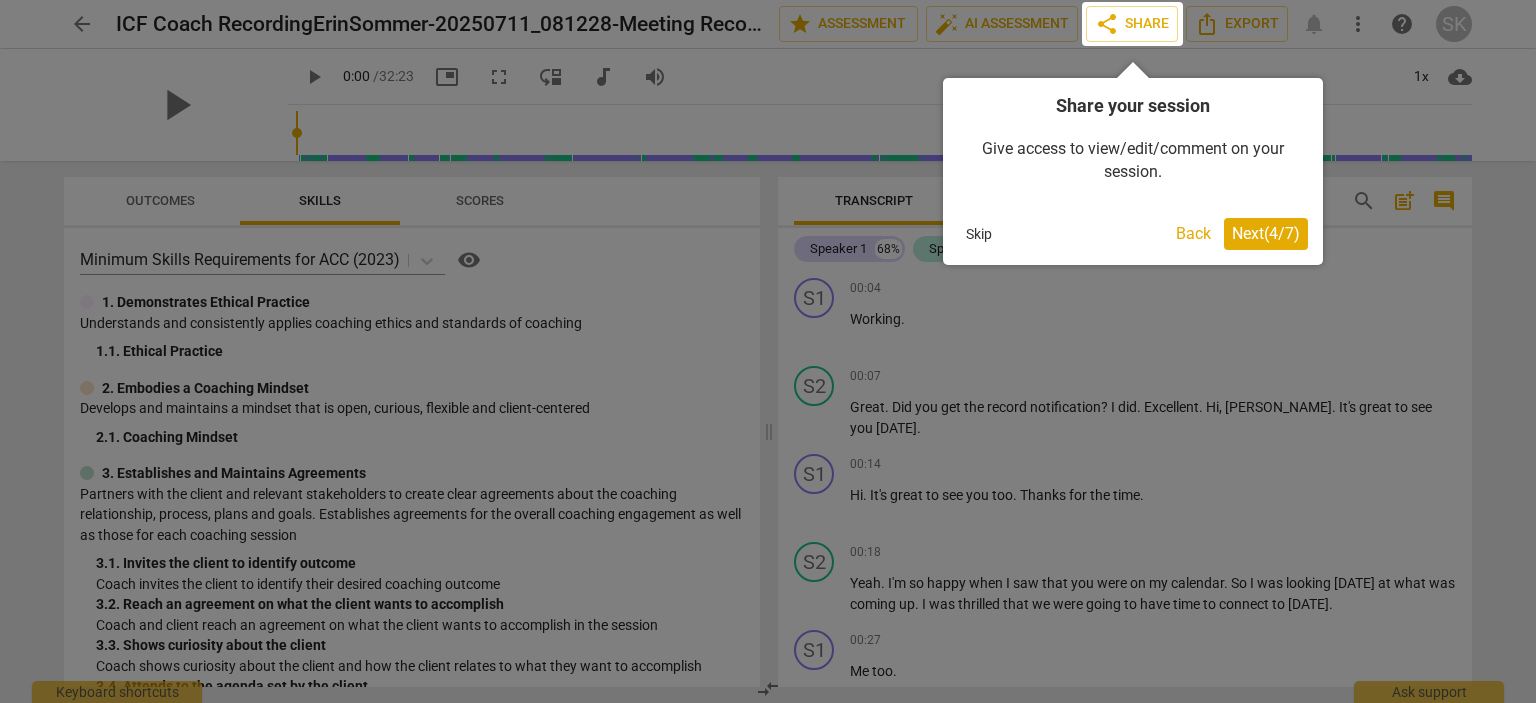 click on "Next  ( 4 / 7 )" at bounding box center (1266, 233) 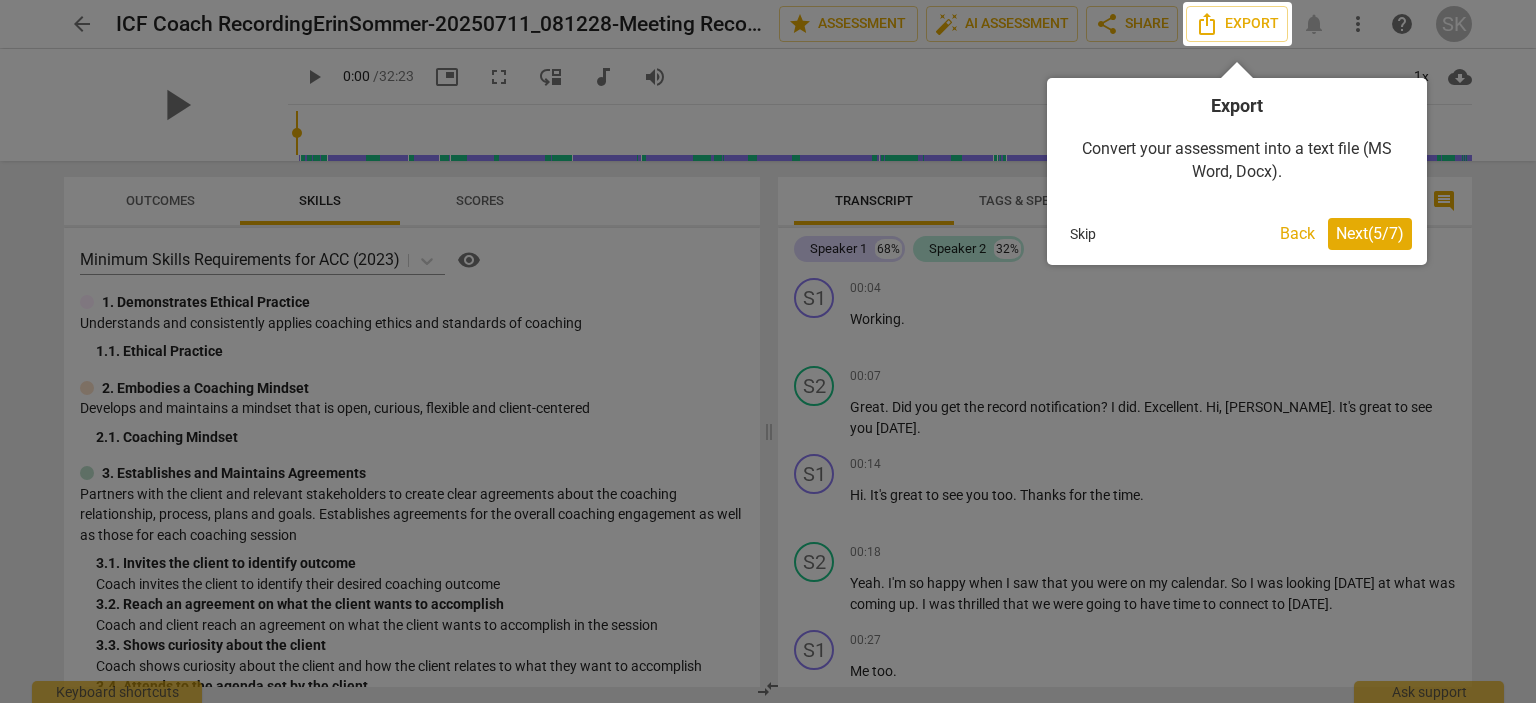 click on "Next  ( 5 / 7 )" at bounding box center (1370, 233) 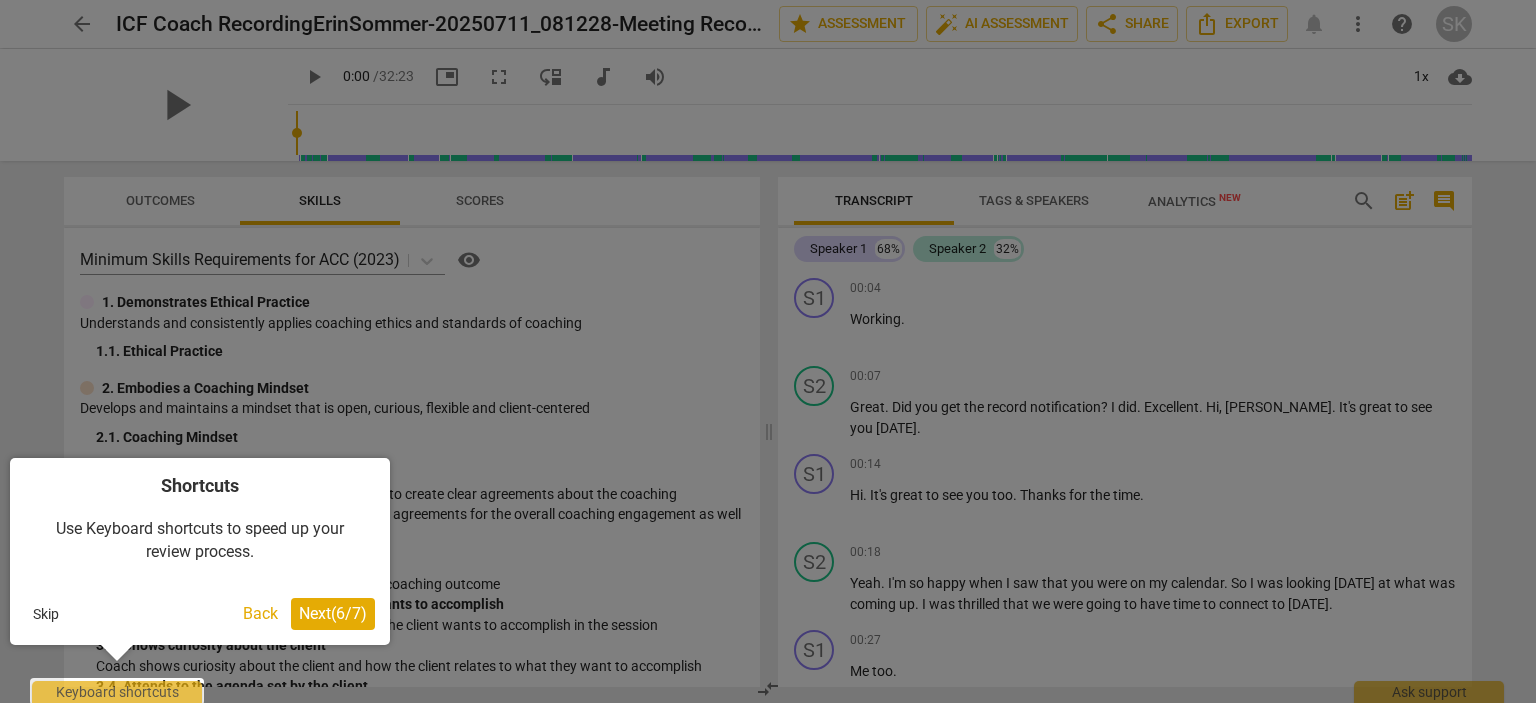 click on "Next  ( 6 / 7 )" at bounding box center (333, 613) 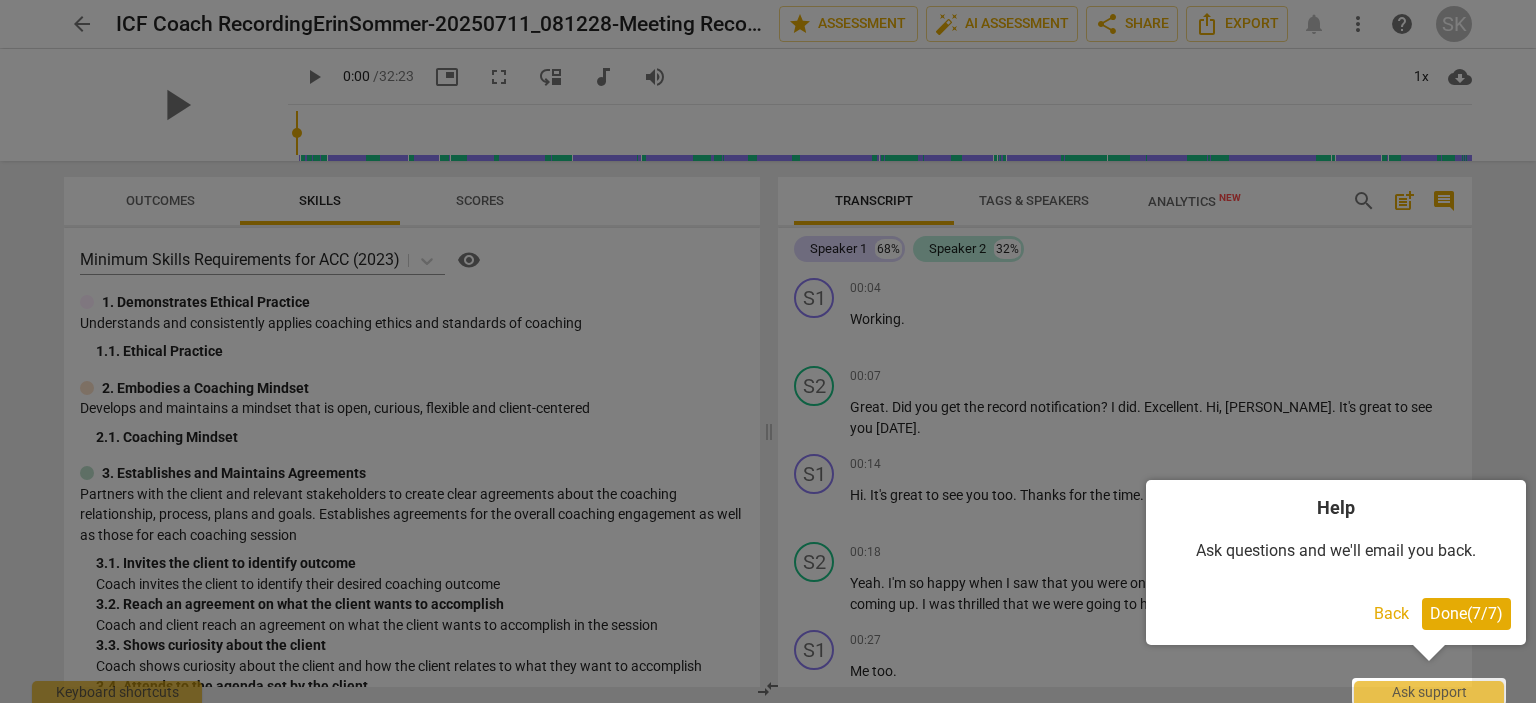 click on "Done  ( 7 / 7 )" at bounding box center (1466, 613) 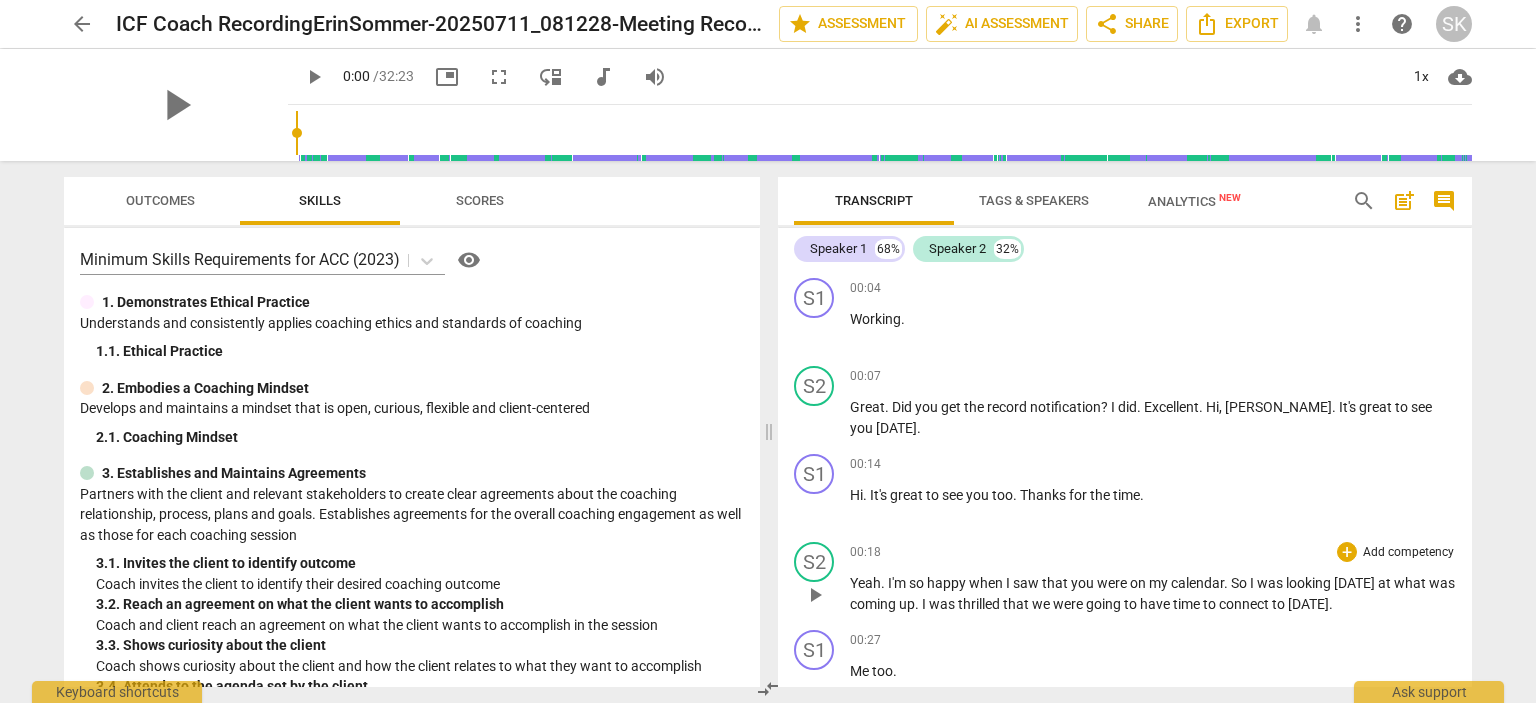 click on "so" at bounding box center [918, 583] 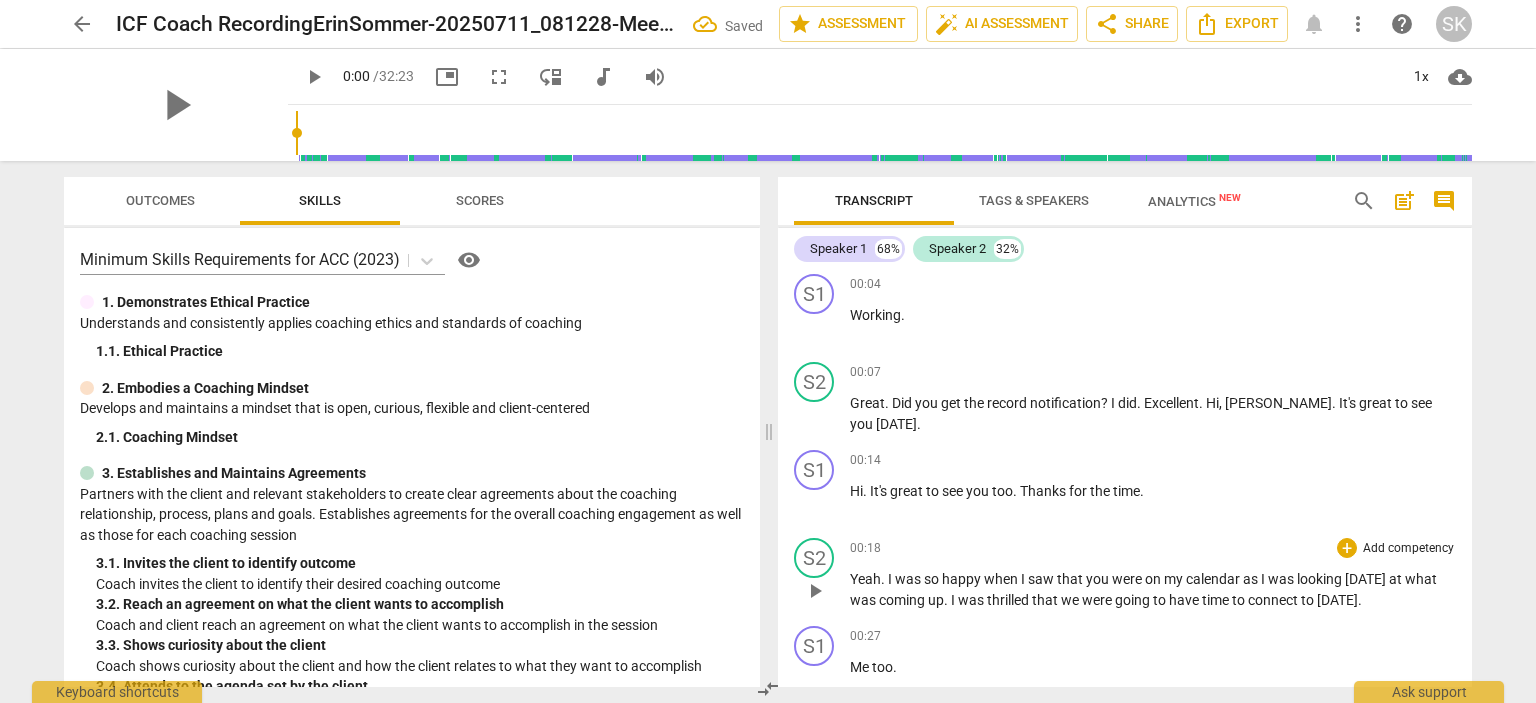 scroll, scrollTop: 0, scrollLeft: 0, axis: both 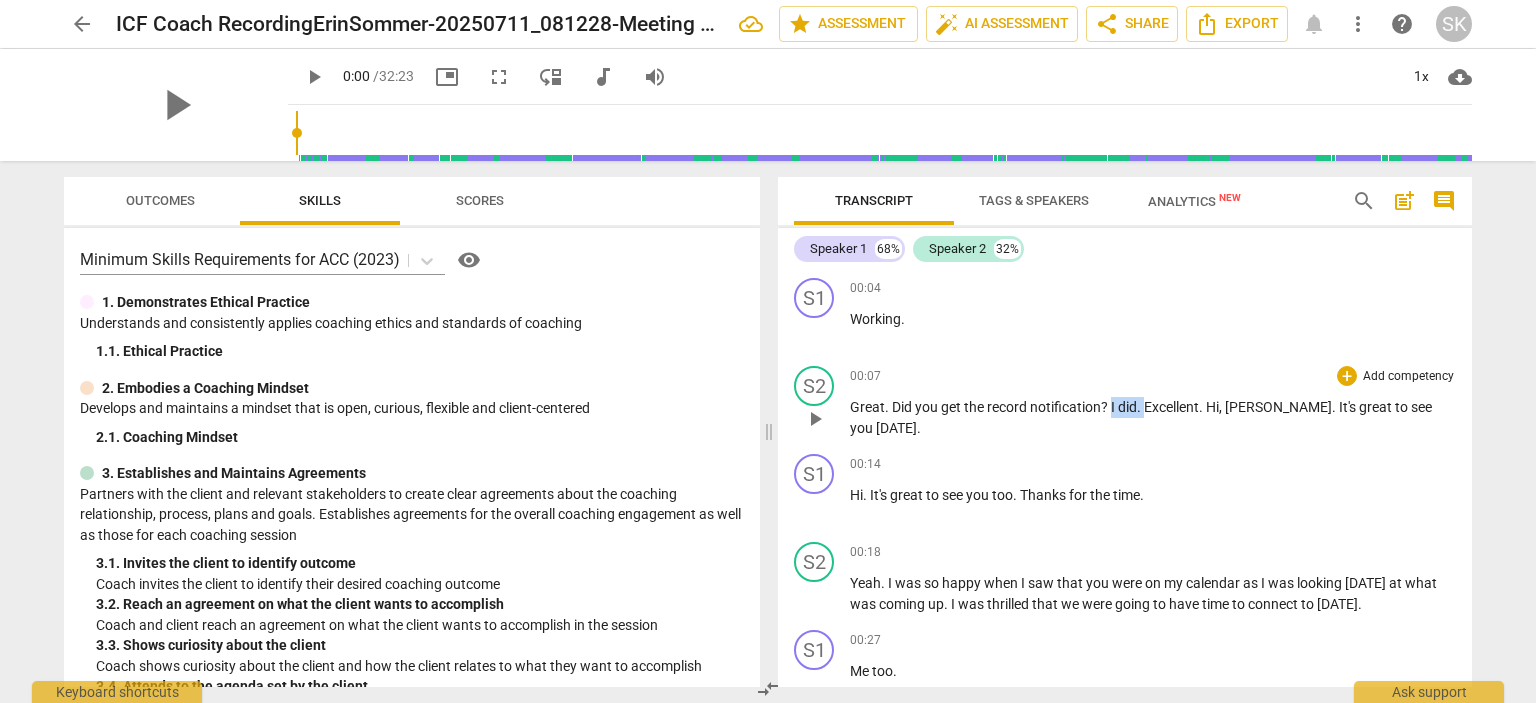 drag, startPoint x: 1110, startPoint y: 407, endPoint x: 1146, endPoint y: 403, distance: 36.221542 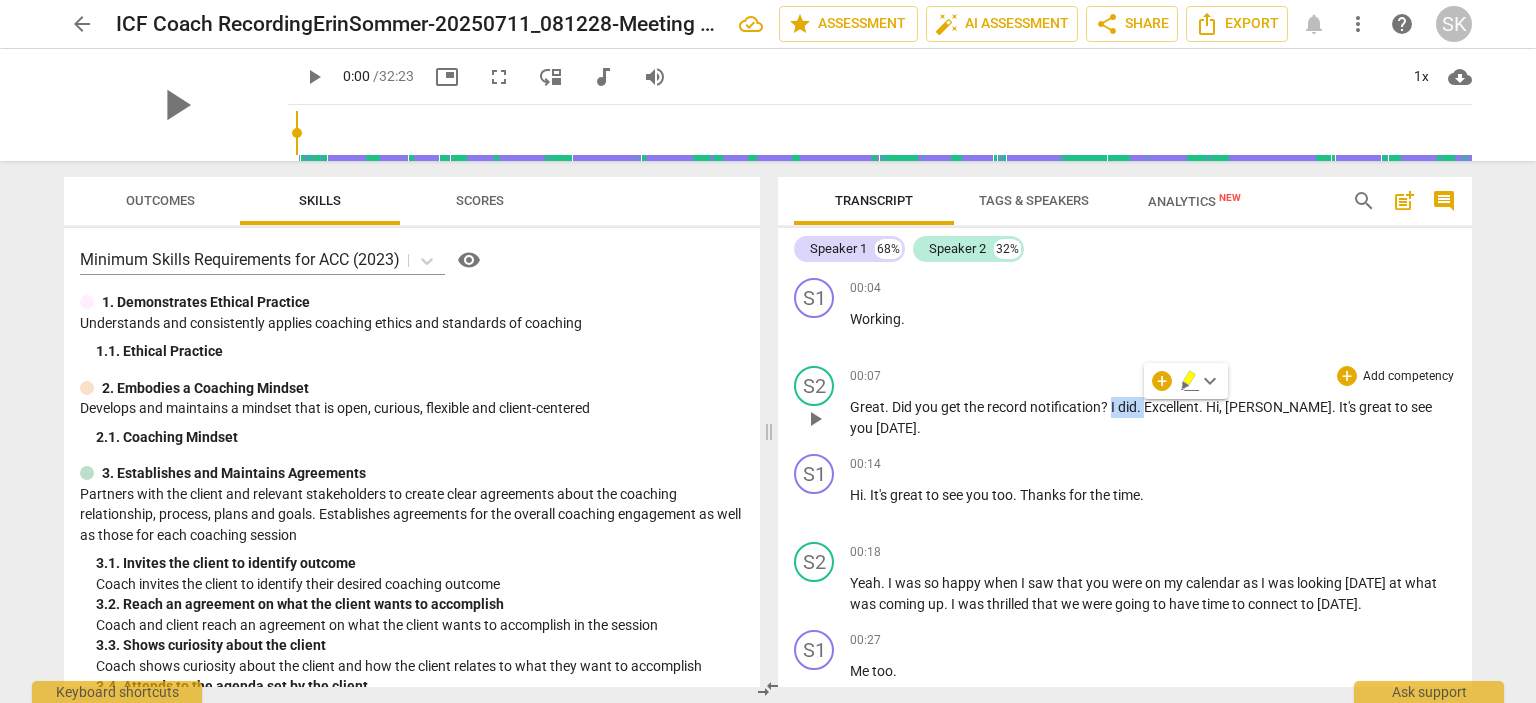 type 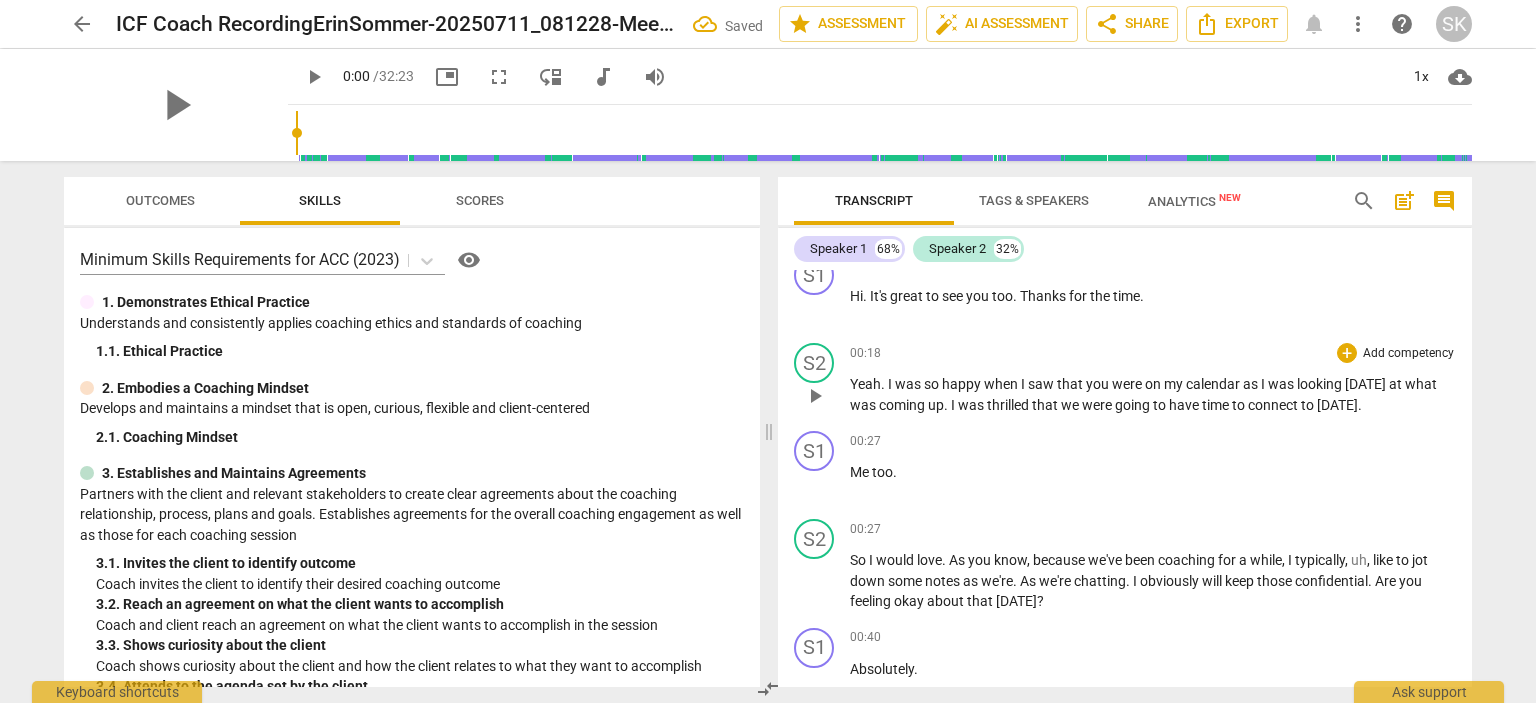 scroll, scrollTop: 200, scrollLeft: 0, axis: vertical 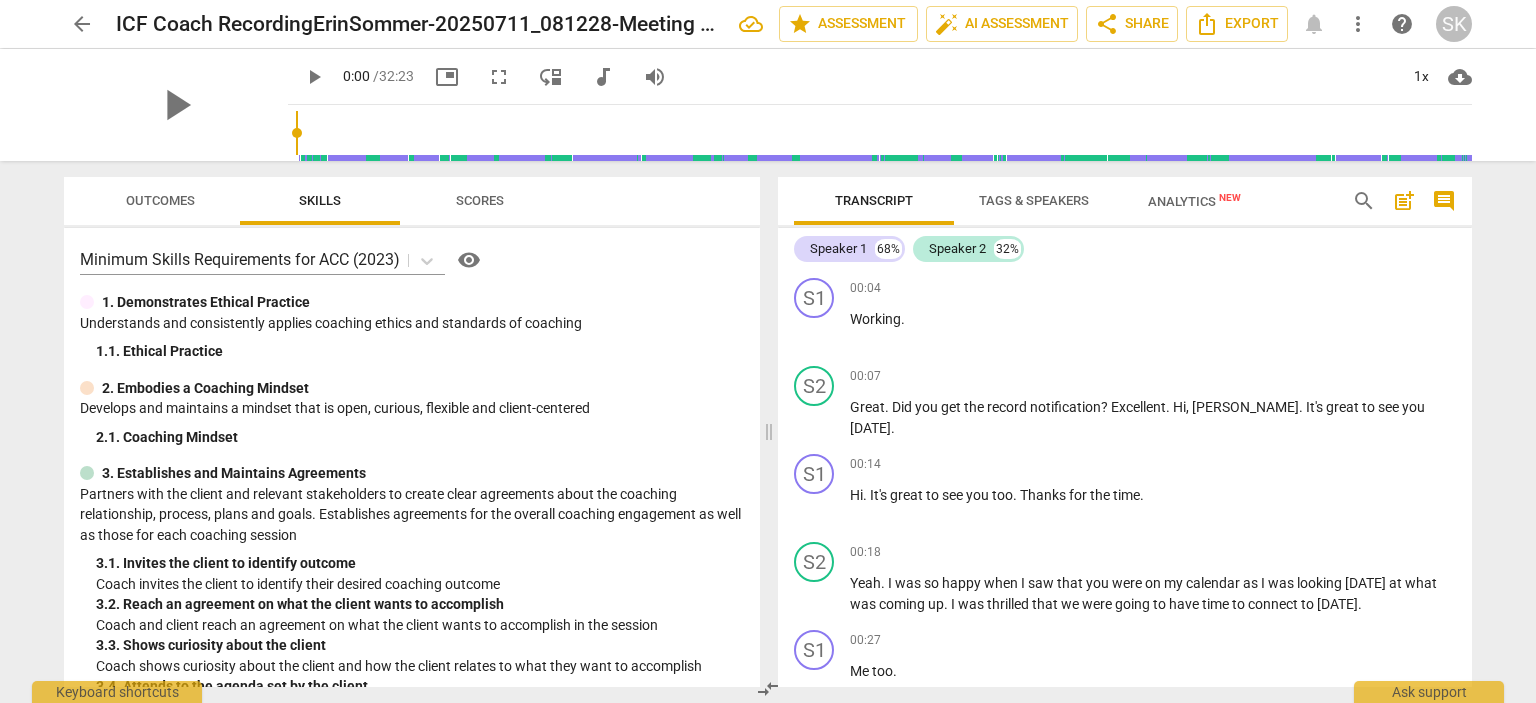 click on "Tags & Speakers" at bounding box center [1034, 200] 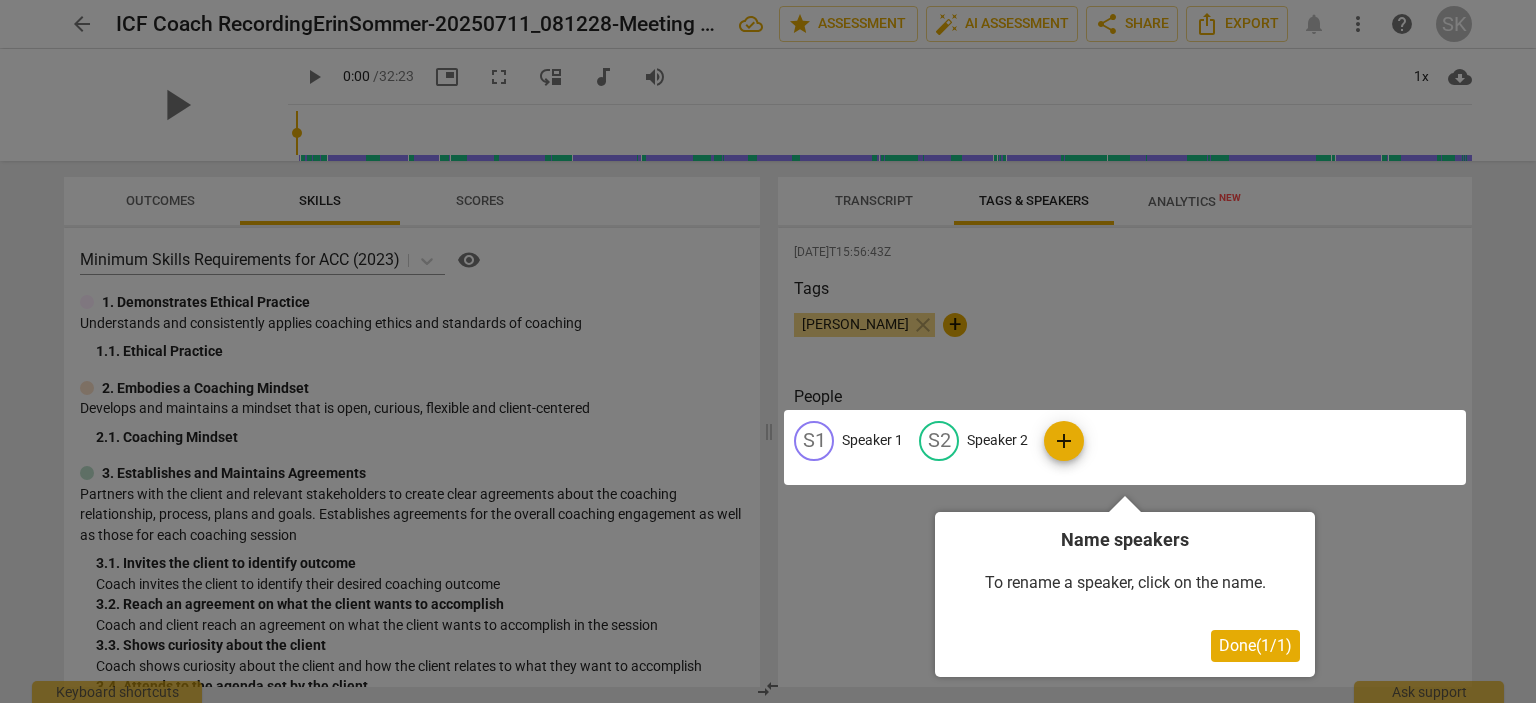 click at bounding box center (1125, 447) 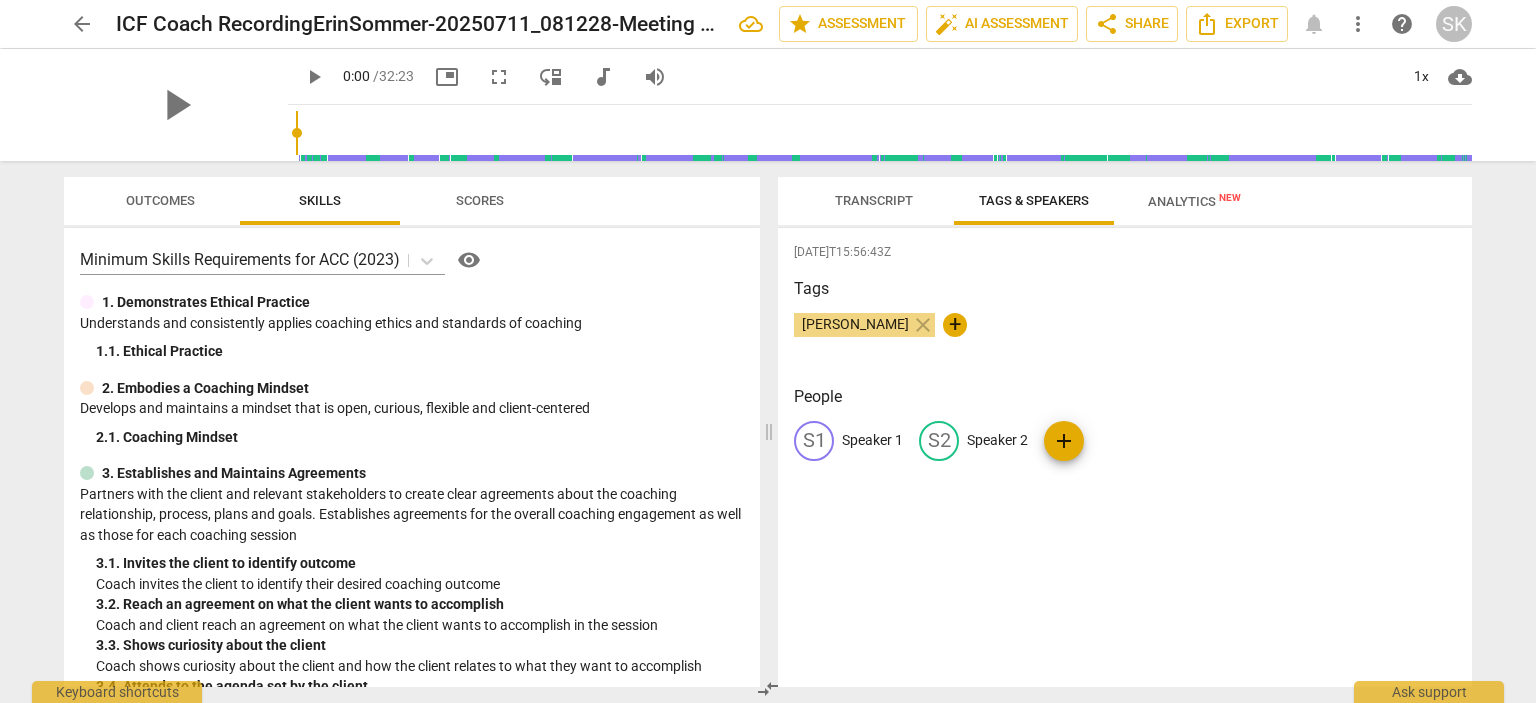 click on "Transcript" at bounding box center [874, 200] 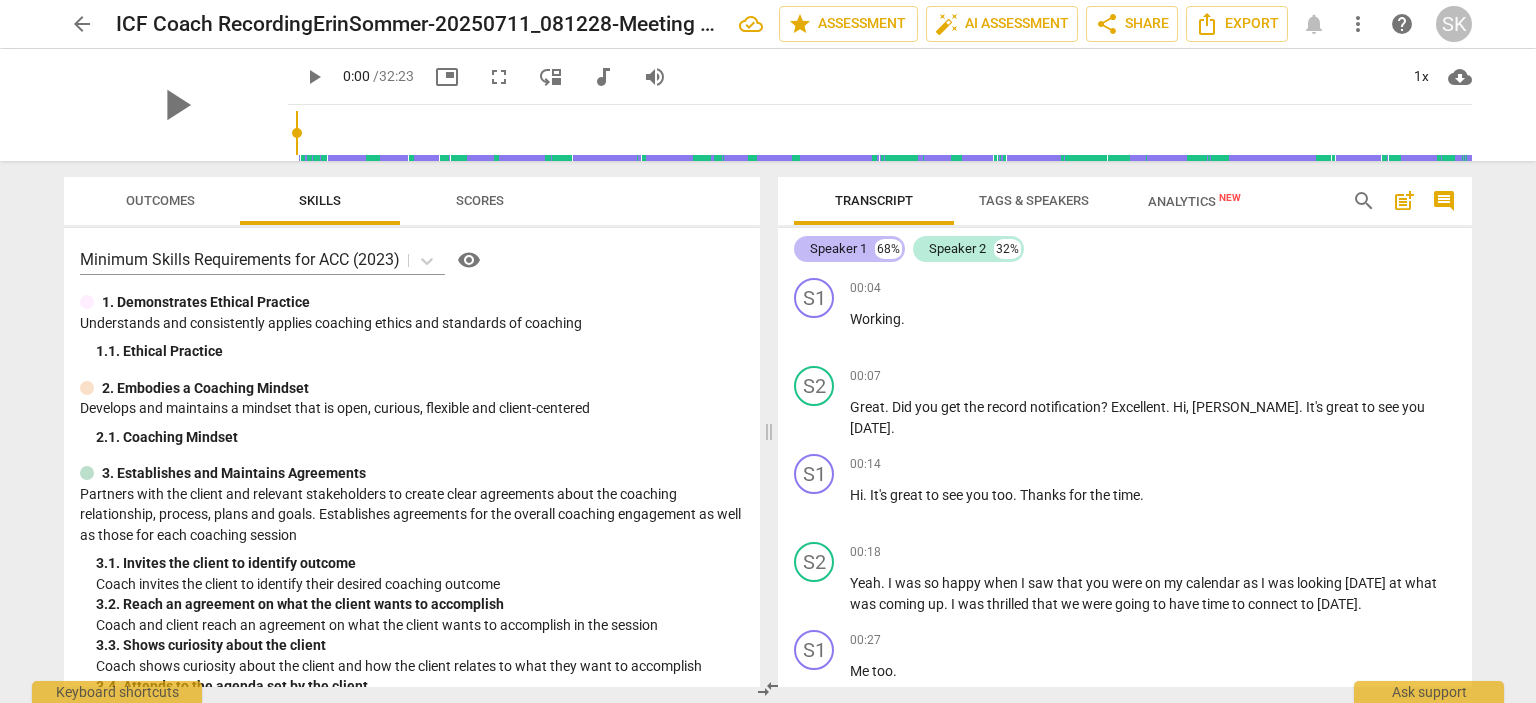 click on "Speaker 1" at bounding box center (838, 249) 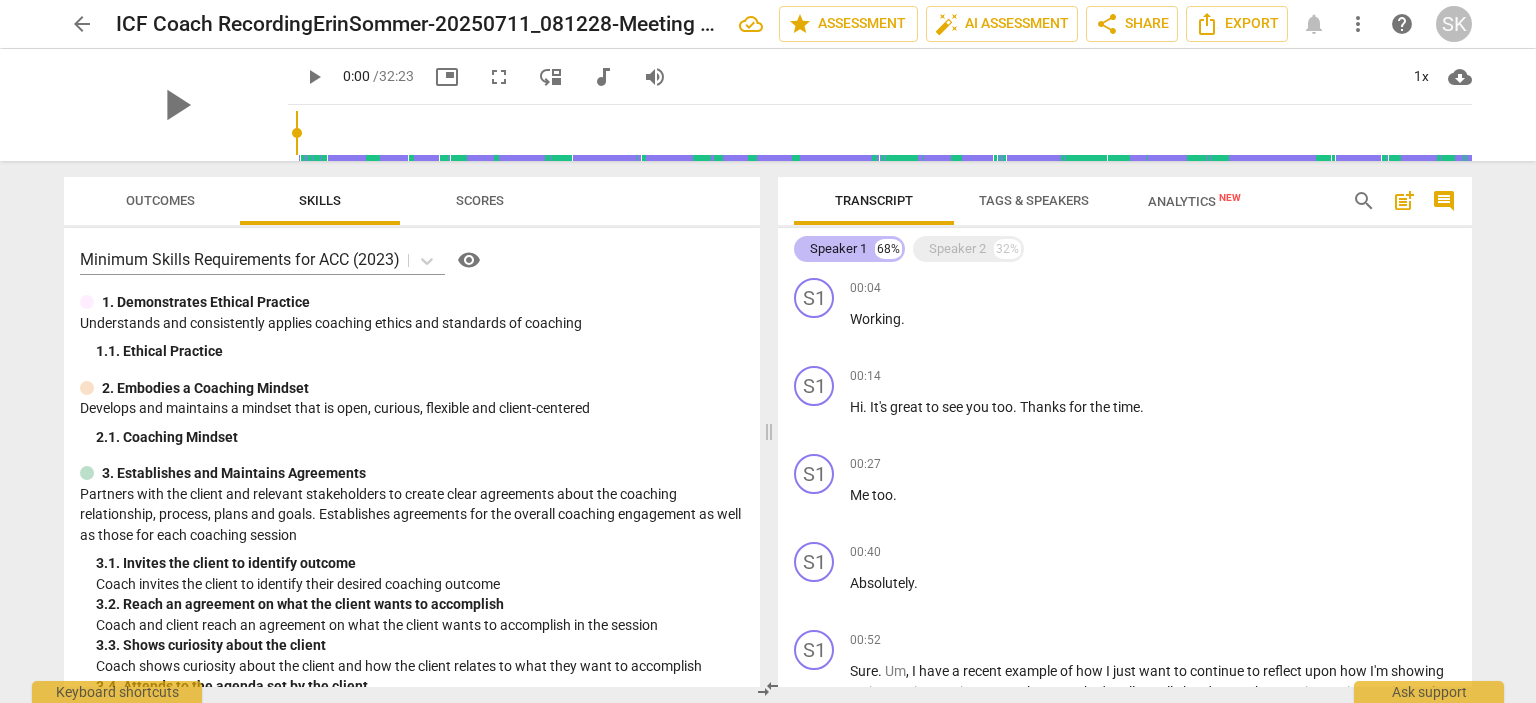 click on "Speaker 1" at bounding box center [838, 249] 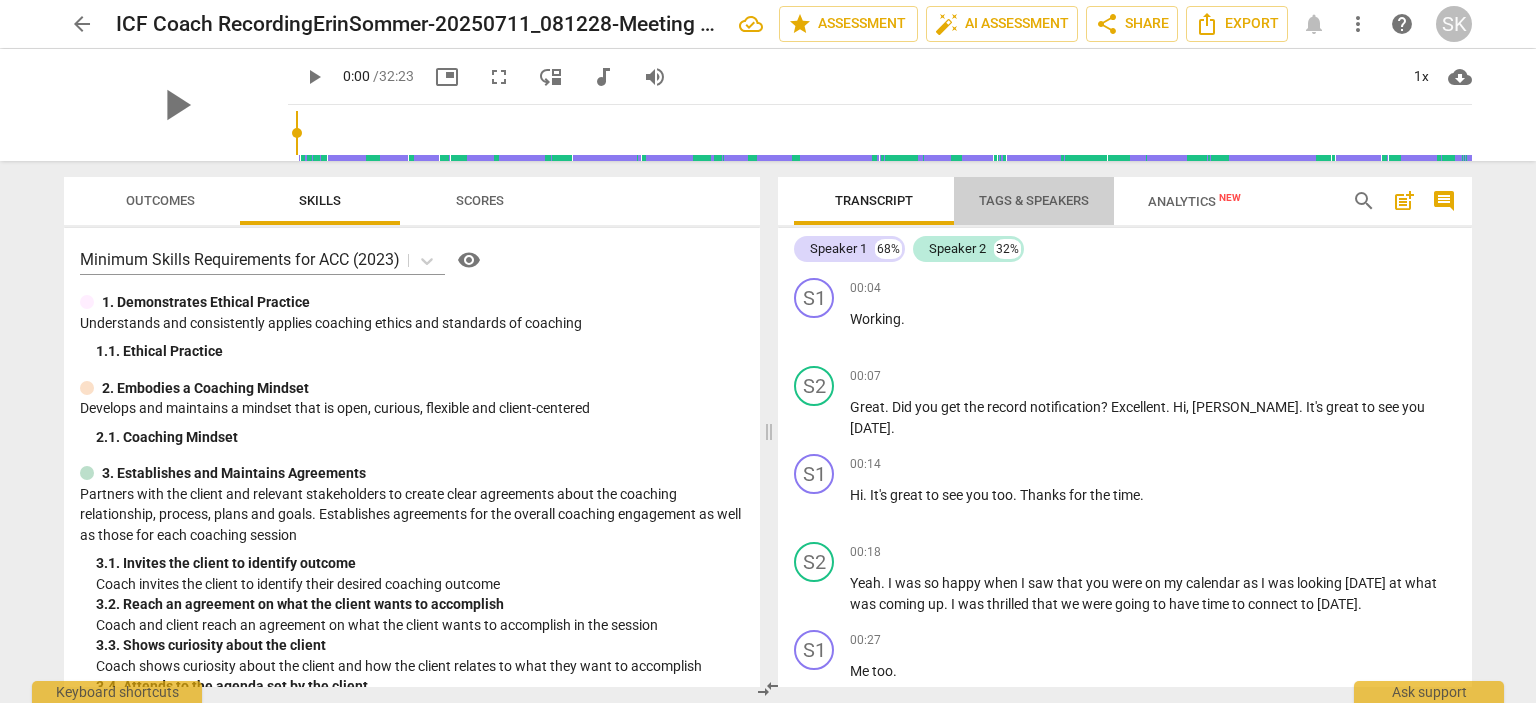 click on "Tags & Speakers" at bounding box center [1034, 200] 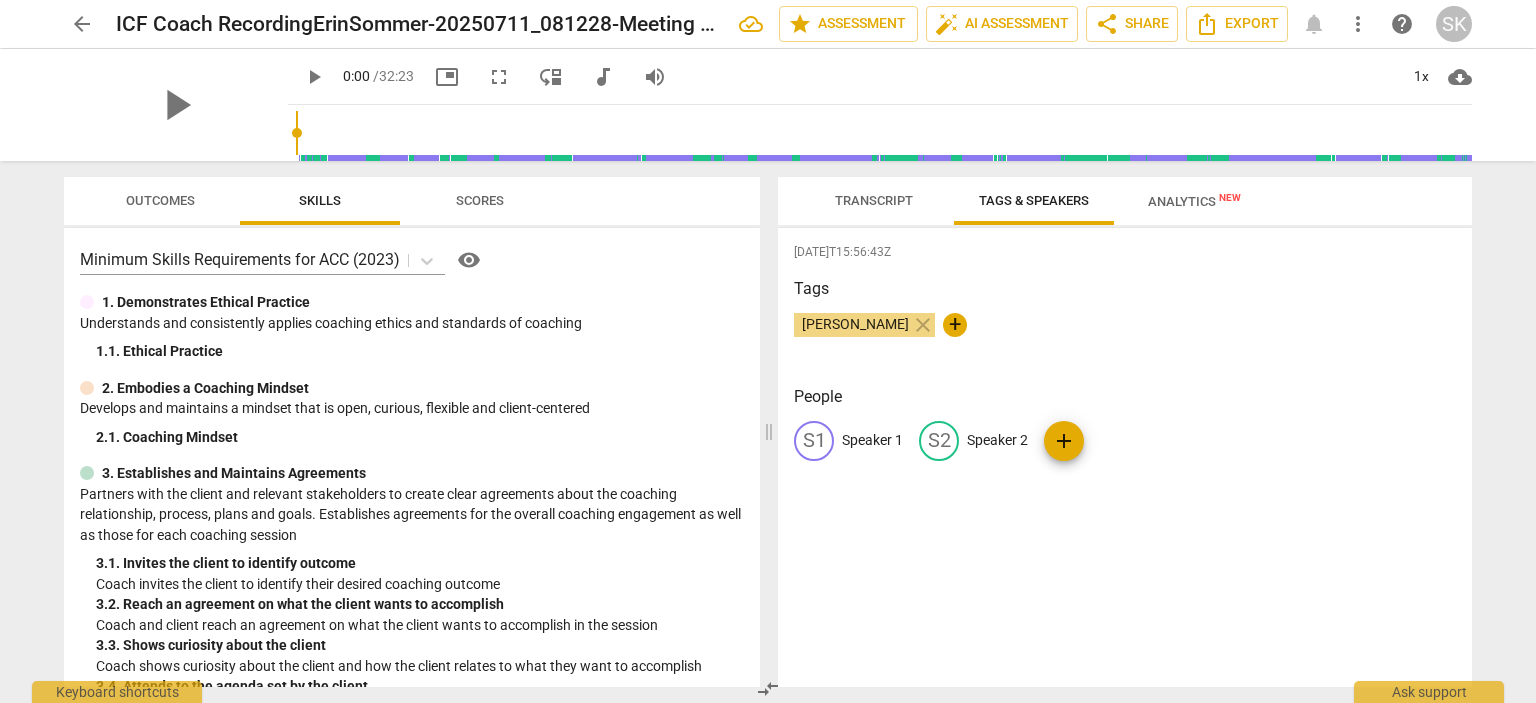 click on "+" at bounding box center [955, 325] 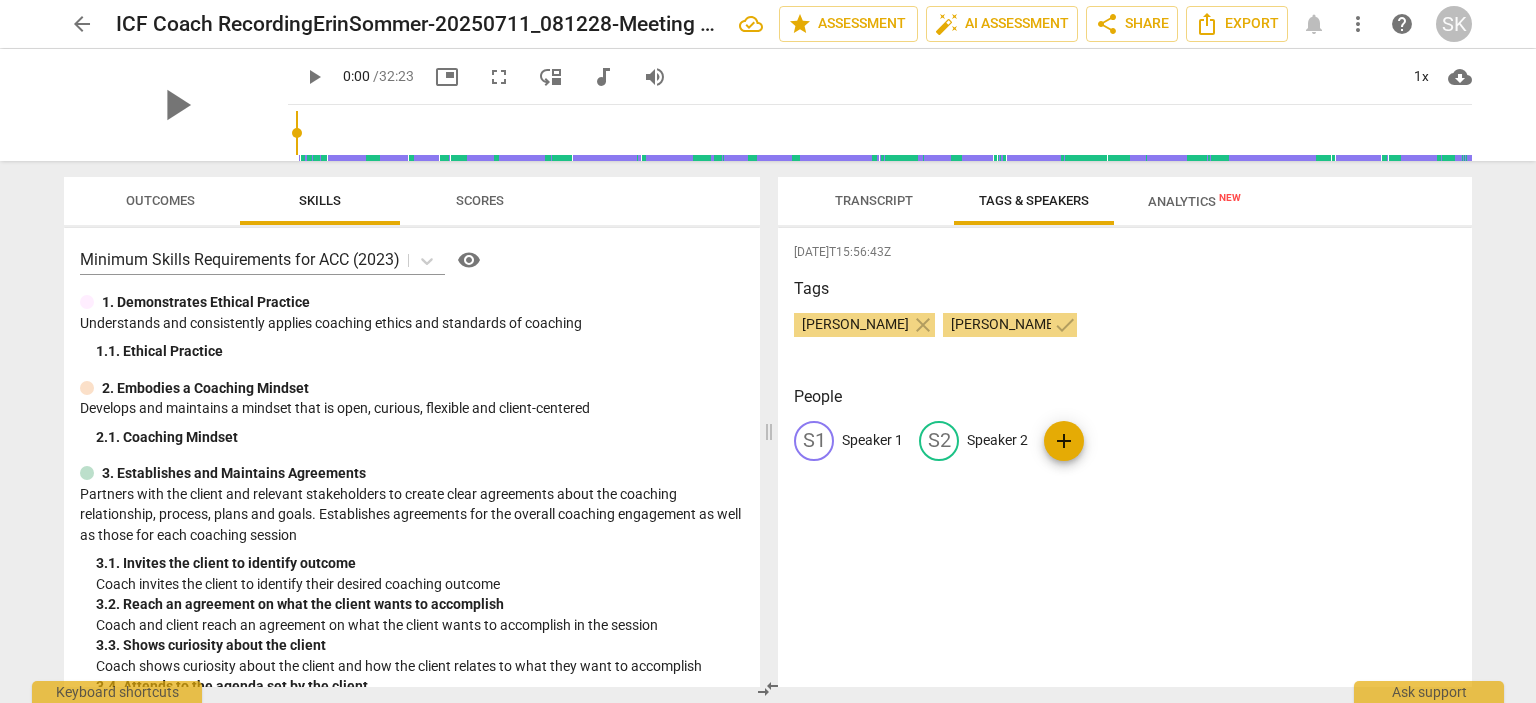 type on "[PERSON_NAME]" 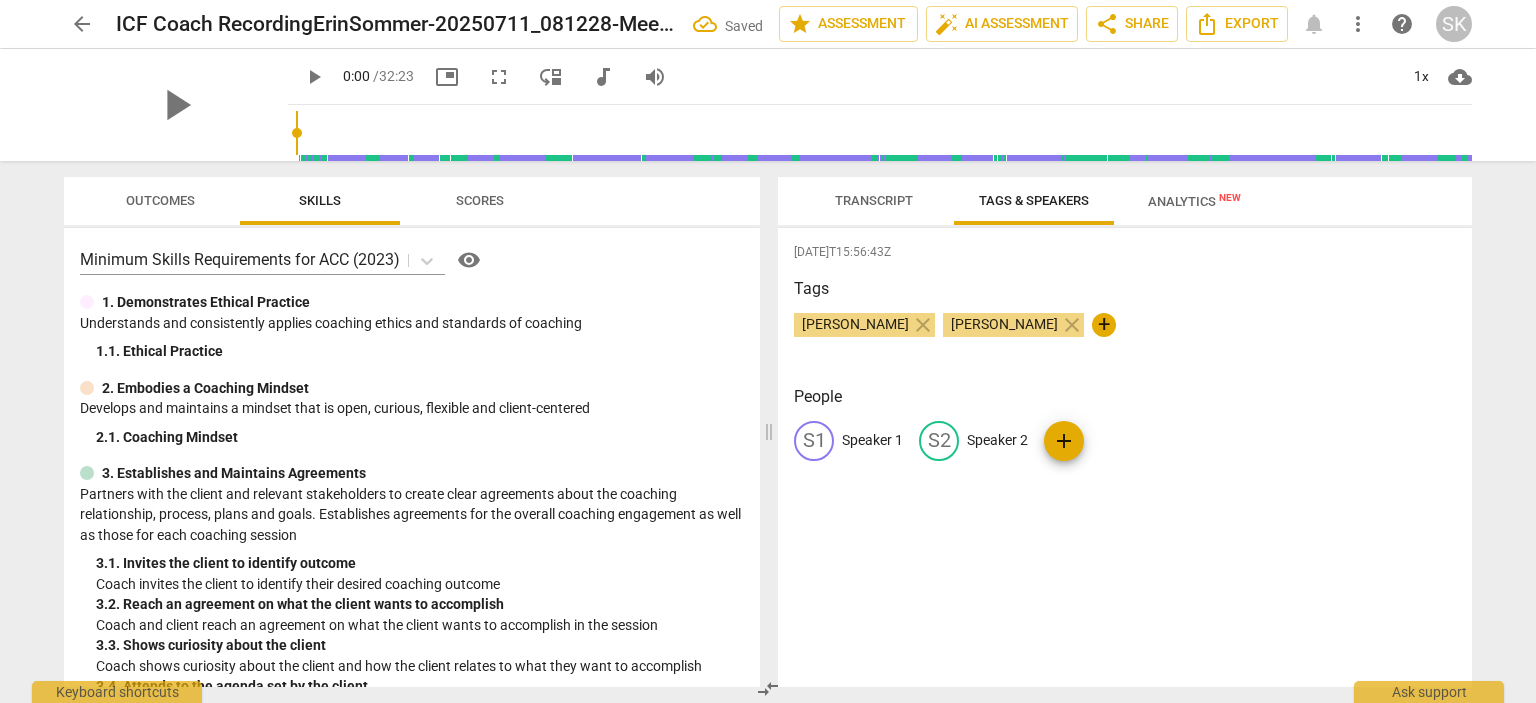 click on "Transcript" at bounding box center [874, 200] 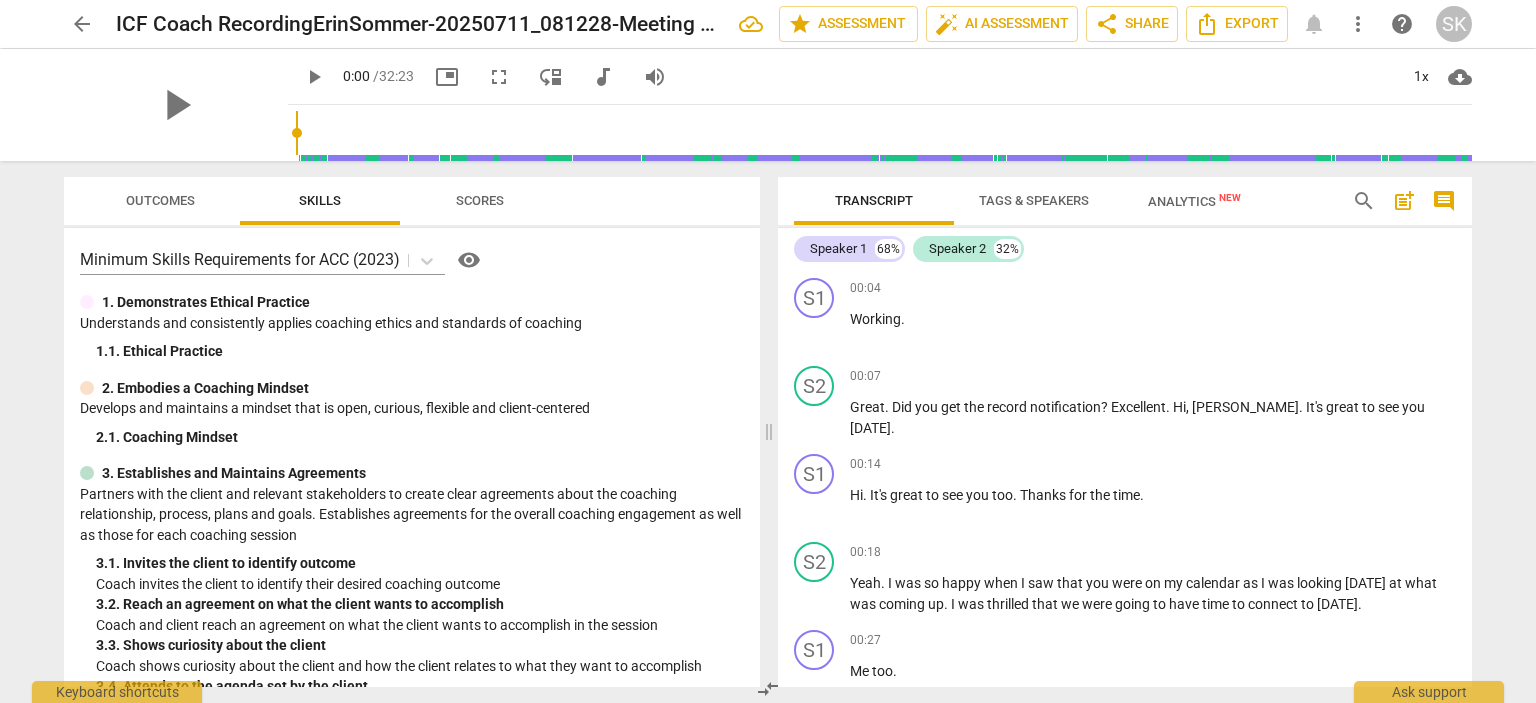 click on "Tags & Speakers" at bounding box center (1034, 200) 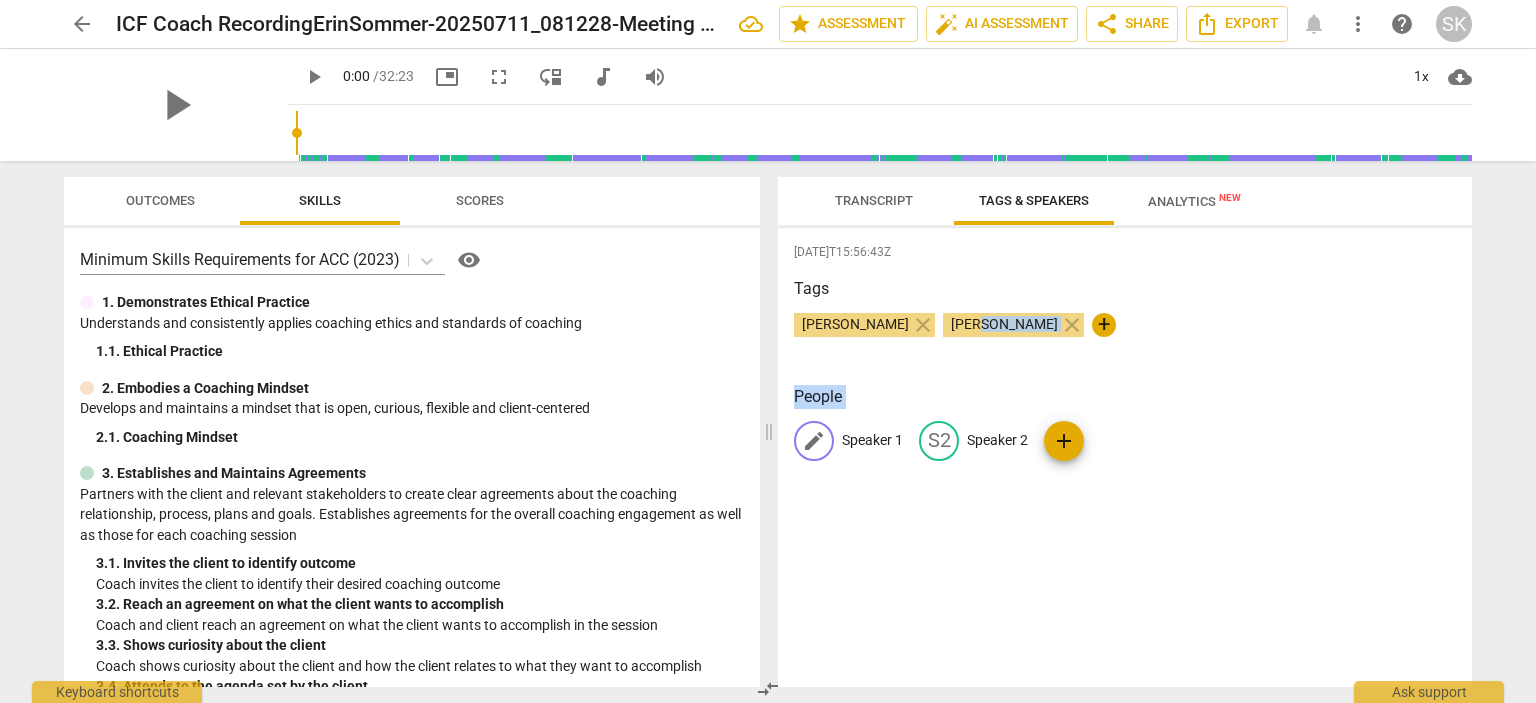 drag, startPoint x: 960, startPoint y: 326, endPoint x: 841, endPoint y: 447, distance: 169.71152 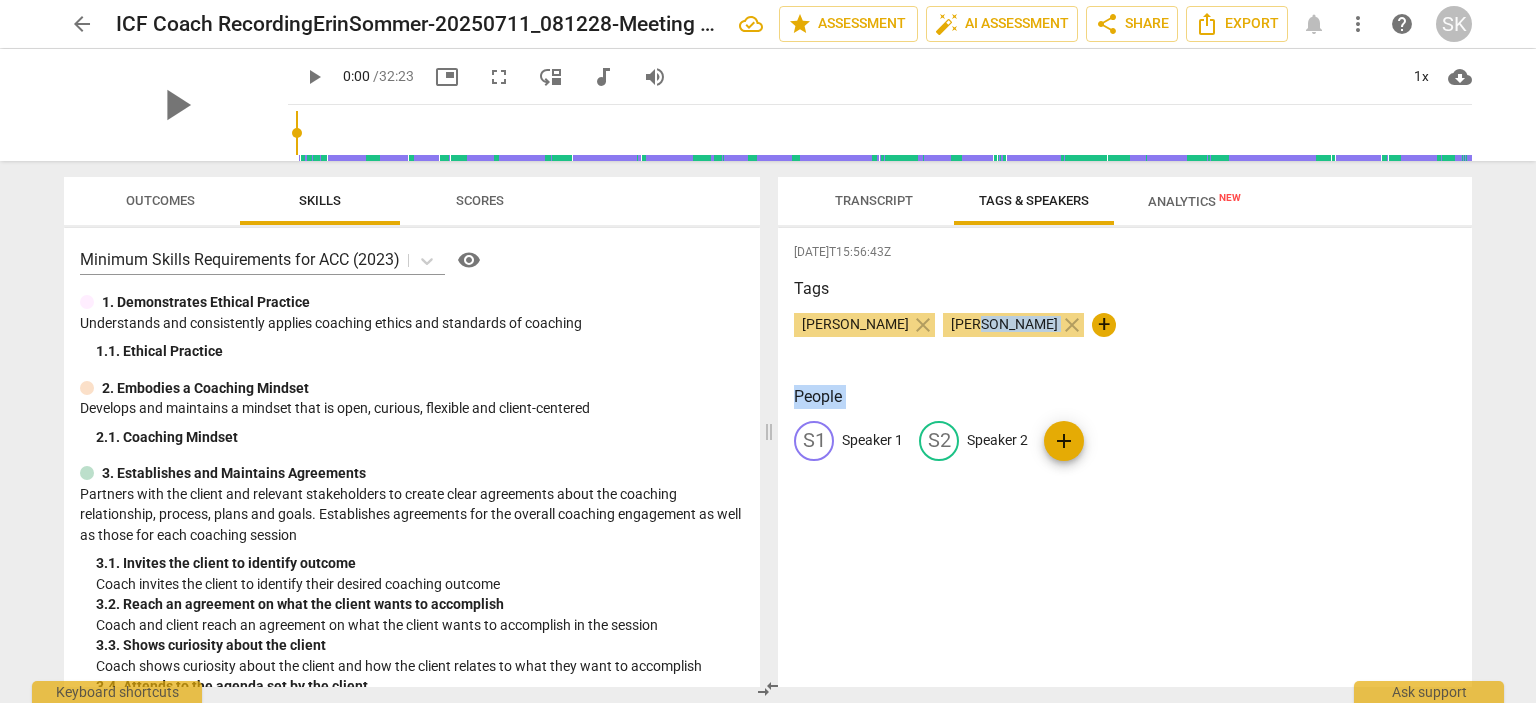 click on "People" at bounding box center (1125, 397) 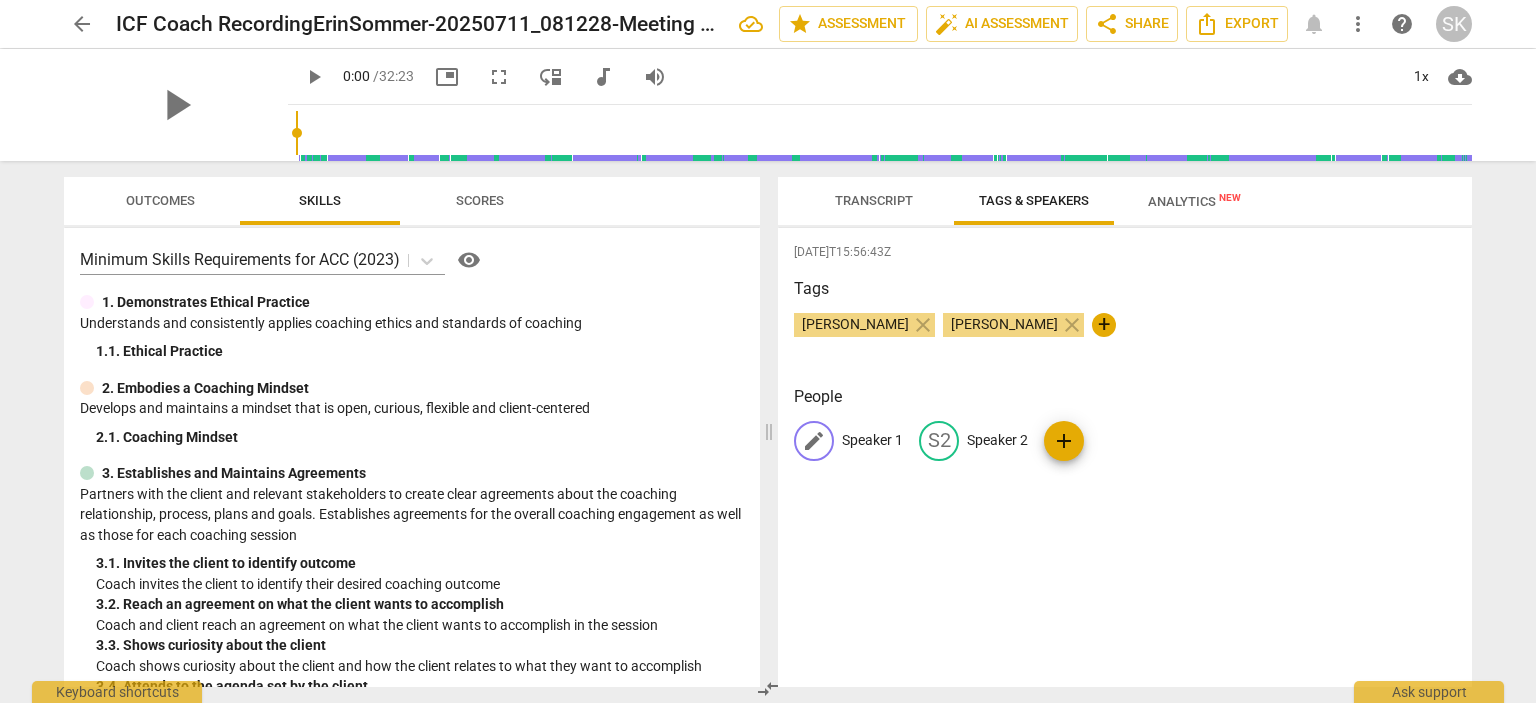click on "Speaker 1" at bounding box center [872, 440] 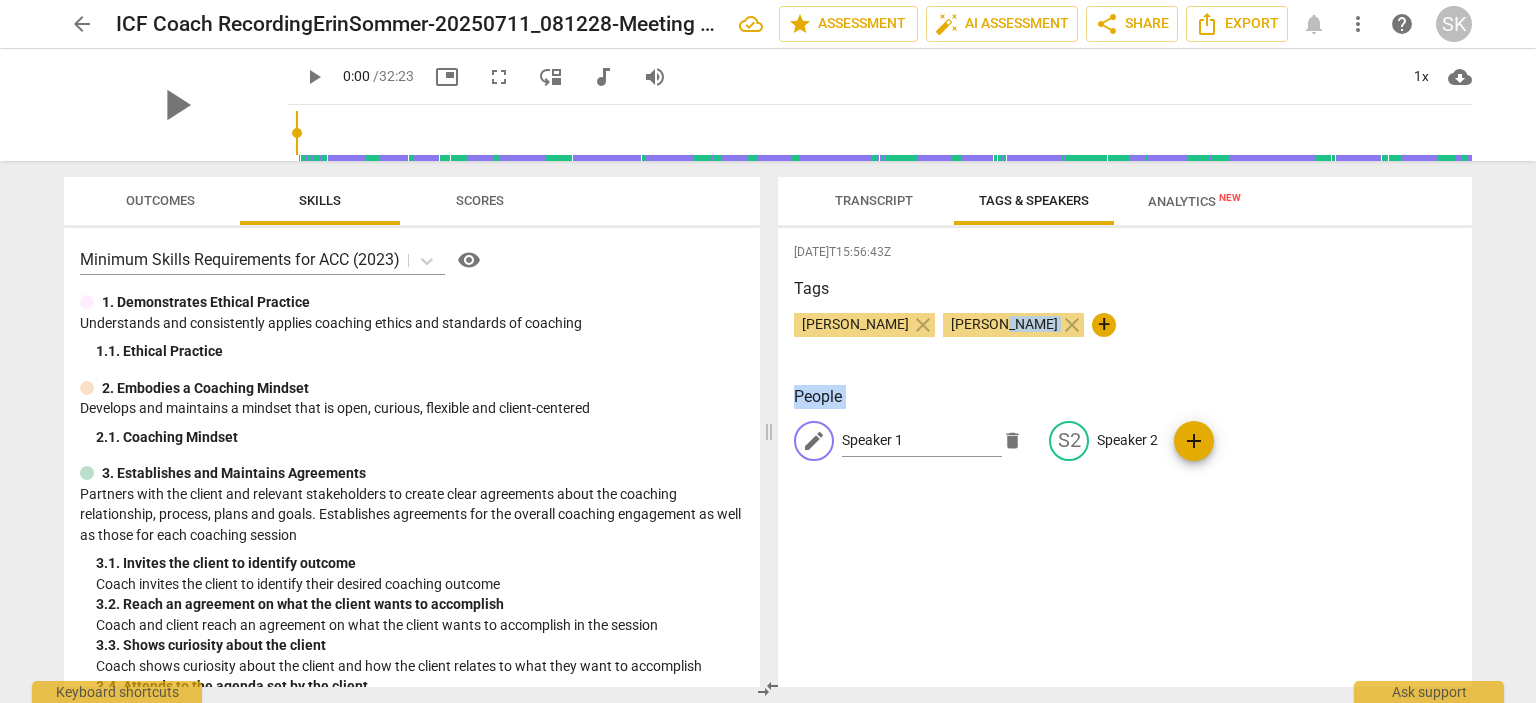 drag, startPoint x: 978, startPoint y: 327, endPoint x: 888, endPoint y: 460, distance: 160.58954 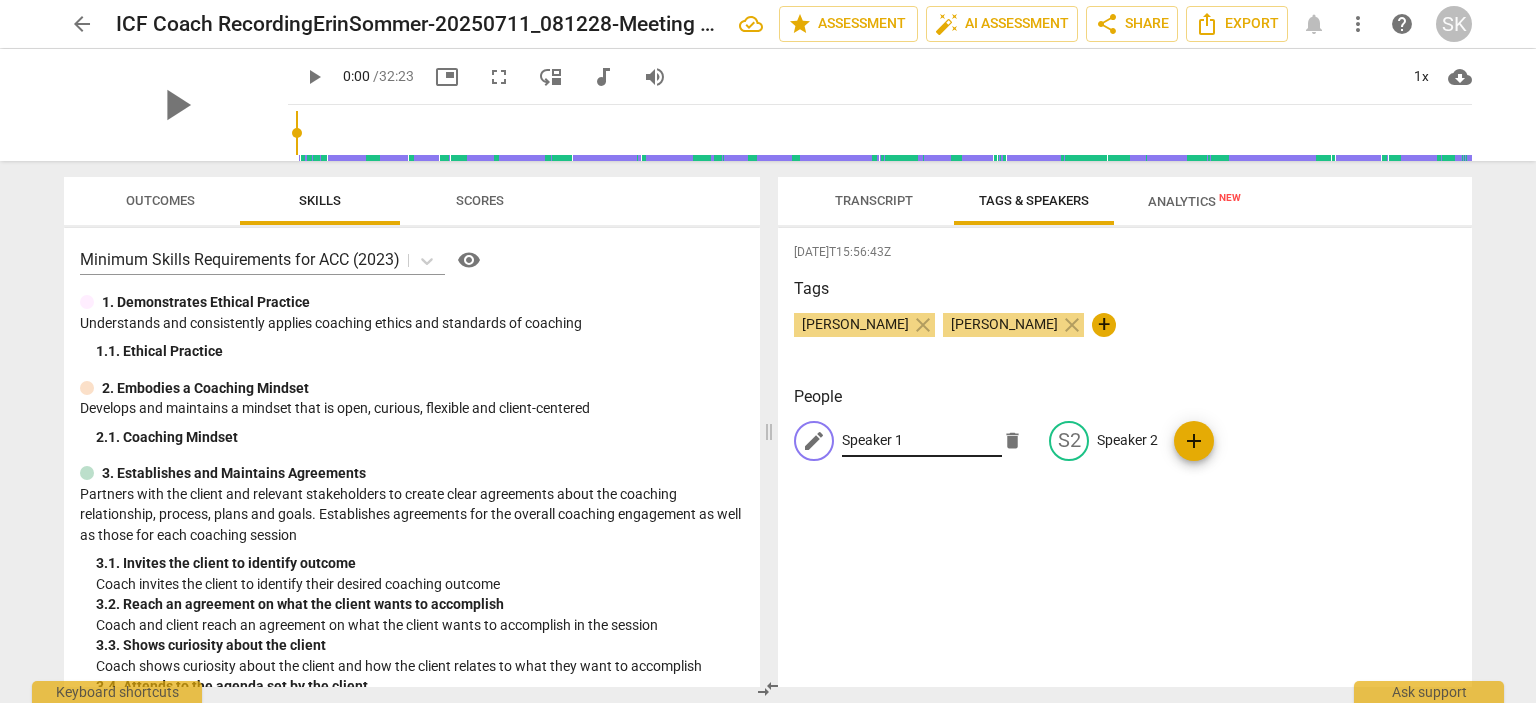 click on "Speaker 1" at bounding box center [922, 441] 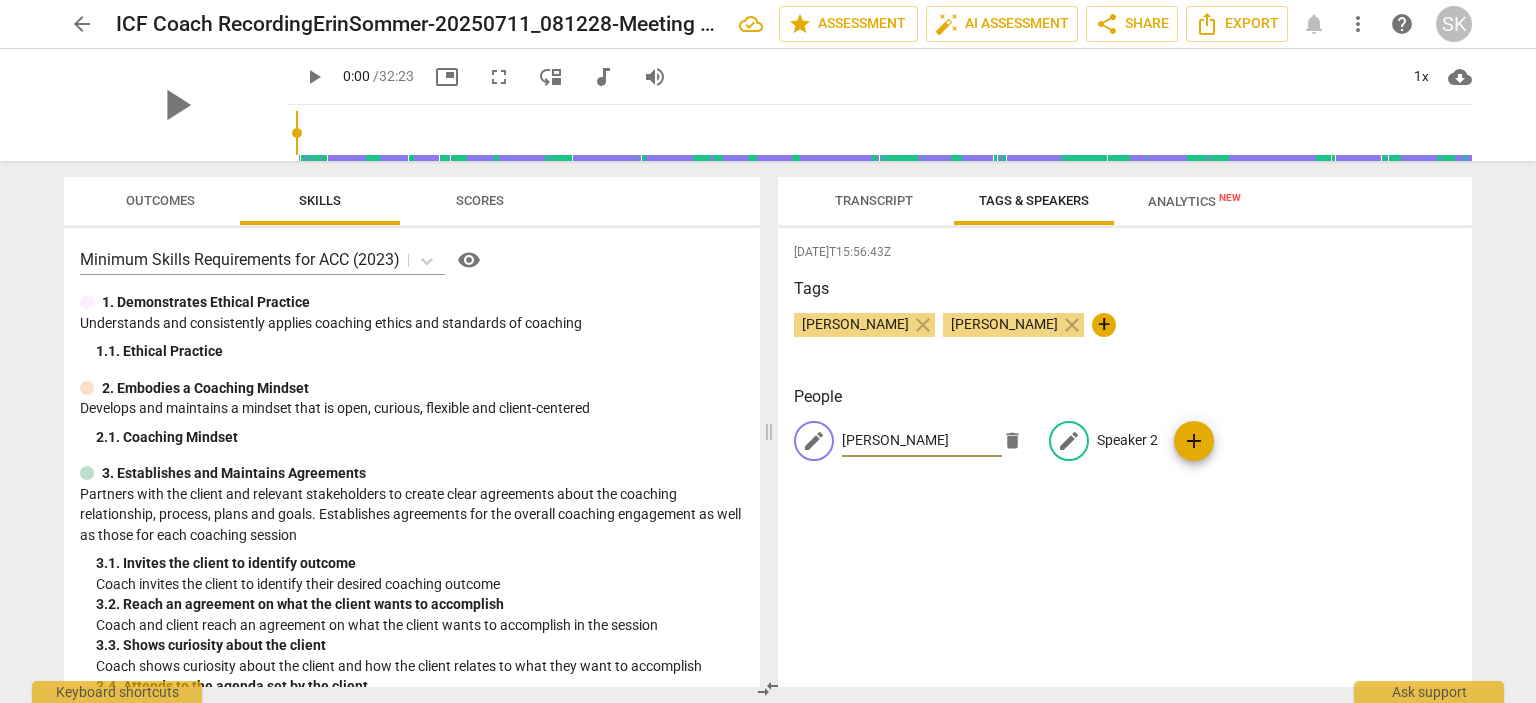 type on "[PERSON_NAME]" 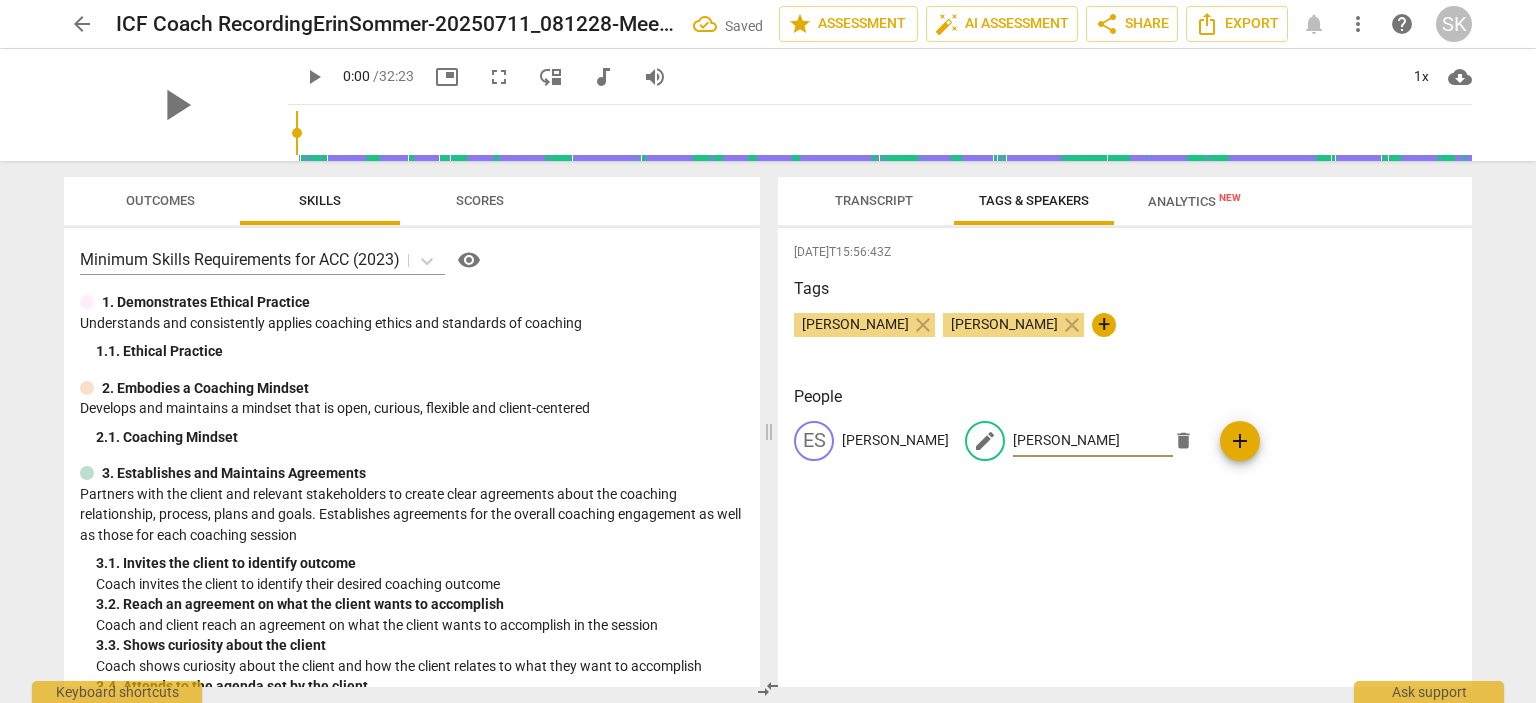 type on "[PERSON_NAME]" 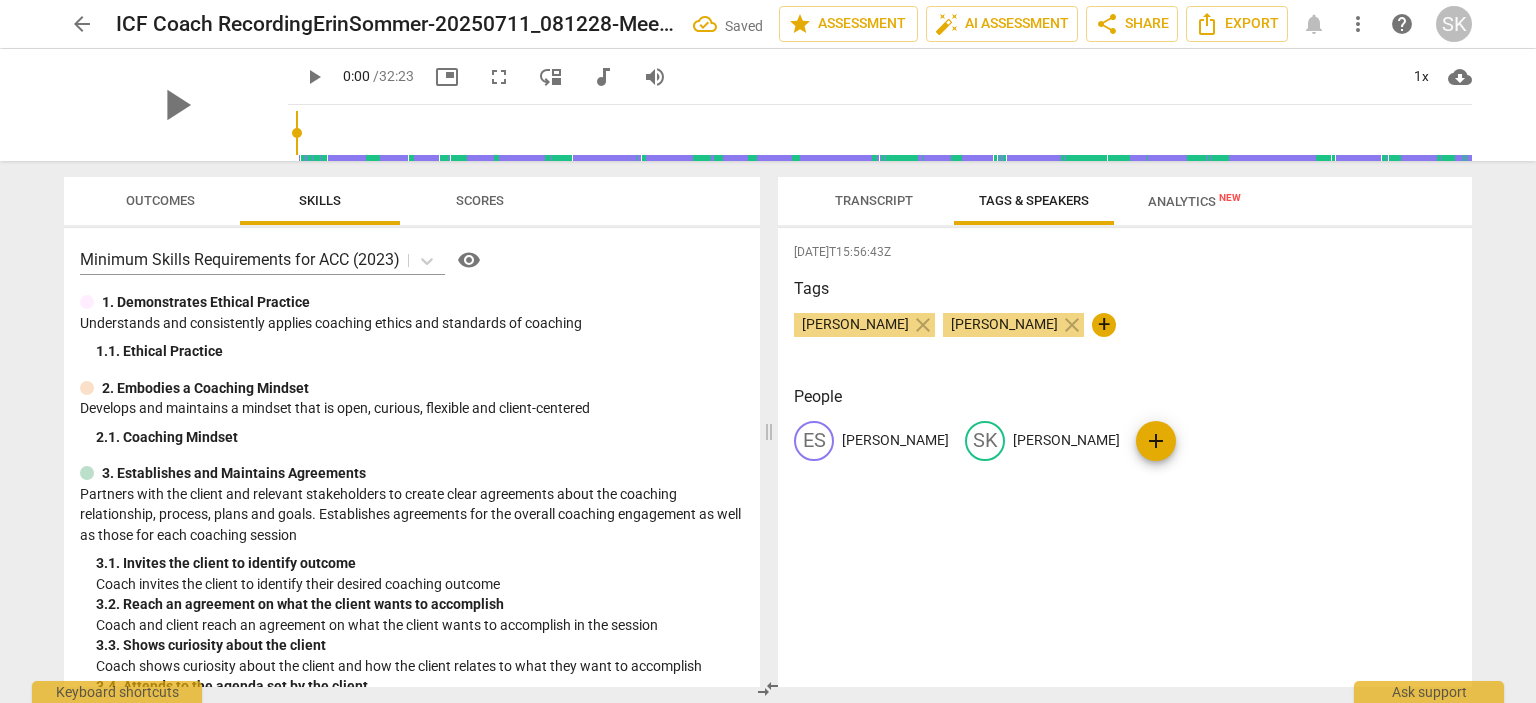 click on "Analytics   New" at bounding box center [1194, 201] 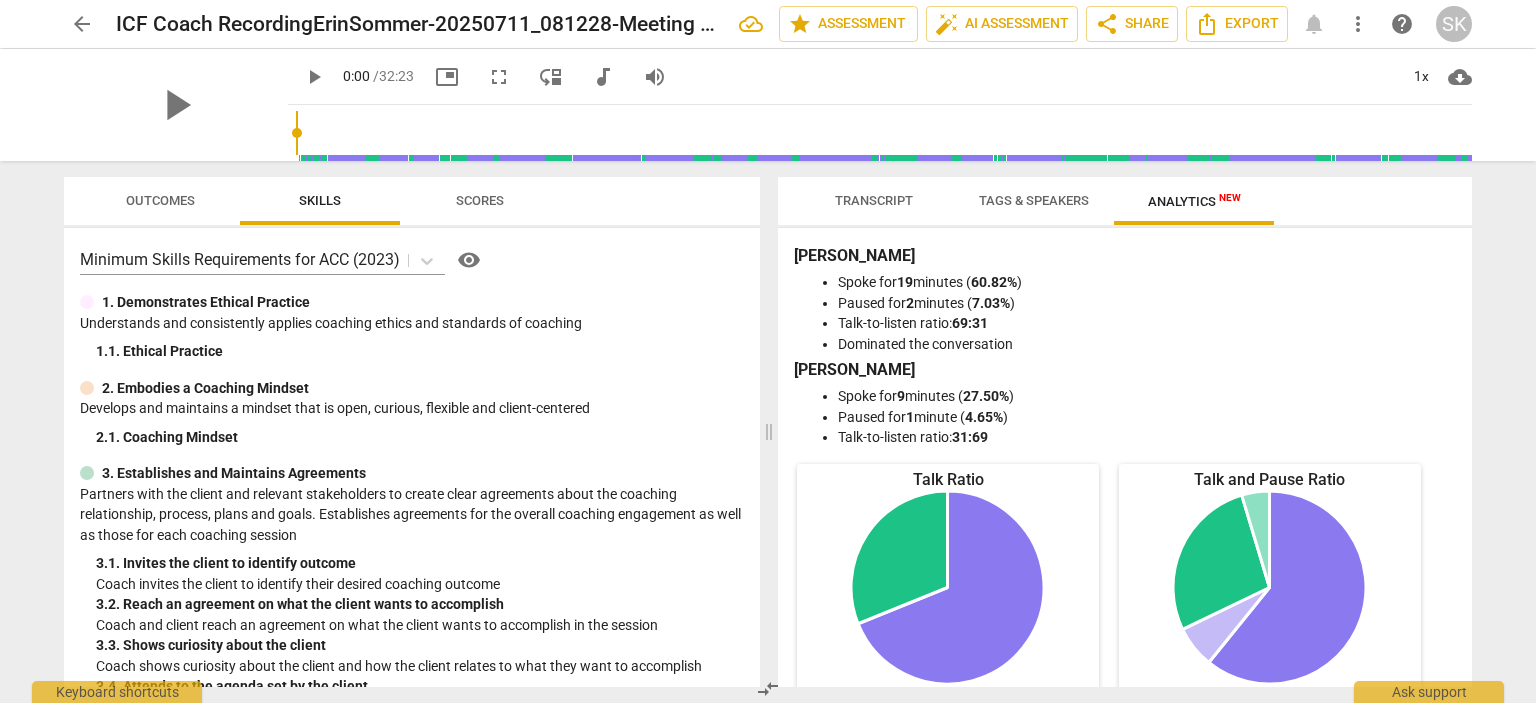 scroll, scrollTop: 0, scrollLeft: 0, axis: both 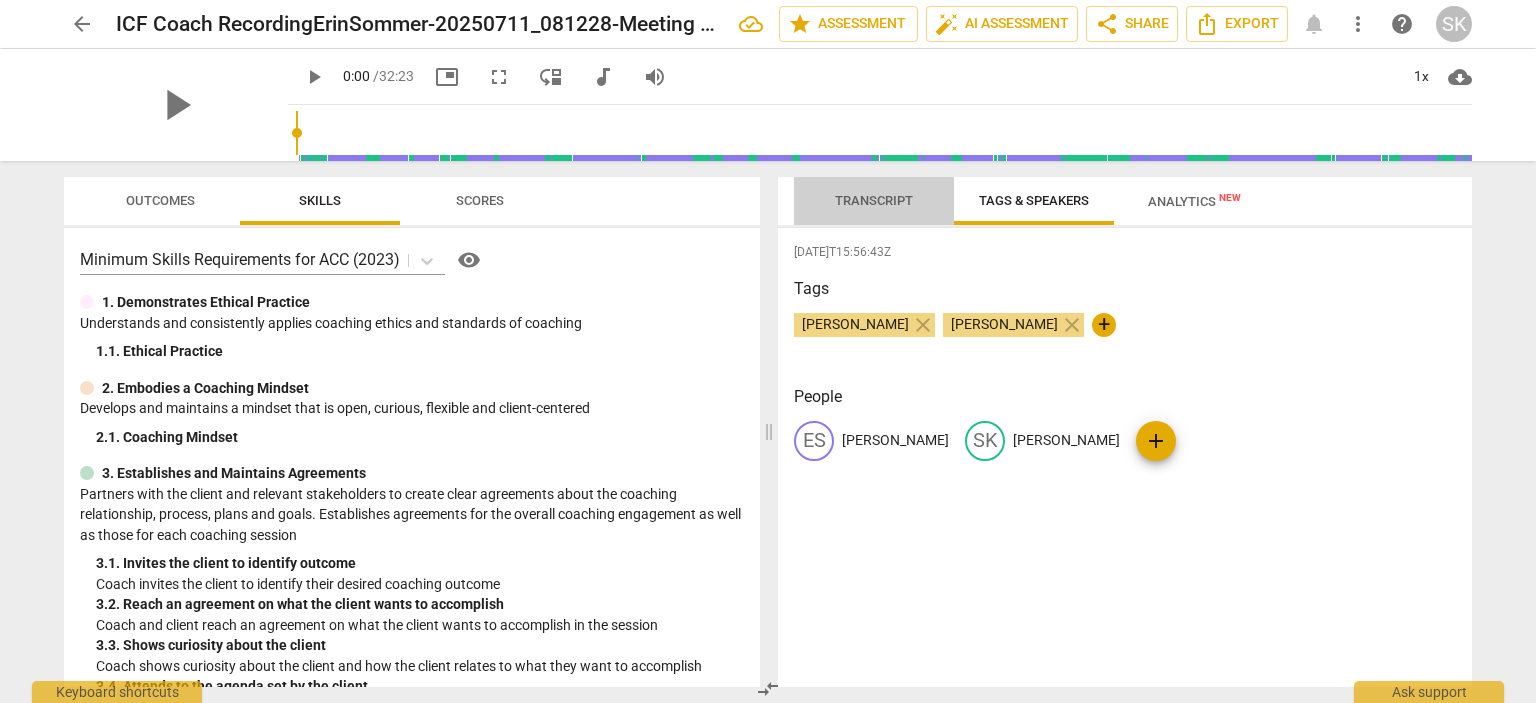 click on "Transcript" at bounding box center (874, 200) 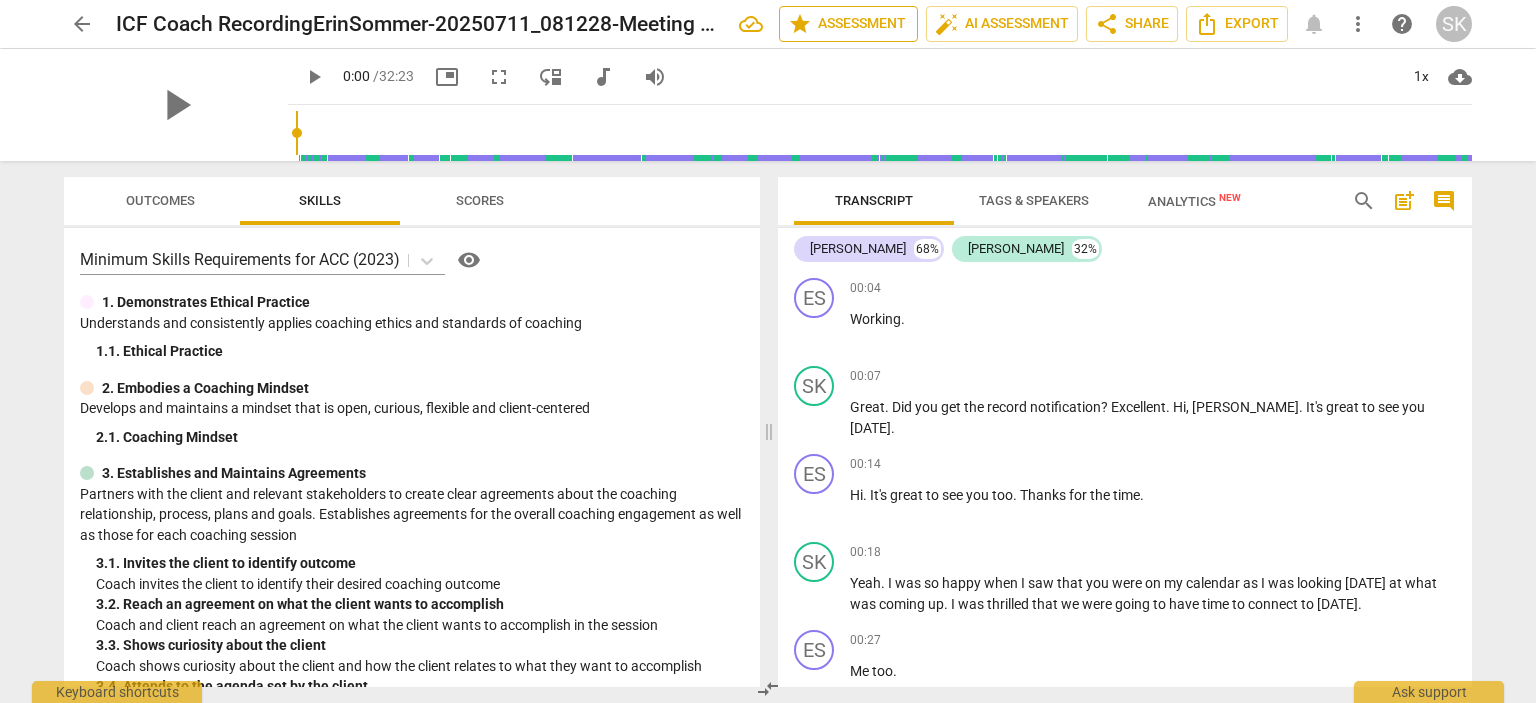 click on "star    Assessment" at bounding box center (848, 24) 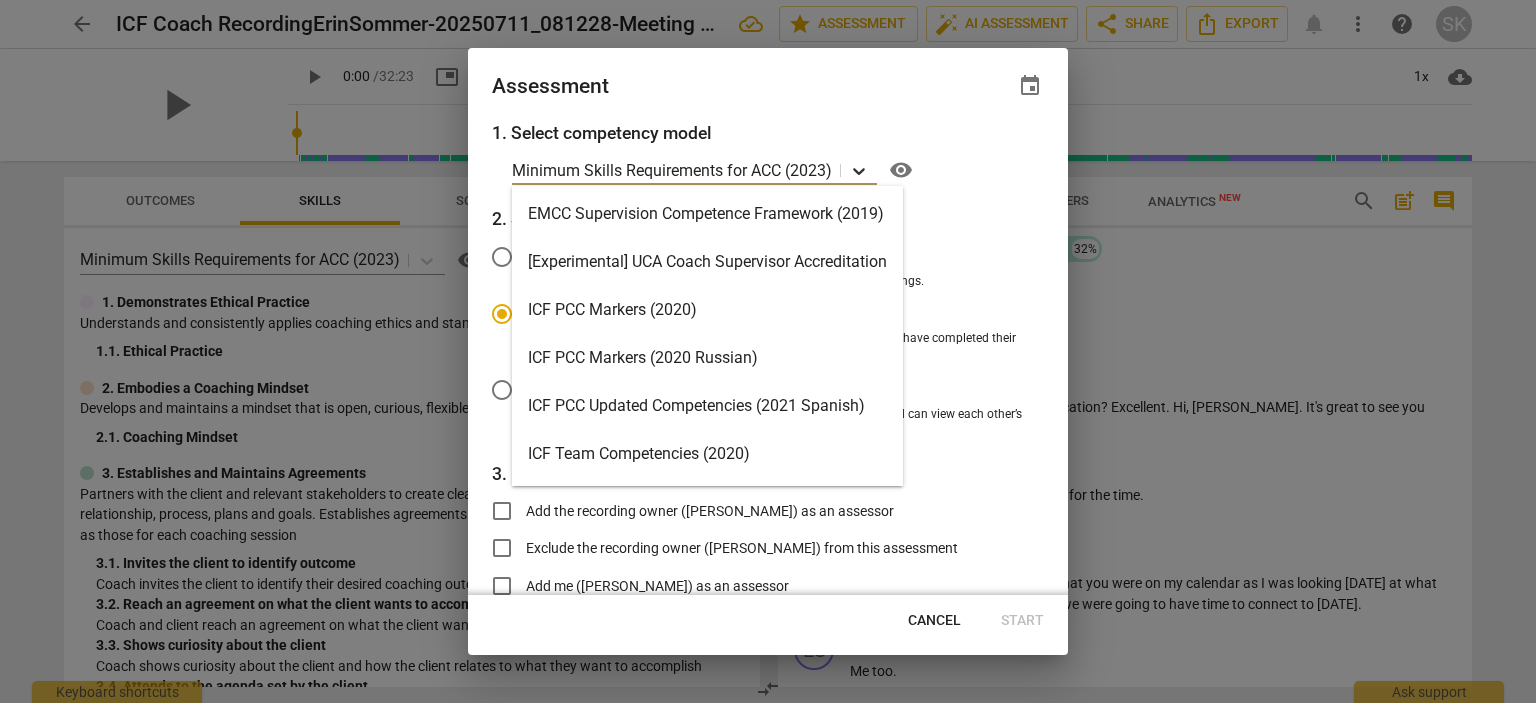 click 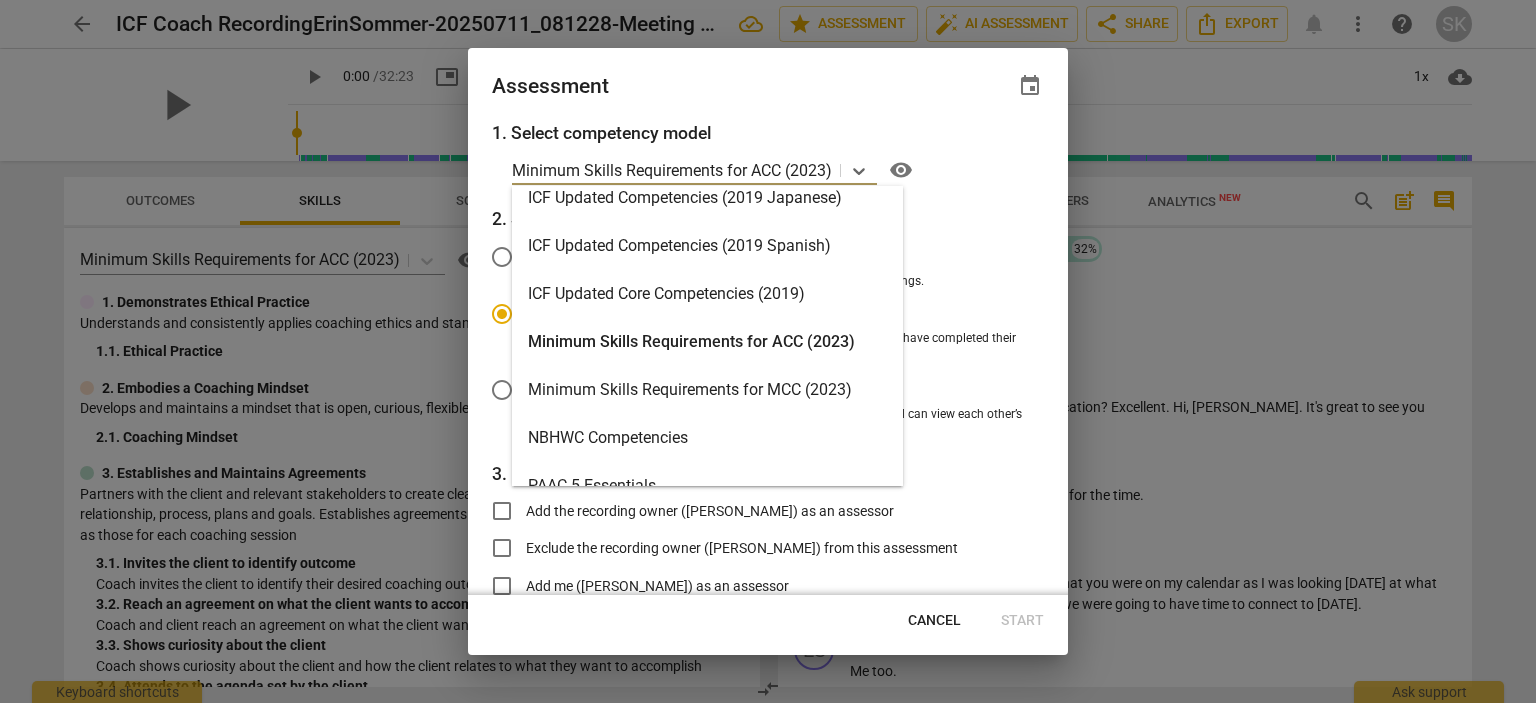 scroll, scrollTop: 328, scrollLeft: 0, axis: vertical 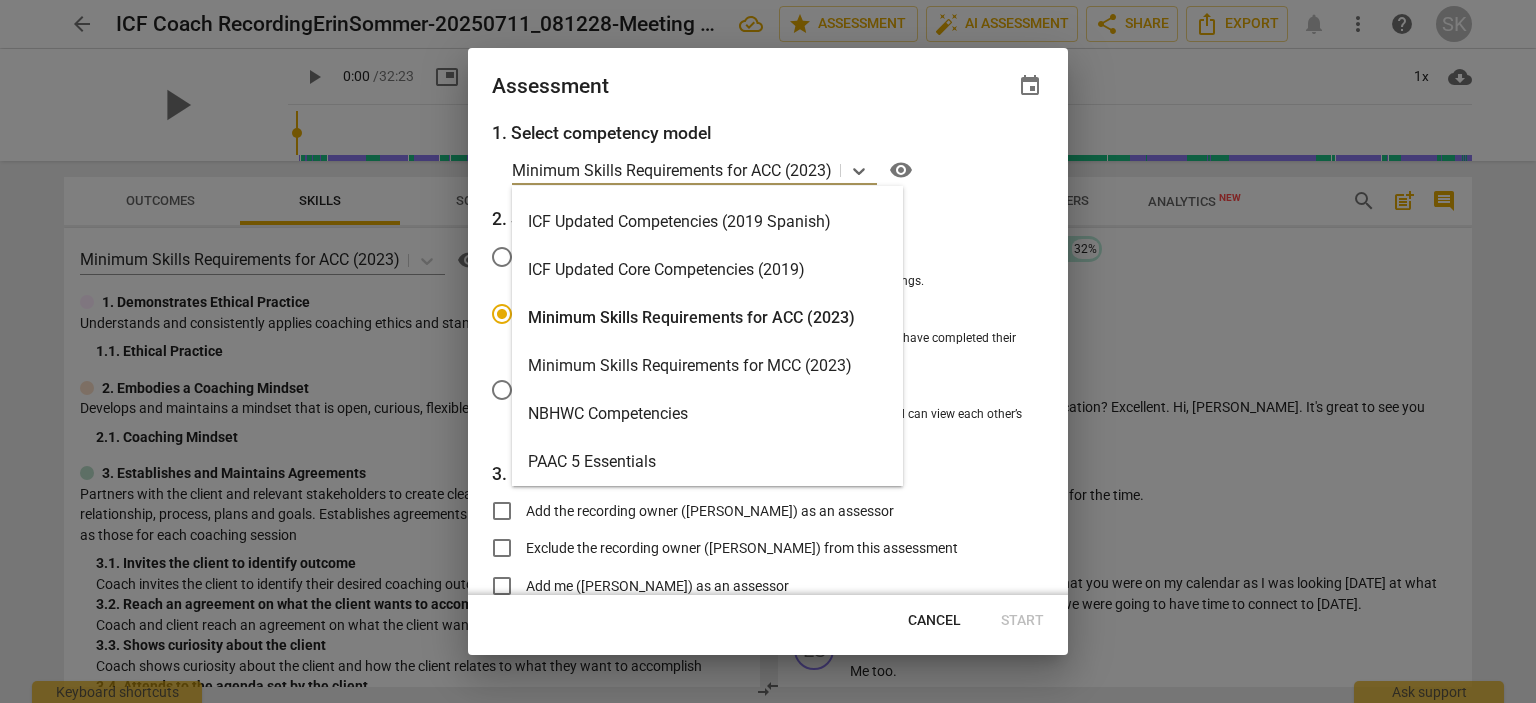 click on "Minimum Skills Requirements for ACC (2023)" at bounding box center (707, 318) 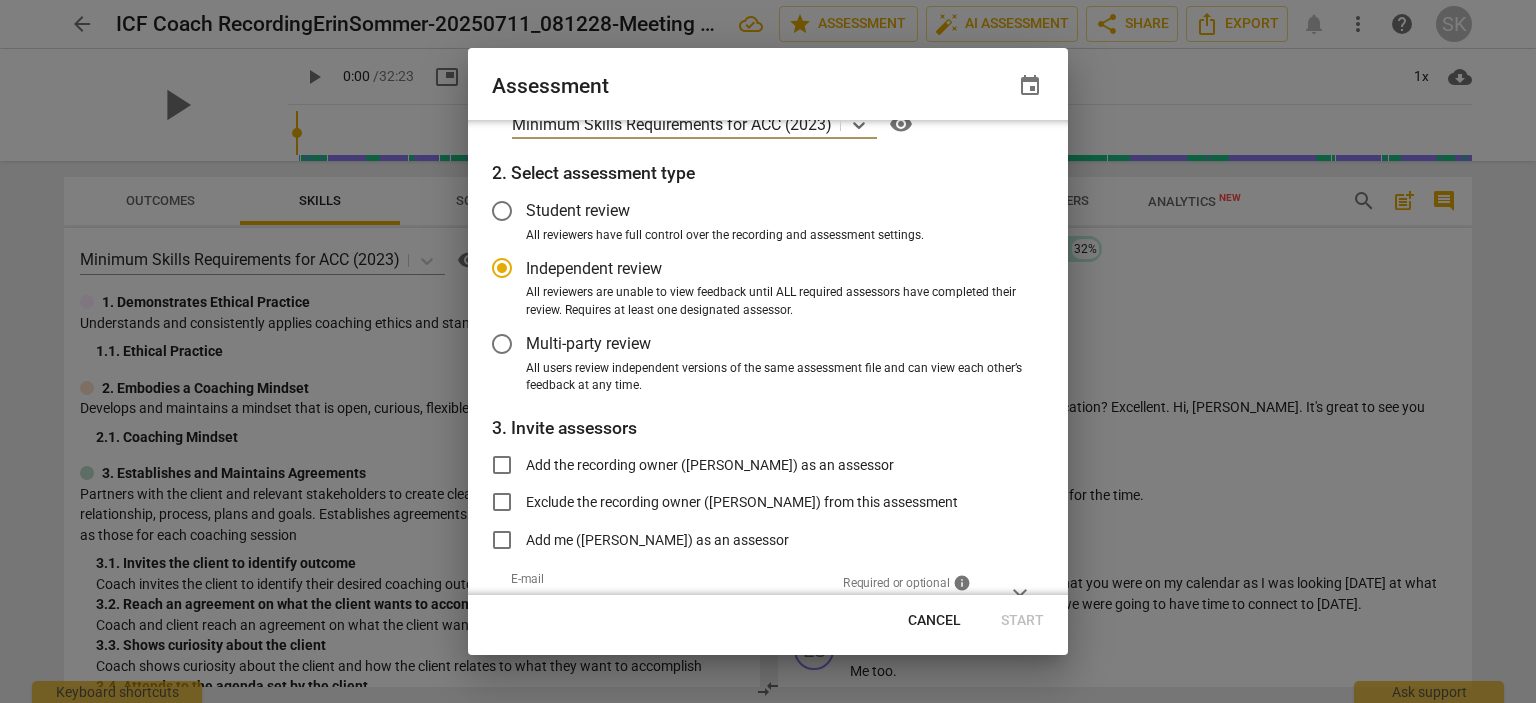 scroll, scrollTop: 146, scrollLeft: 0, axis: vertical 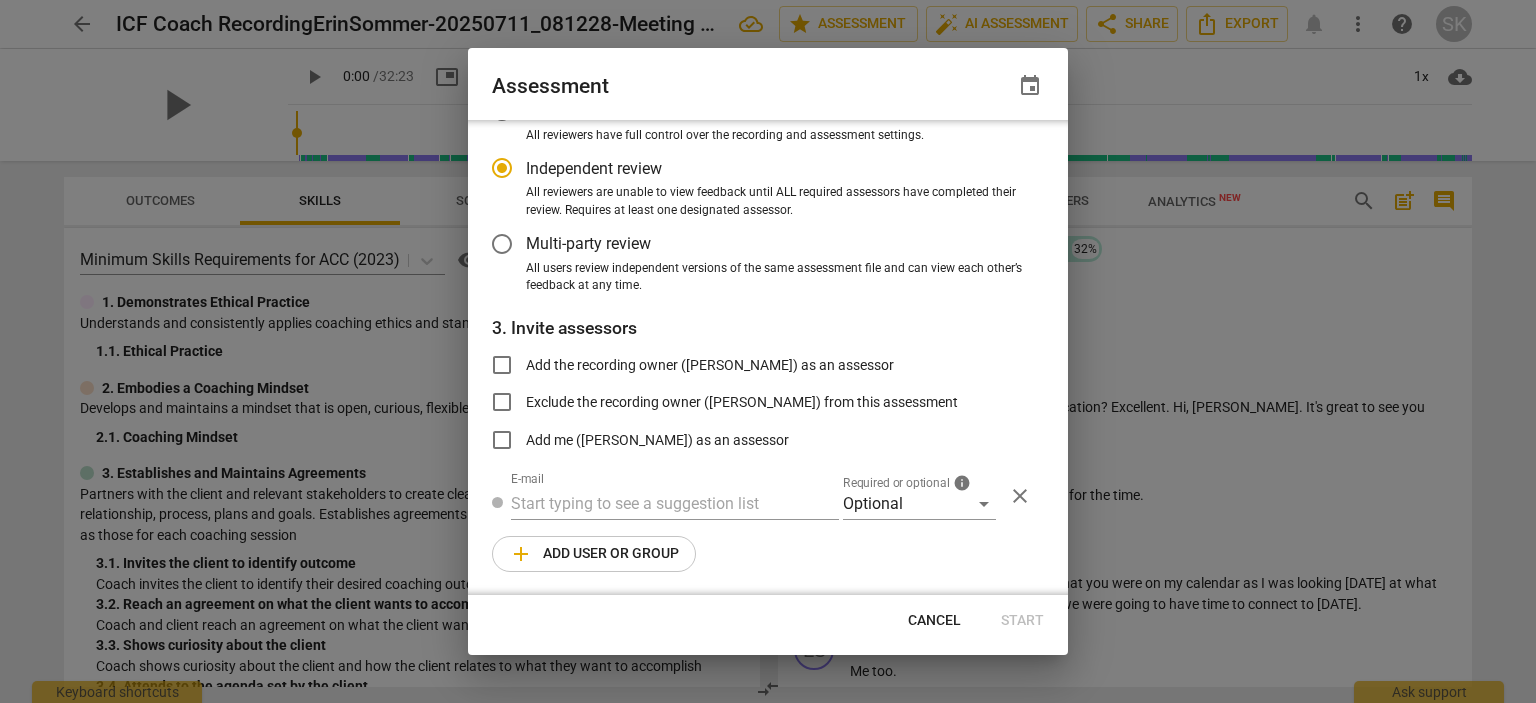 click on "Cancel" at bounding box center (934, 621) 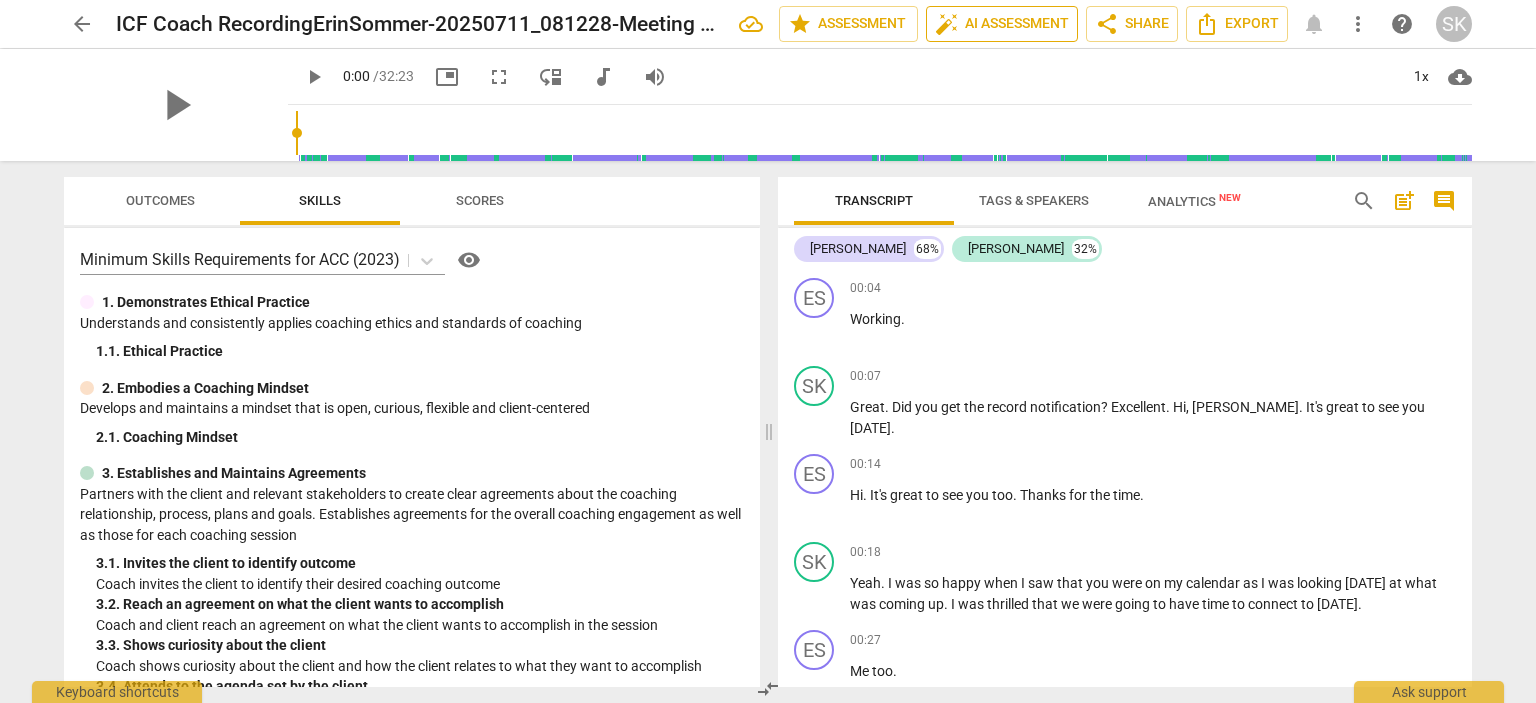 click on "auto_fix_high    AI Assessment" at bounding box center [1002, 24] 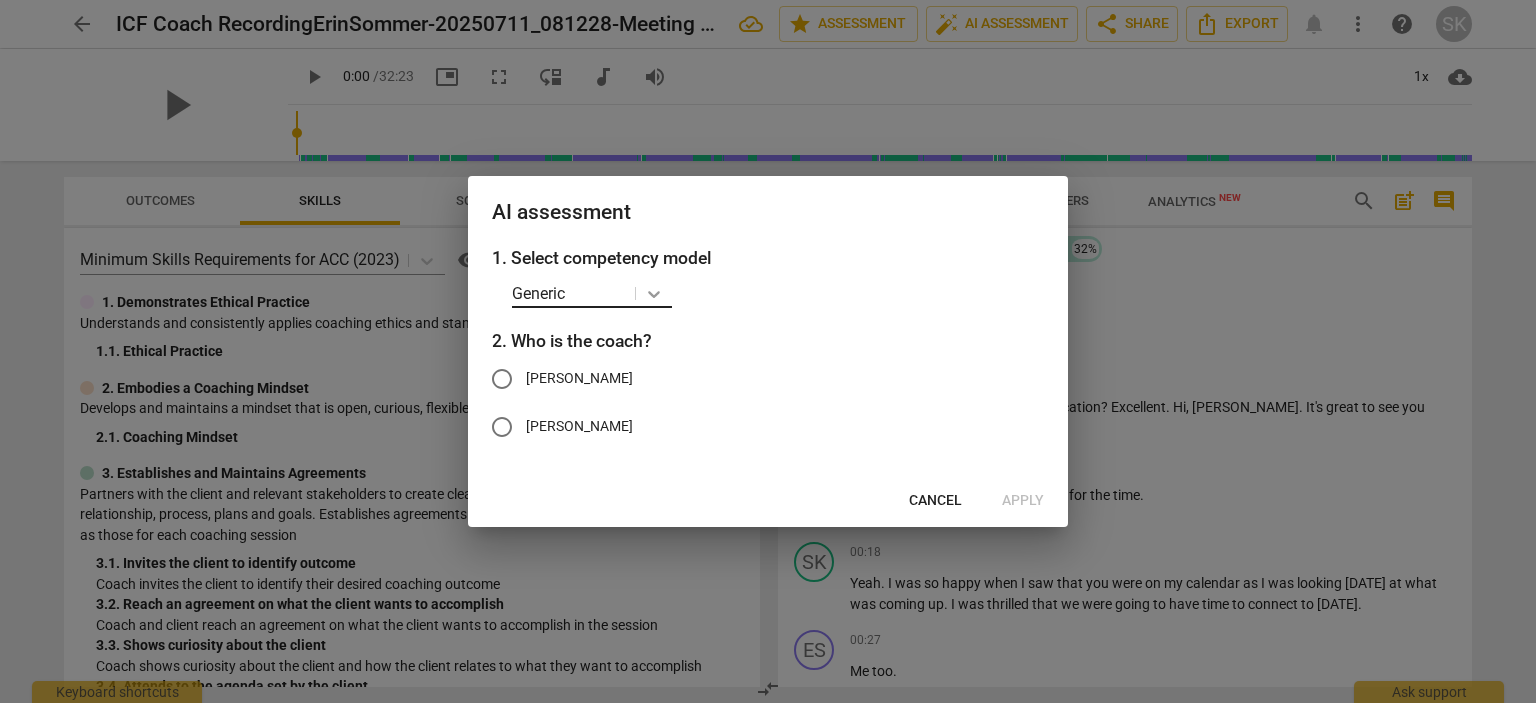 click 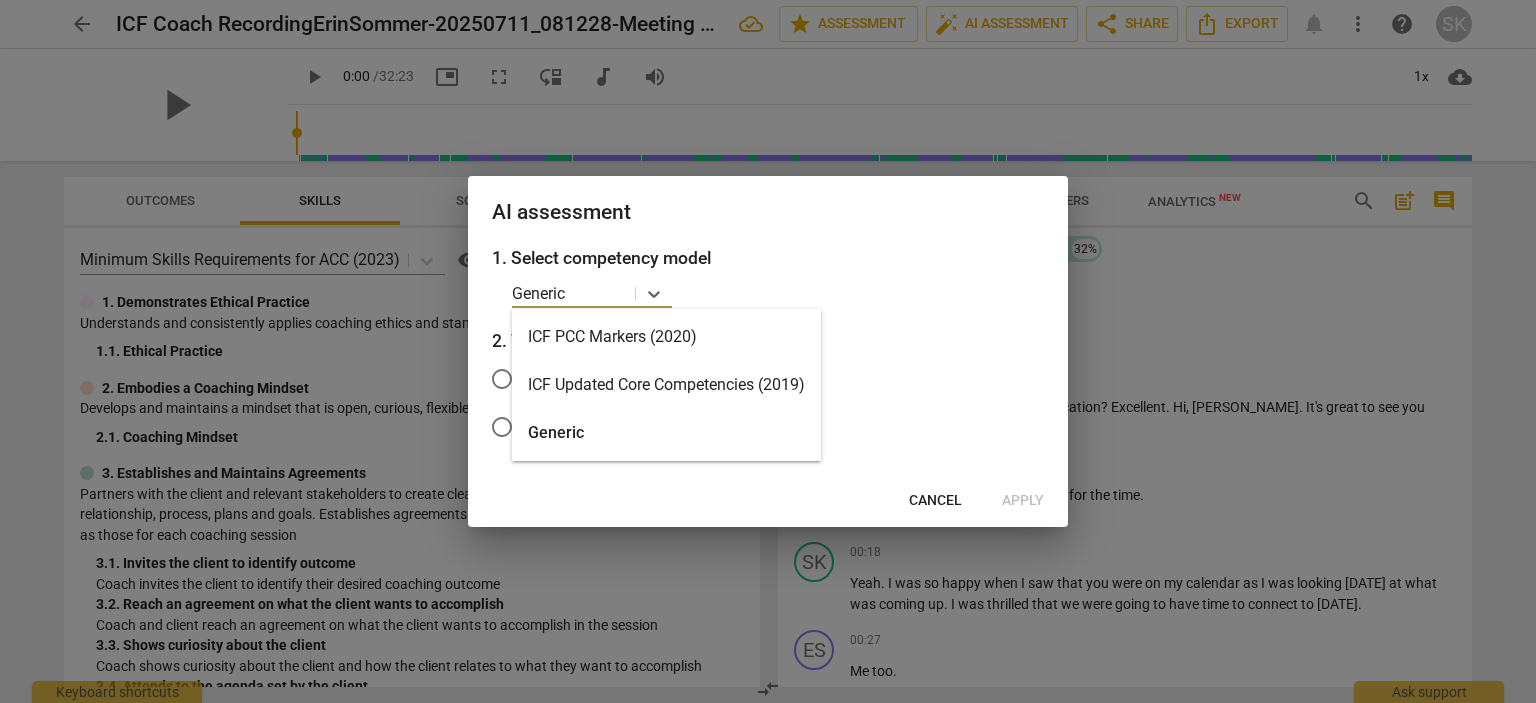 click on "ICF Updated Core Competencies (2019)" at bounding box center (666, 385) 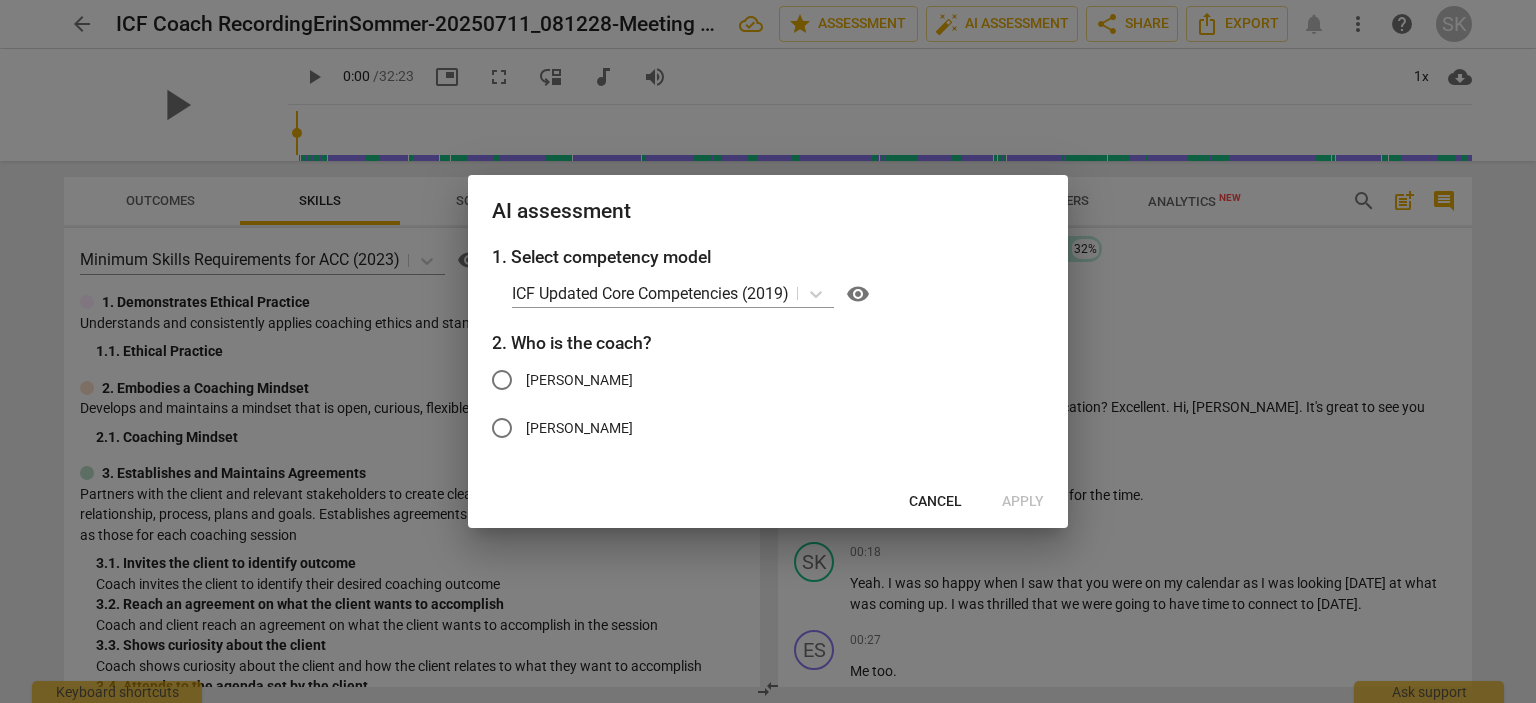 click on "[PERSON_NAME]" at bounding box center (579, 428) 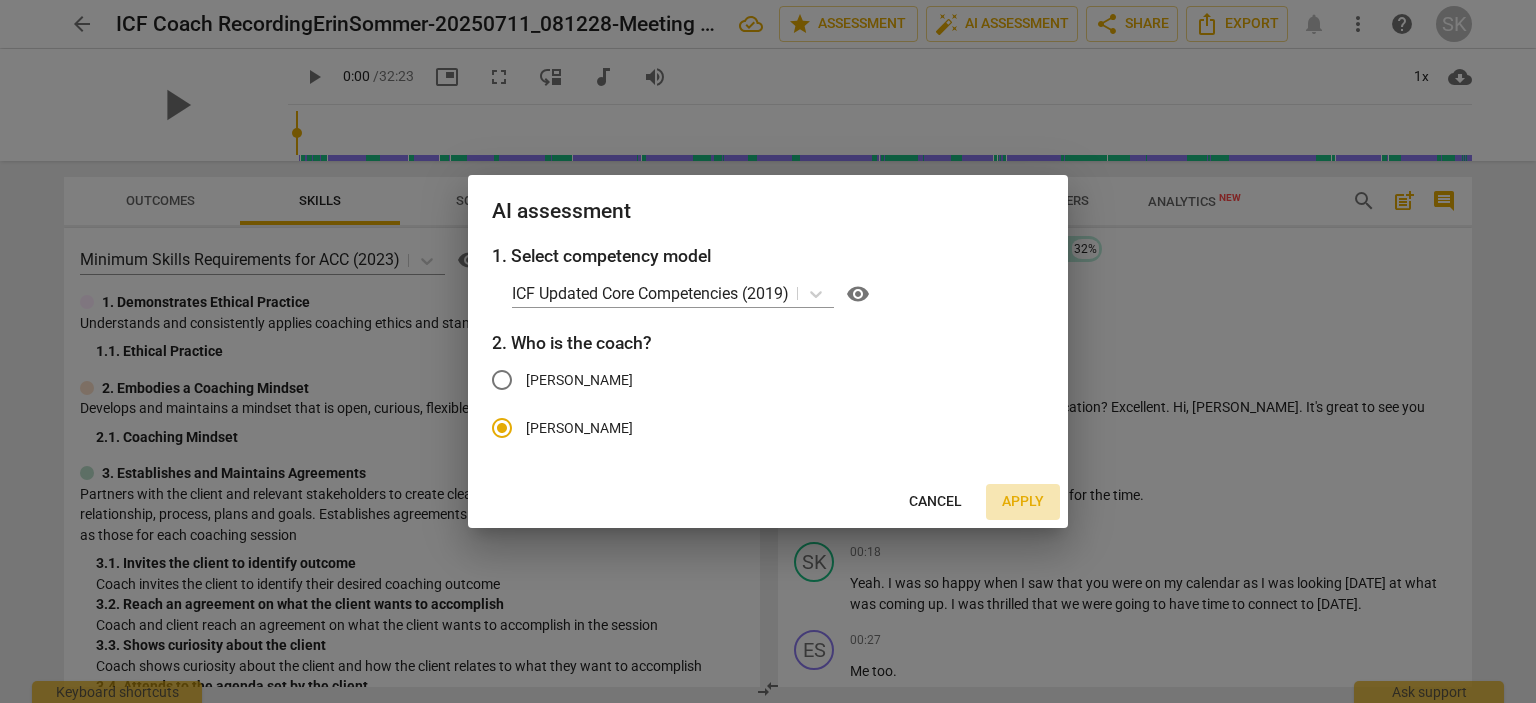 click on "Apply" at bounding box center (1023, 502) 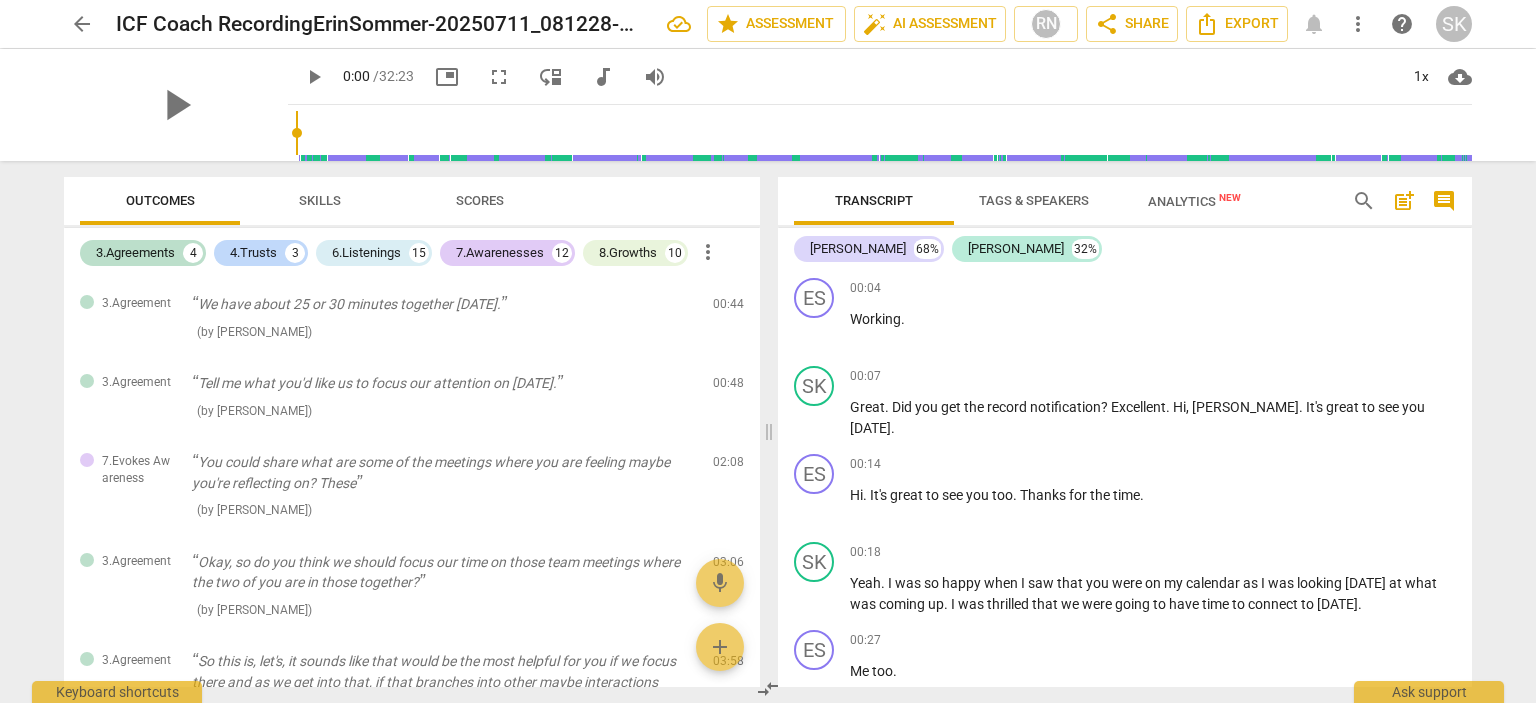 click on "more_vert" at bounding box center (708, 252) 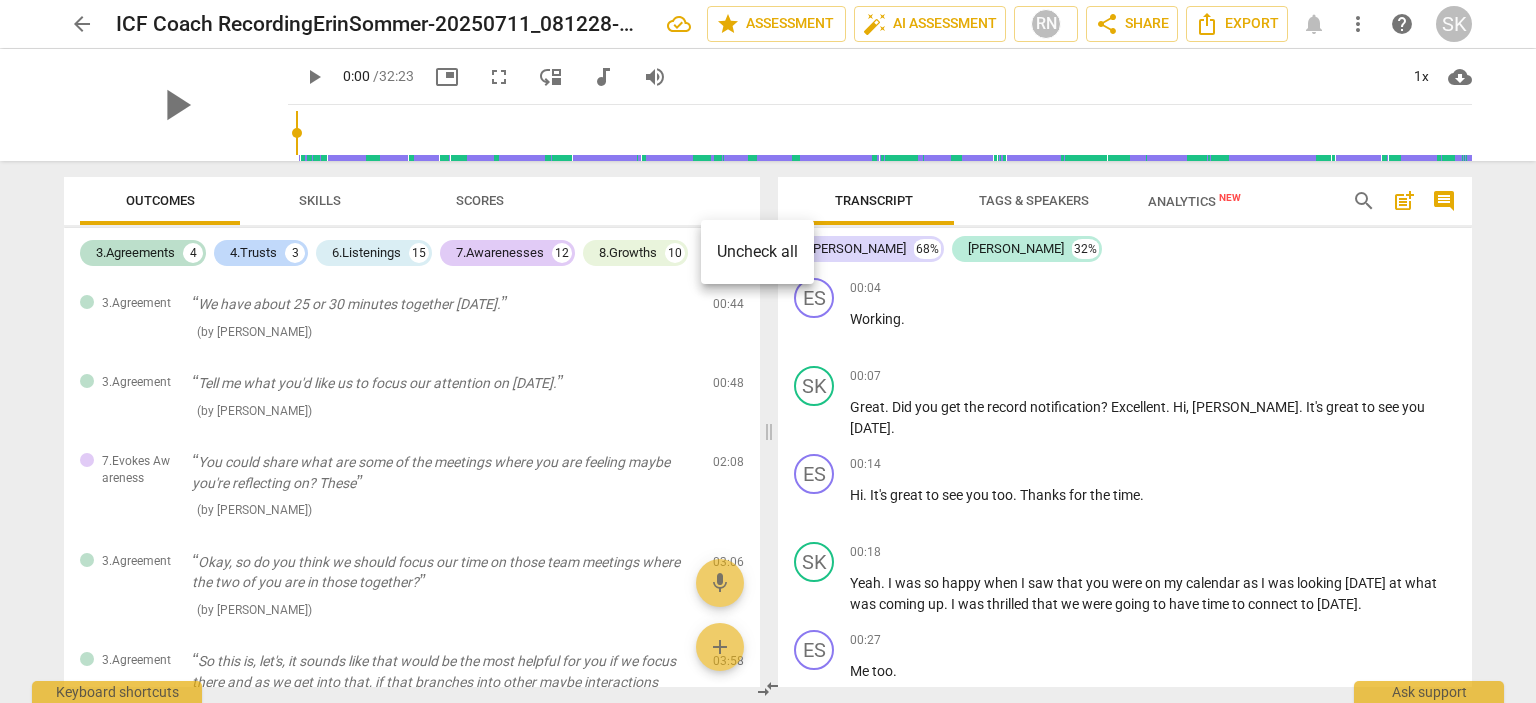 click at bounding box center (768, 351) 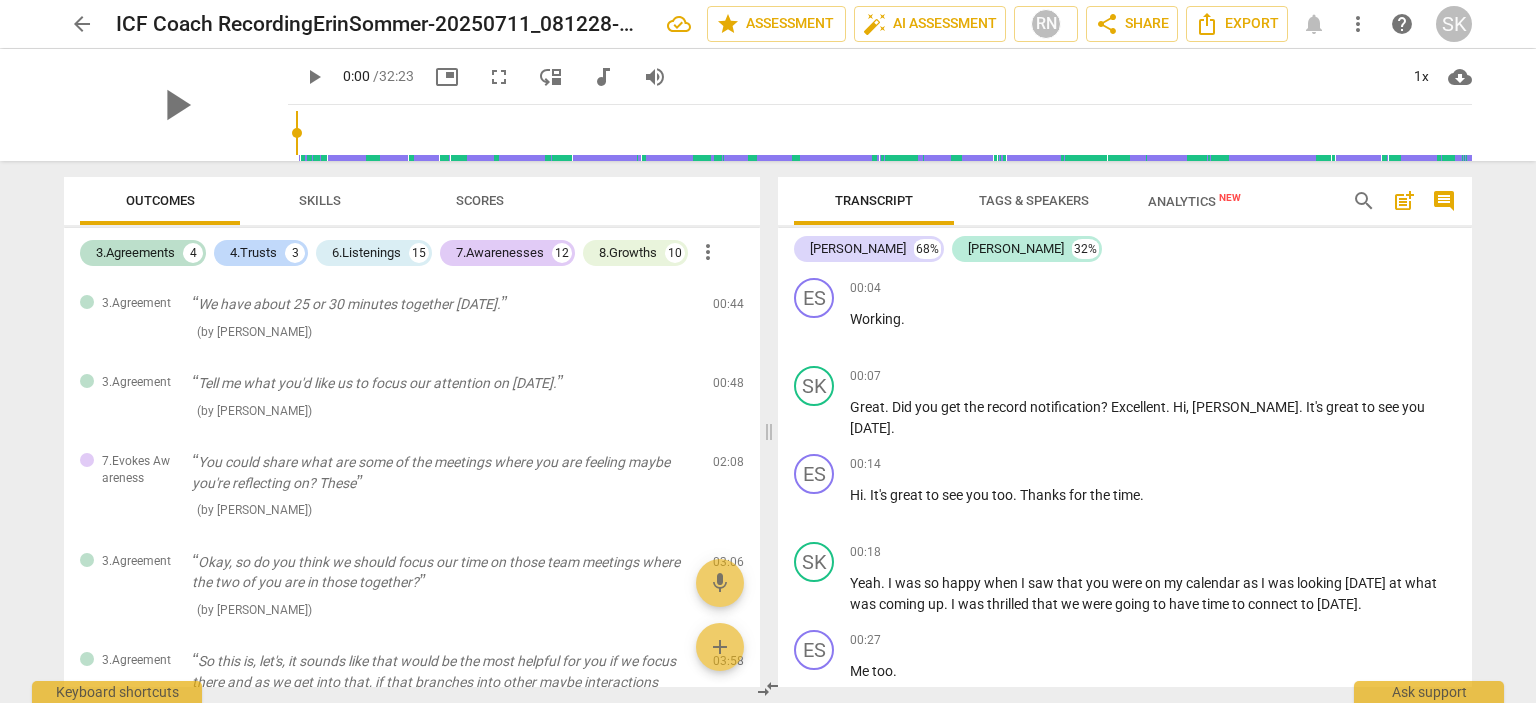 click on "Skills" at bounding box center [320, 200] 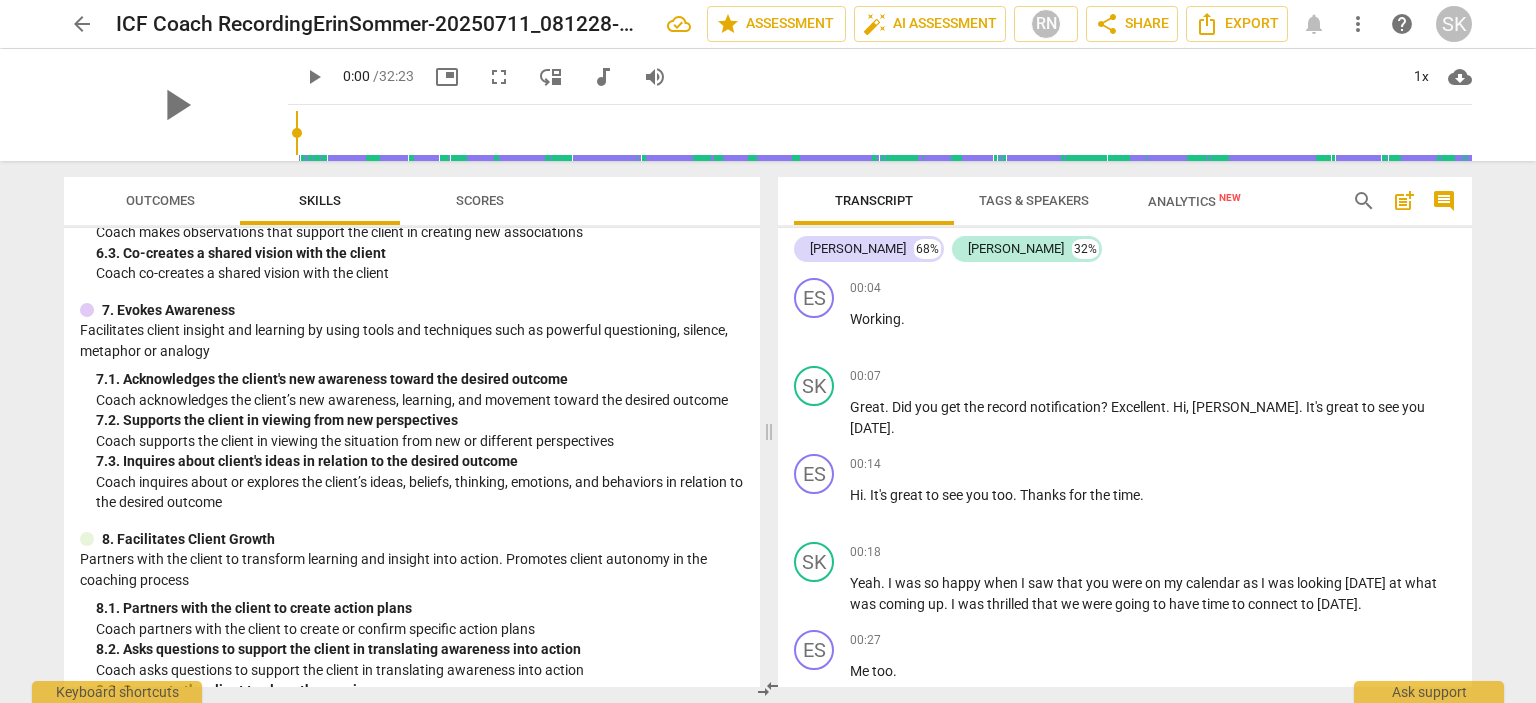 scroll, scrollTop: 1149, scrollLeft: 0, axis: vertical 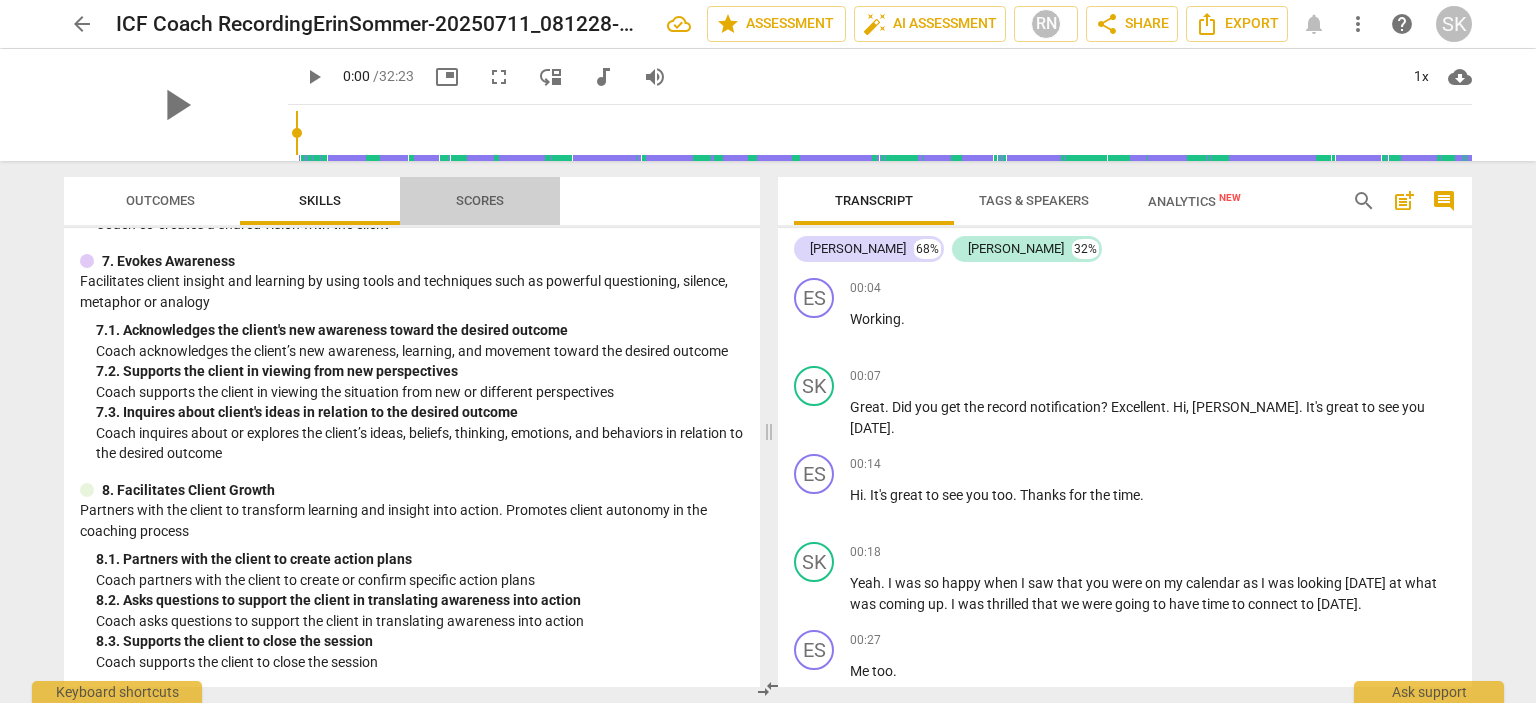 click on "Scores" at bounding box center (480, 200) 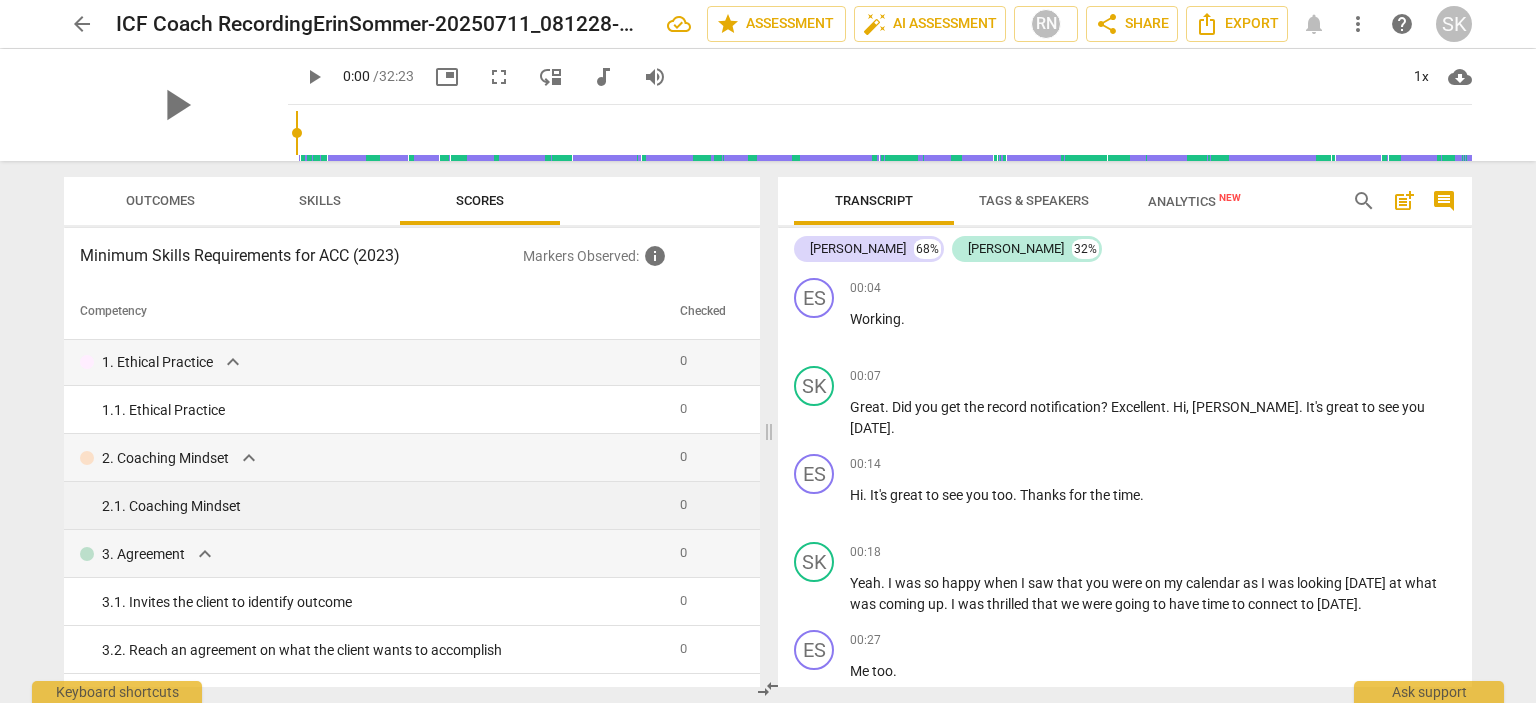 scroll, scrollTop: 0, scrollLeft: 0, axis: both 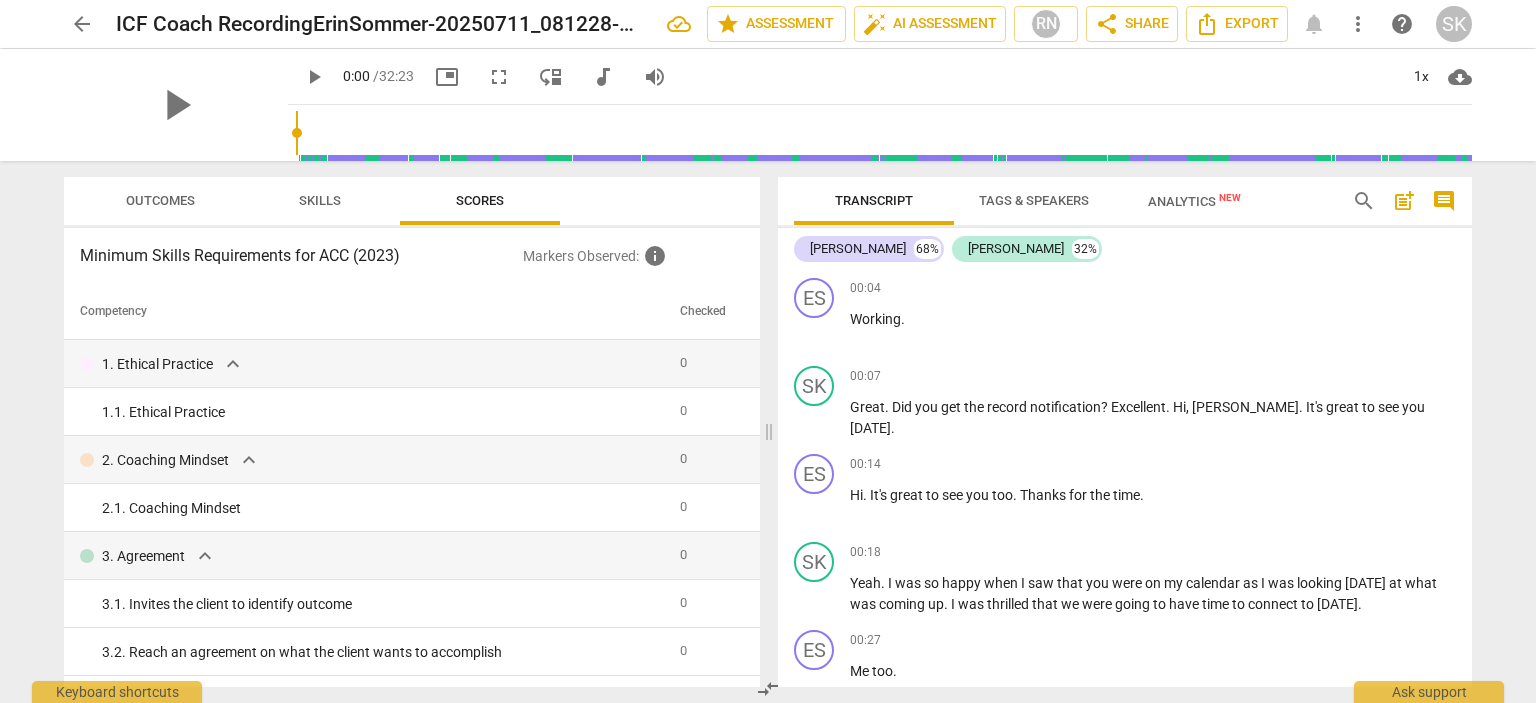 click on "Skills" at bounding box center (320, 200) 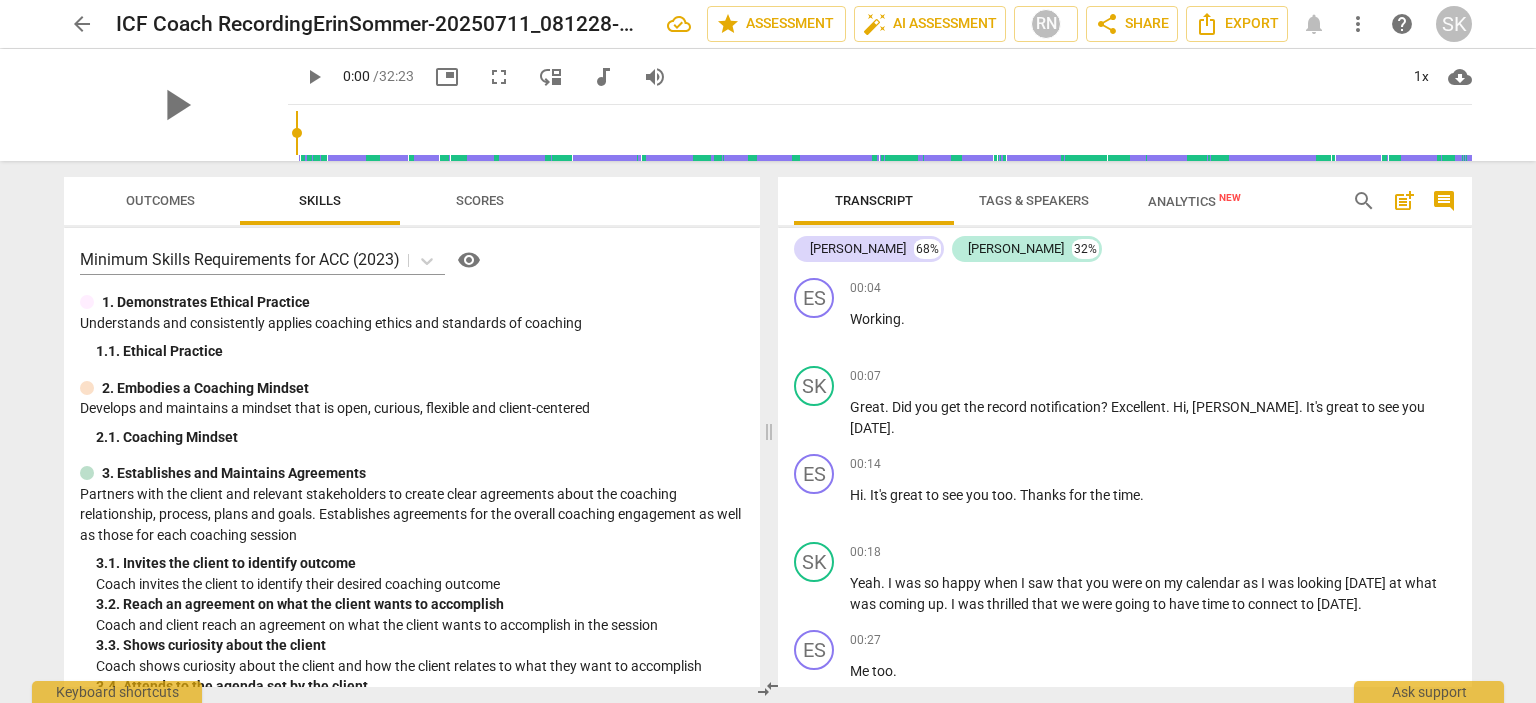 click on "Outcomes" at bounding box center (160, 200) 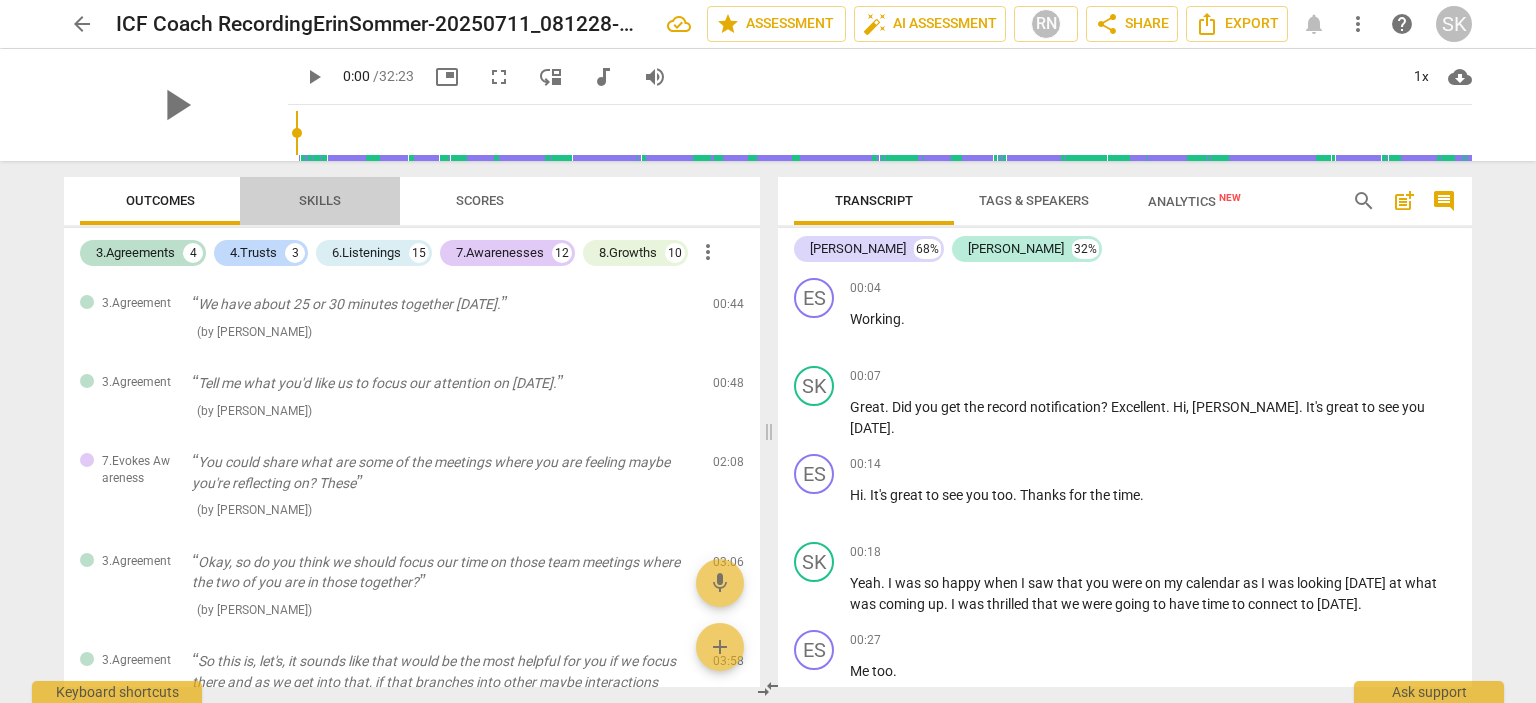 click on "Skills" at bounding box center [320, 200] 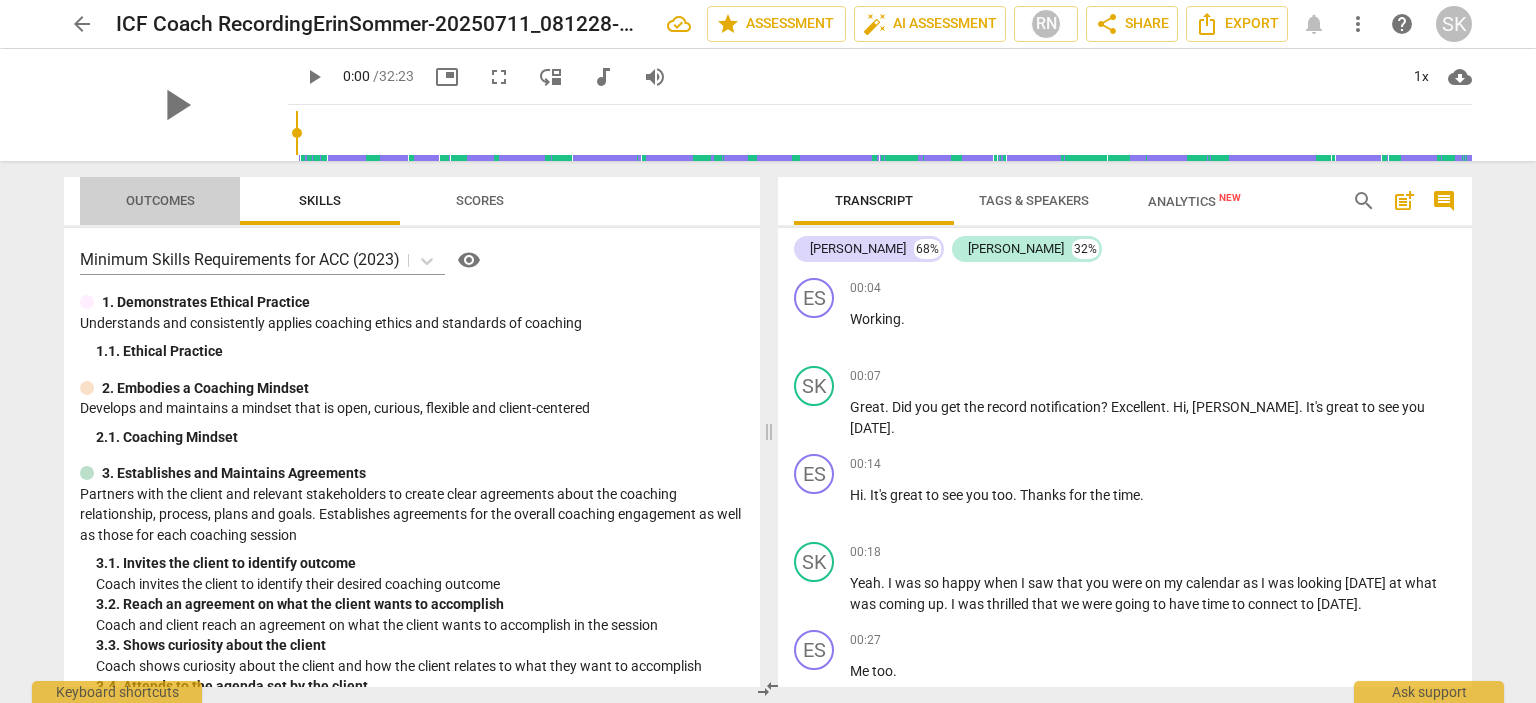 click on "Outcomes" at bounding box center (160, 200) 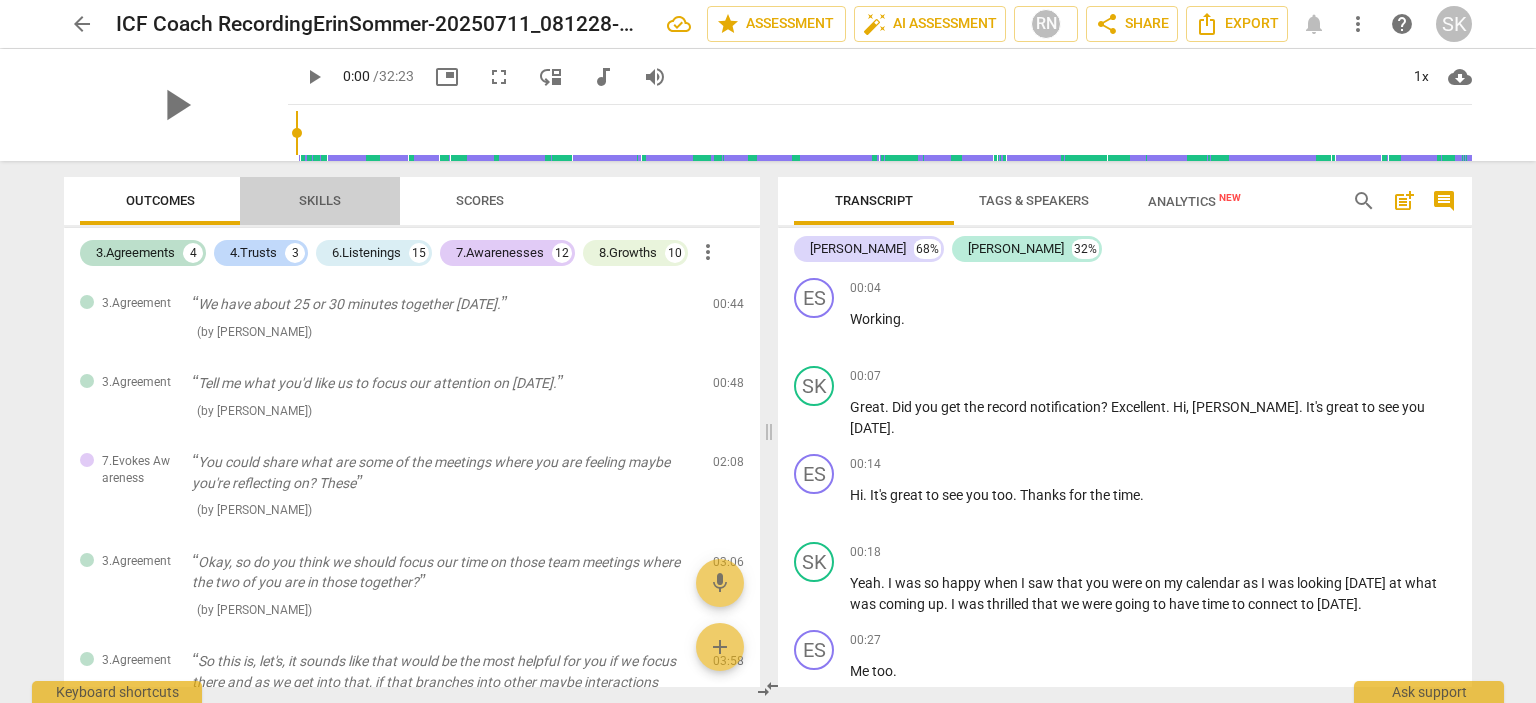click on "Skills" at bounding box center [320, 200] 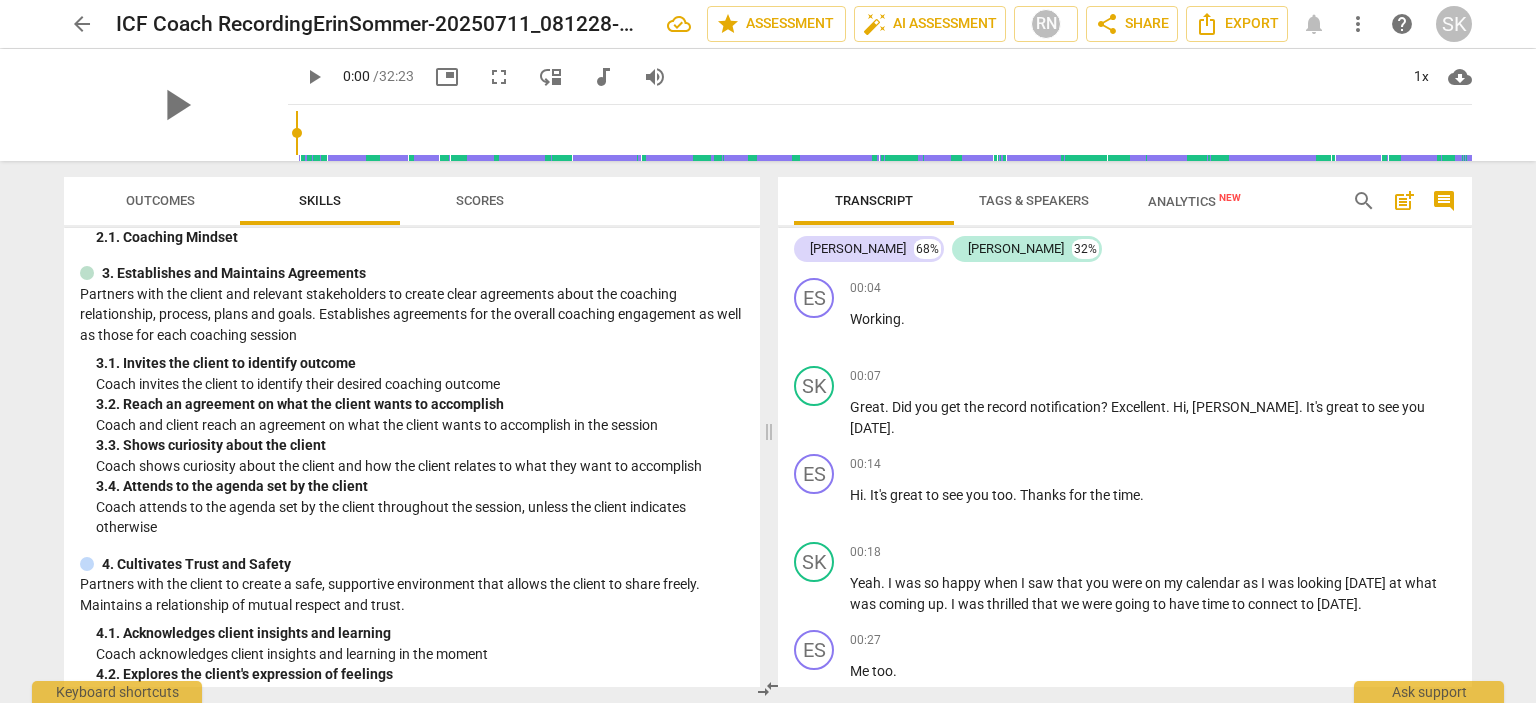 scroll, scrollTop: 300, scrollLeft: 0, axis: vertical 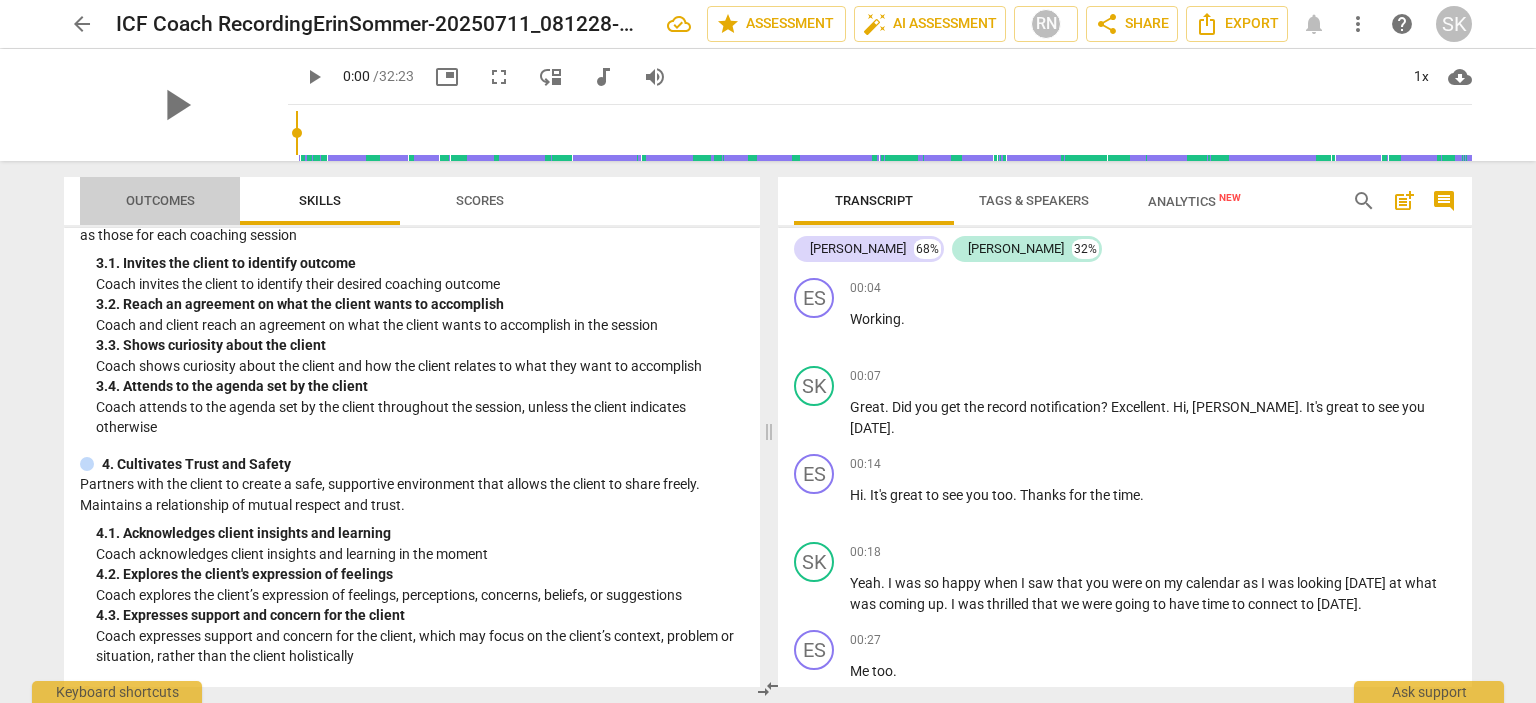 click on "Outcomes" at bounding box center (160, 201) 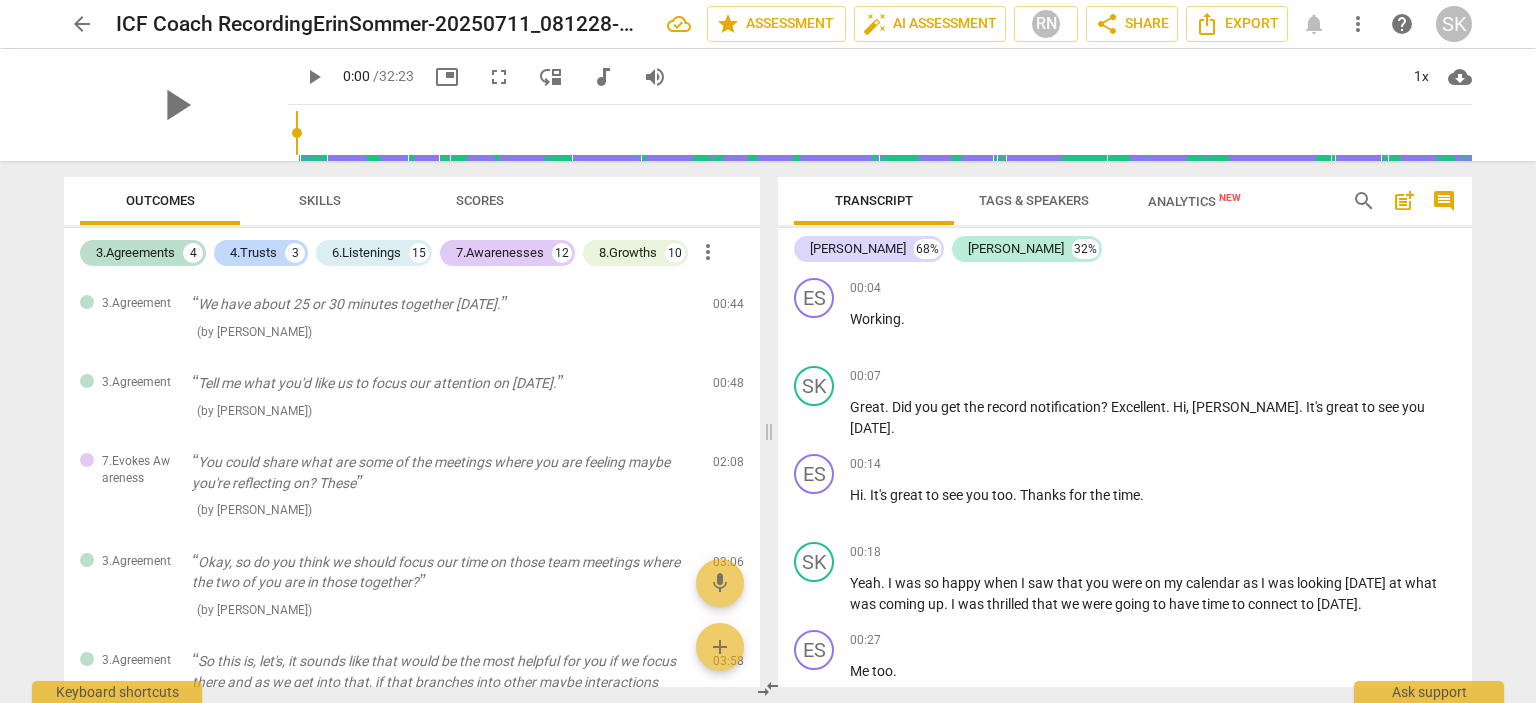click on "Skills" at bounding box center [320, 201] 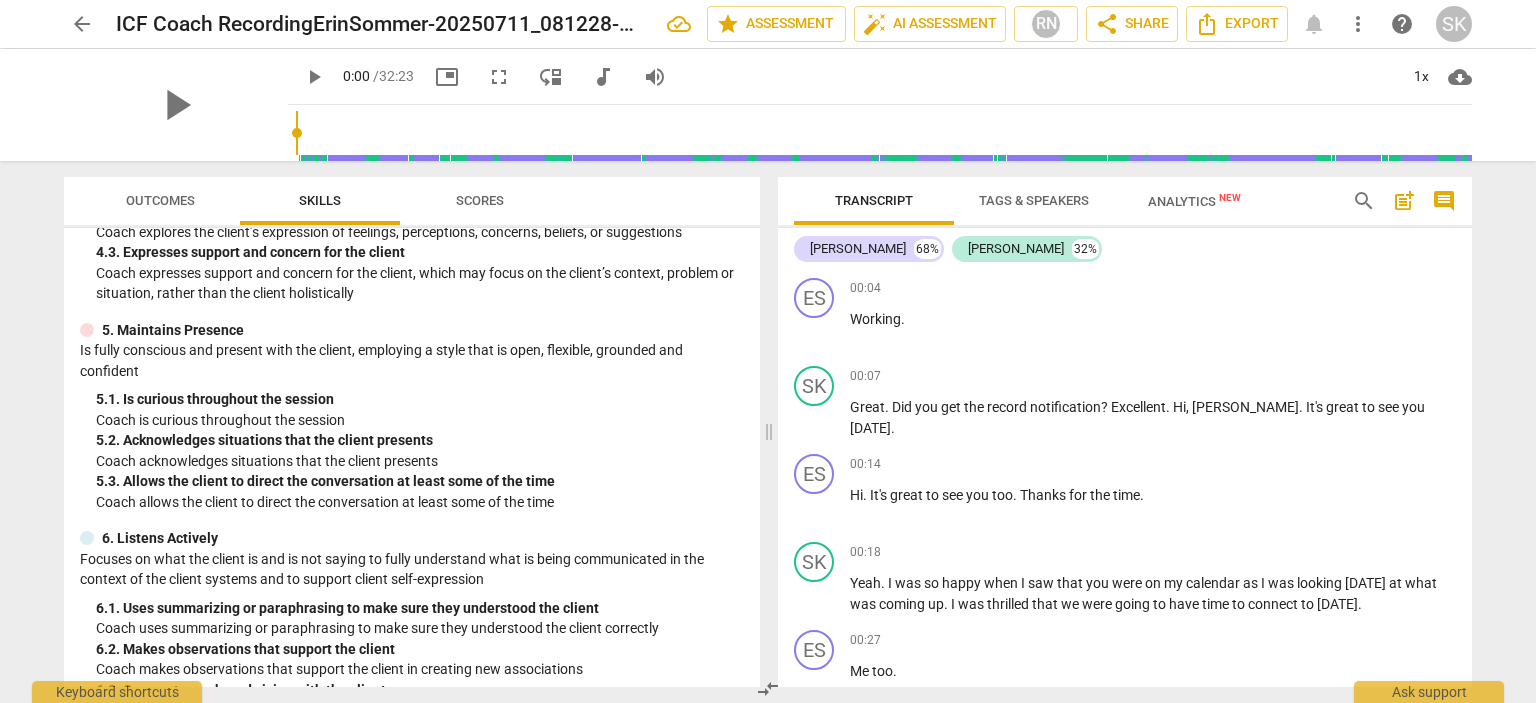 scroll, scrollTop: 700, scrollLeft: 0, axis: vertical 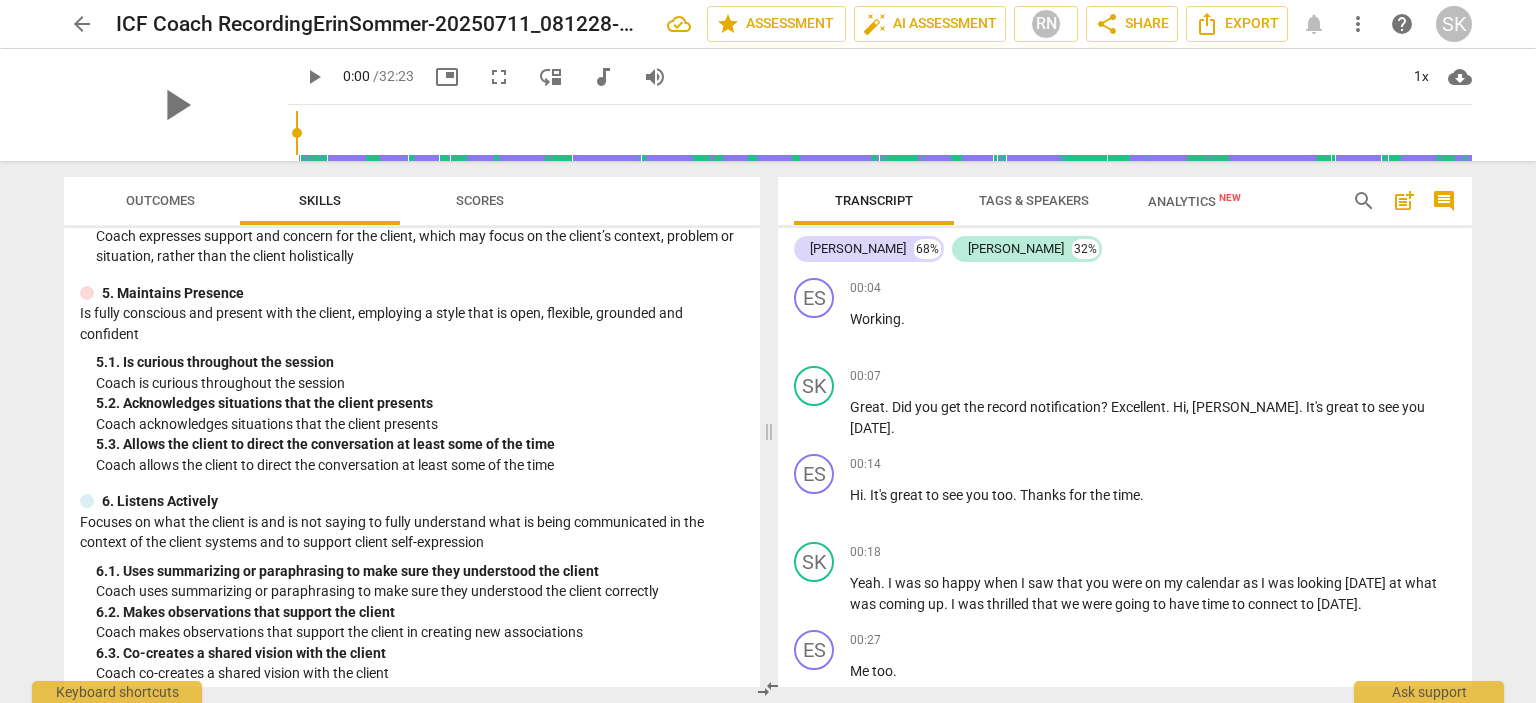 click on "Outcomes" at bounding box center (160, 200) 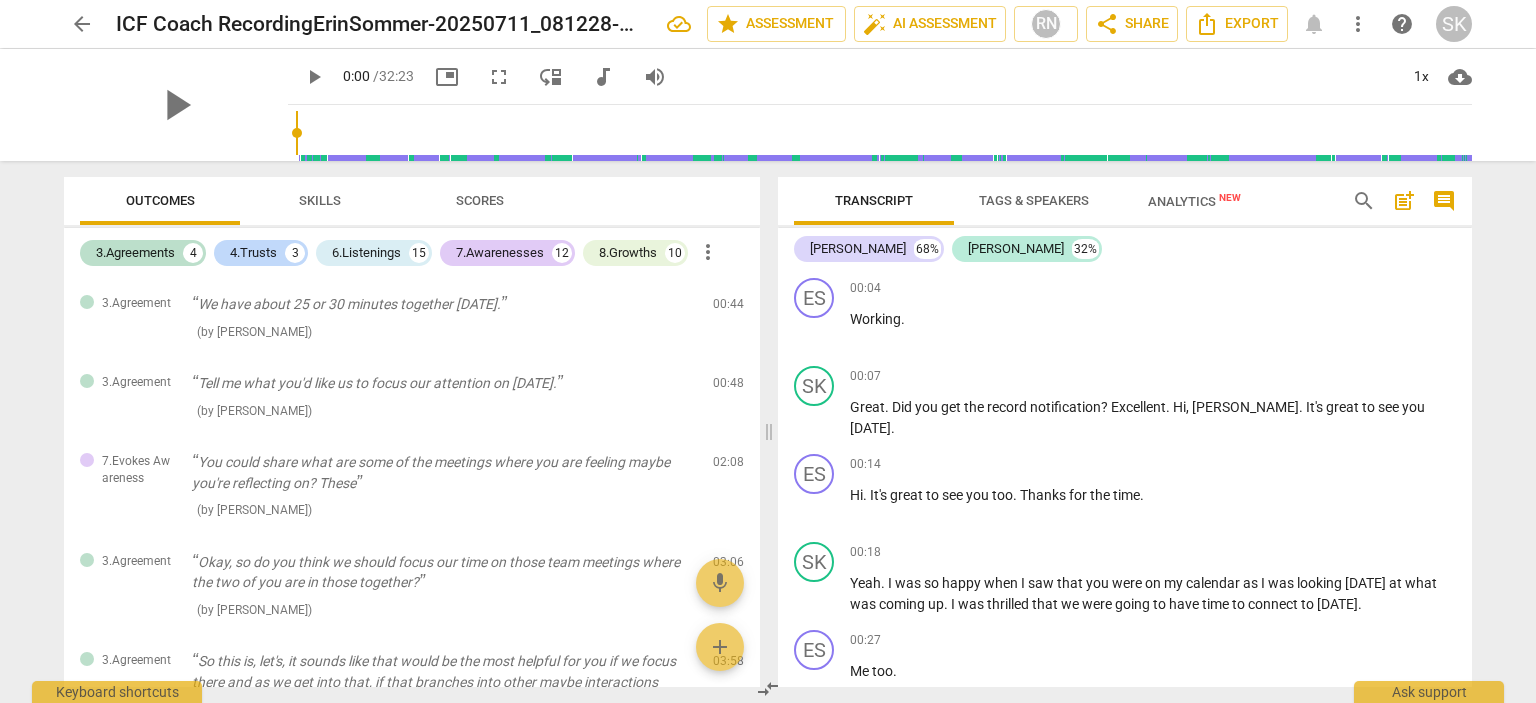 click on "Skills" at bounding box center [320, 200] 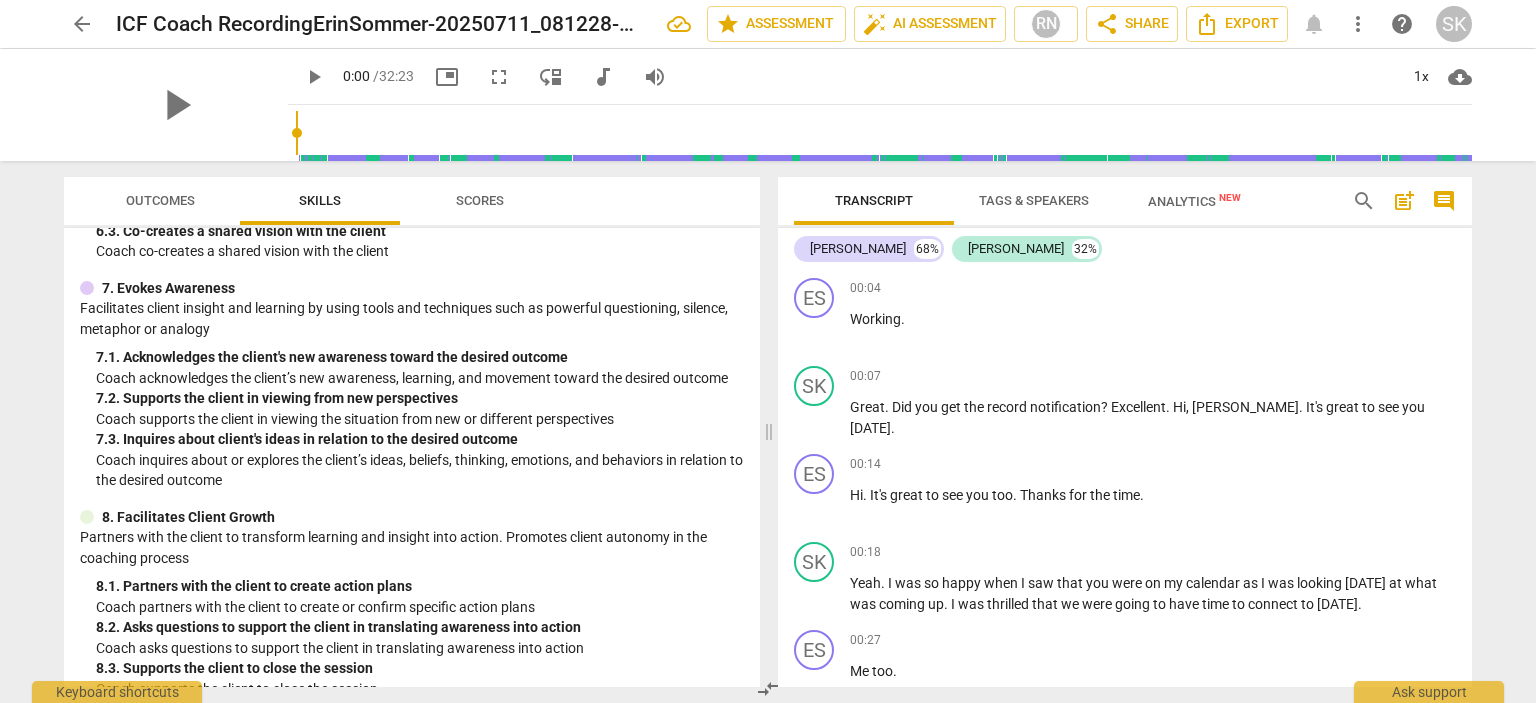 scroll, scrollTop: 1149, scrollLeft: 0, axis: vertical 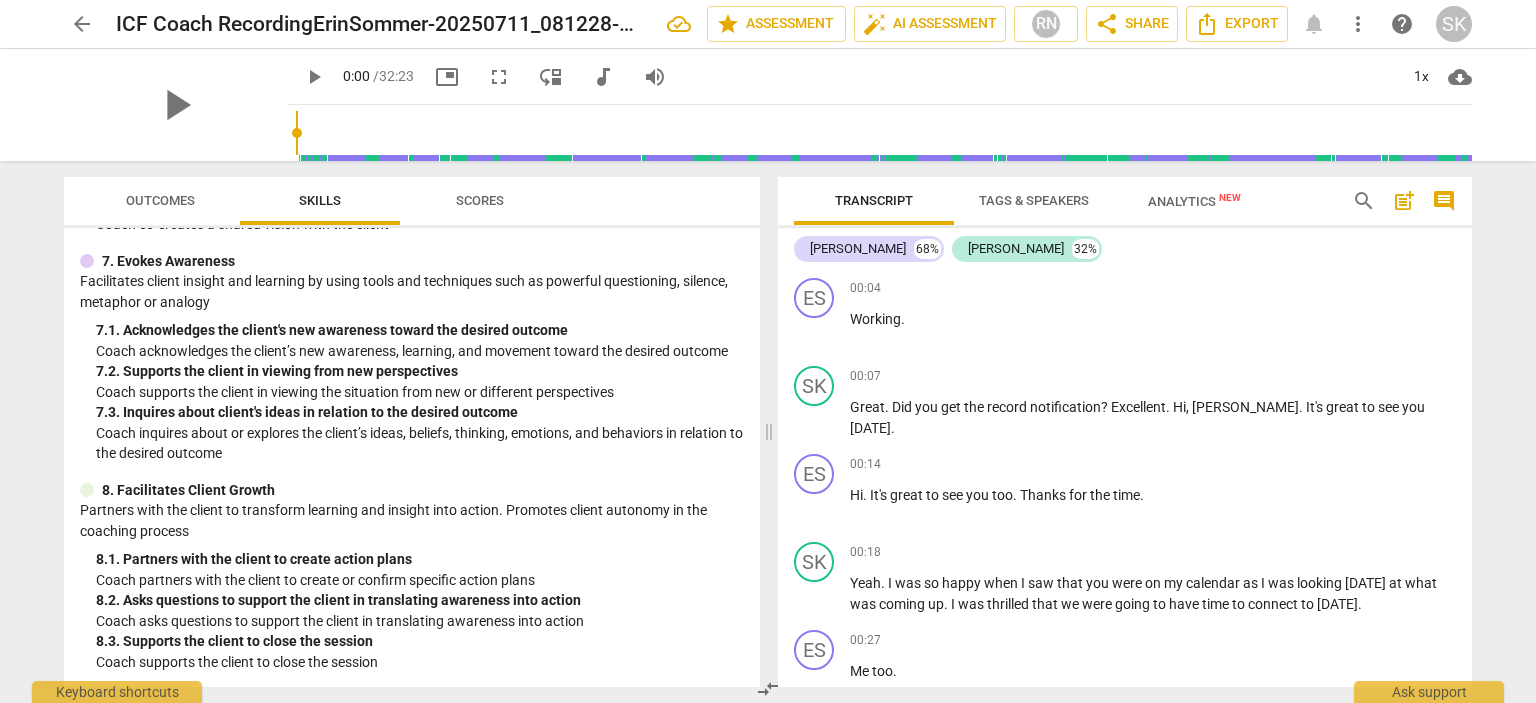 click on "Tags & Speakers" at bounding box center (1034, 200) 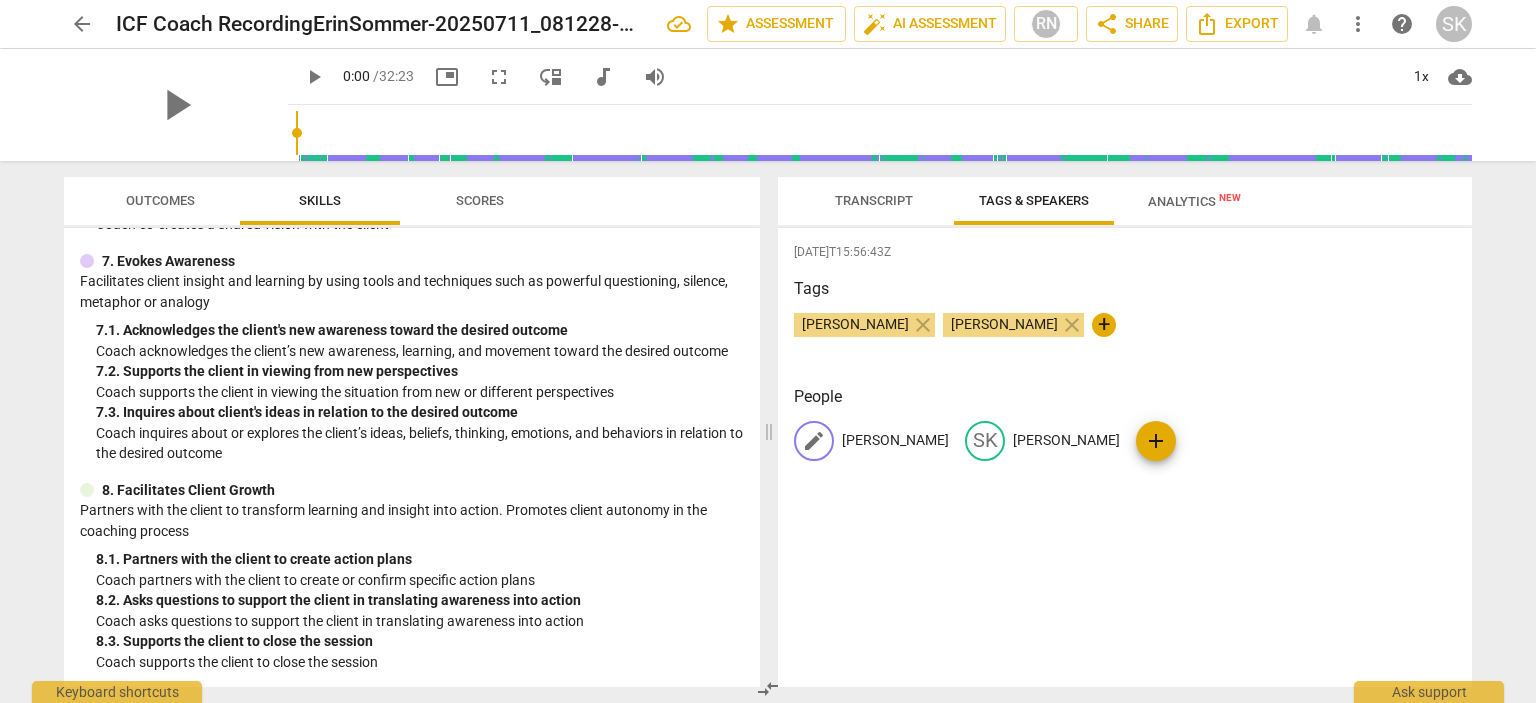 click on "[PERSON_NAME]" at bounding box center [895, 440] 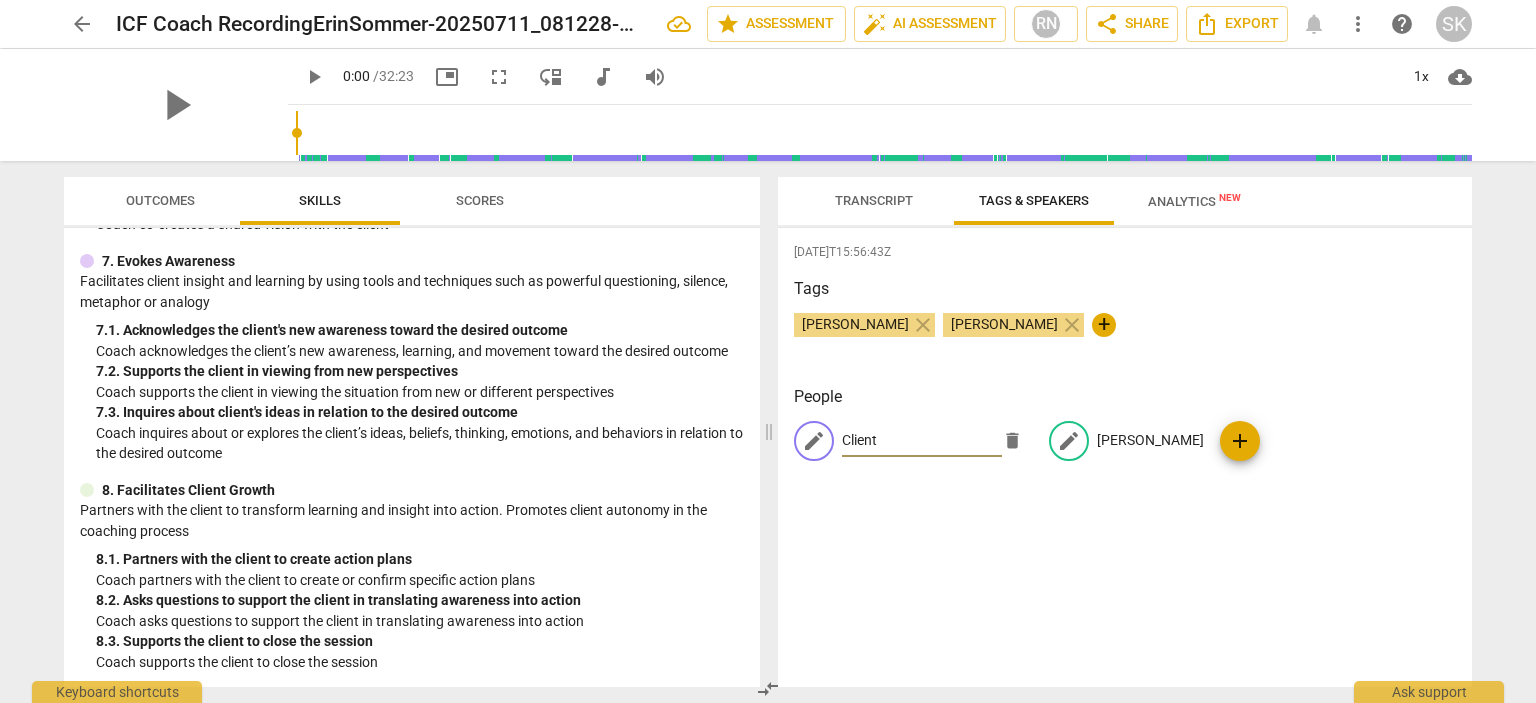 type on "Client" 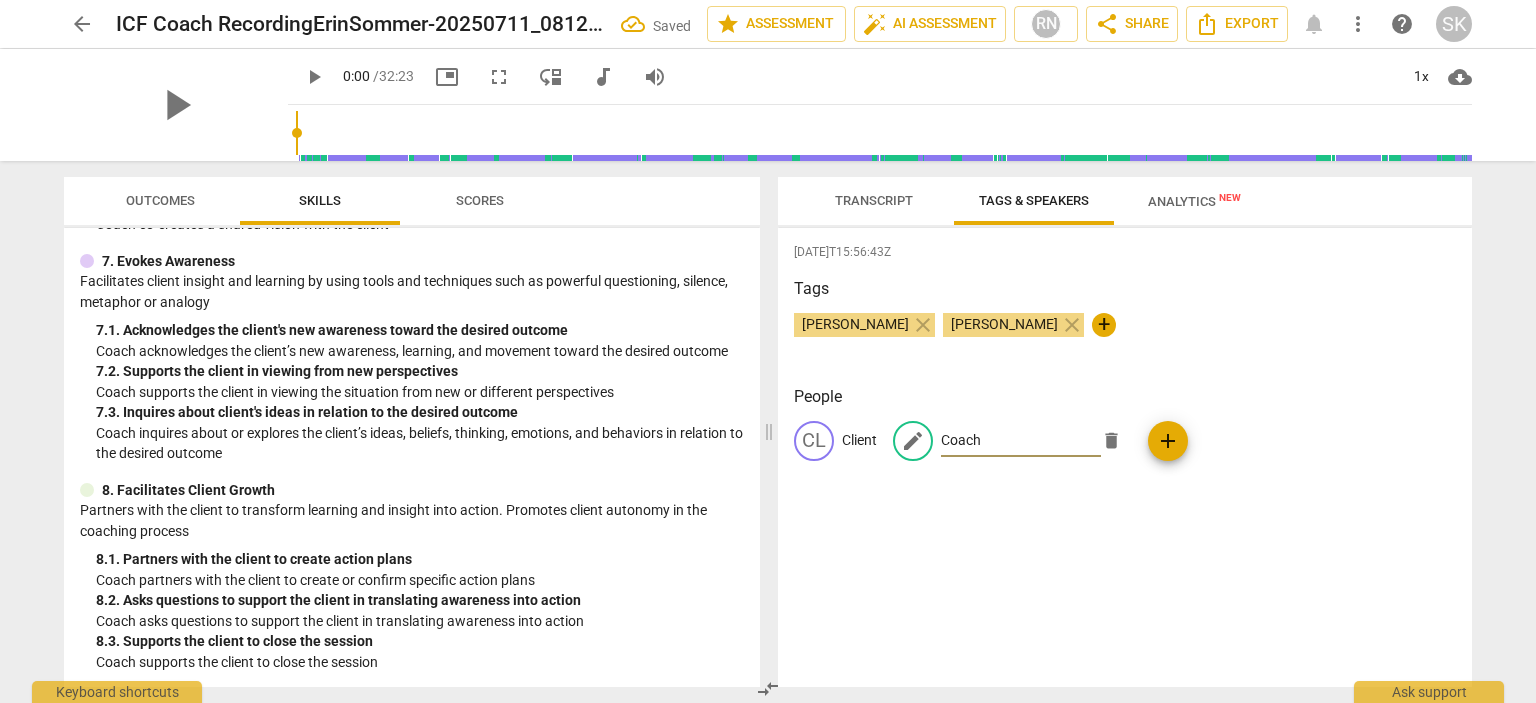 type on "Coach" 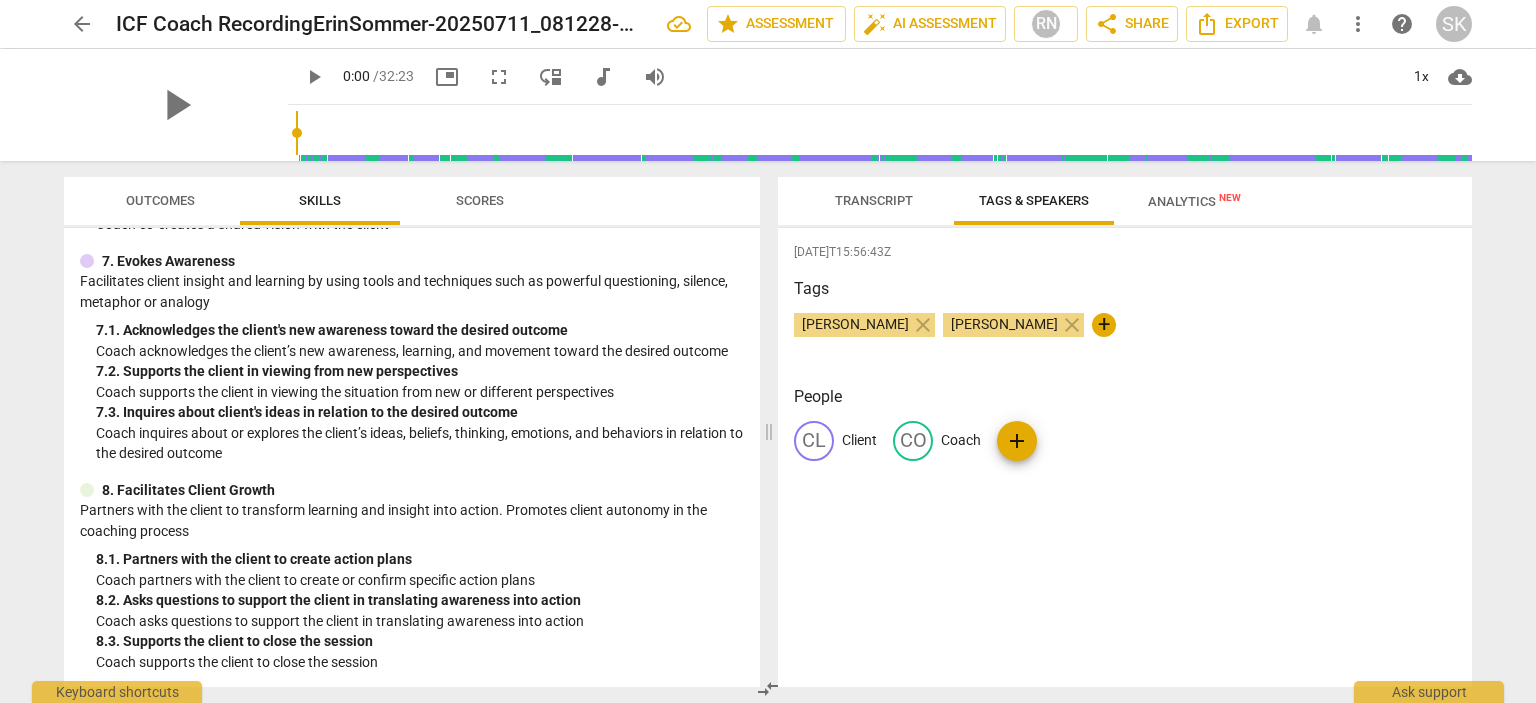 click on "Transcript" at bounding box center (874, 201) 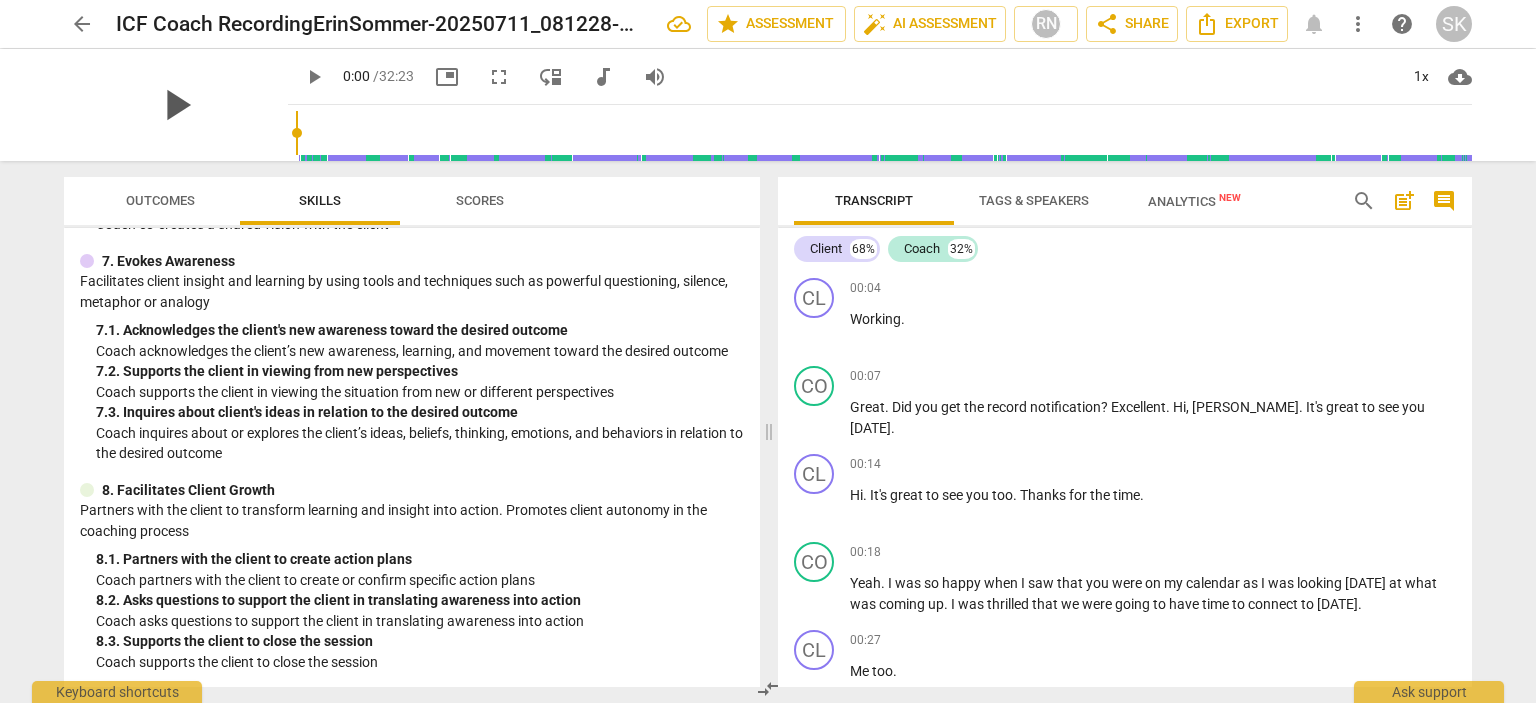 click on "play_arrow" at bounding box center (176, 105) 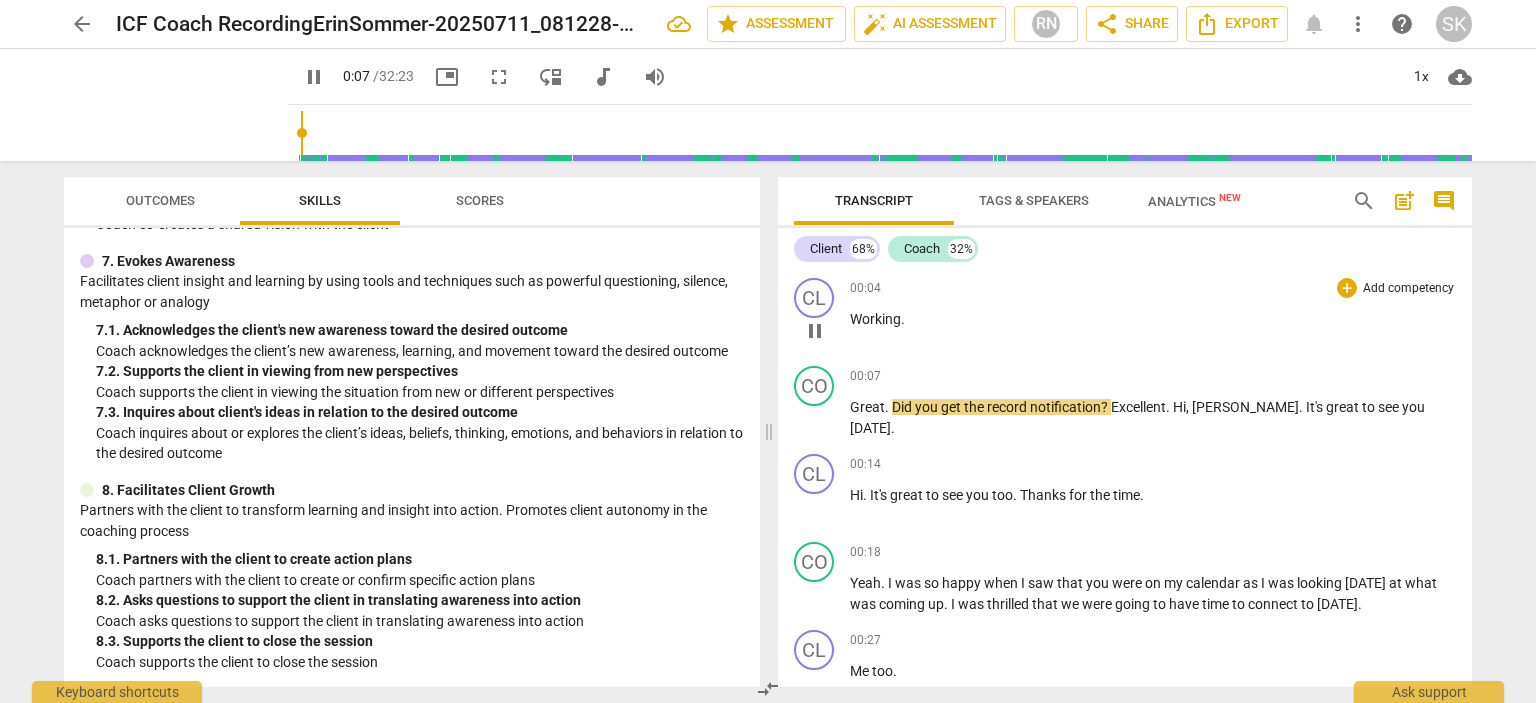 click on "Working" at bounding box center (875, 319) 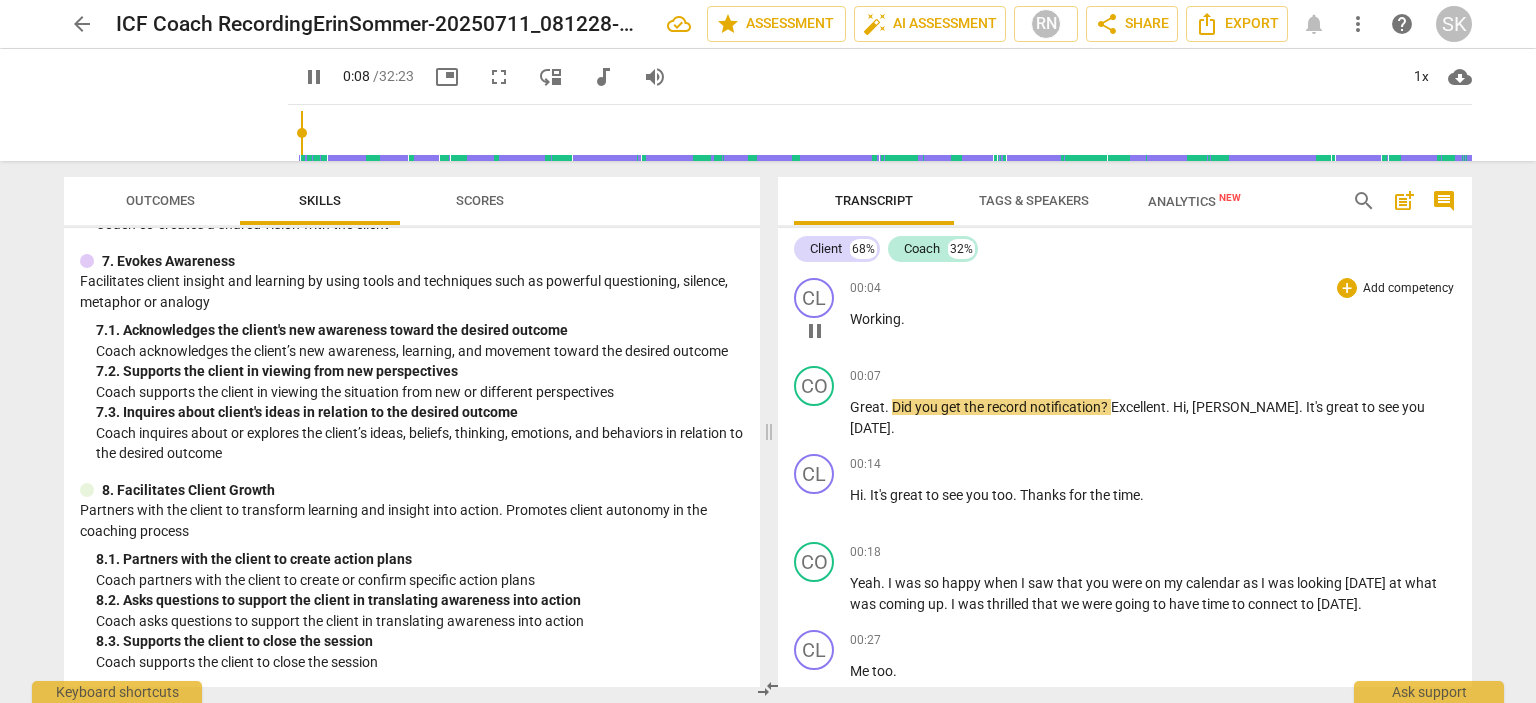 type on "9" 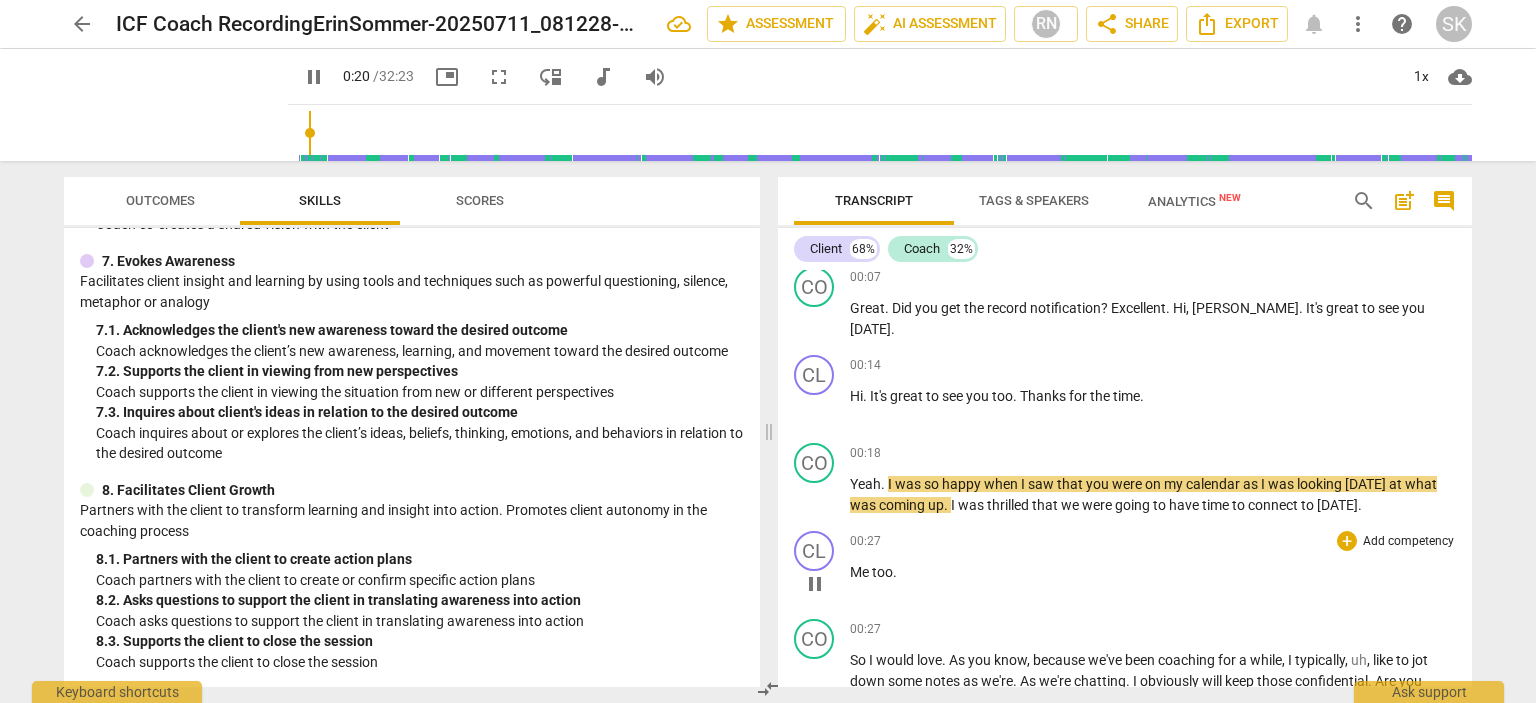 scroll, scrollTop: 100, scrollLeft: 0, axis: vertical 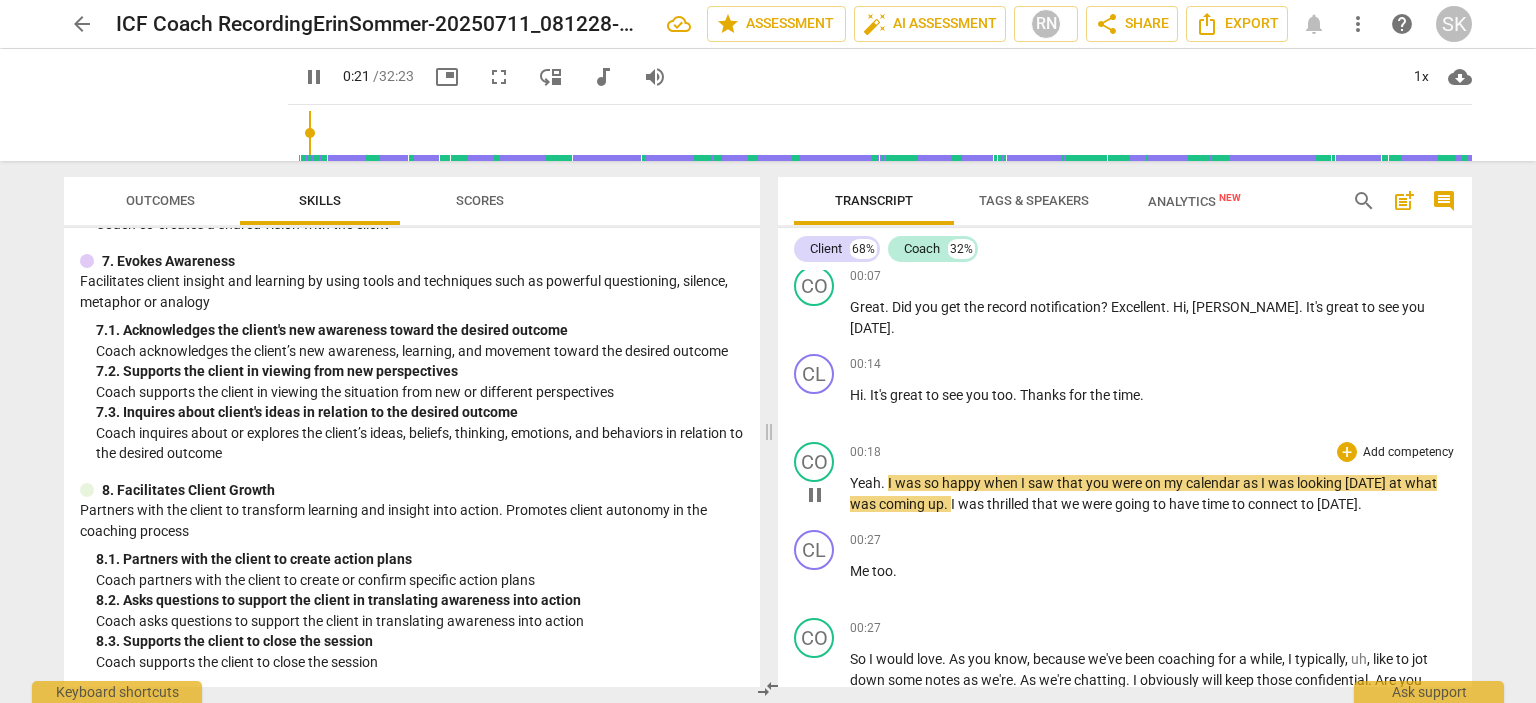 click on "so" at bounding box center [933, 483] 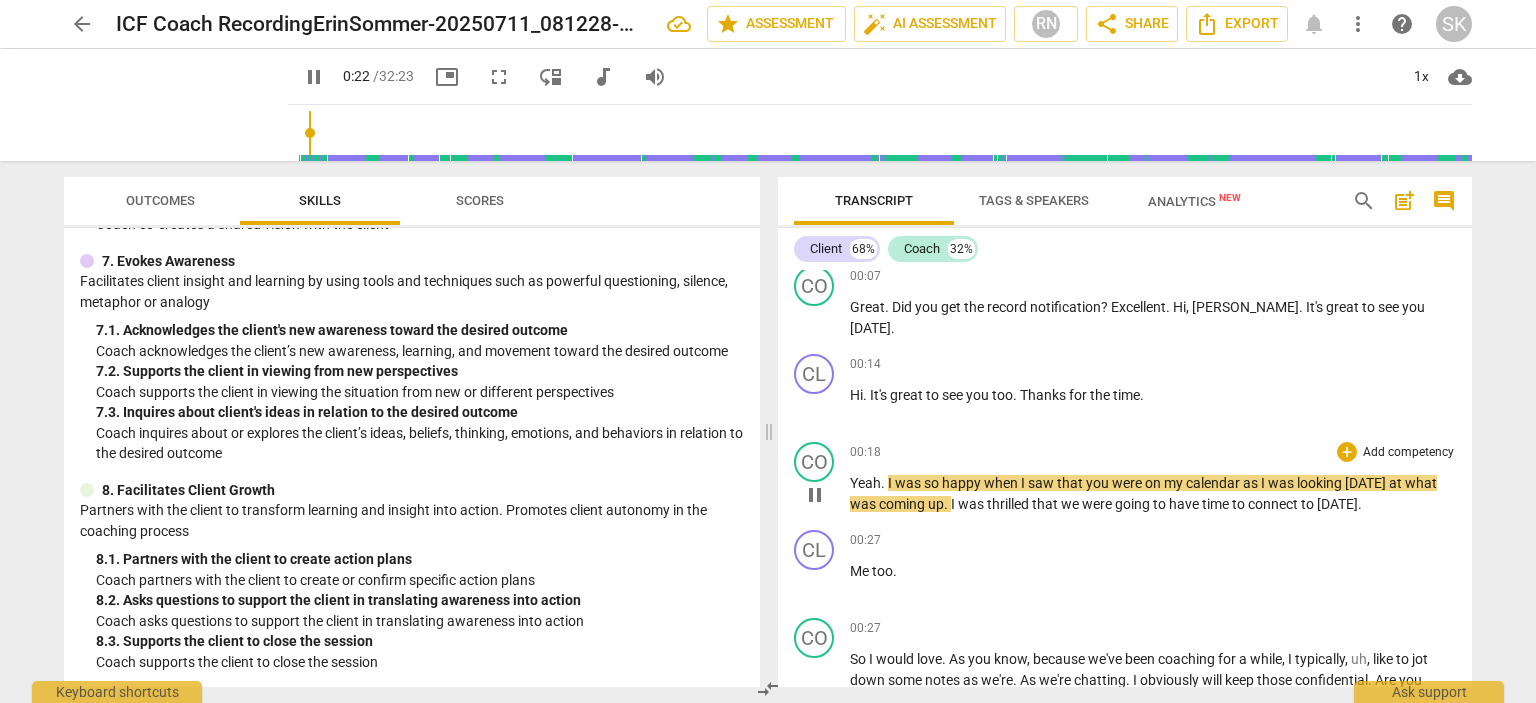 type on "23" 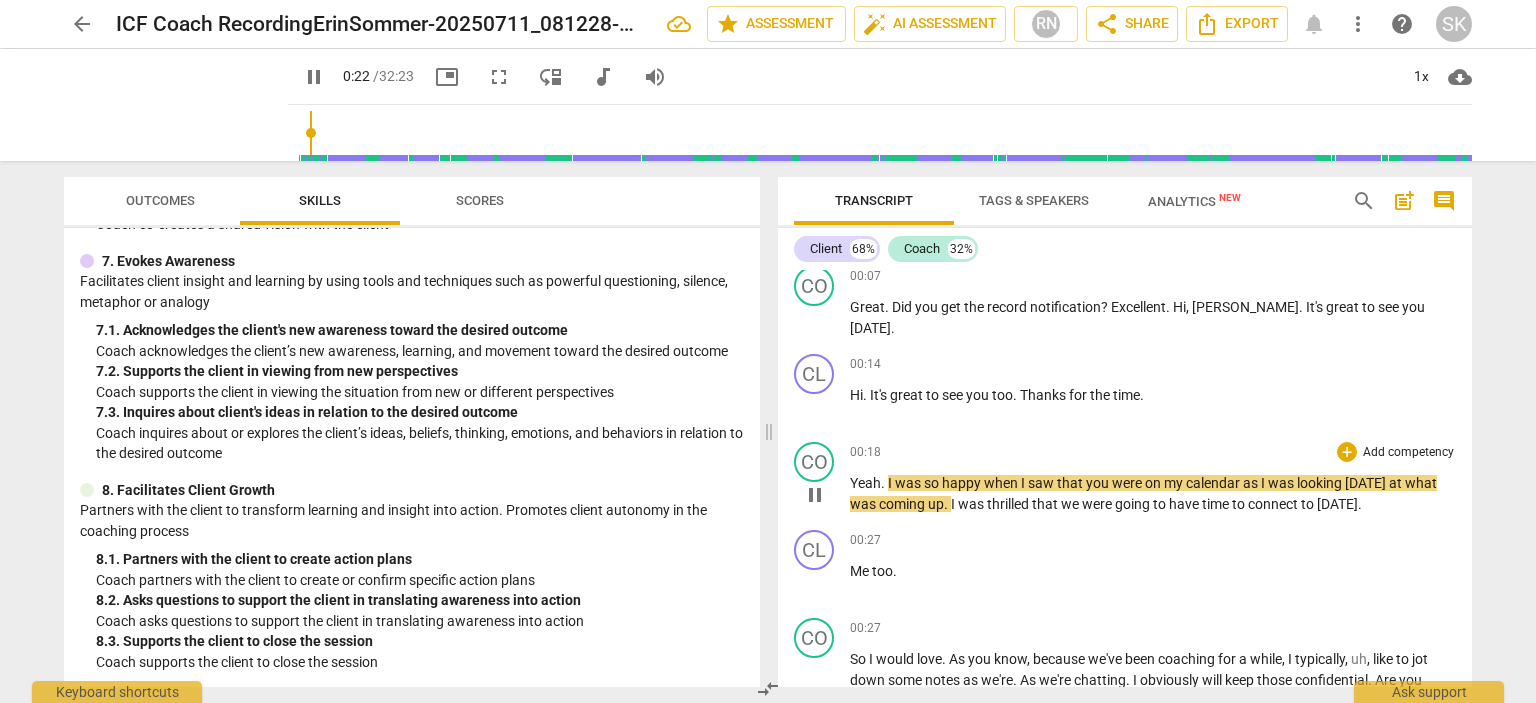 type 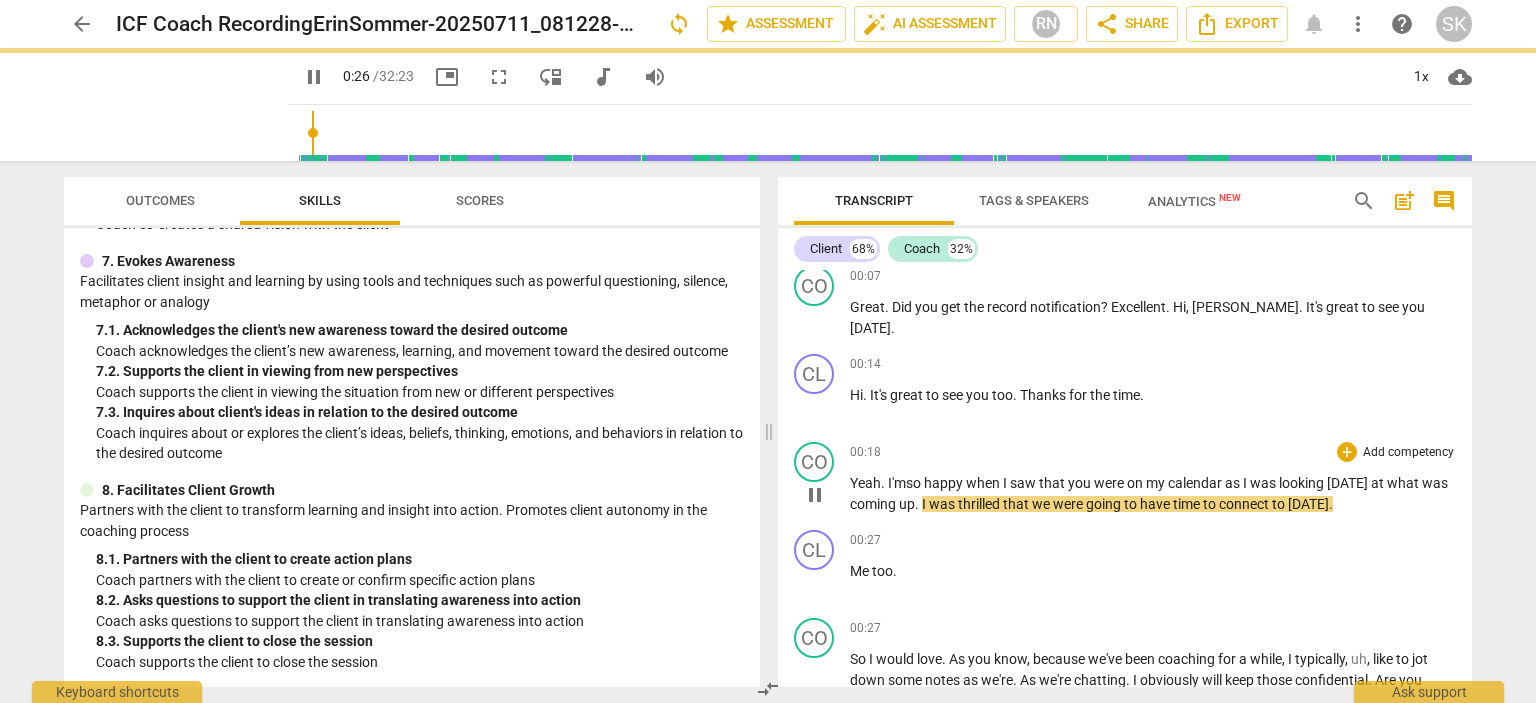 click on "happy" at bounding box center [945, 483] 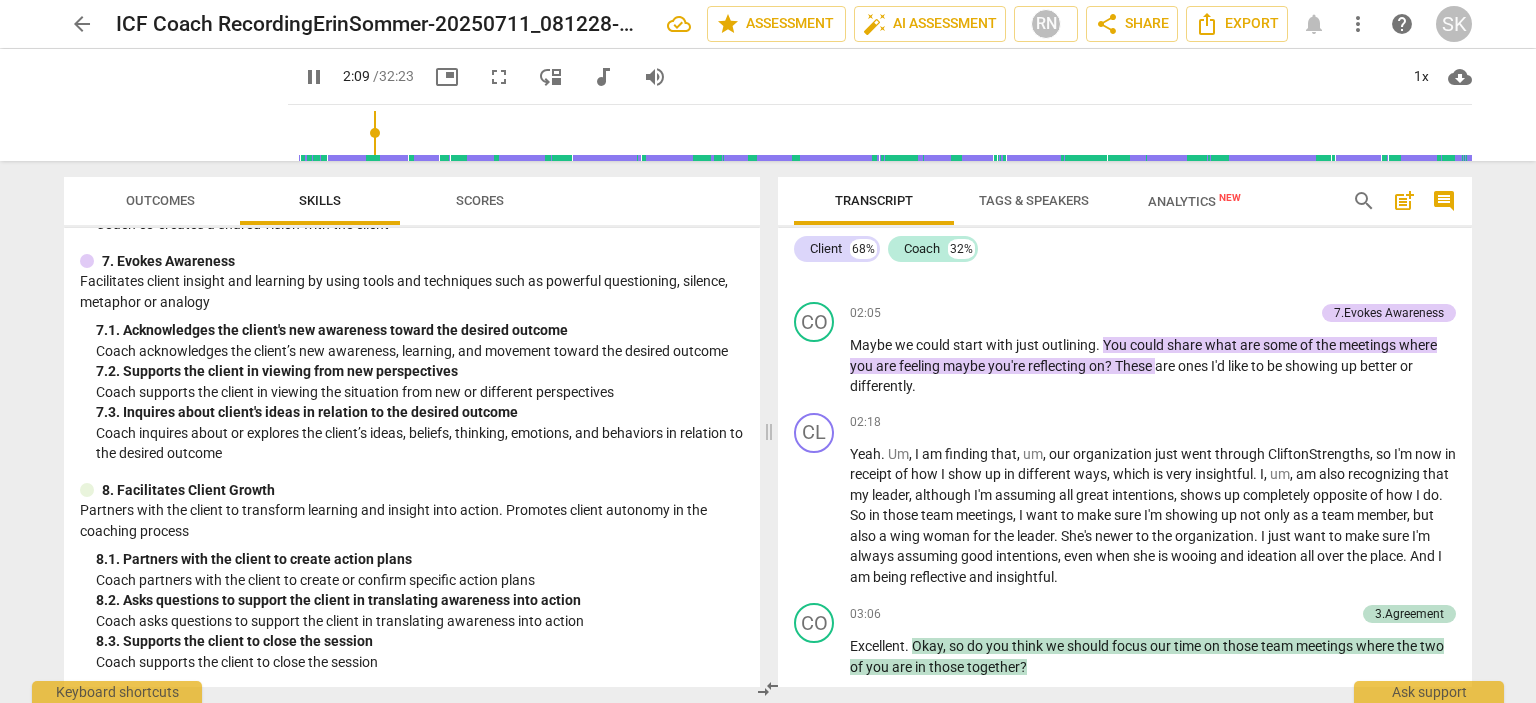 scroll, scrollTop: 1100, scrollLeft: 0, axis: vertical 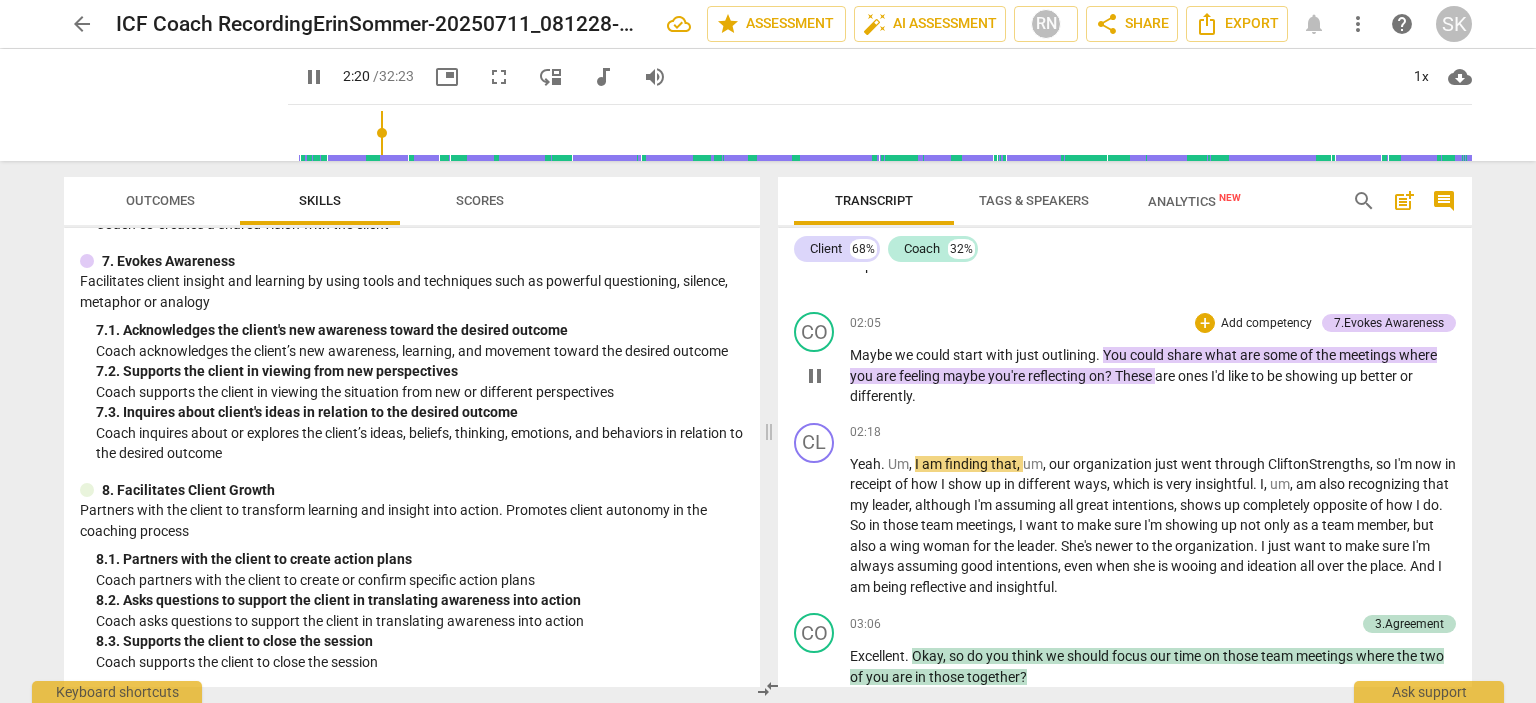 click on "I'd" at bounding box center [1219, 376] 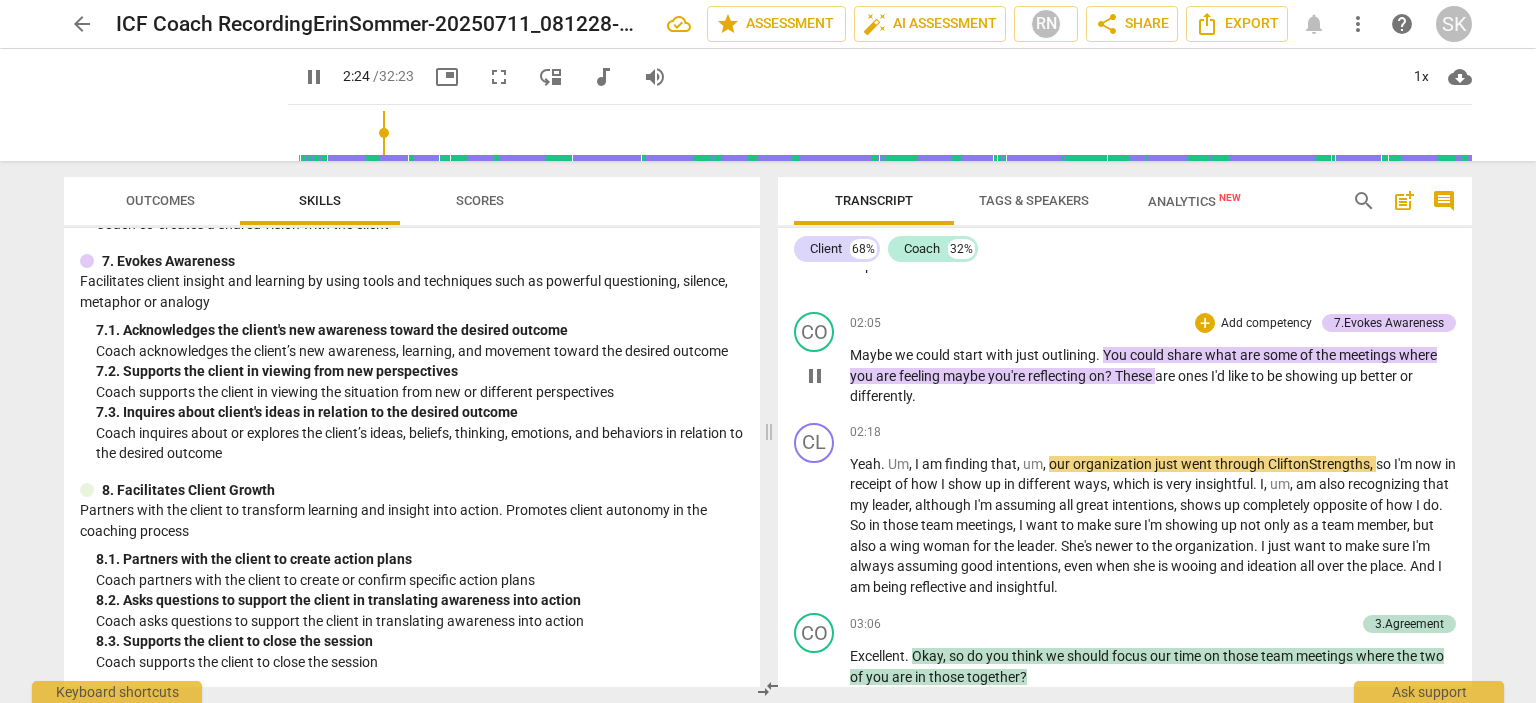 type on "145" 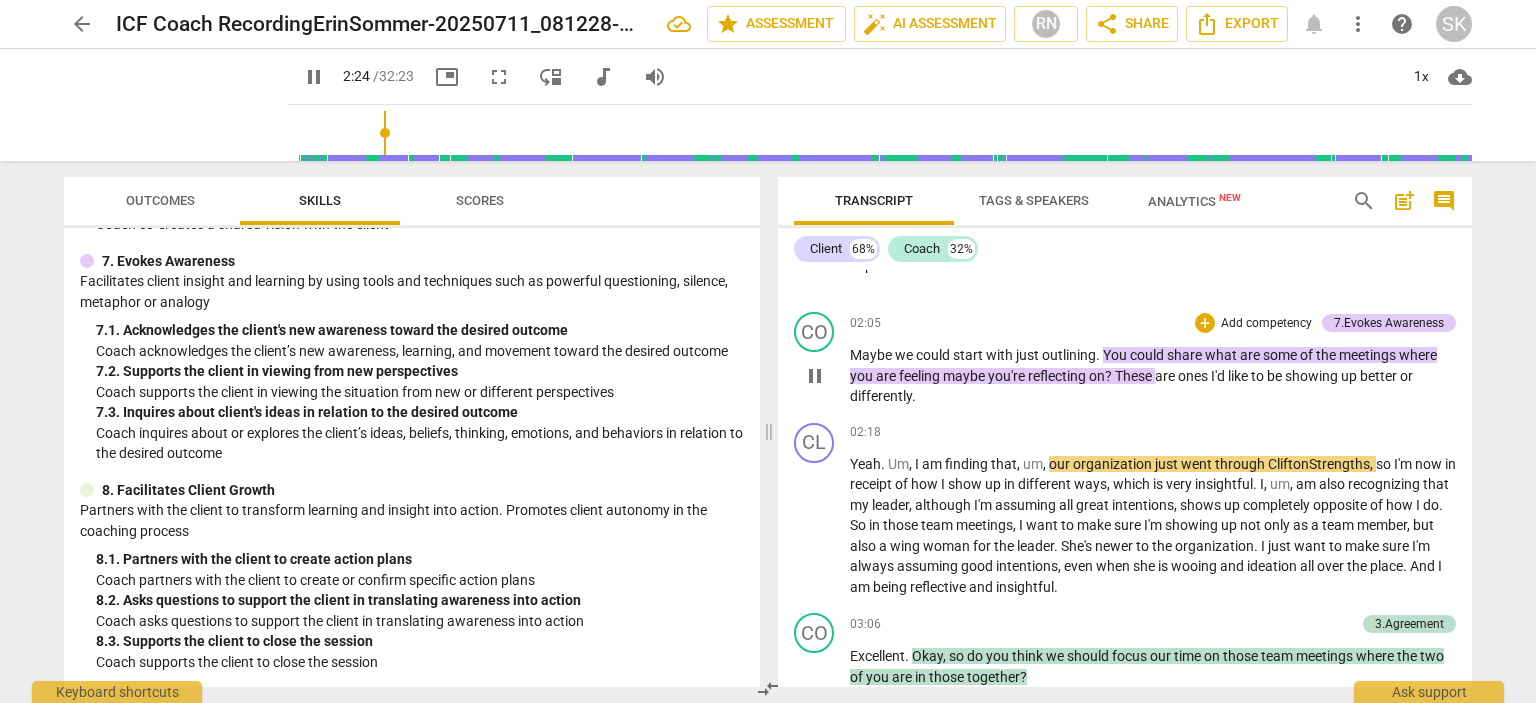 type 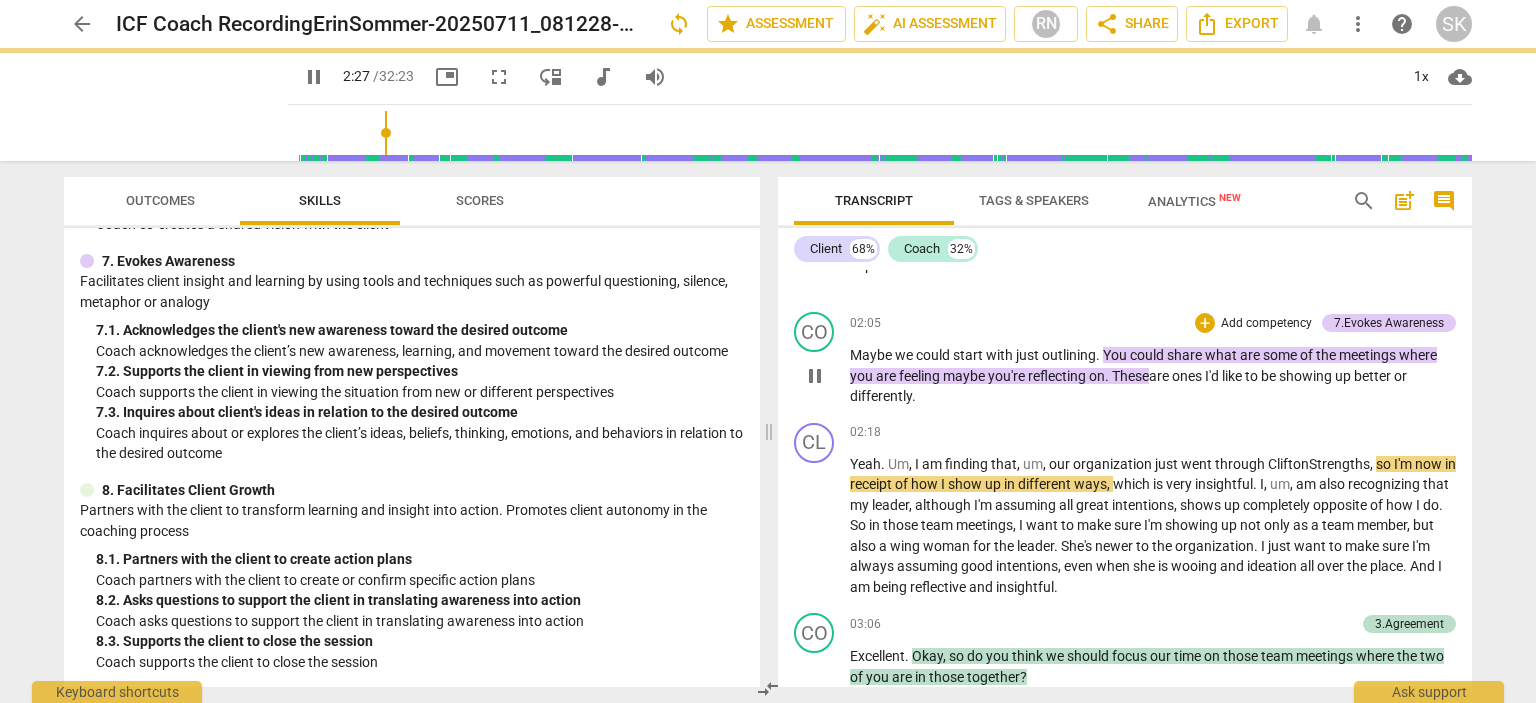 click on "Maybe   we   could   start   with   just   outlining .   You   could   share   what   are   some   of   the   meetings   where   you   are   feeling   maybe   you're   reflecting   on.   These  are   ones   I'd   like   to   be   showing   up   better   or   differently ." at bounding box center (1153, 376) 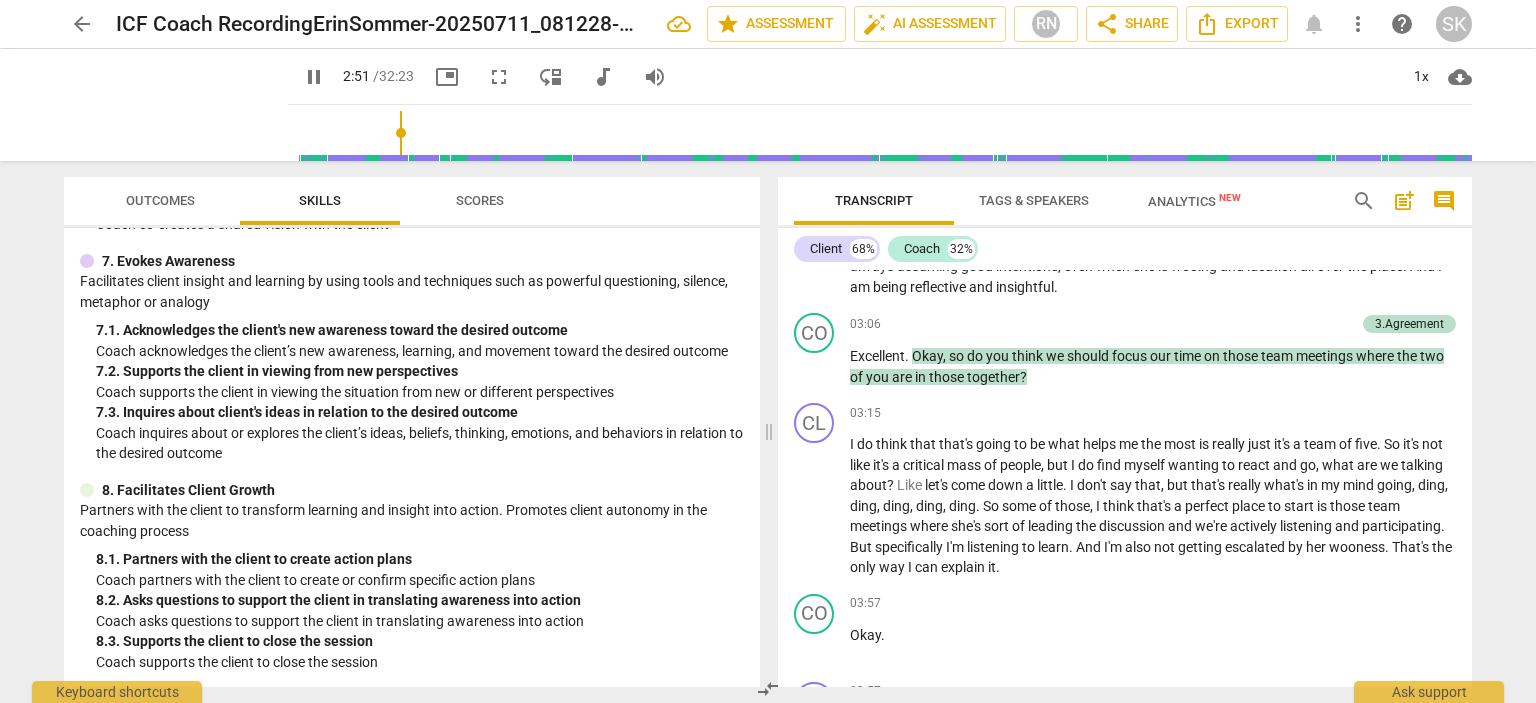 scroll, scrollTop: 1300, scrollLeft: 0, axis: vertical 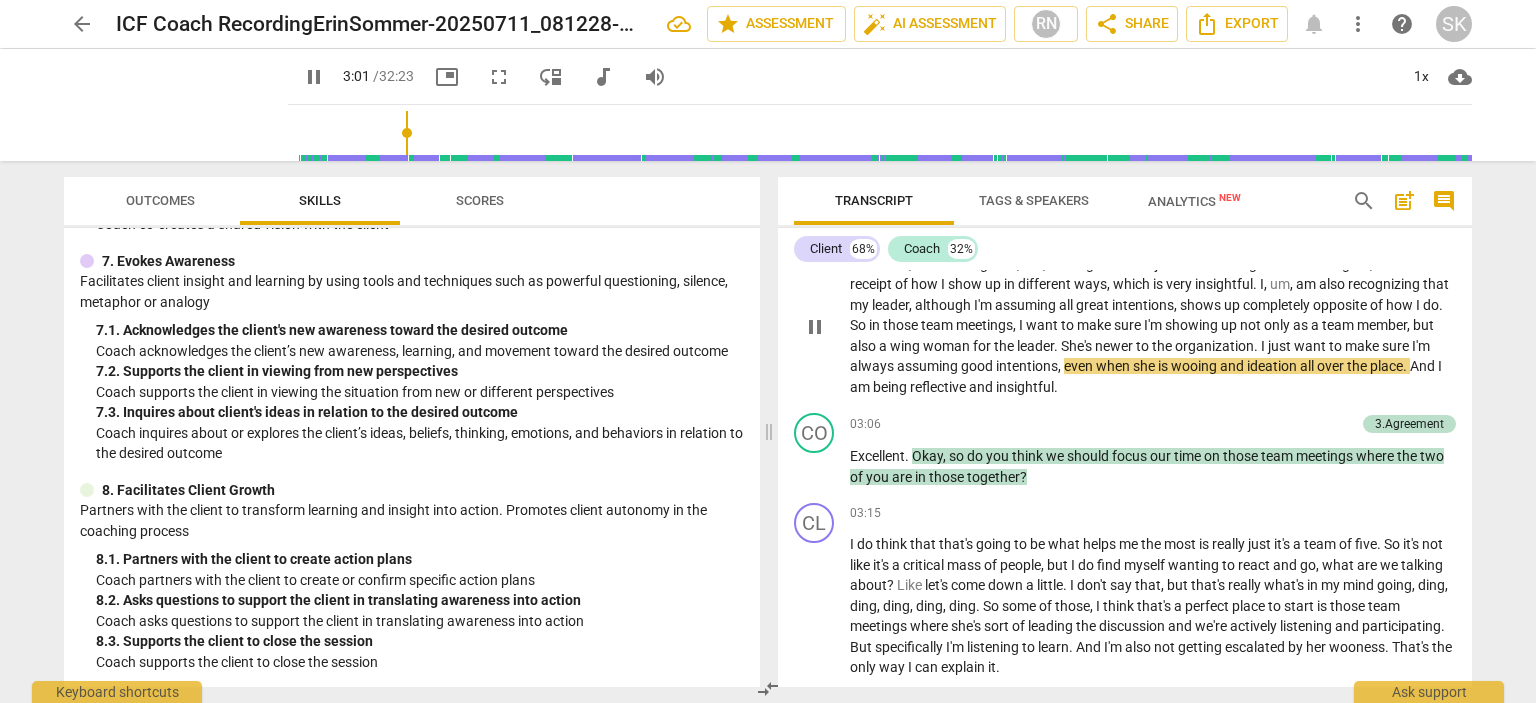 click on "ideation" at bounding box center (1273, 366) 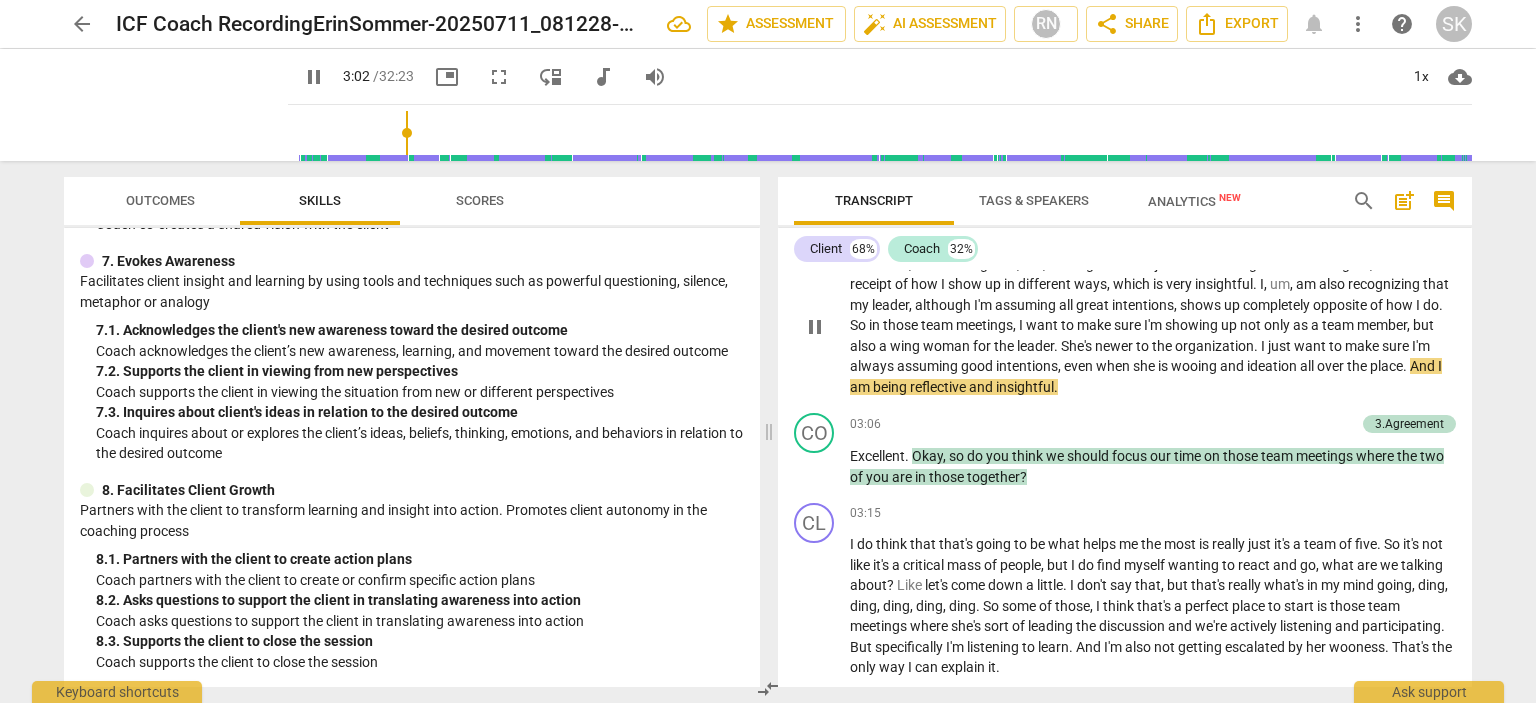 type on "183" 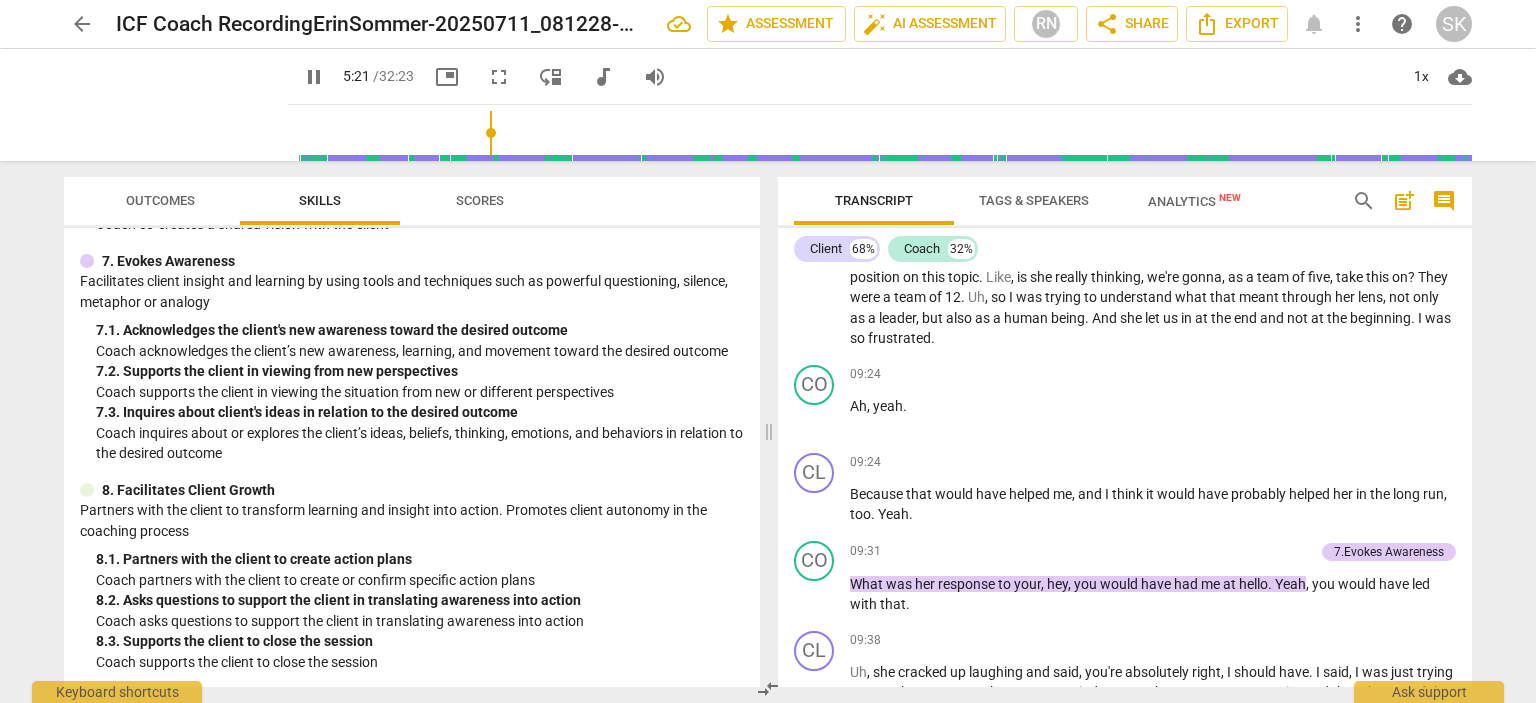 scroll, scrollTop: 3728, scrollLeft: 0, axis: vertical 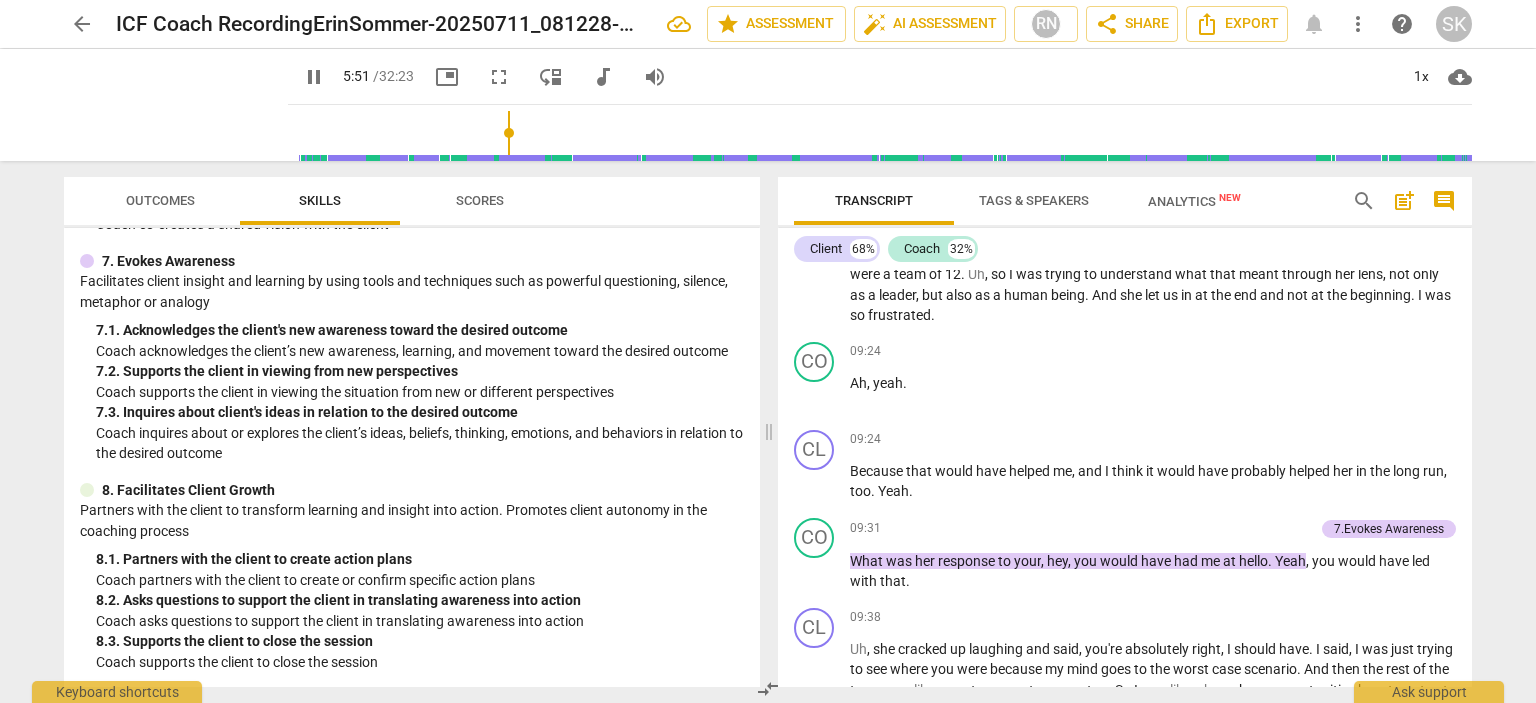 drag, startPoint x: 475, startPoint y: 131, endPoint x: 488, endPoint y: 131, distance: 13 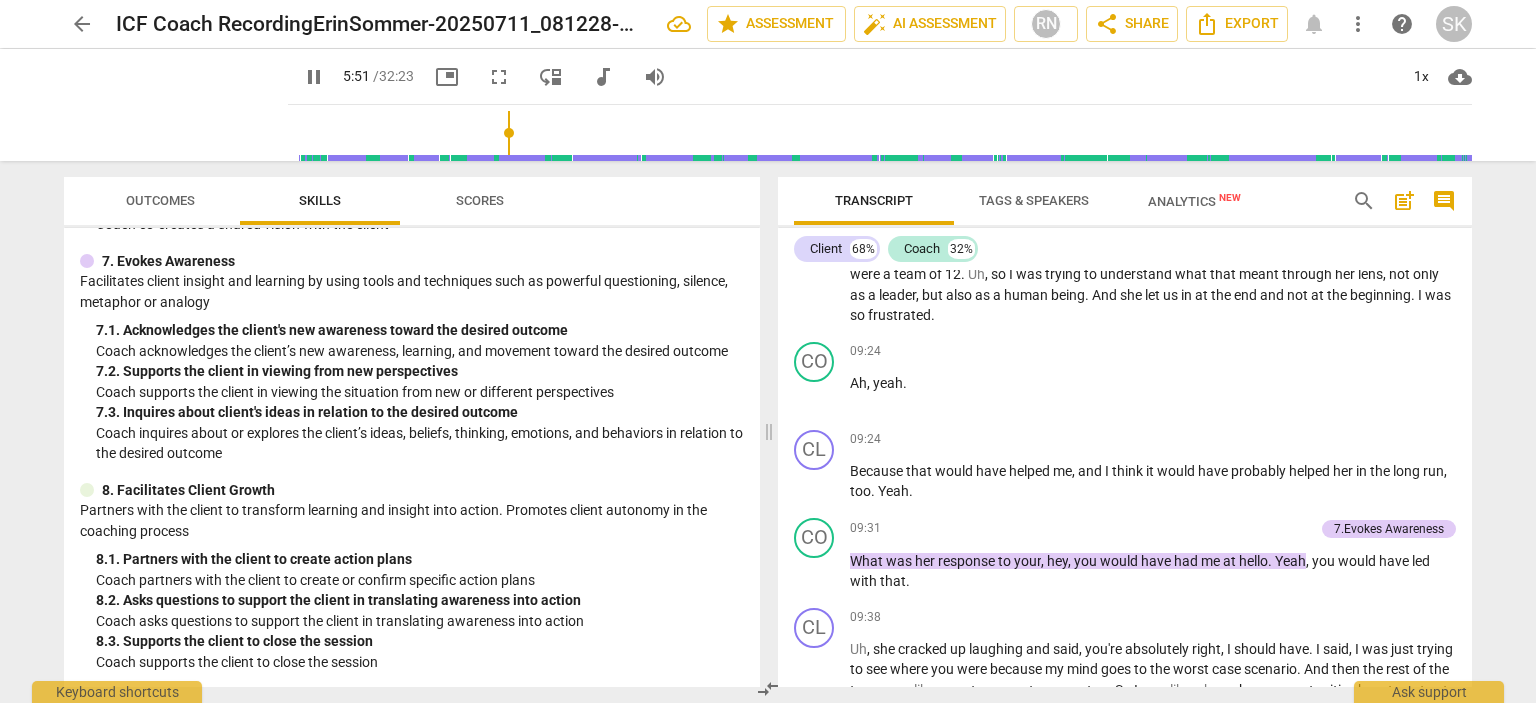 click at bounding box center (884, 133) 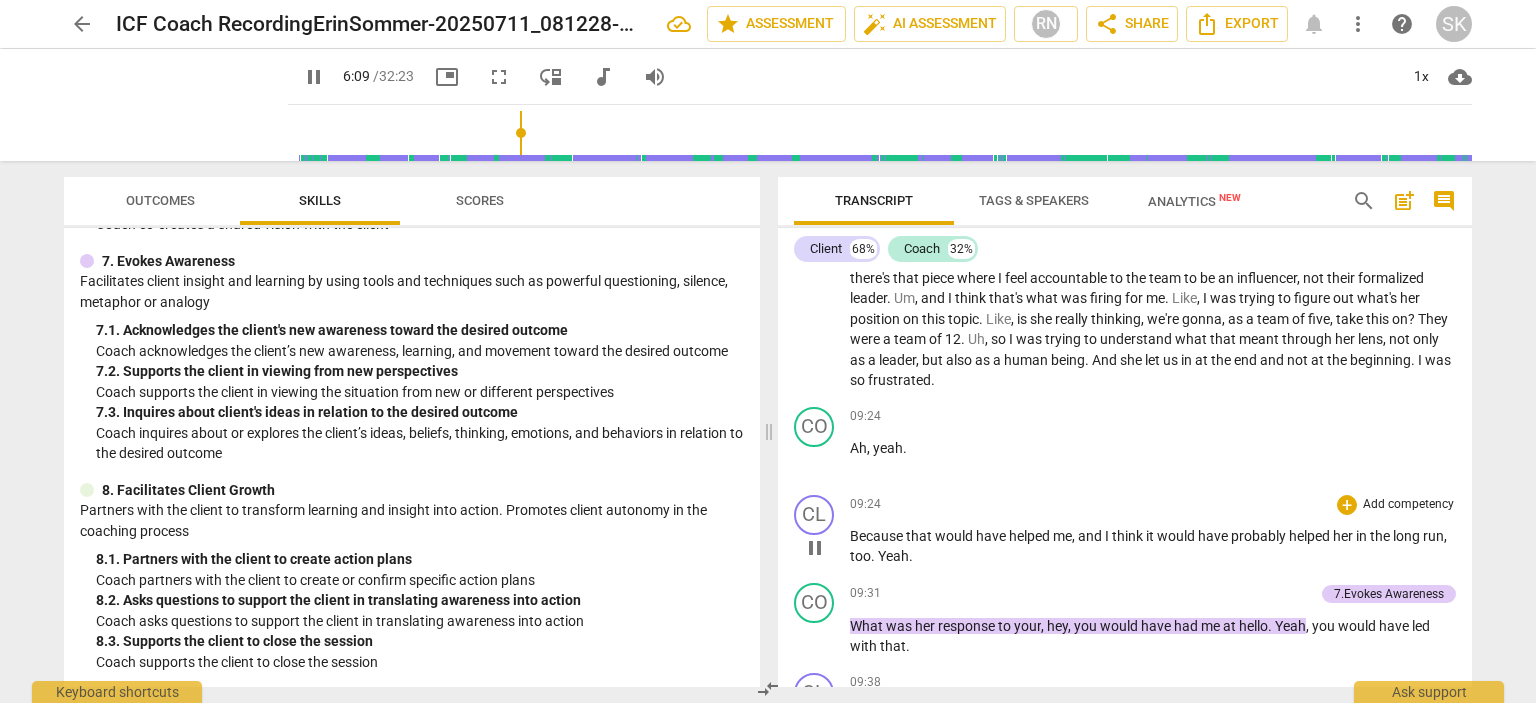 scroll, scrollTop: 3628, scrollLeft: 0, axis: vertical 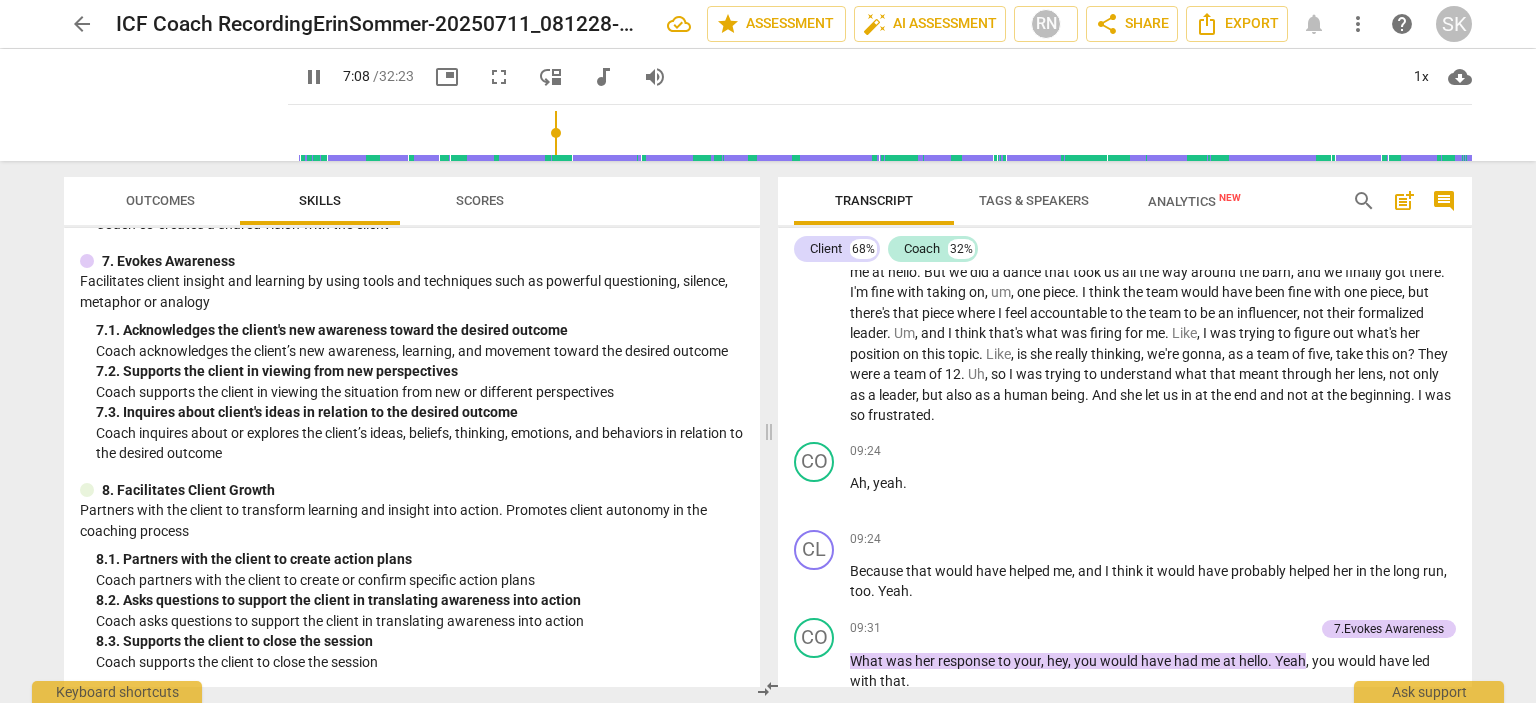drag, startPoint x: 502, startPoint y: 131, endPoint x: 536, endPoint y: 128, distance: 34.132095 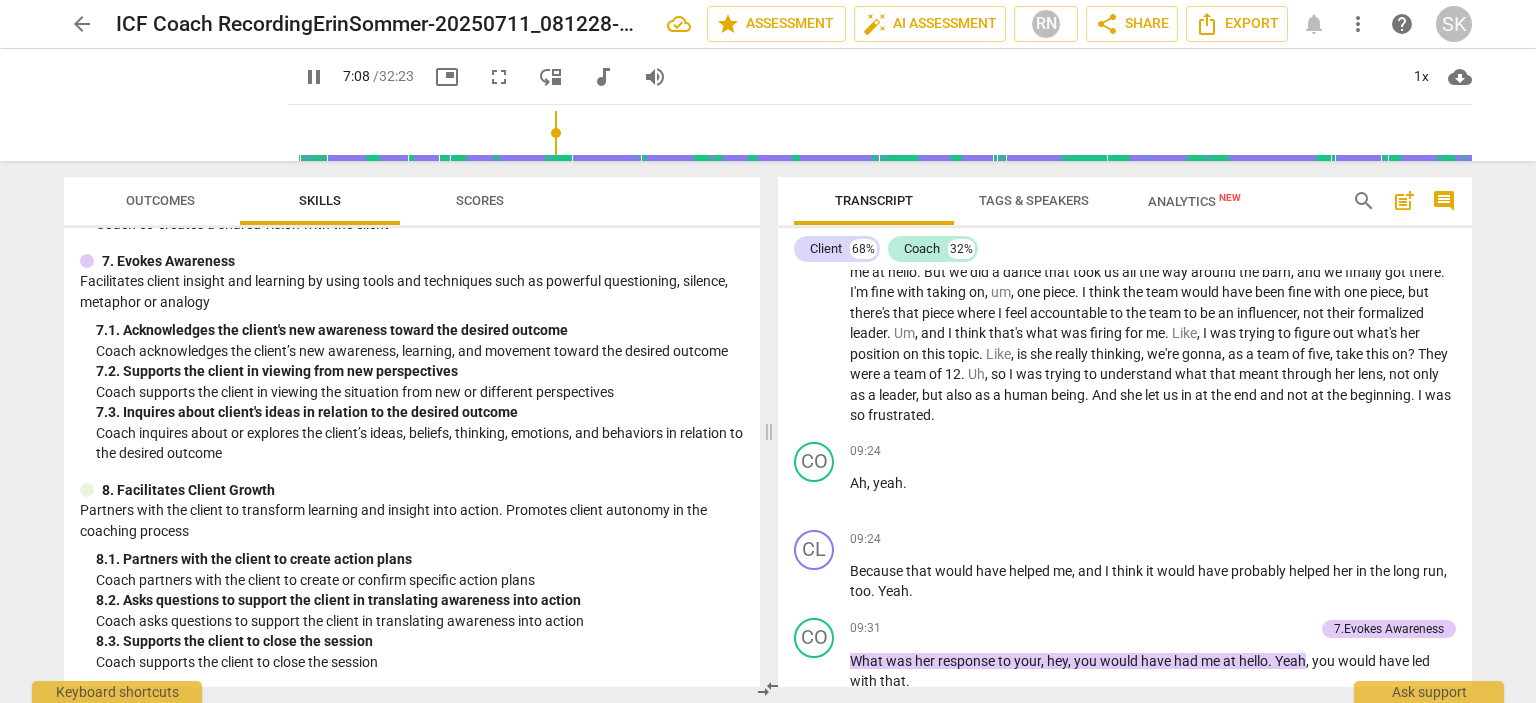click at bounding box center [884, 133] 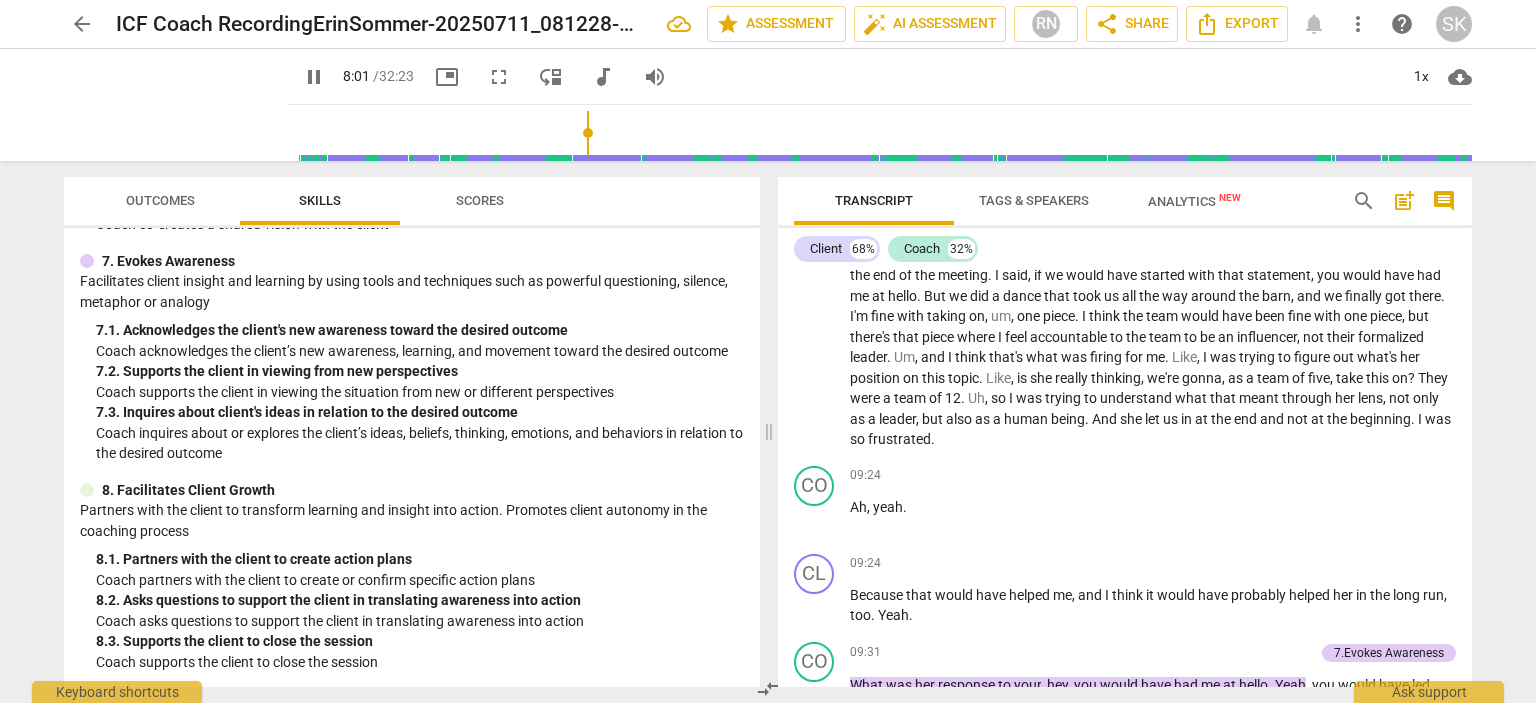 scroll, scrollTop: 3698, scrollLeft: 0, axis: vertical 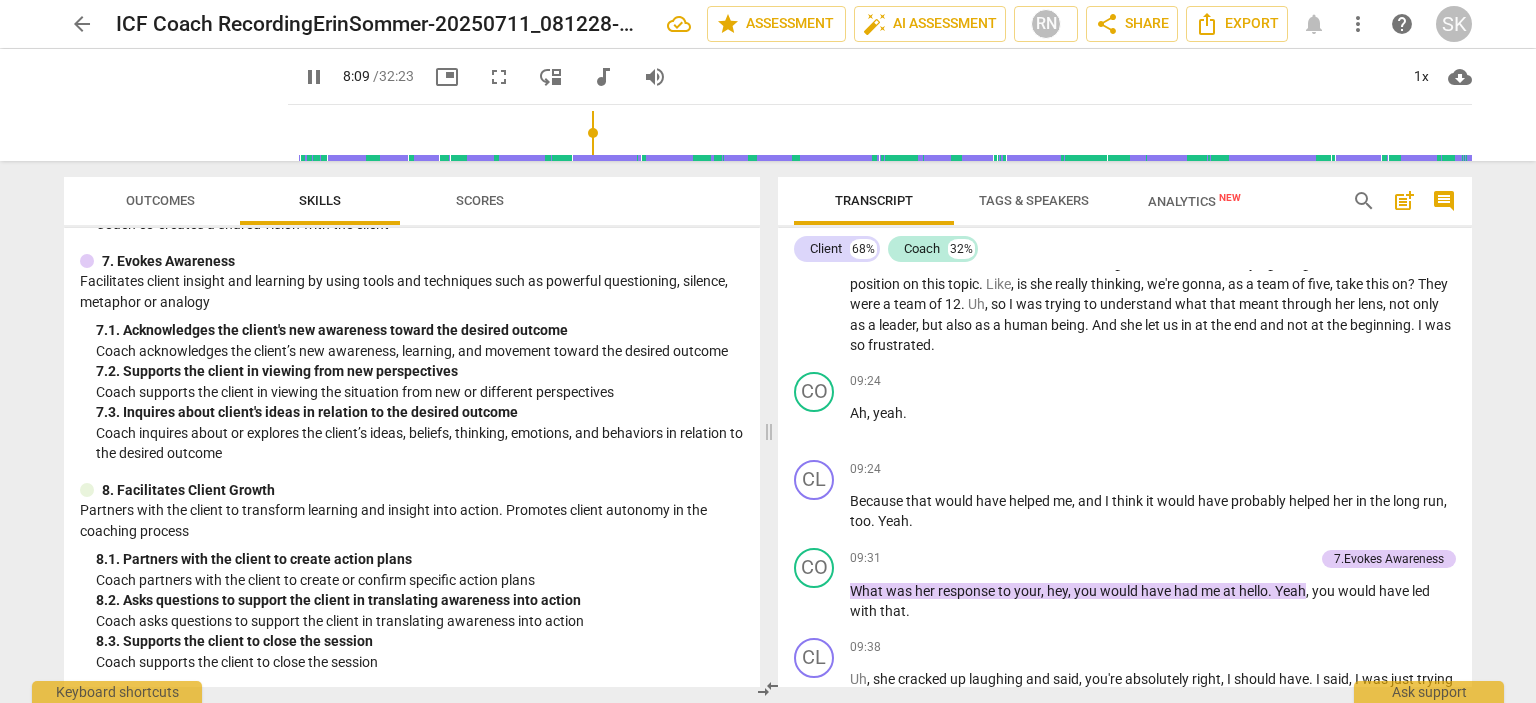 click at bounding box center (884, 133) 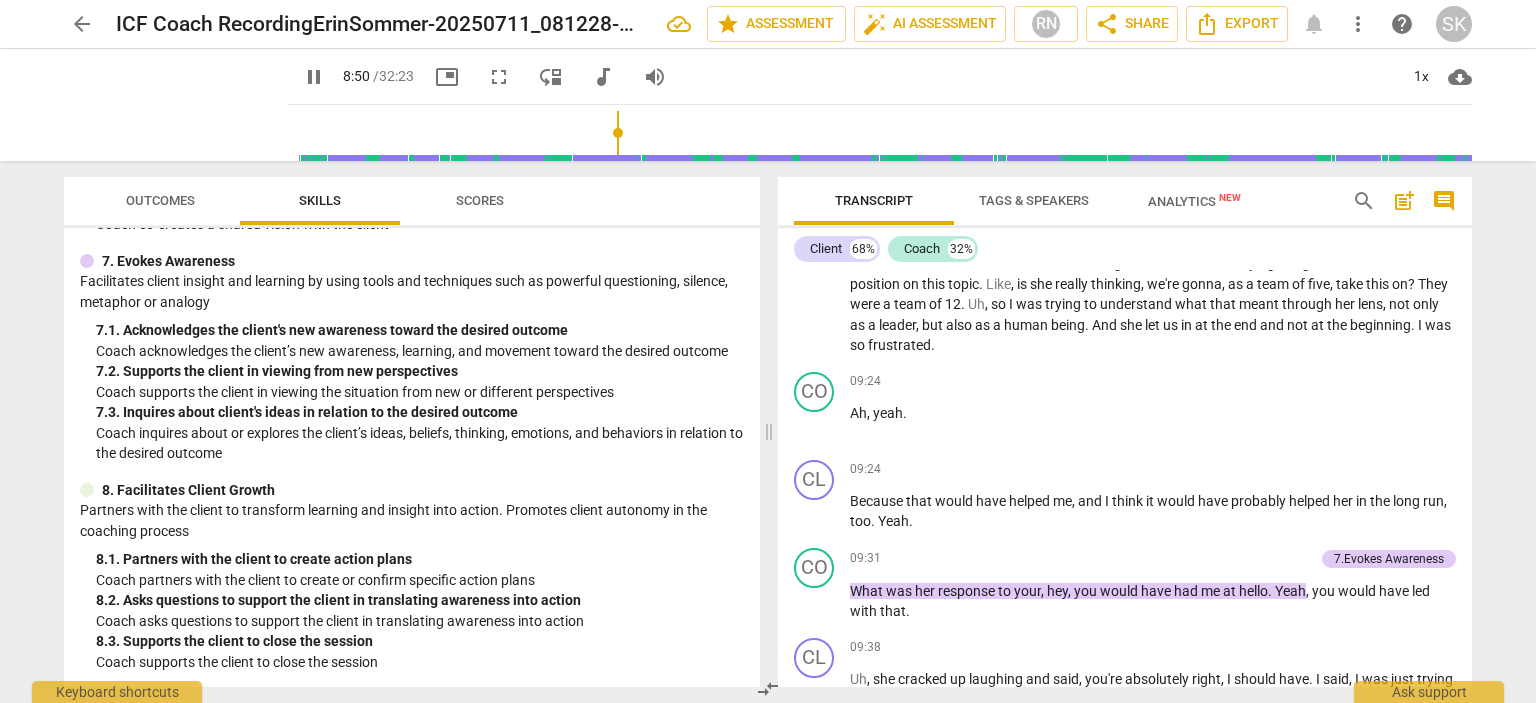 click at bounding box center [884, 133] 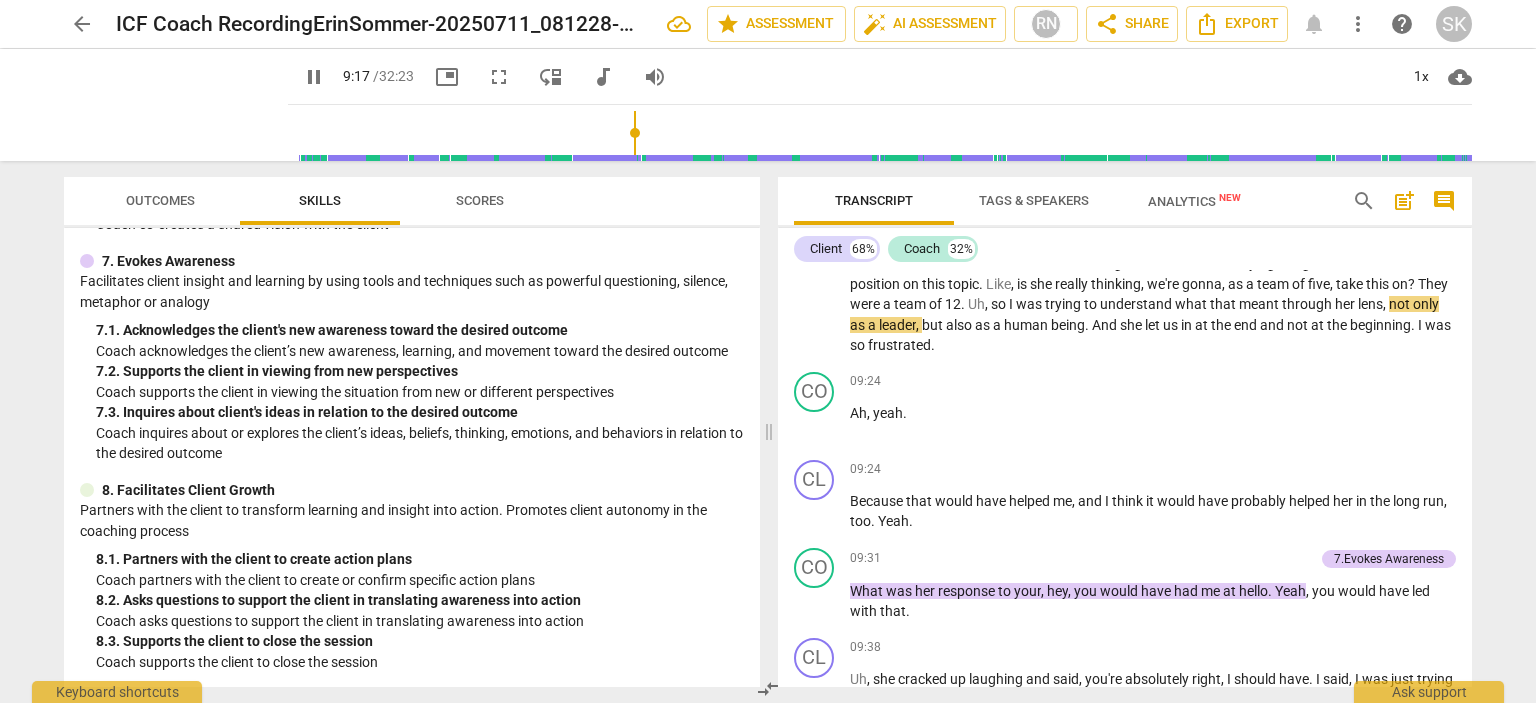 click at bounding box center [884, 133] 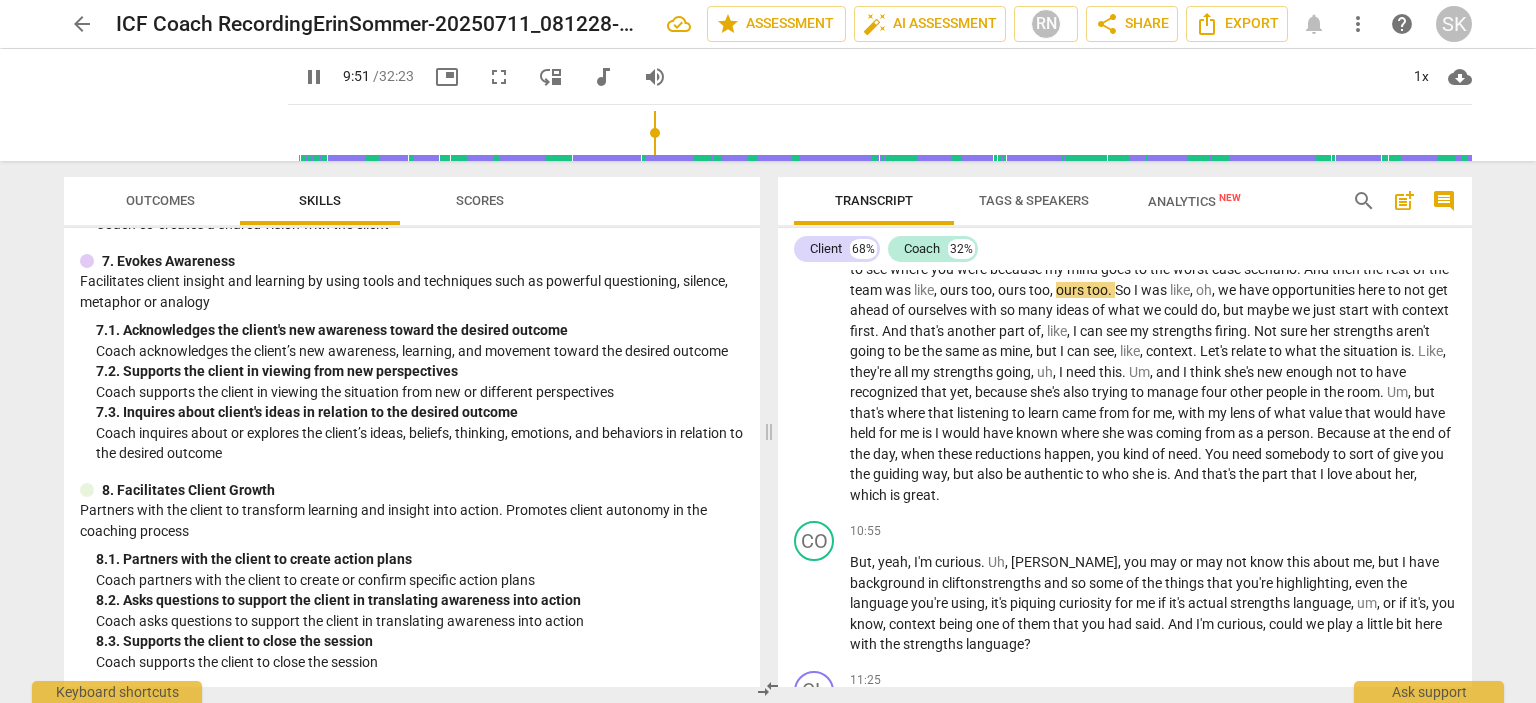 scroll, scrollTop: 4098, scrollLeft: 0, axis: vertical 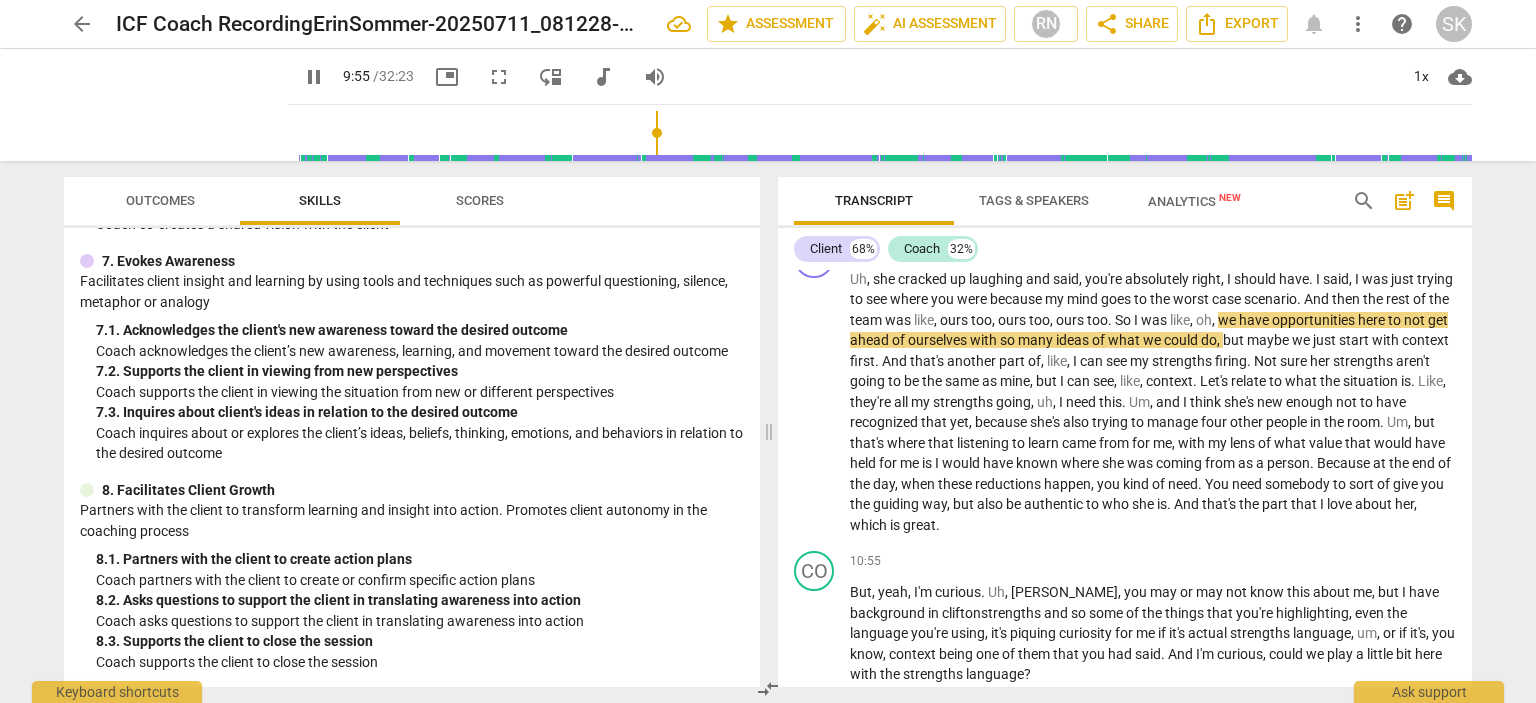 click at bounding box center [884, 133] 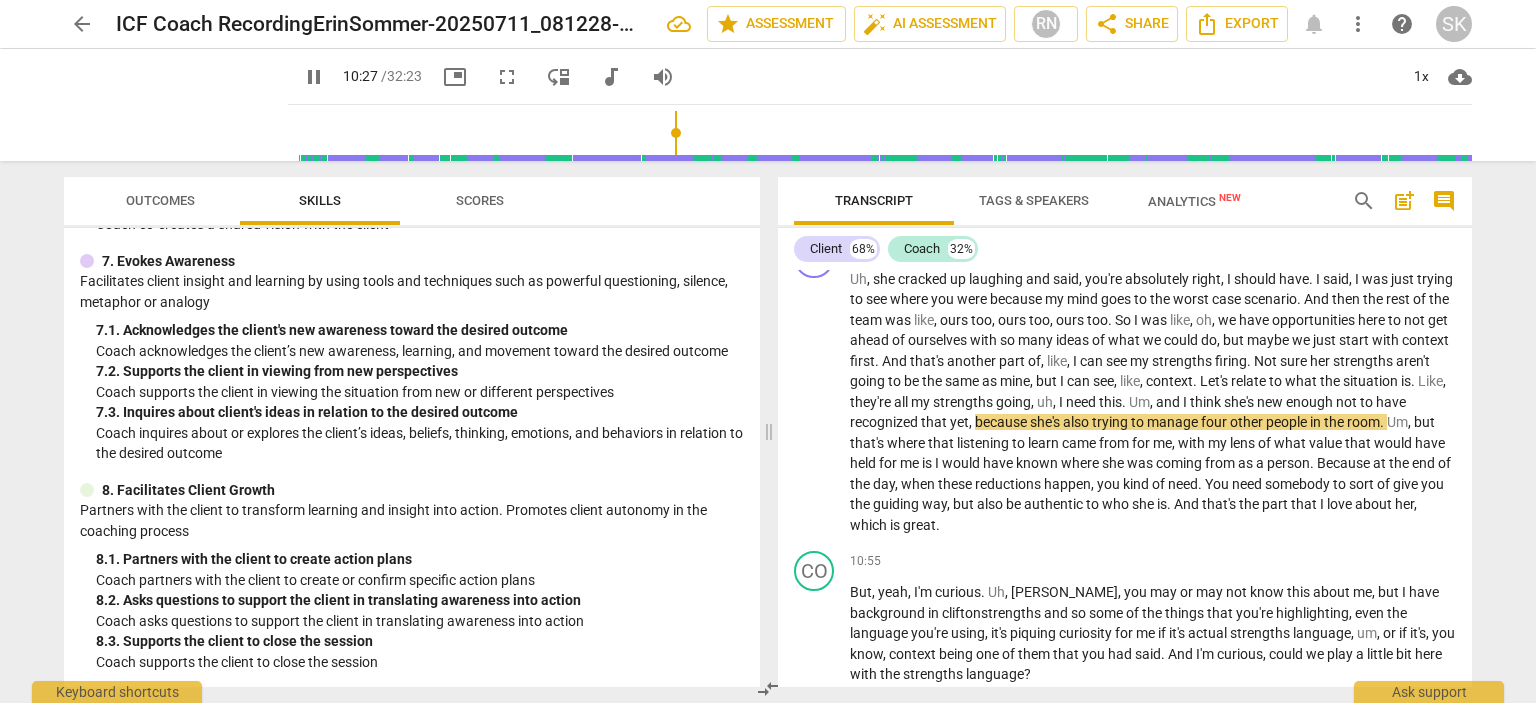 click at bounding box center (884, 133) 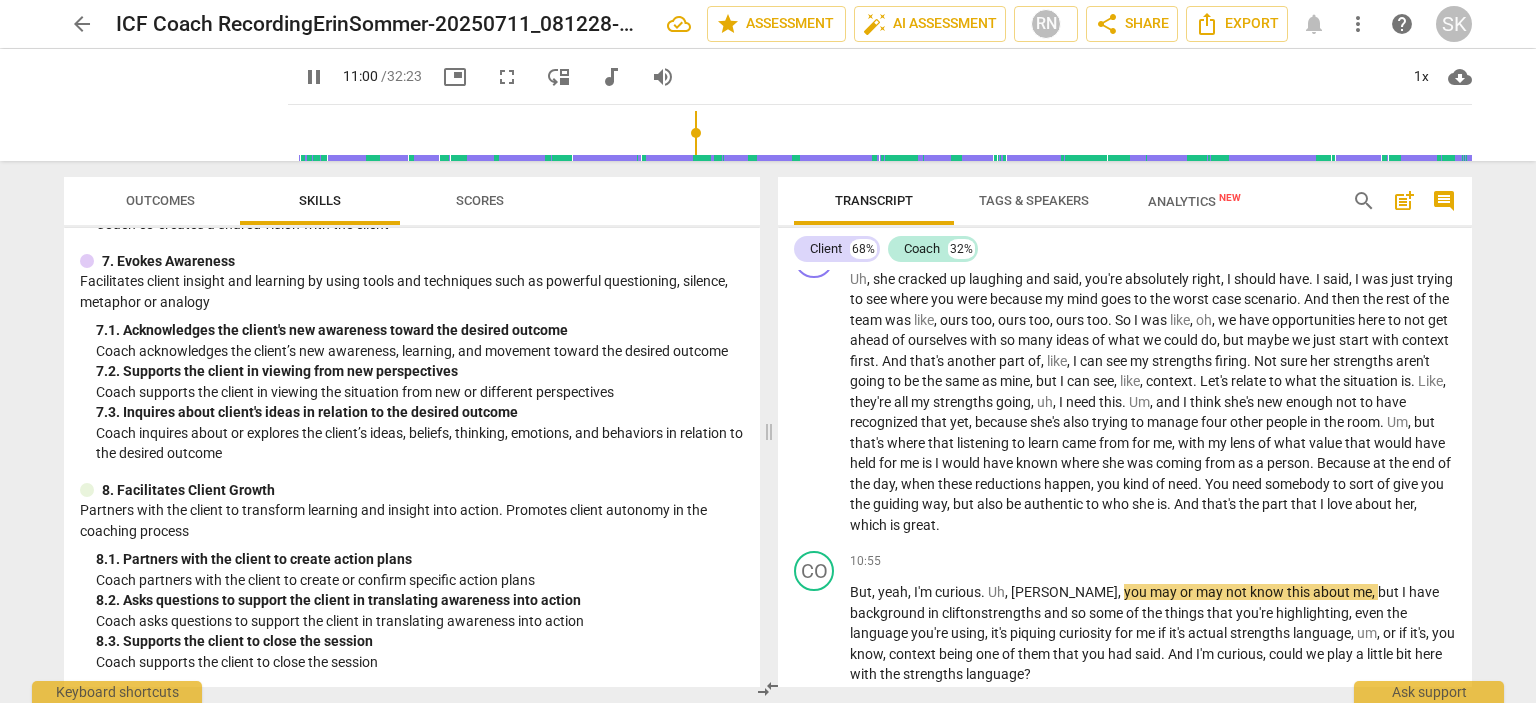 click at bounding box center (884, 133) 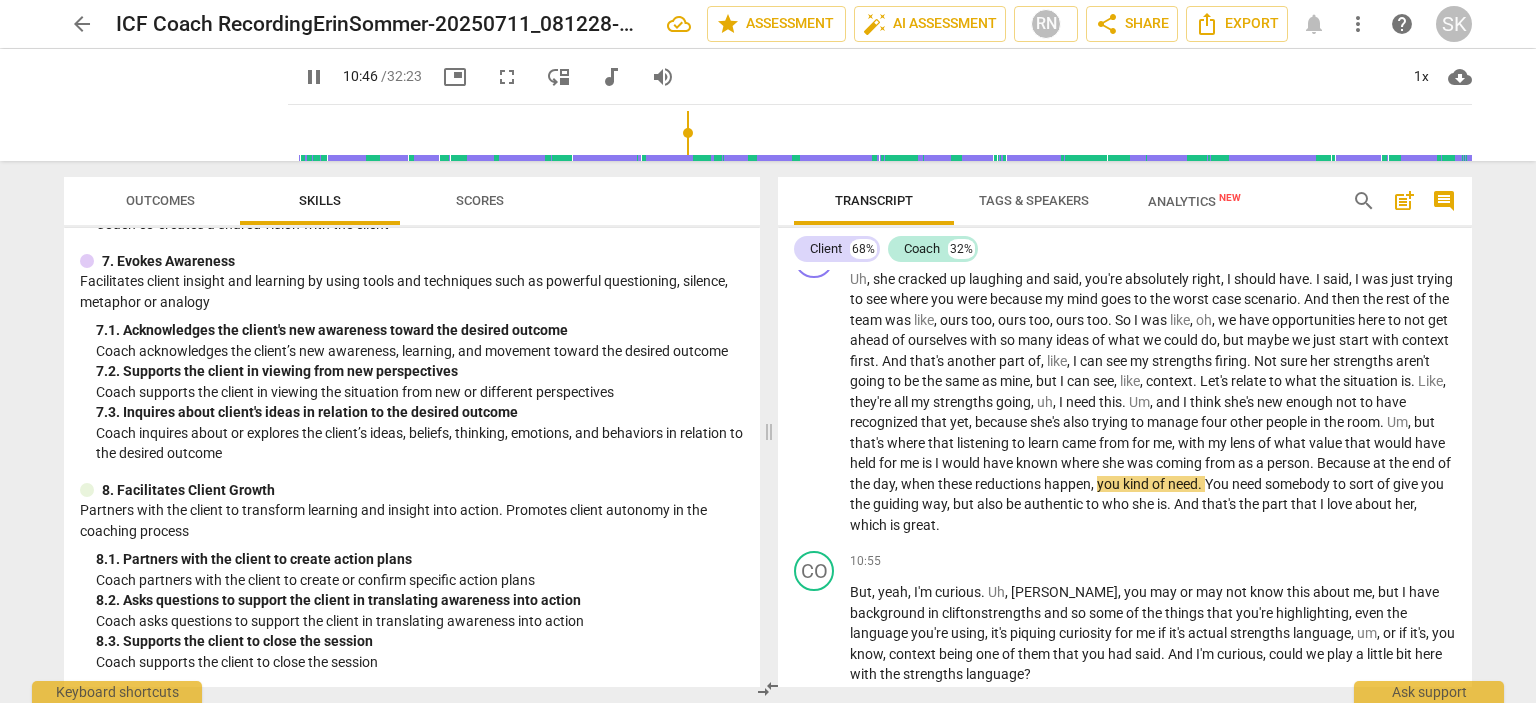click at bounding box center [884, 133] 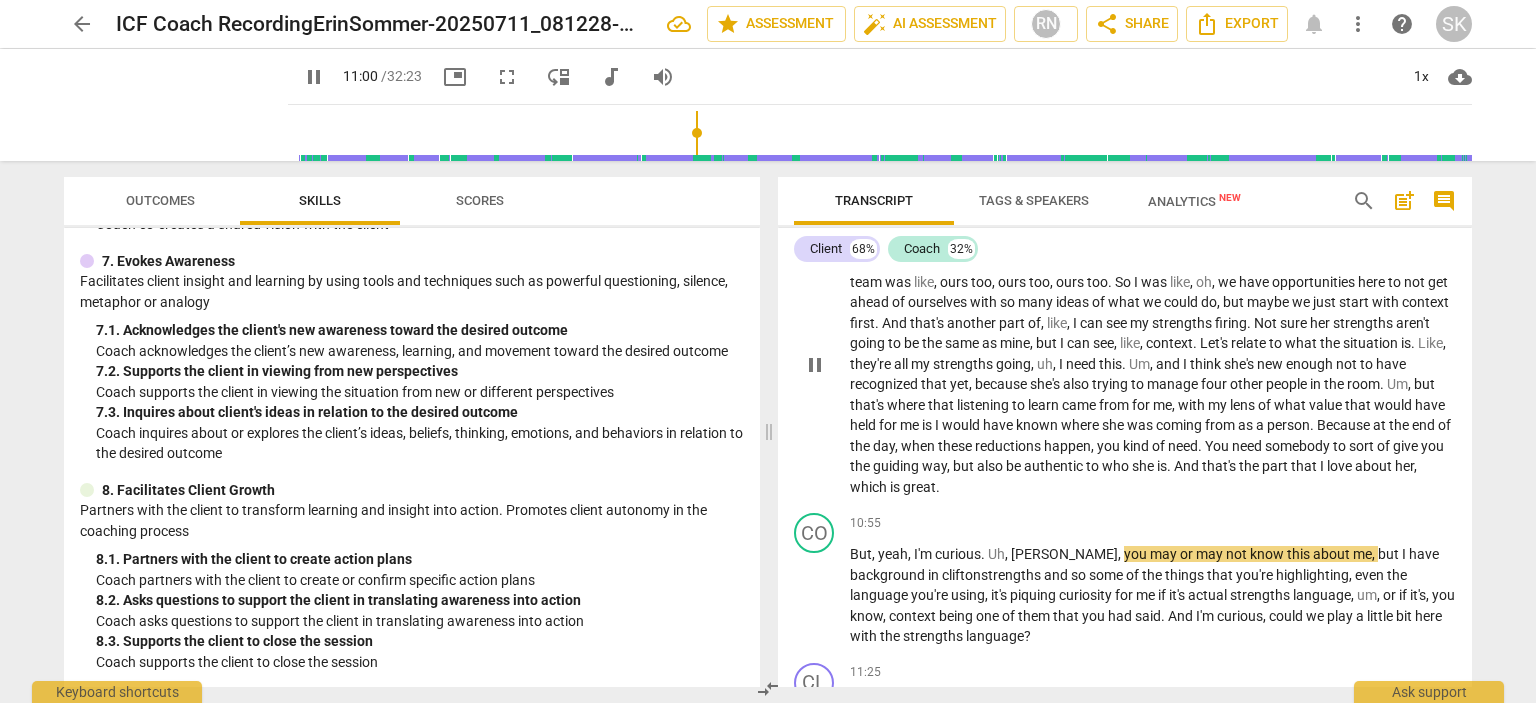 scroll, scrollTop: 4198, scrollLeft: 0, axis: vertical 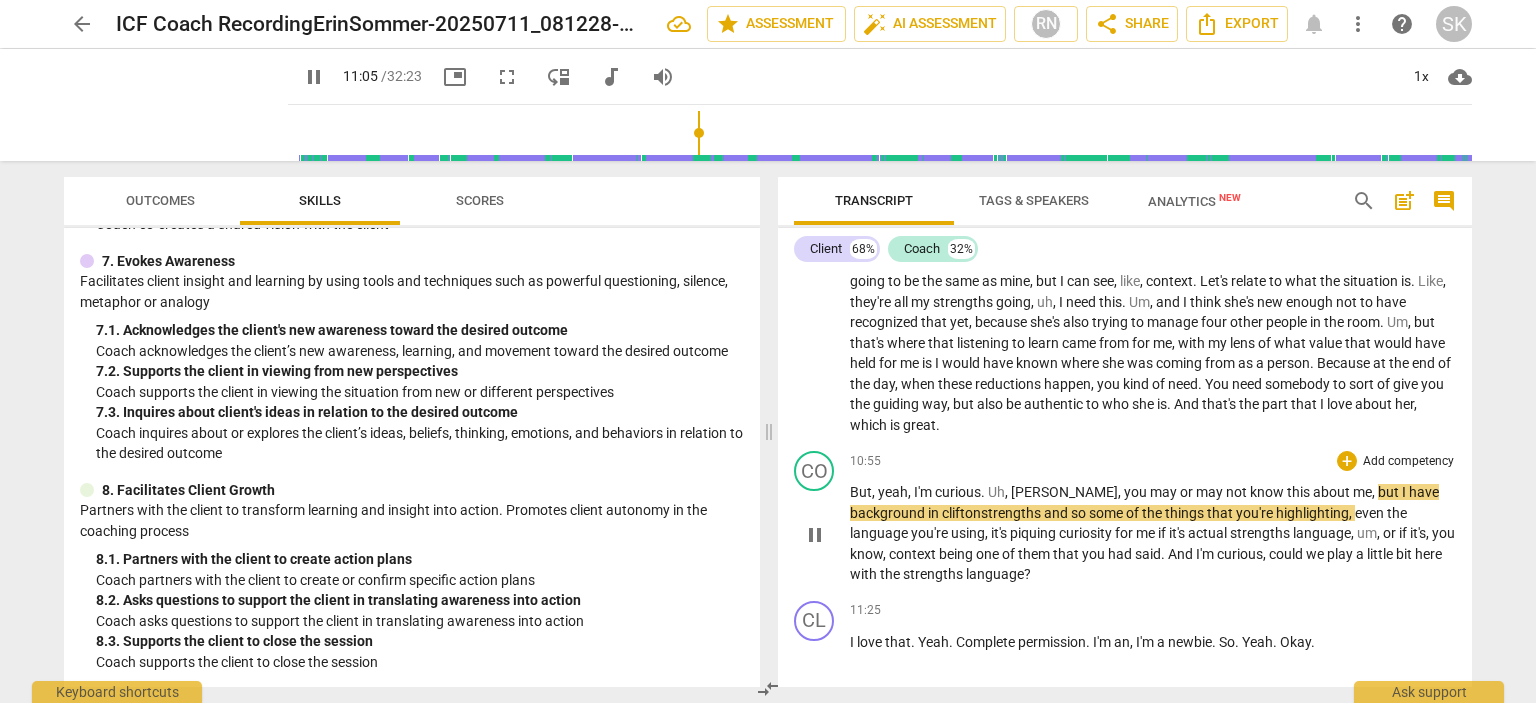 click on "cliftonstrengths" at bounding box center [993, 513] 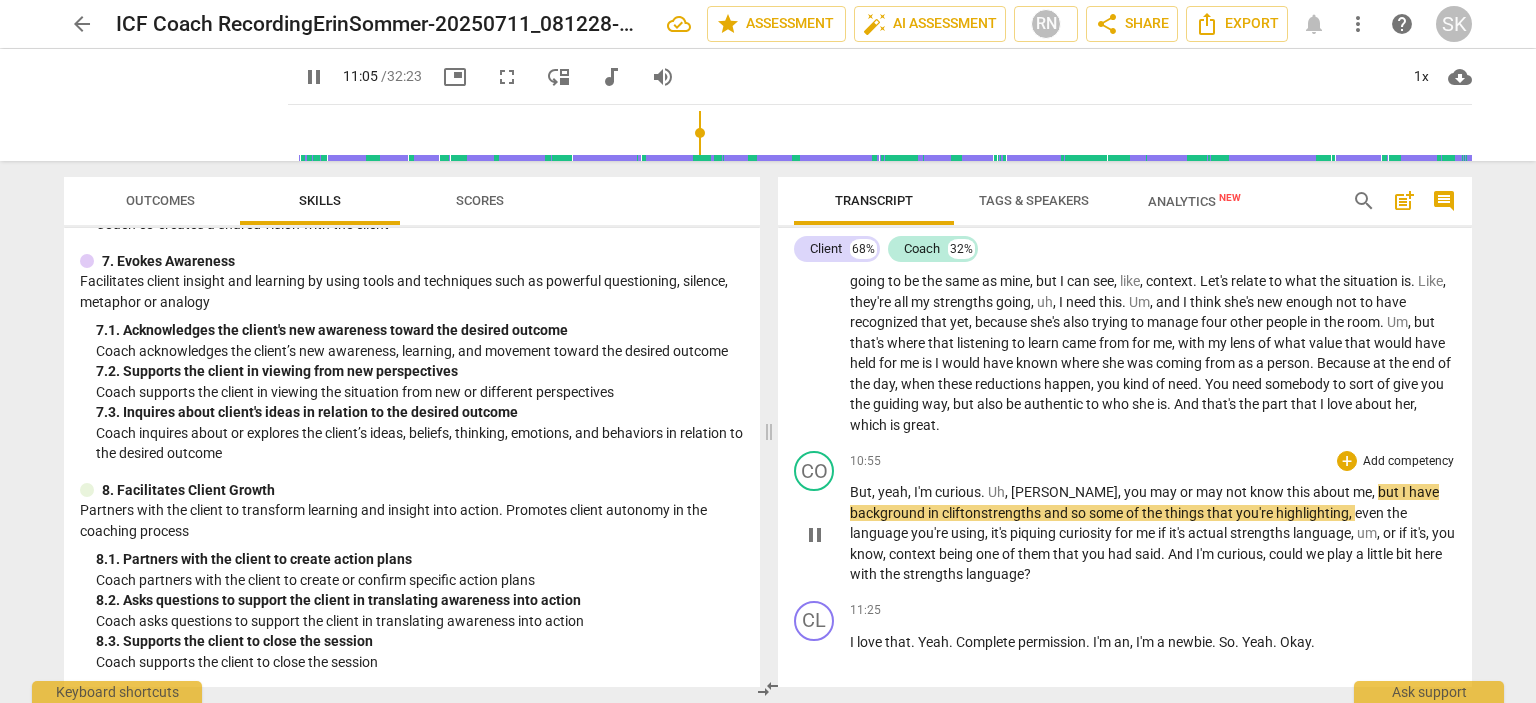 type on "666" 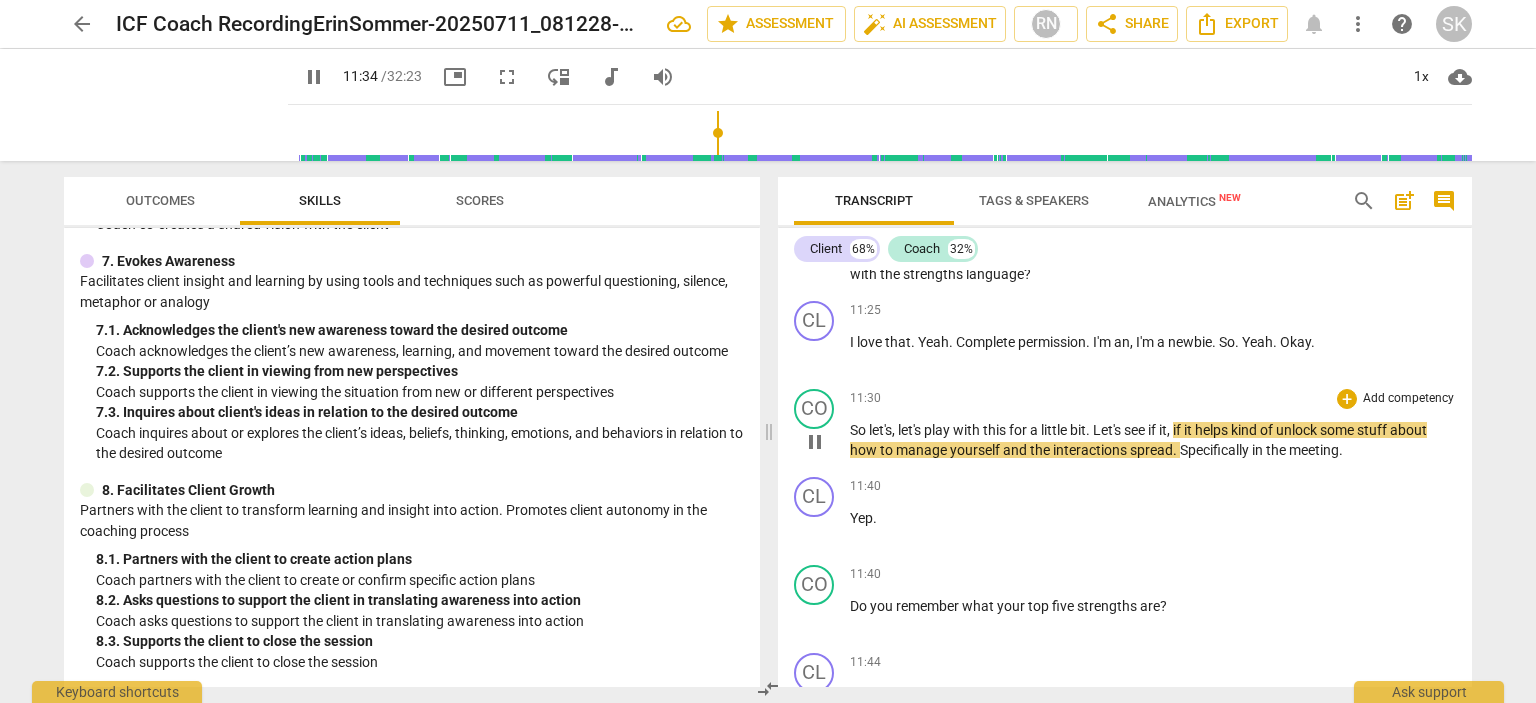 scroll, scrollTop: 4598, scrollLeft: 0, axis: vertical 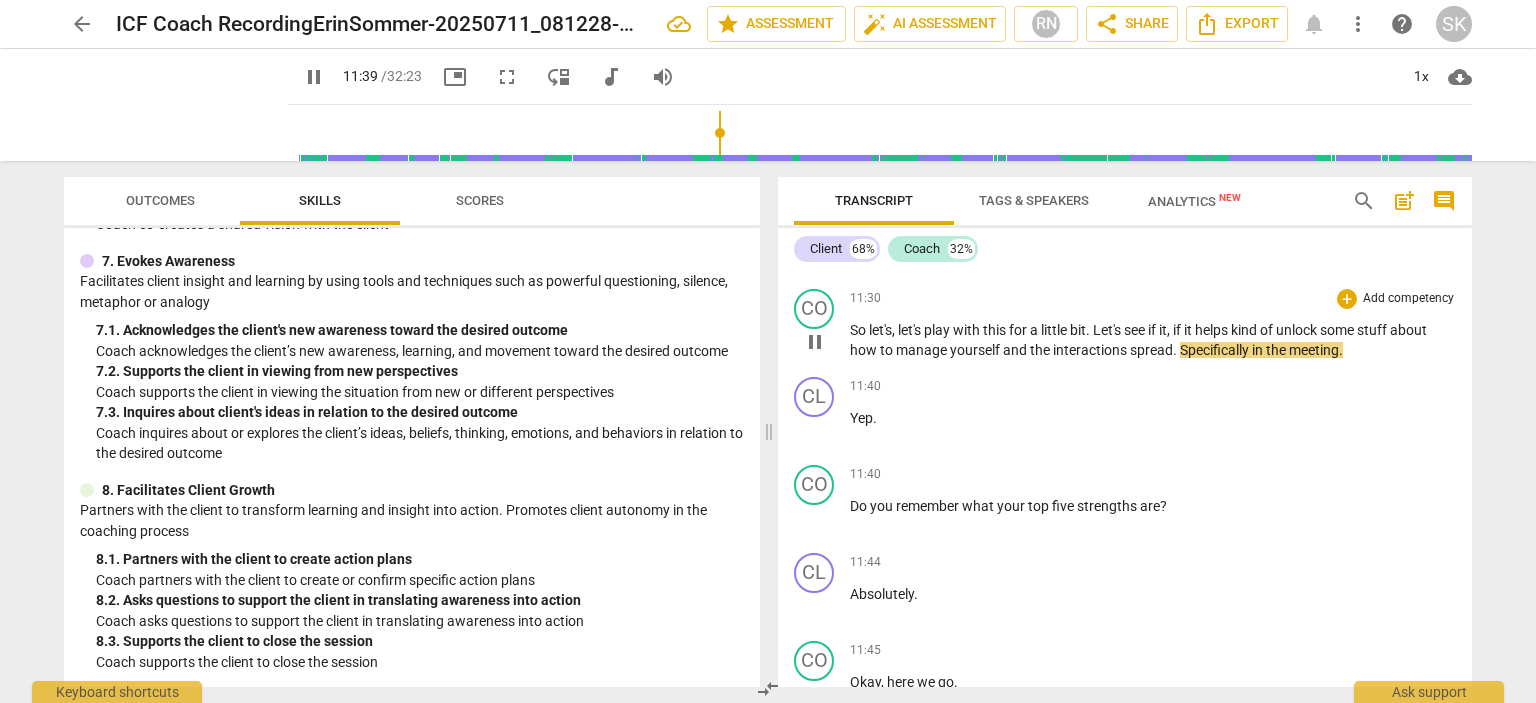click on "spread" at bounding box center (1151, 350) 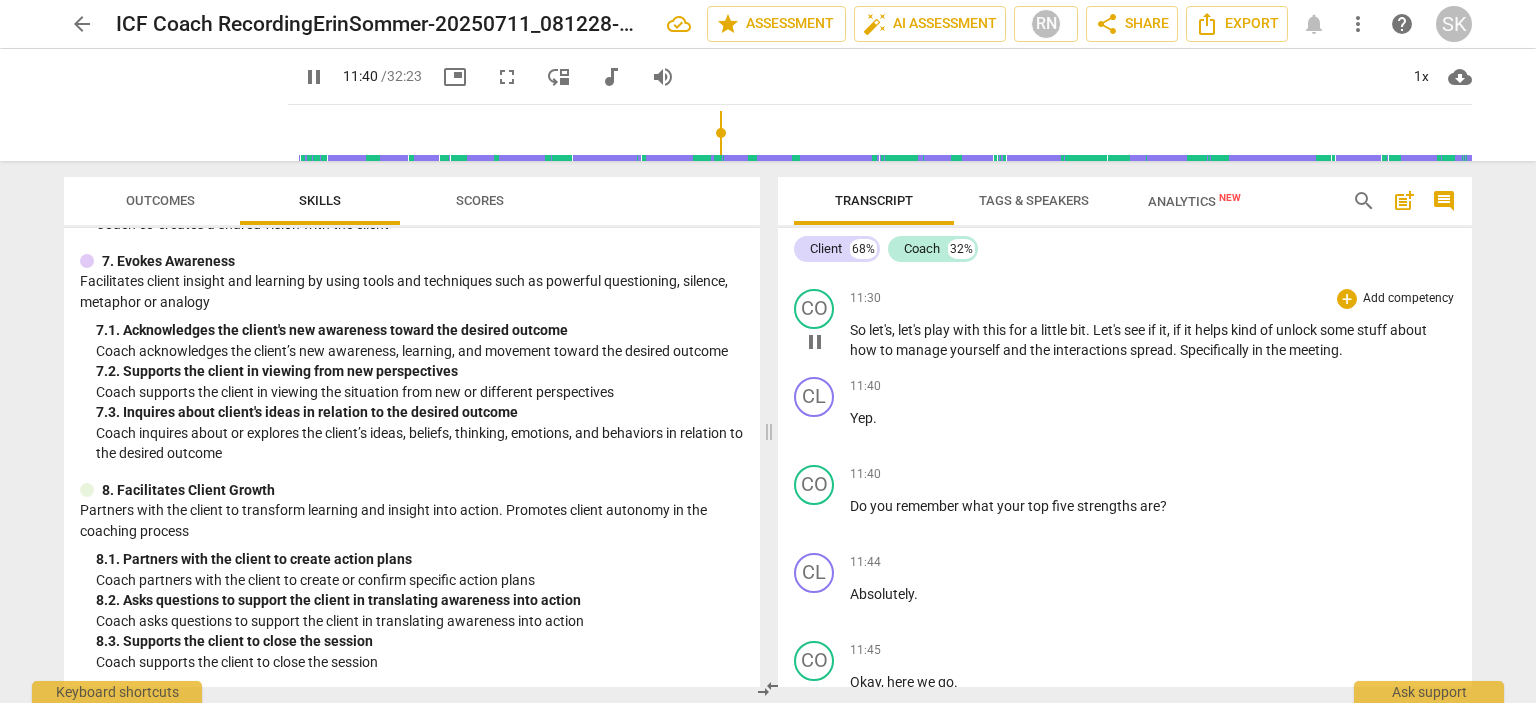 type on "701" 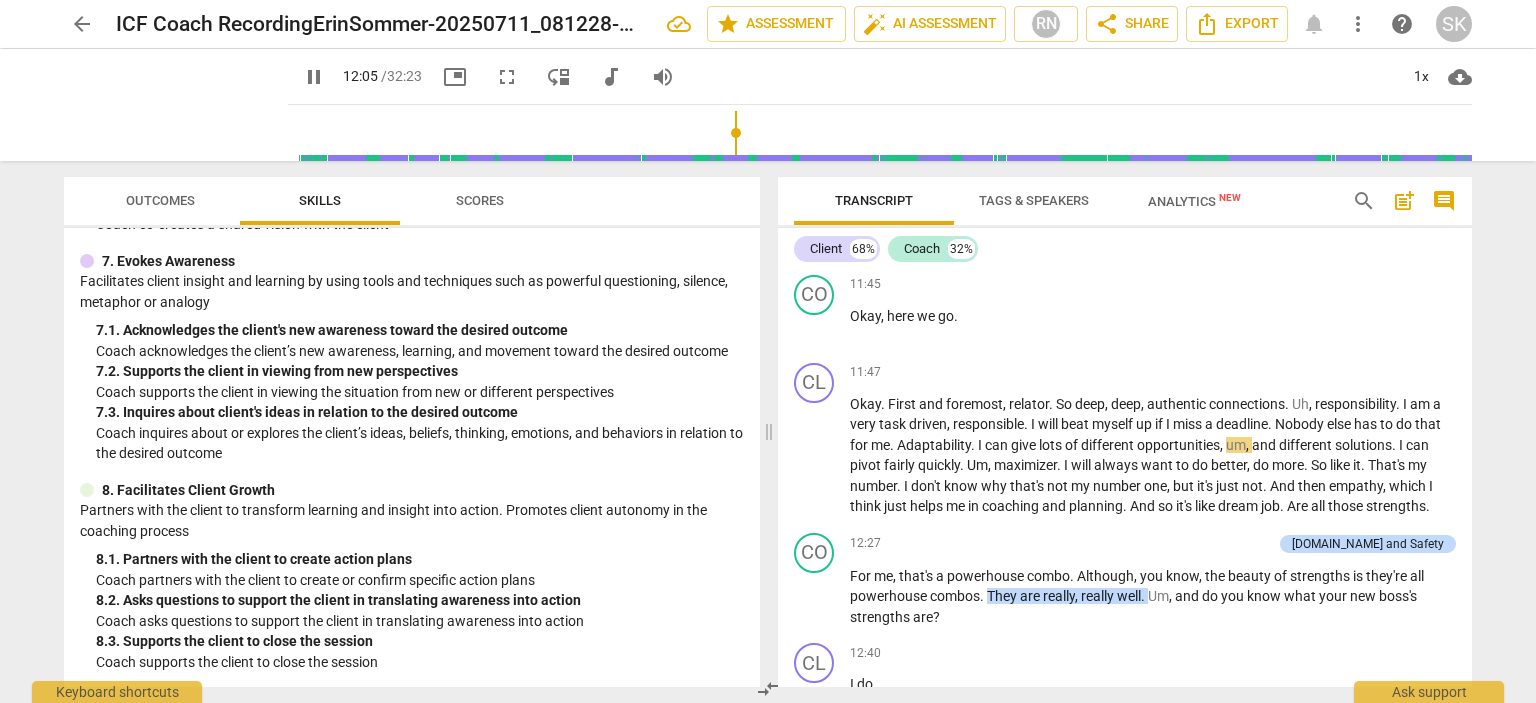 scroll, scrollTop: 4998, scrollLeft: 0, axis: vertical 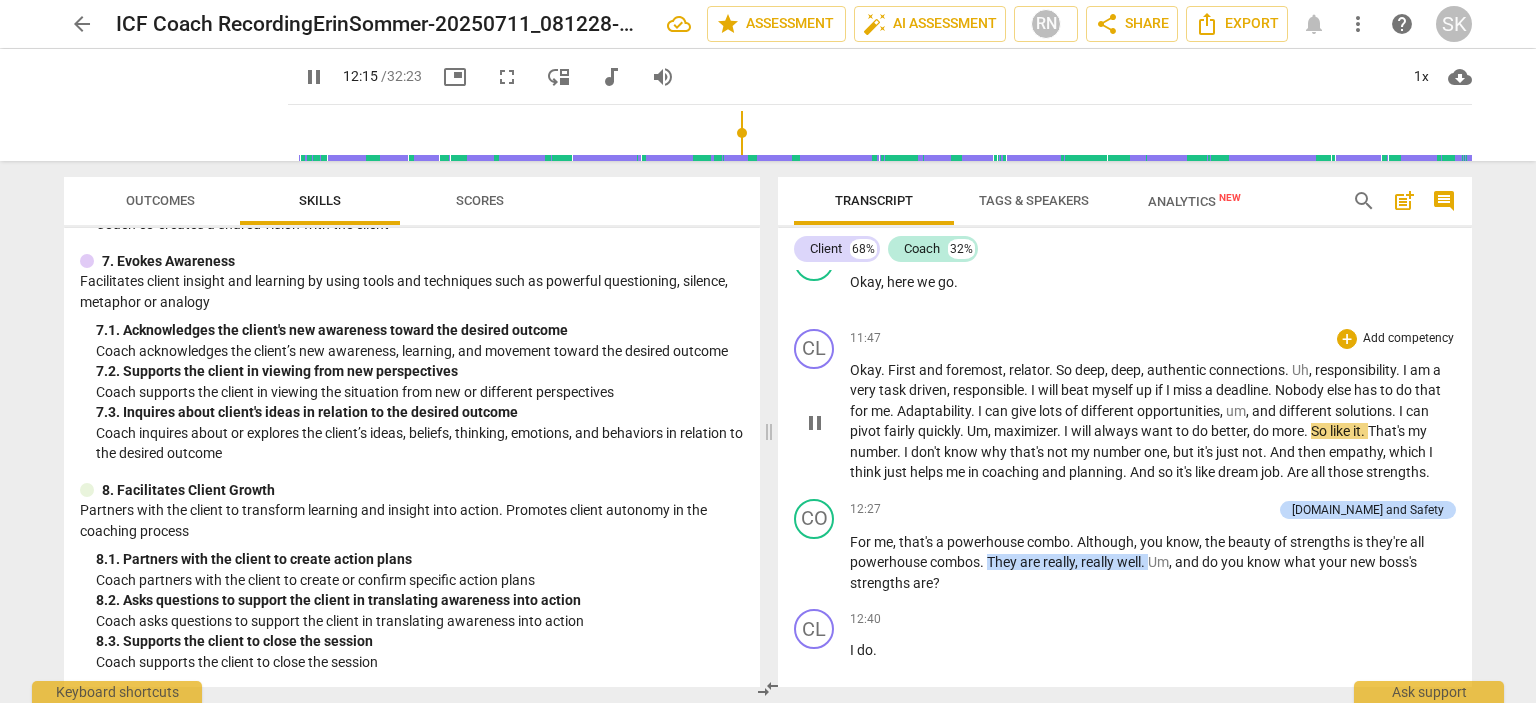 click on "it" at bounding box center (1357, 431) 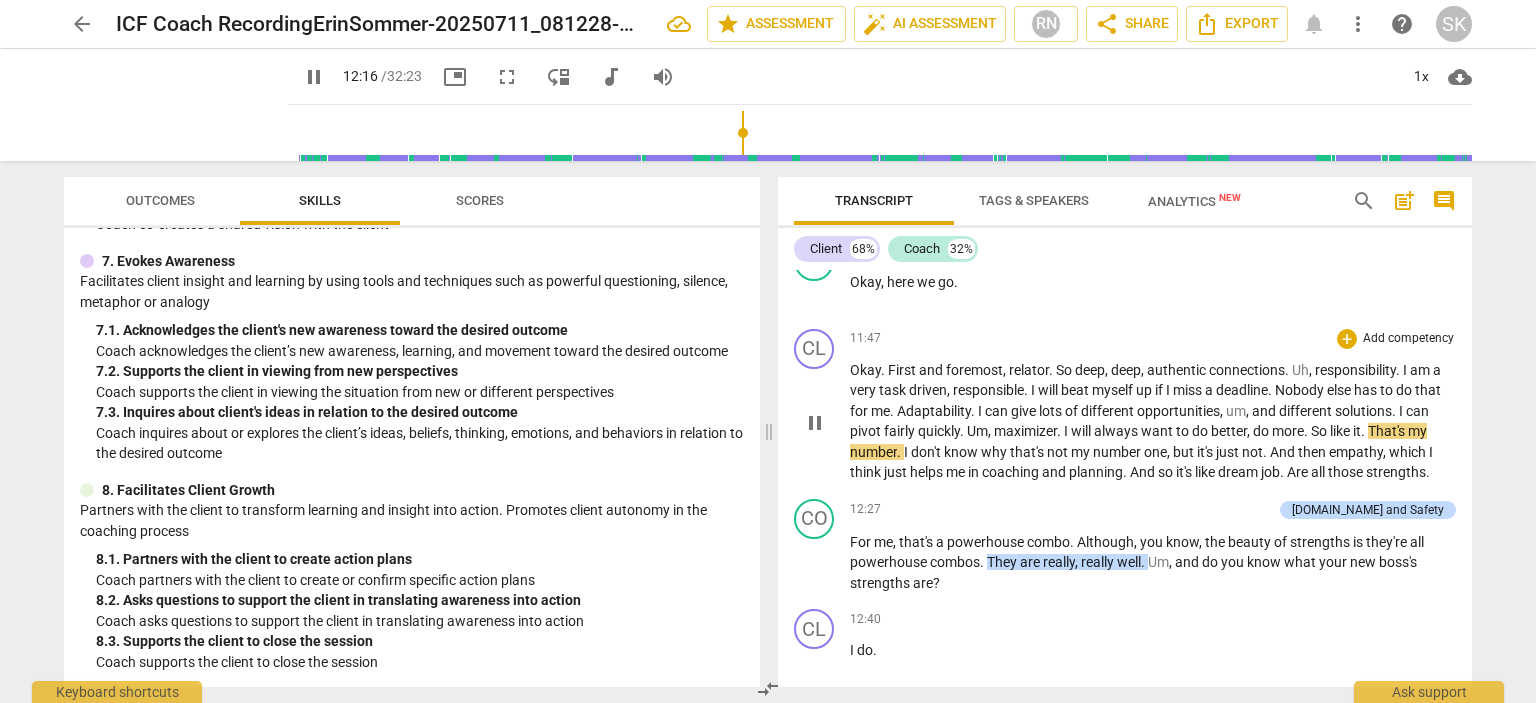 type on "737" 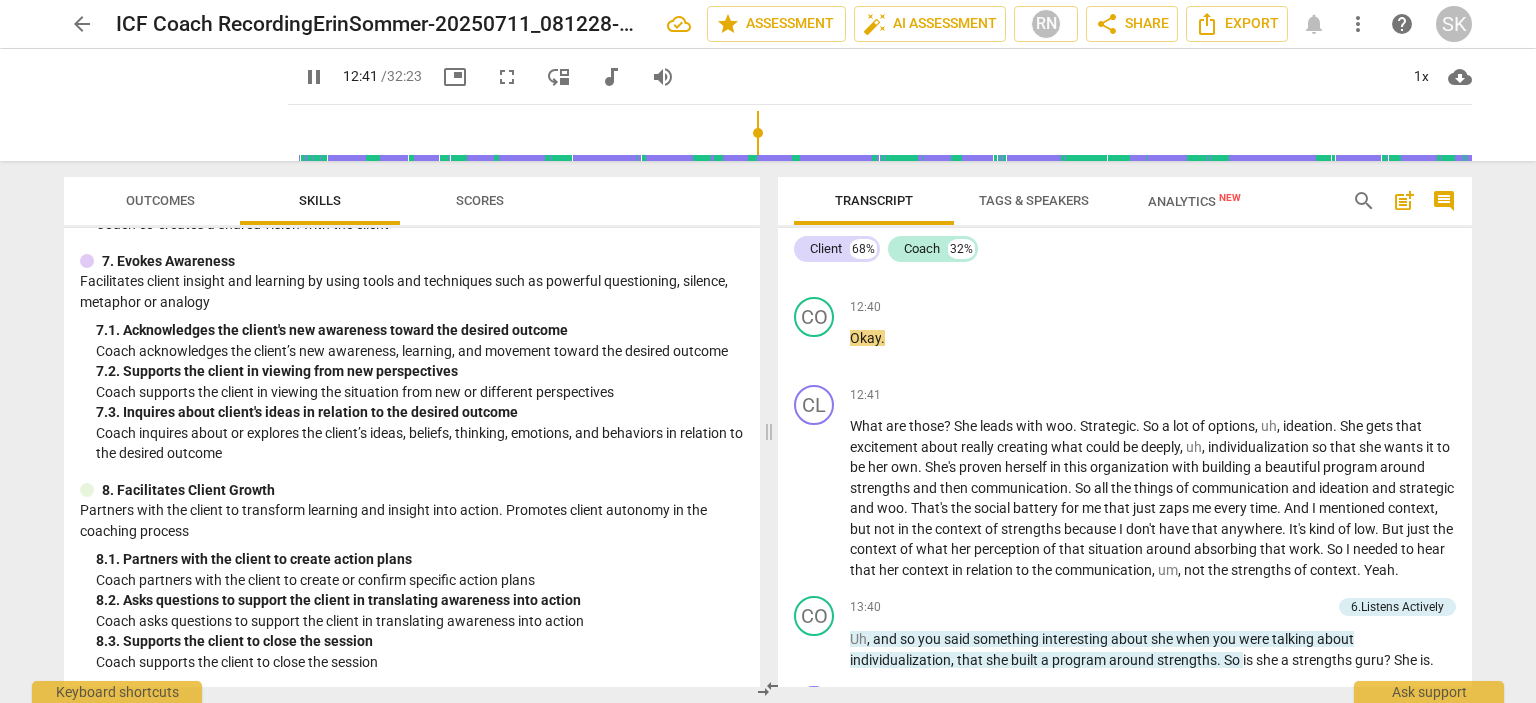 scroll, scrollTop: 5498, scrollLeft: 0, axis: vertical 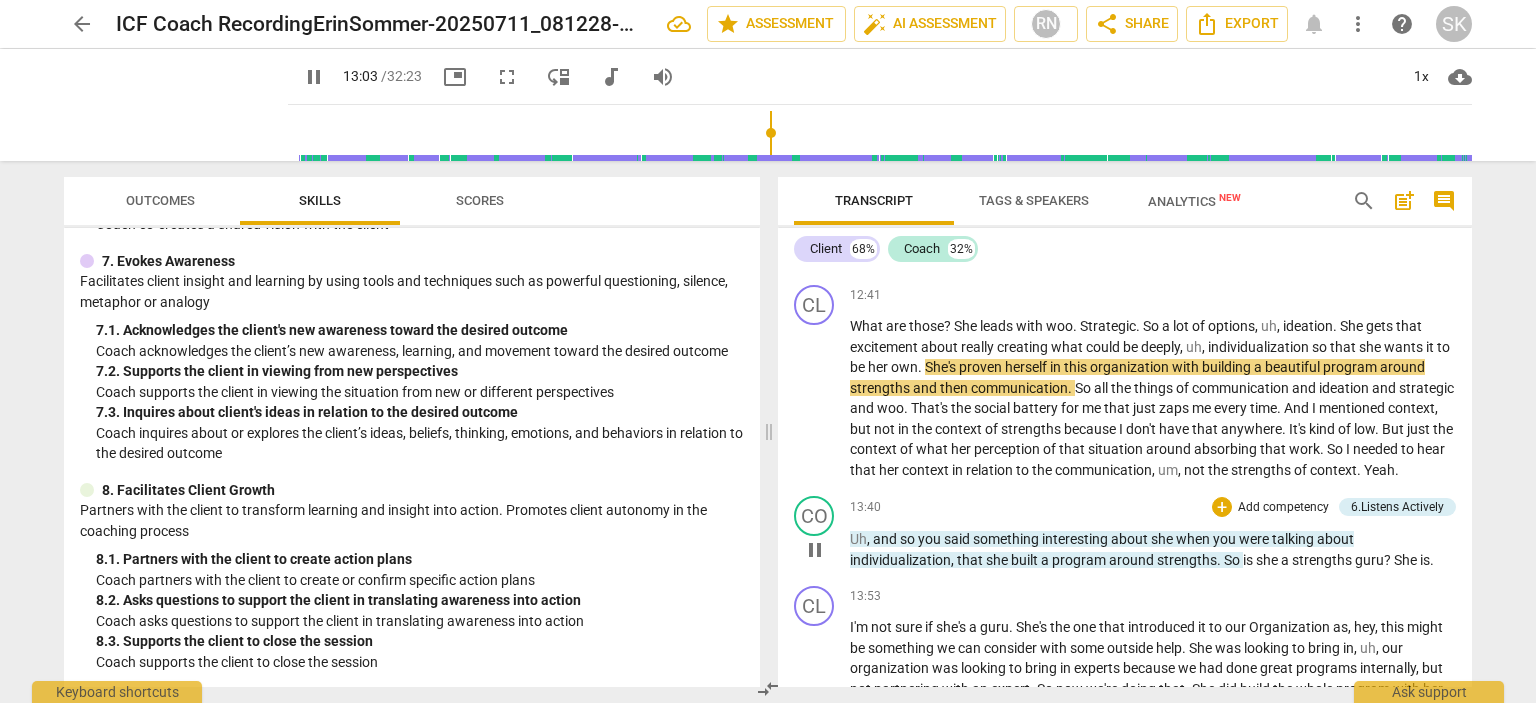 click on "?" at bounding box center (1389, 560) 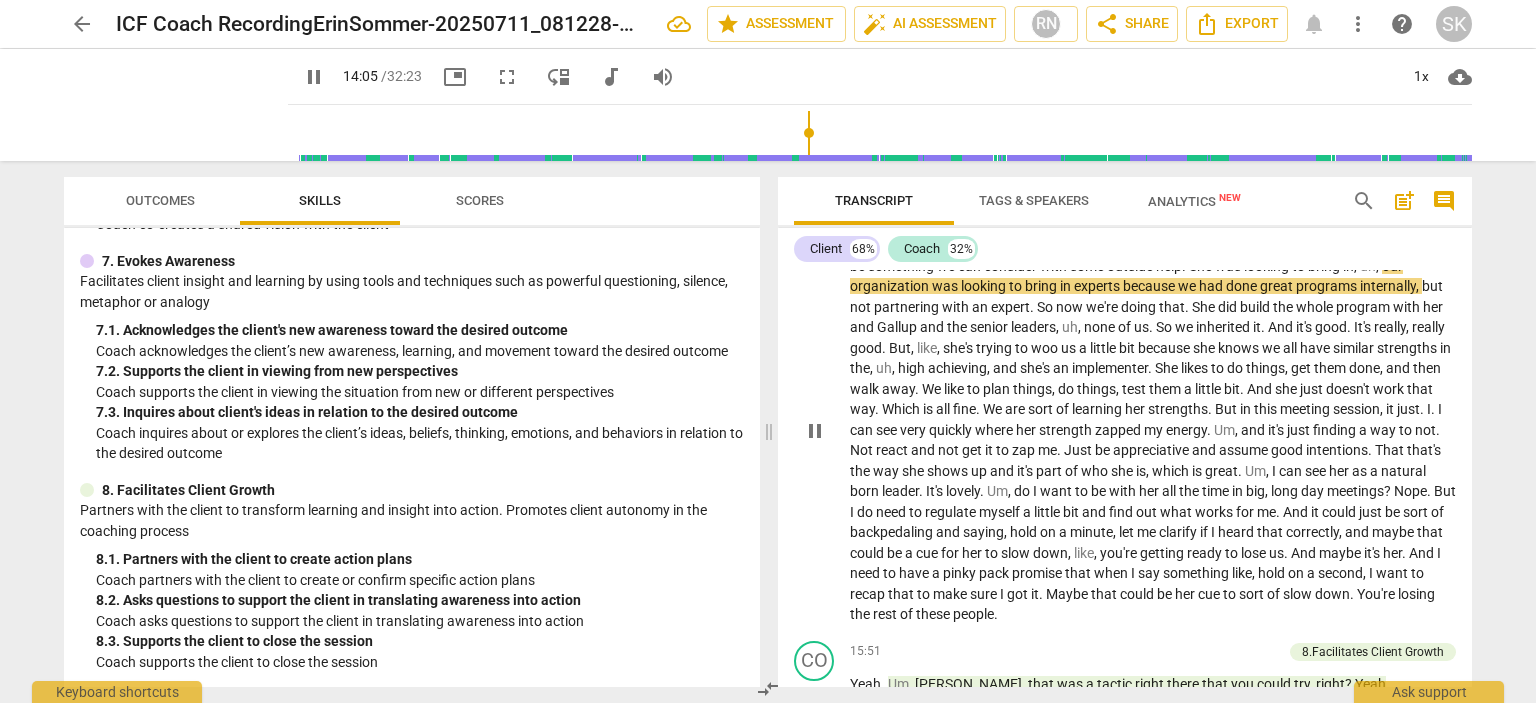 scroll, scrollTop: 5998, scrollLeft: 0, axis: vertical 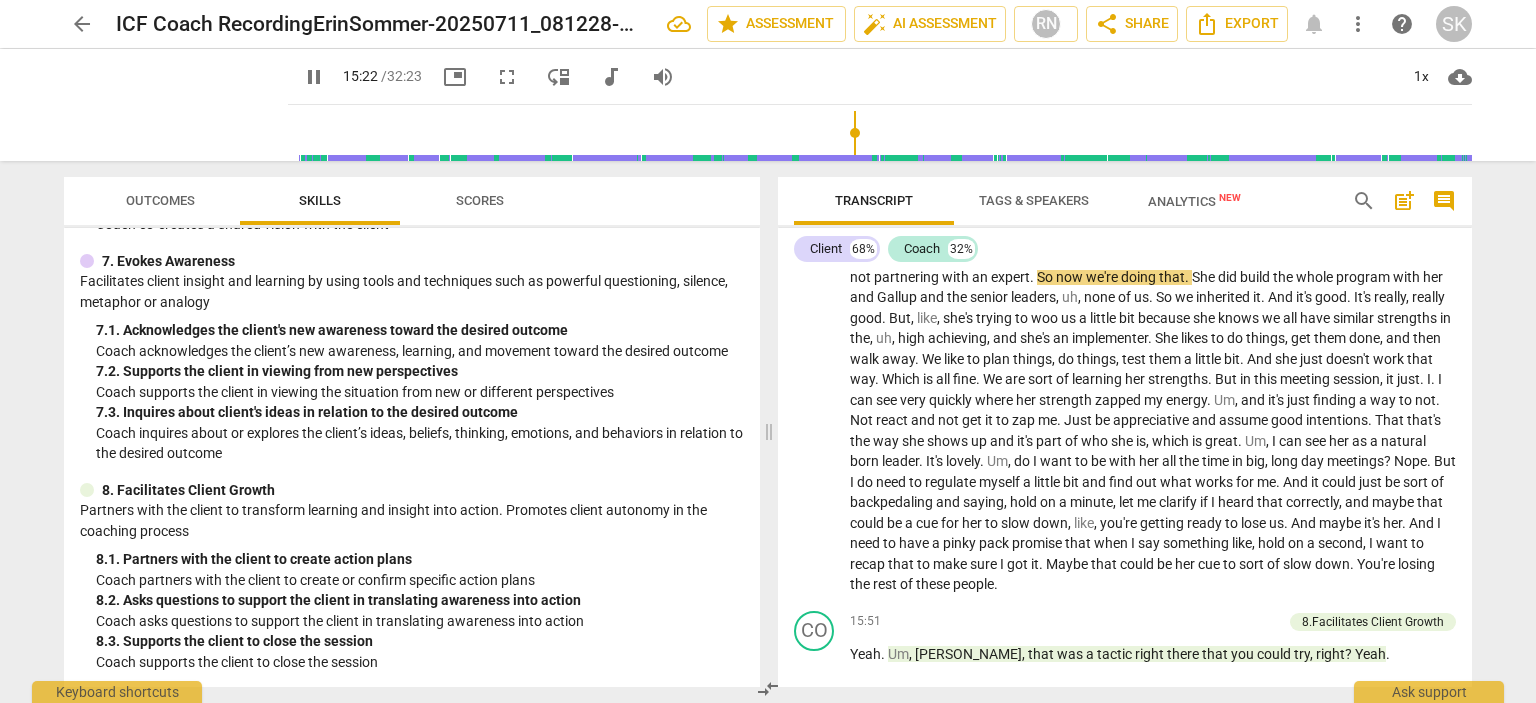 click at bounding box center [884, 133] 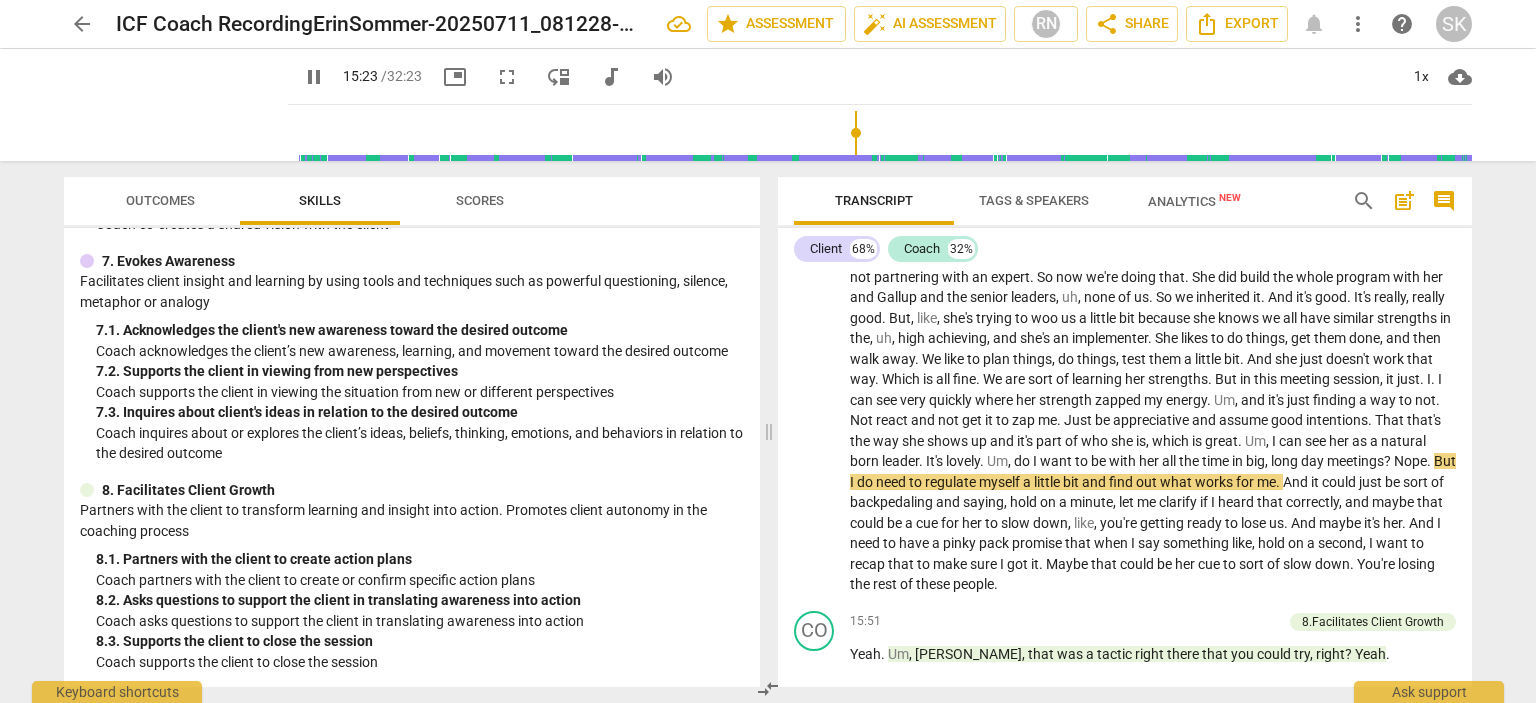click at bounding box center [884, 133] 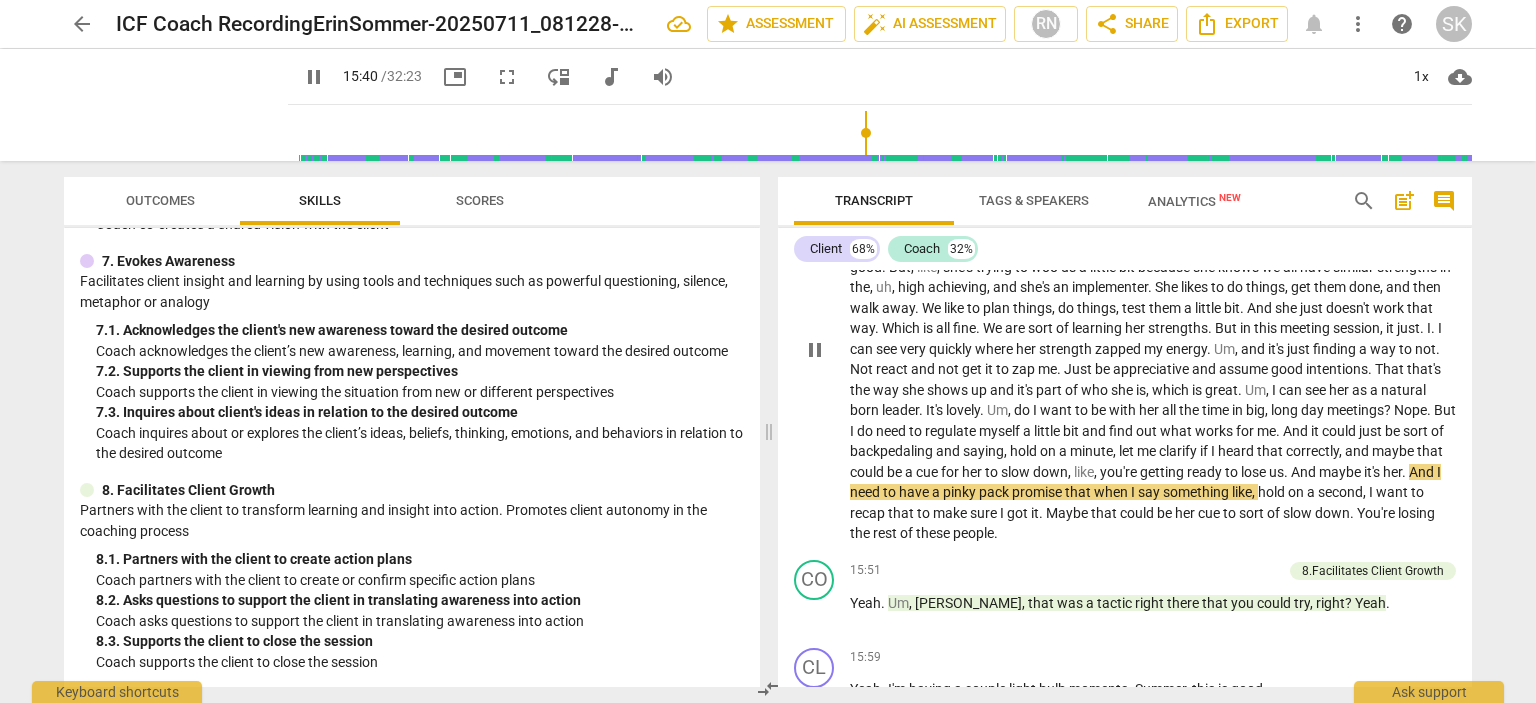 scroll, scrollTop: 6098, scrollLeft: 0, axis: vertical 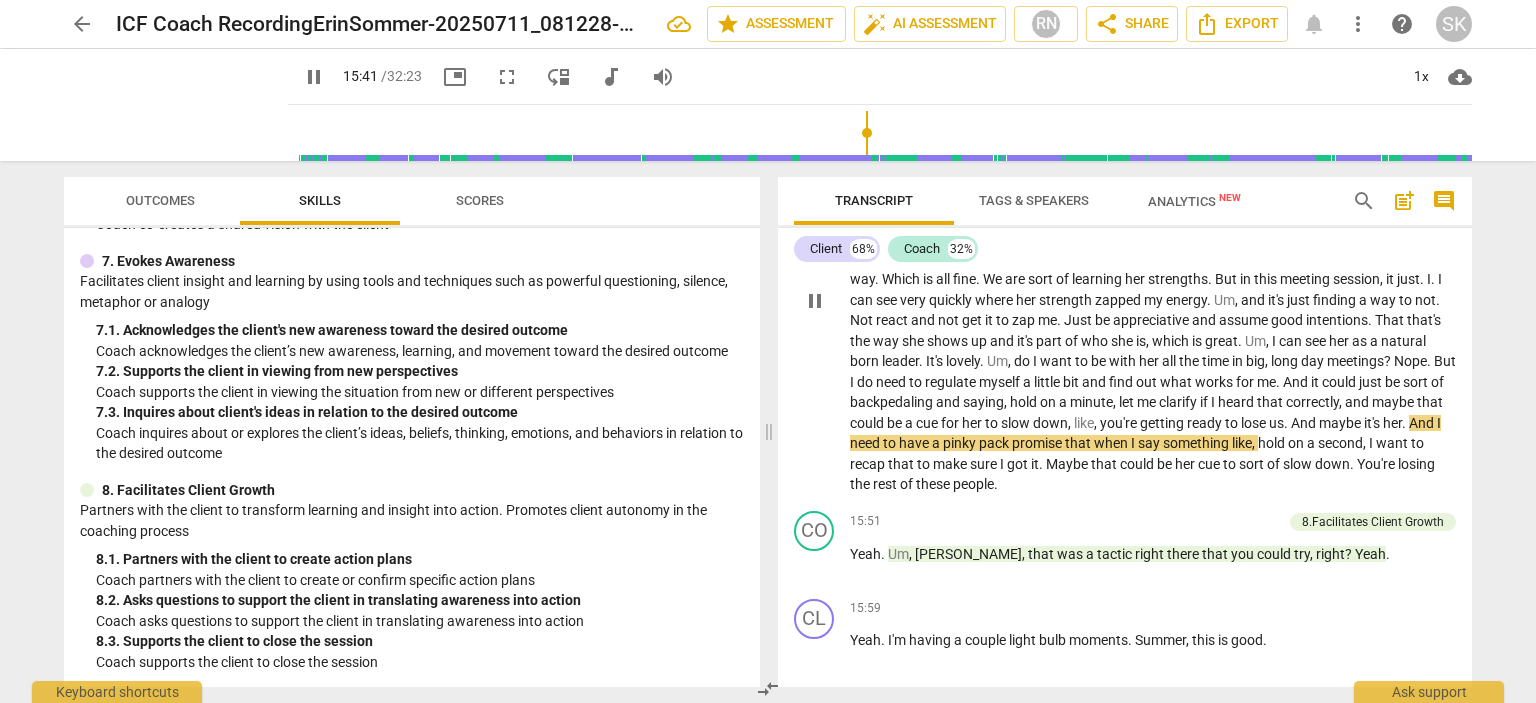 click on "And" at bounding box center (1423, 423) 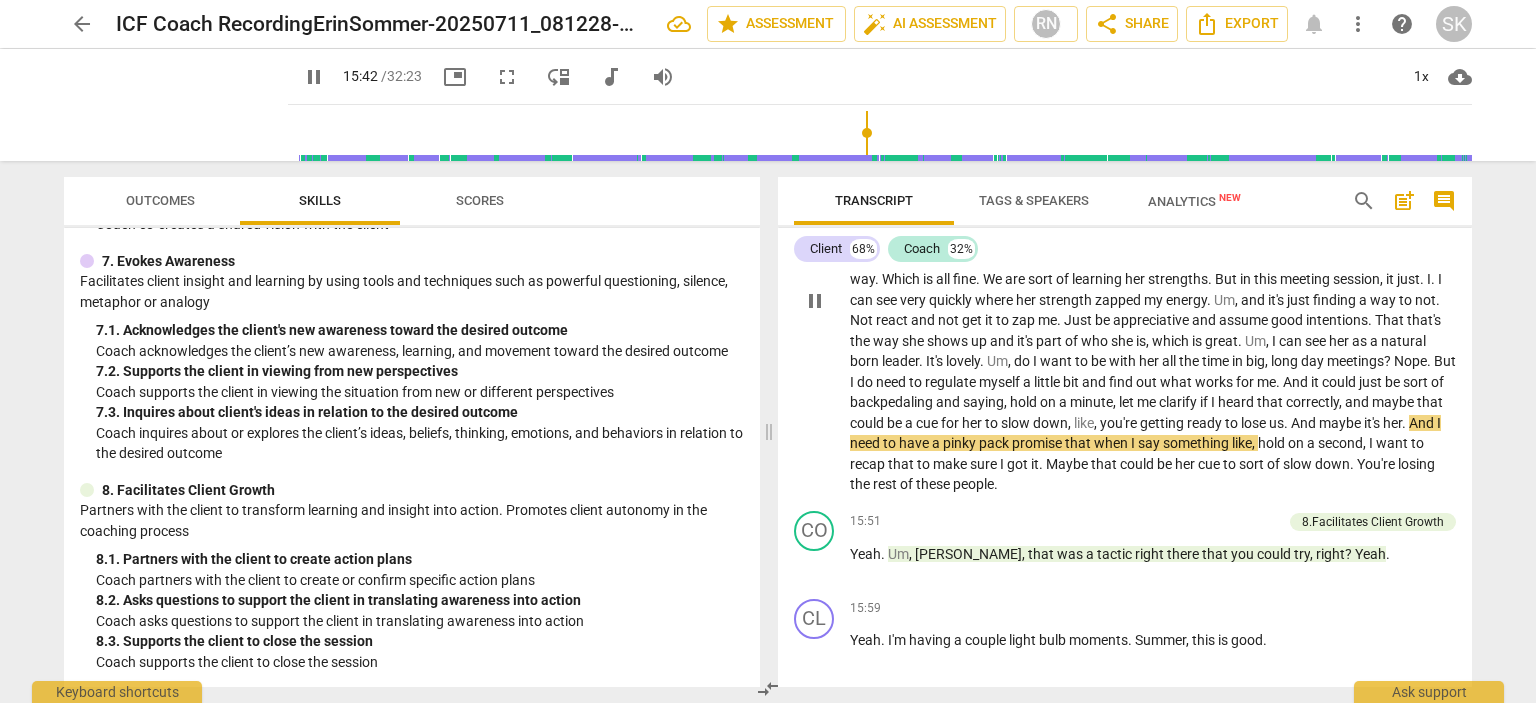type on "942" 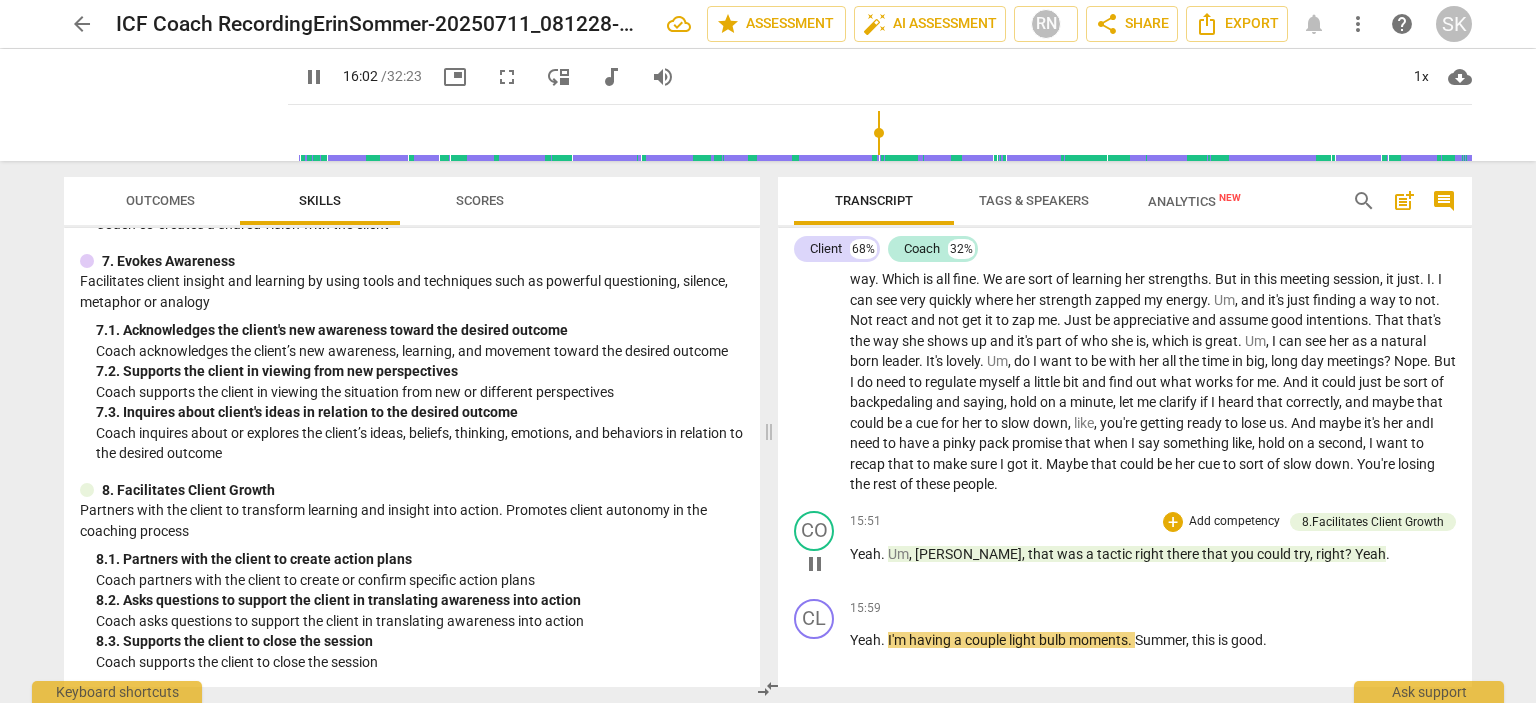 click on "Yeah .   Um ,   [PERSON_NAME] ,   that   was   a   tactic   right   there   that   you   could   try ,   right ?   Yeah ." at bounding box center (1153, 554) 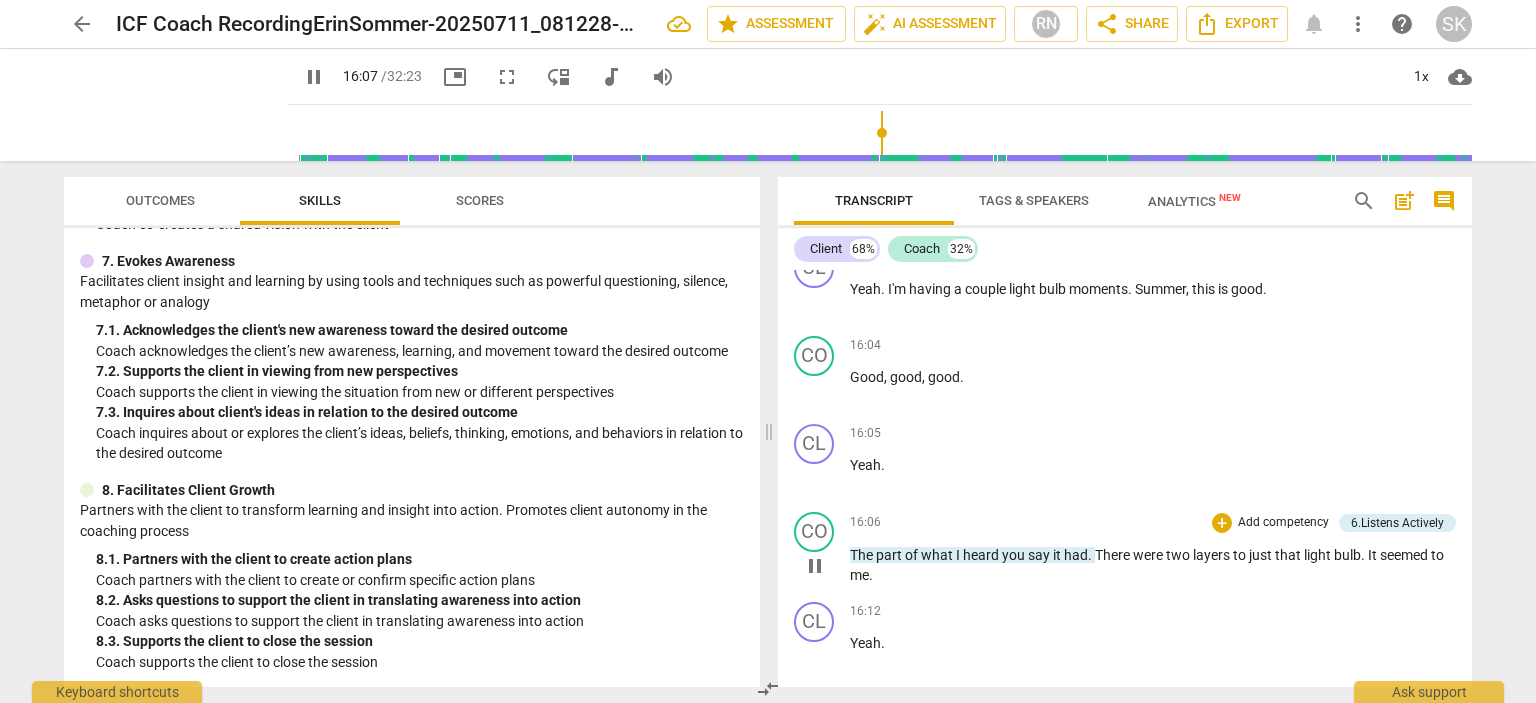 scroll, scrollTop: 6349, scrollLeft: 0, axis: vertical 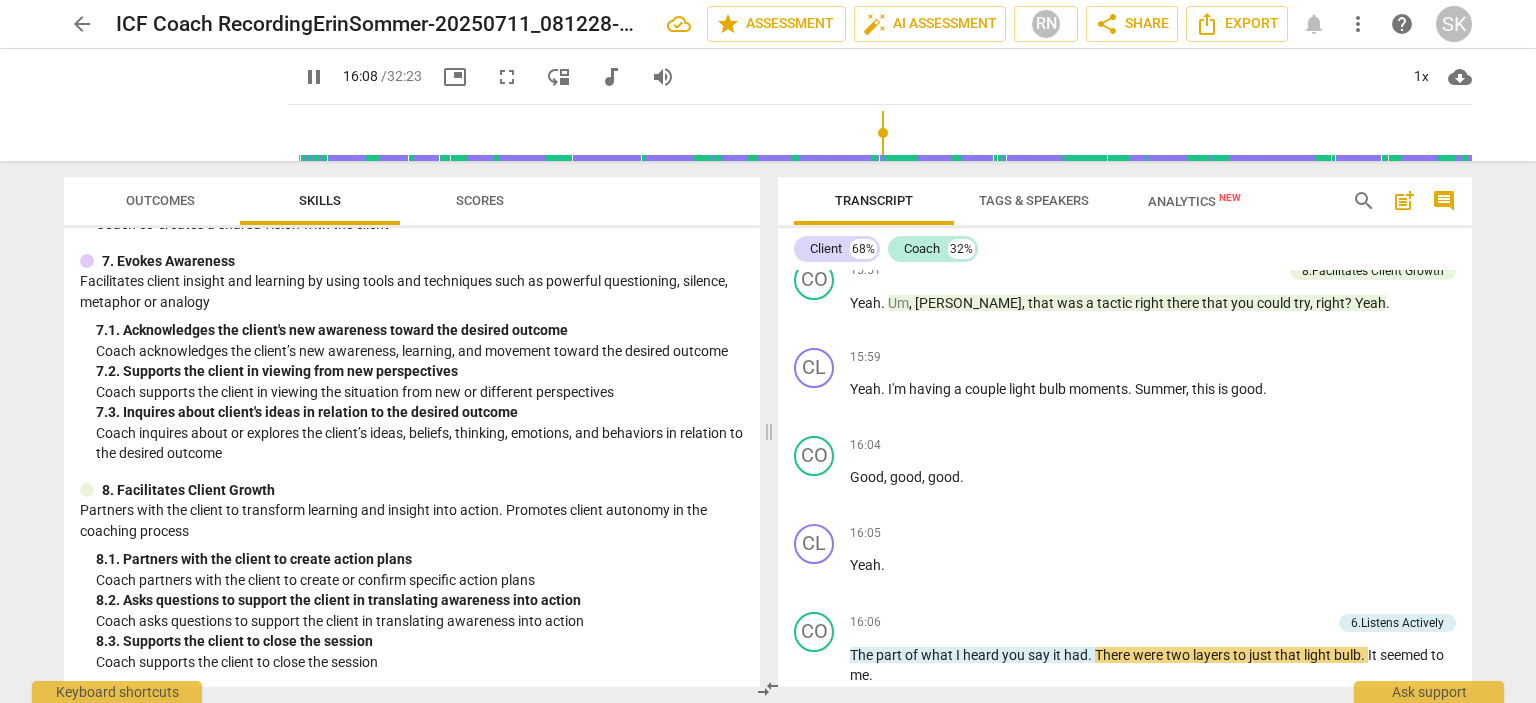 click on "pause" at bounding box center (314, 77) 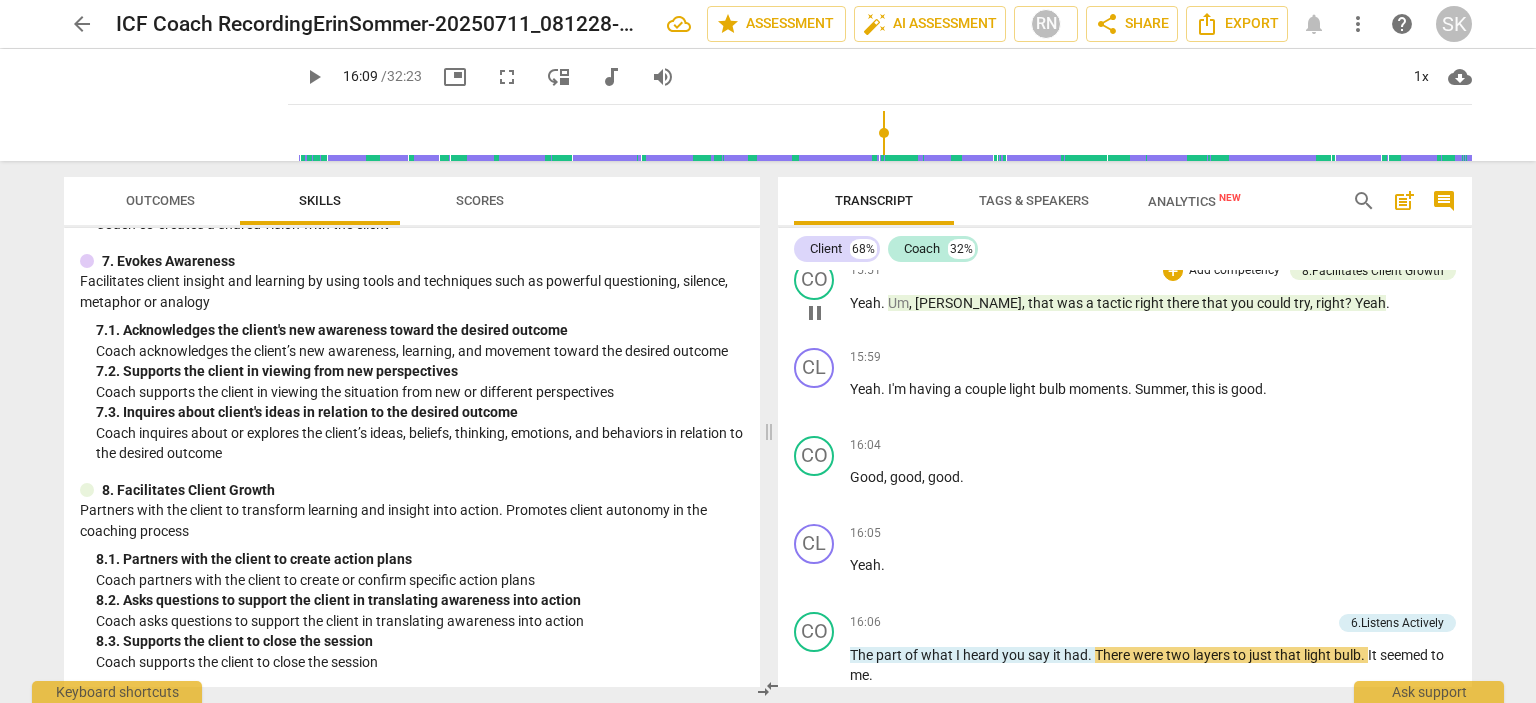 type on "969" 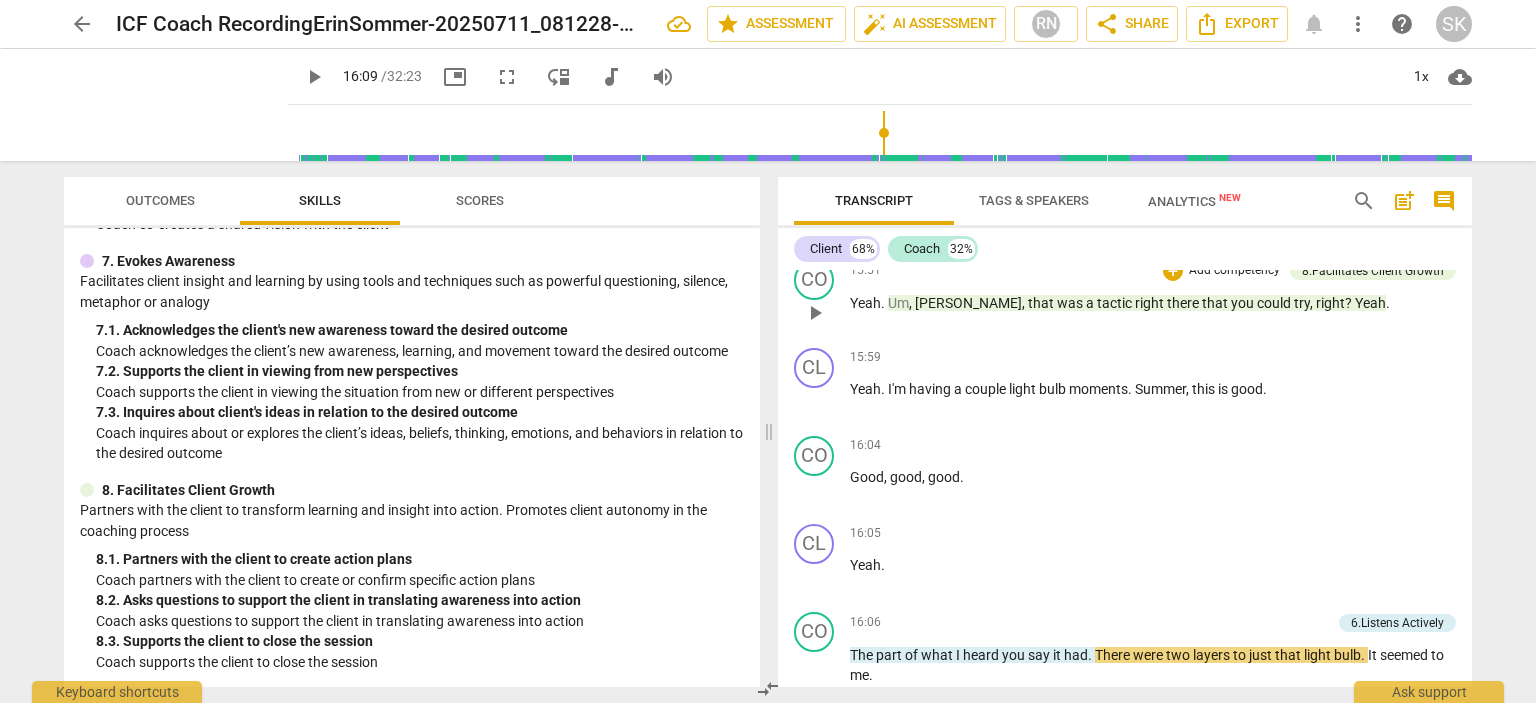 click on "Yeah" at bounding box center (1370, 303) 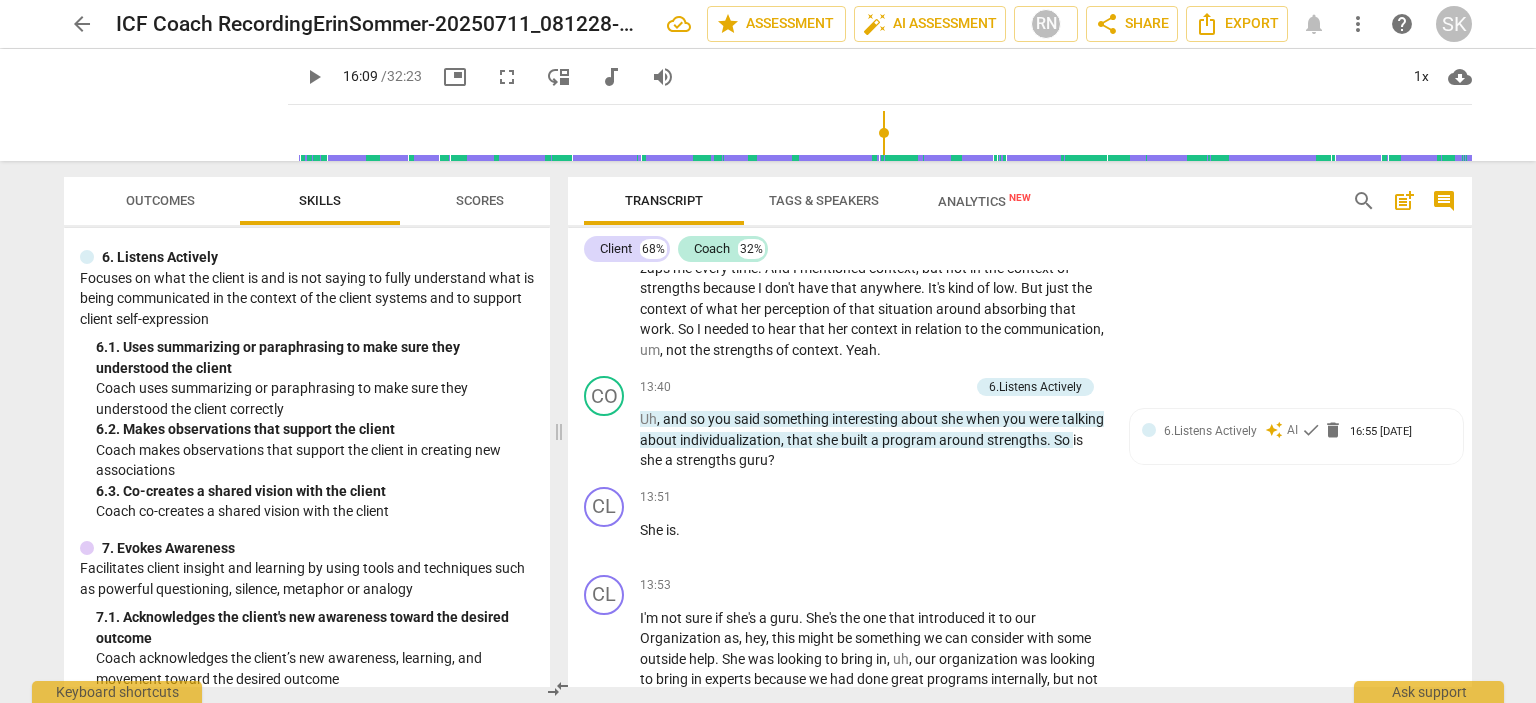 scroll, scrollTop: 7228, scrollLeft: 0, axis: vertical 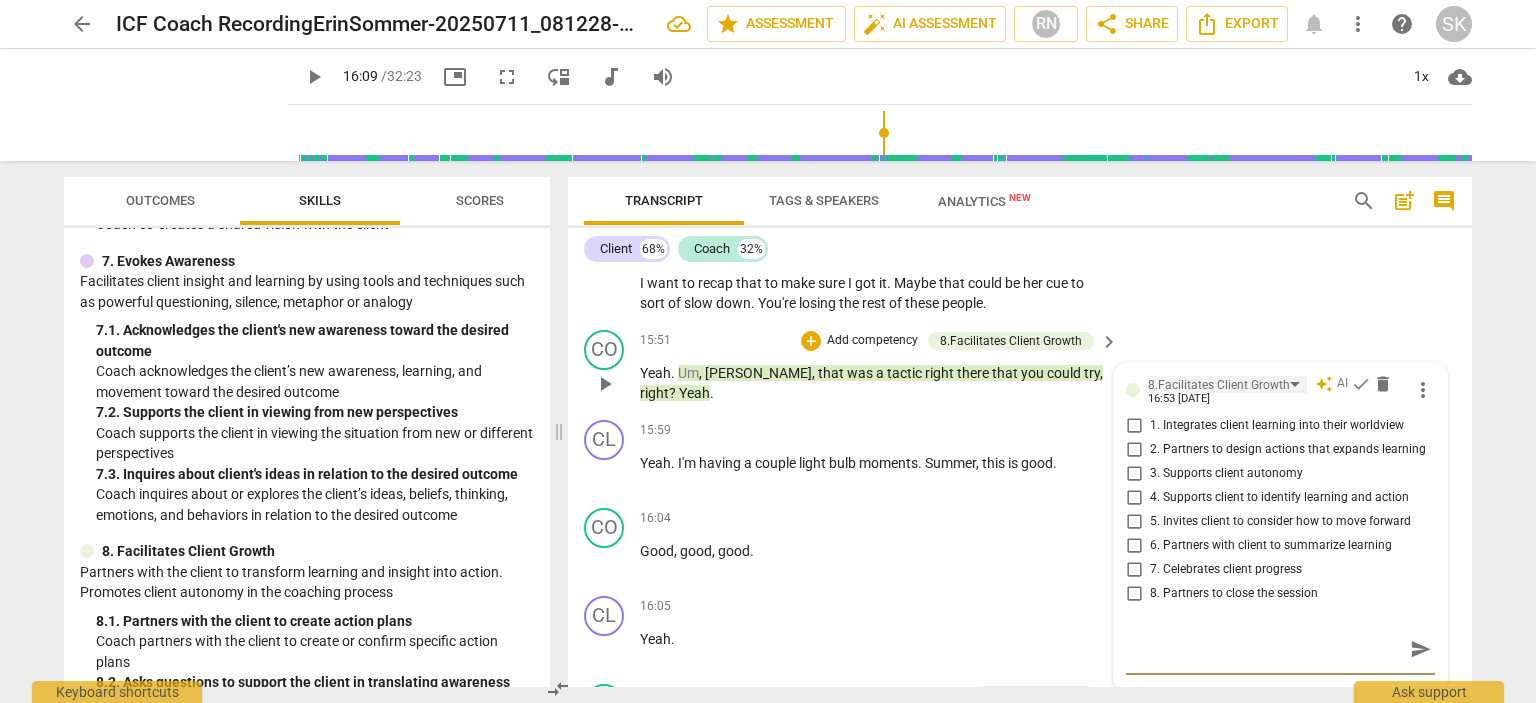 type 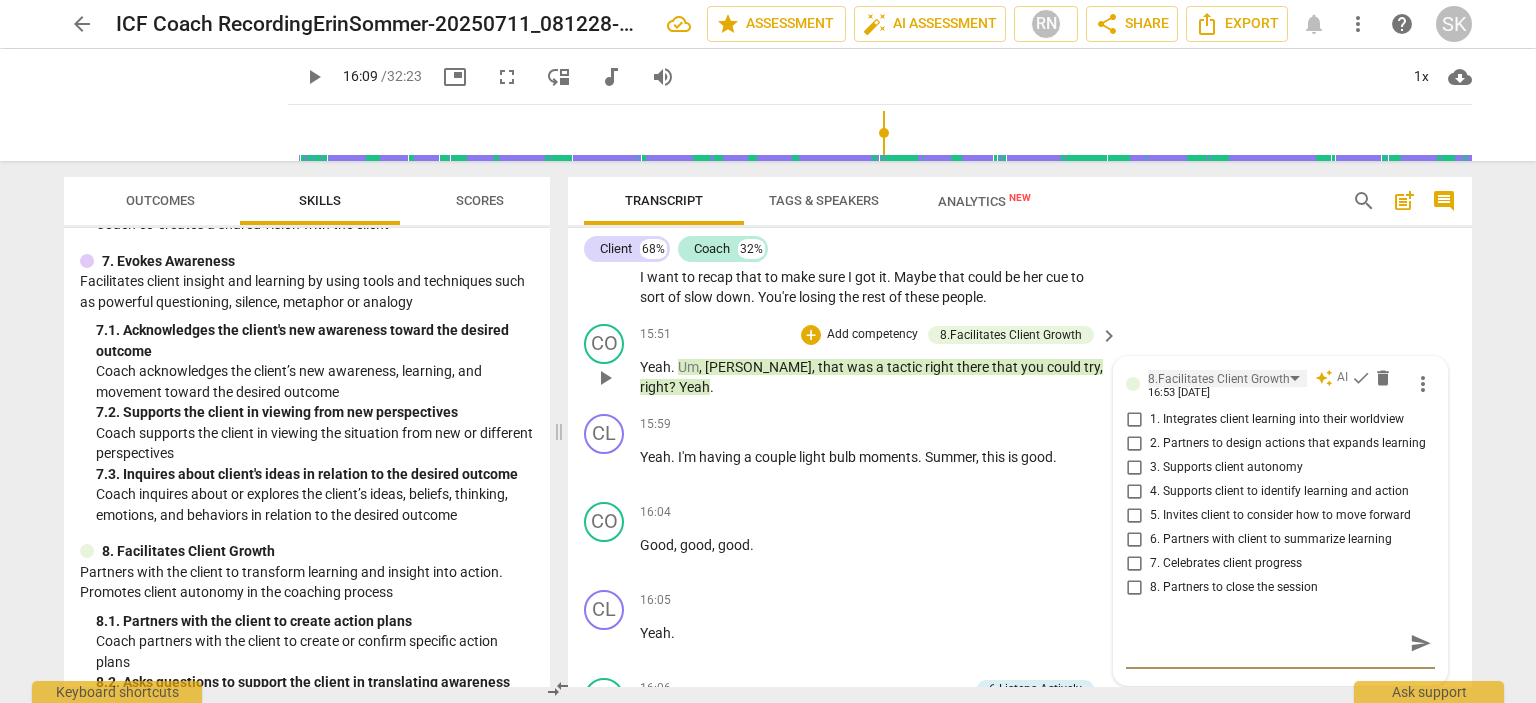 type 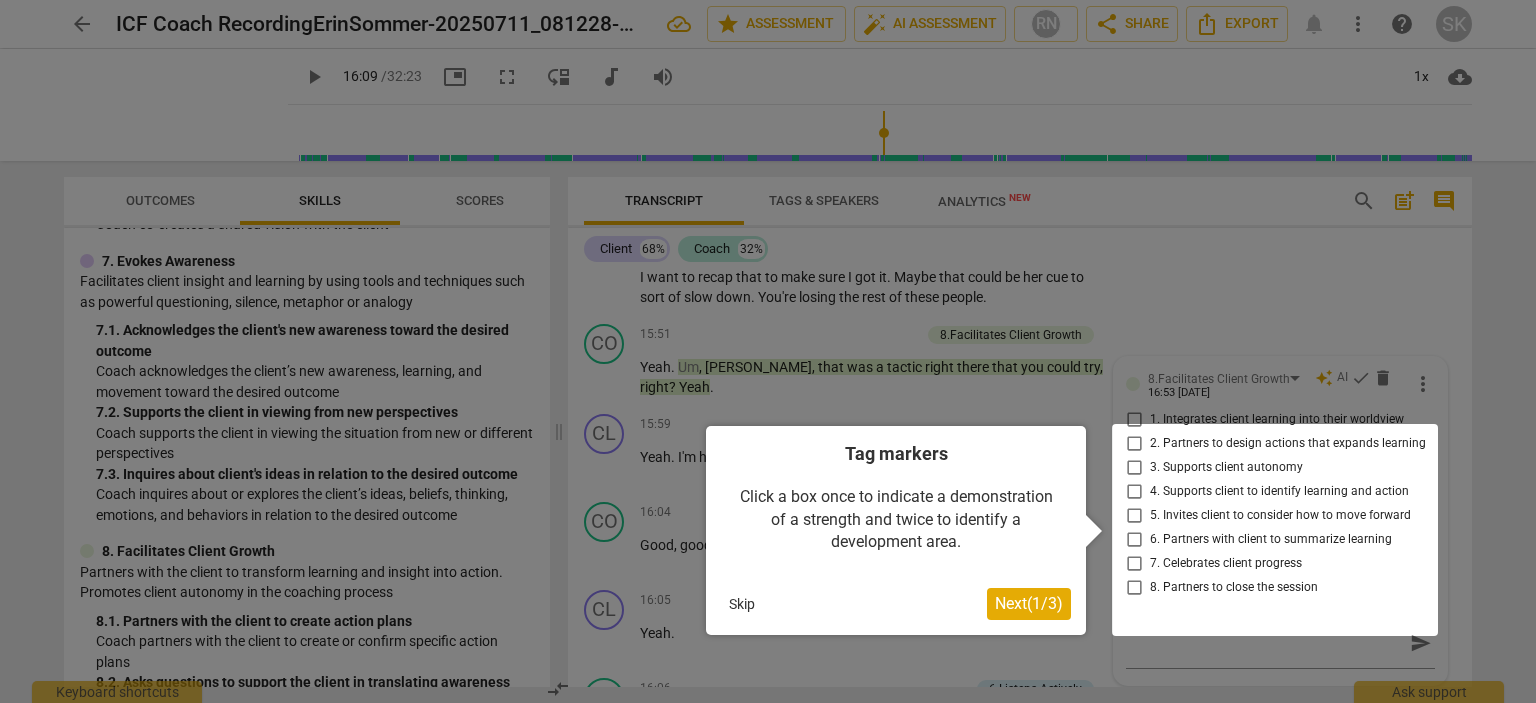 click on "Next  ( 1 / 3 )" at bounding box center [1029, 603] 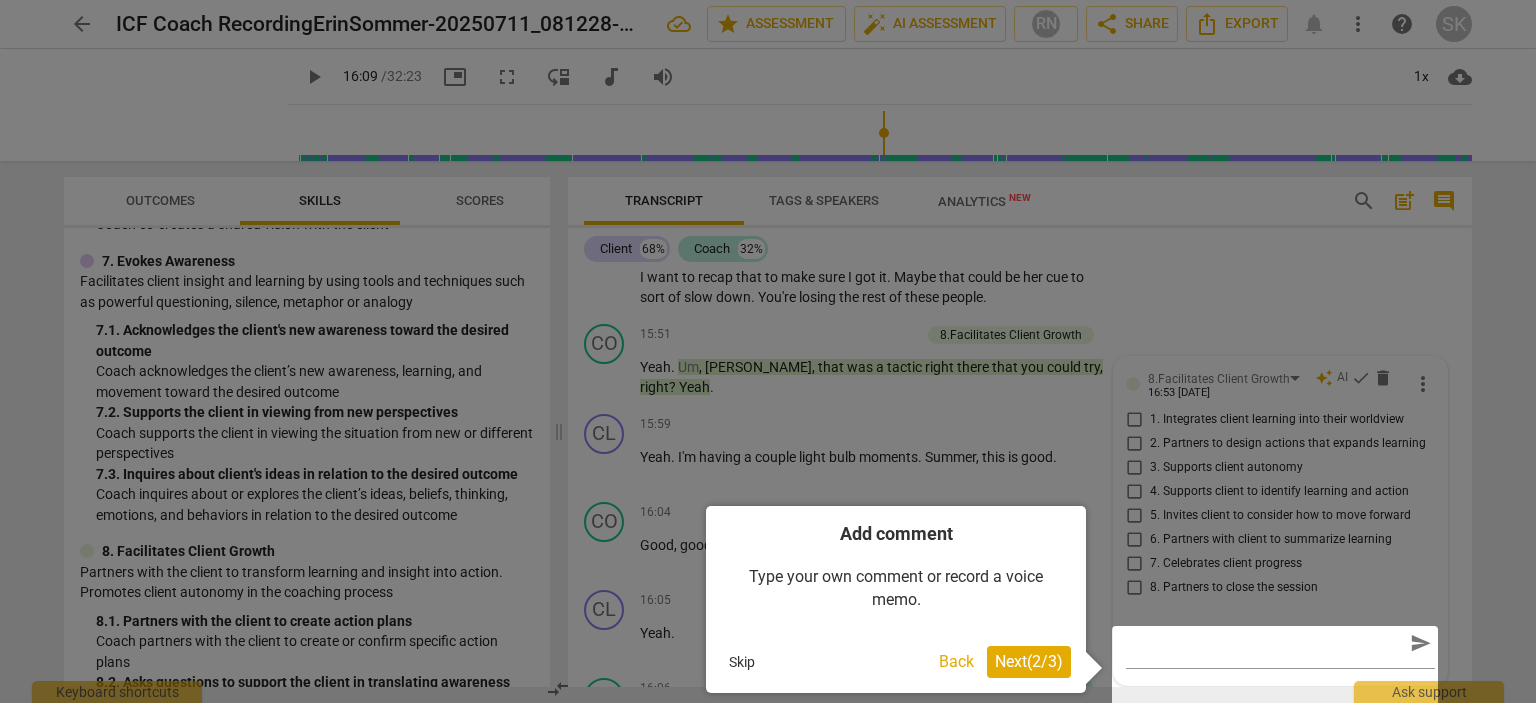 click on "Skip" at bounding box center [742, 662] 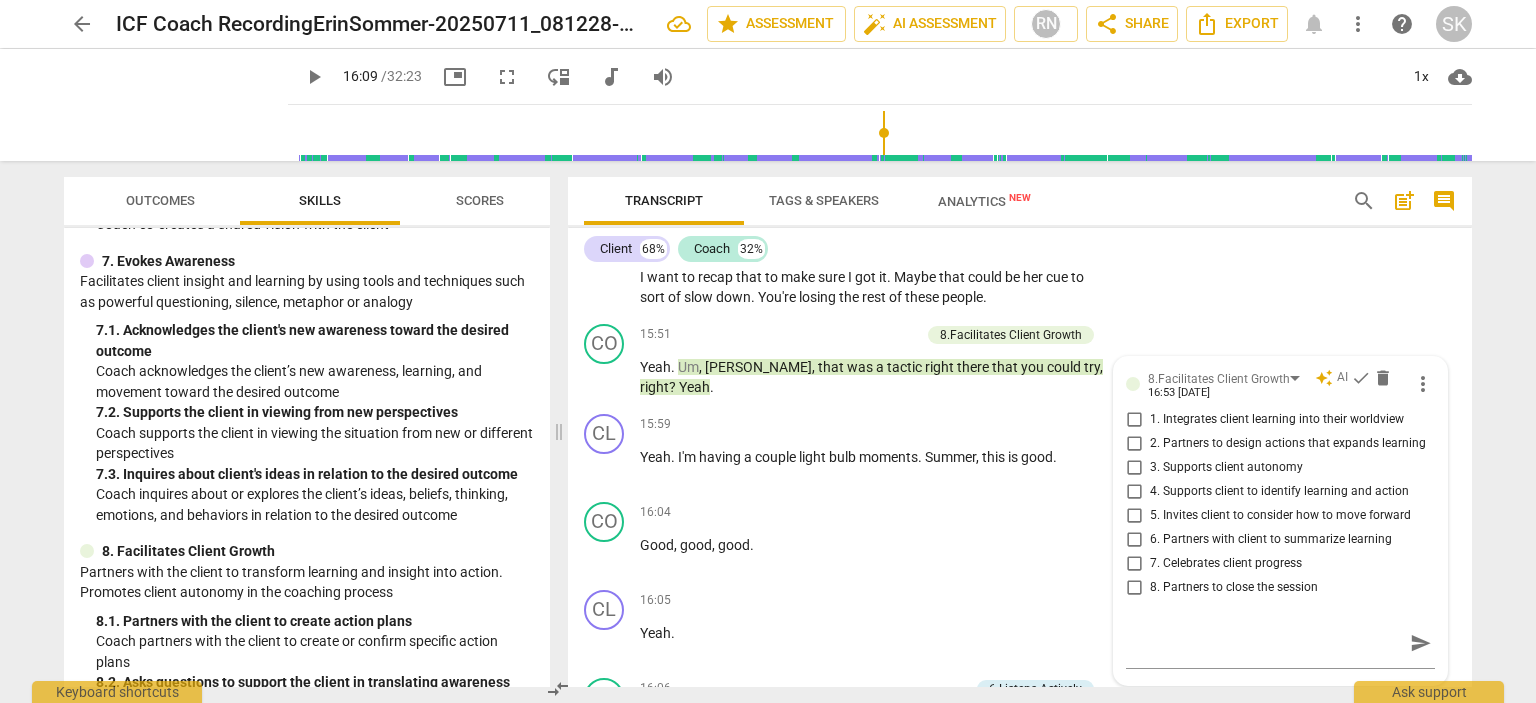 click on "Yeah" at bounding box center (694, 387) 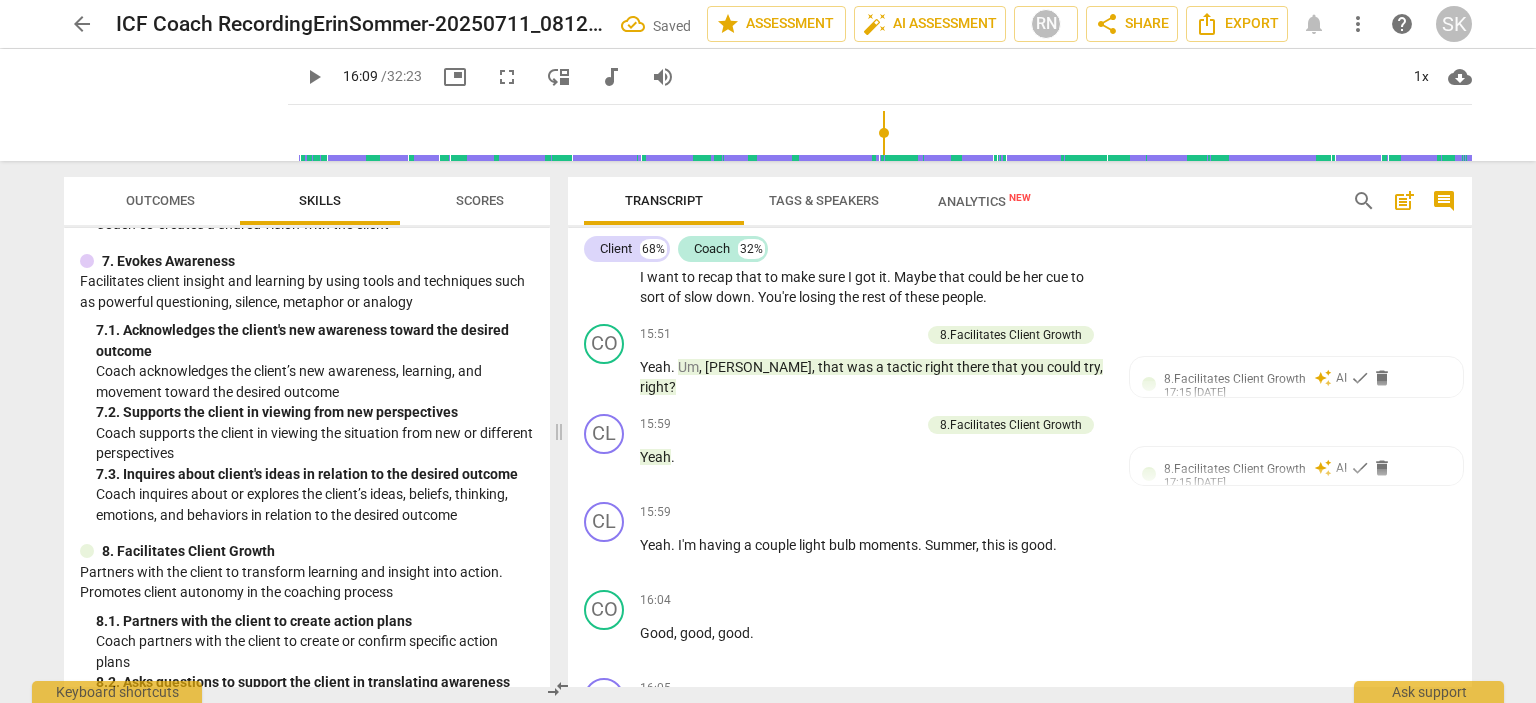 click on "play_arrow" at bounding box center (314, 77) 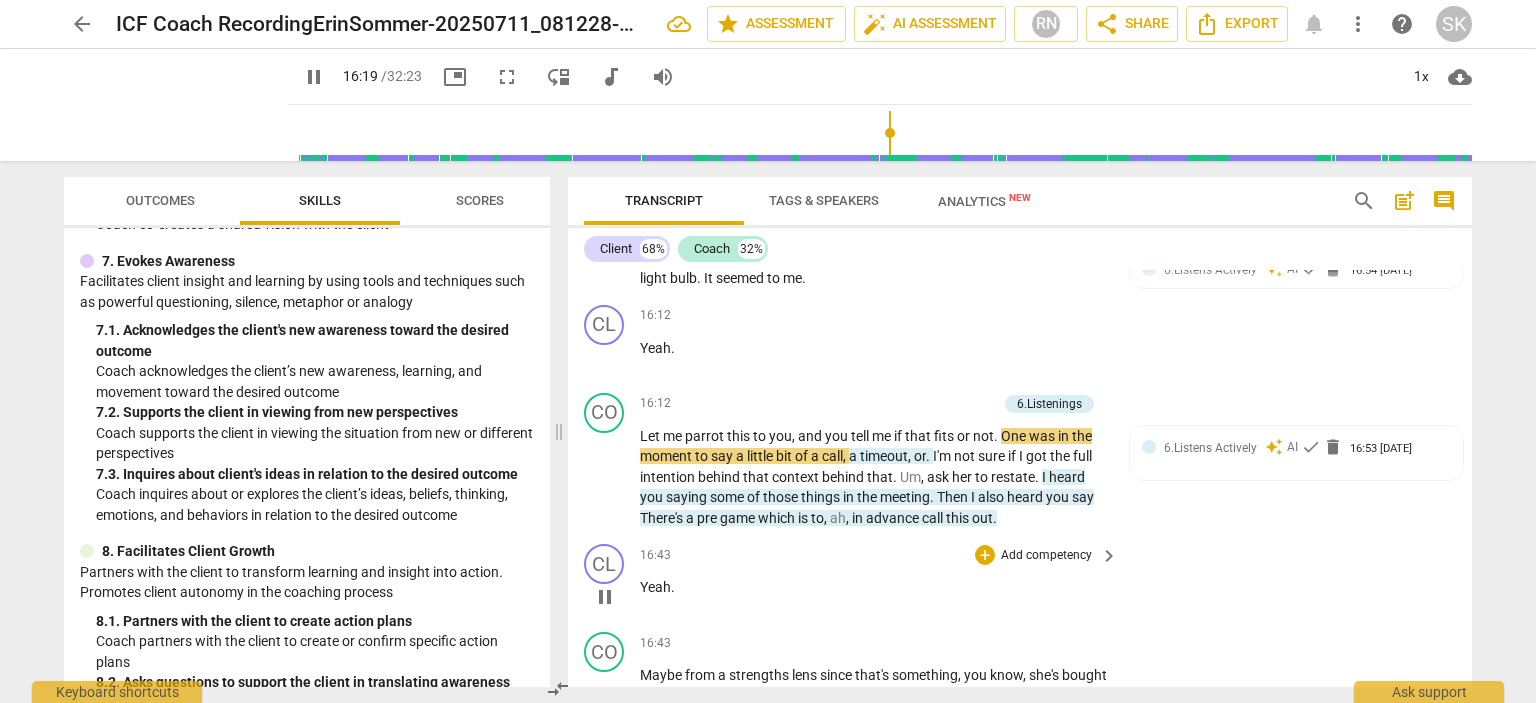 scroll, scrollTop: 7792, scrollLeft: 0, axis: vertical 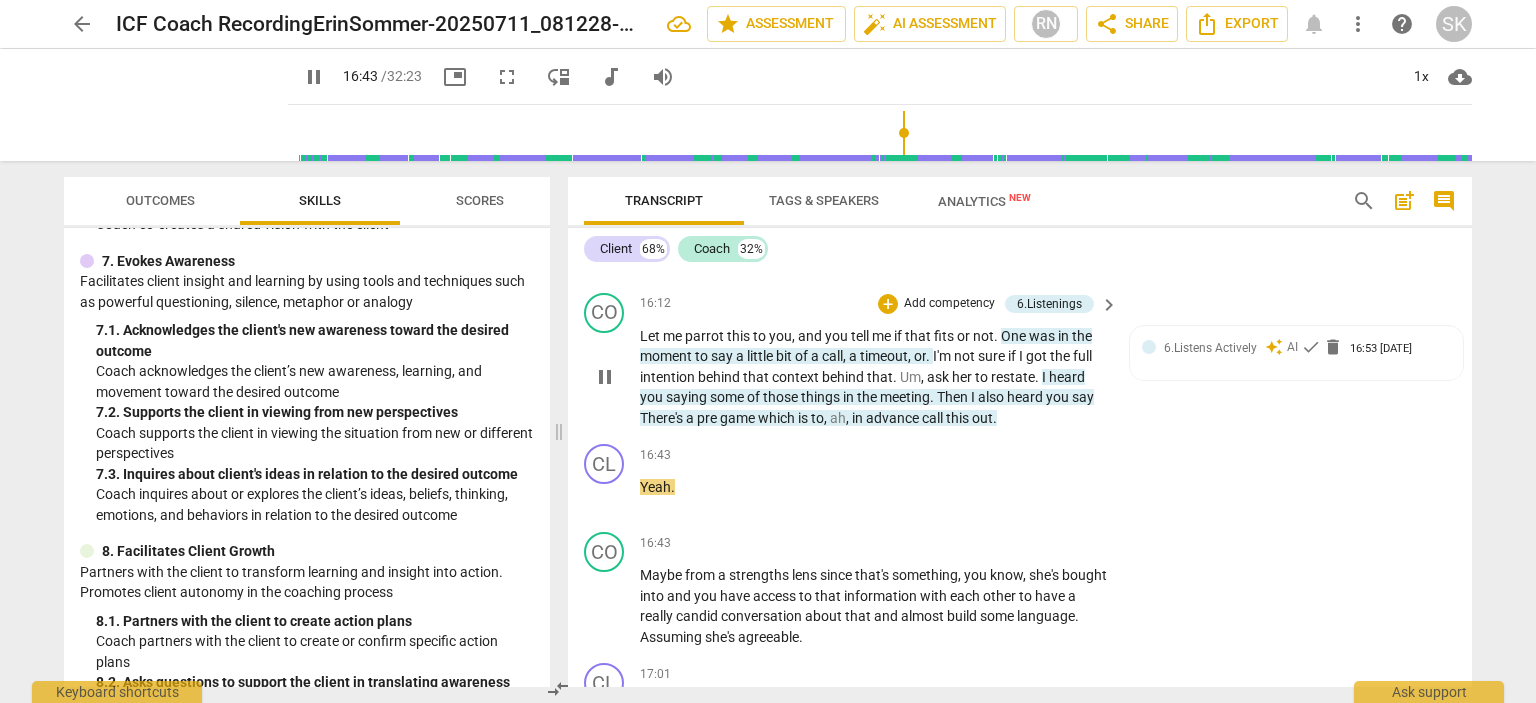click on "ah" at bounding box center (838, 418) 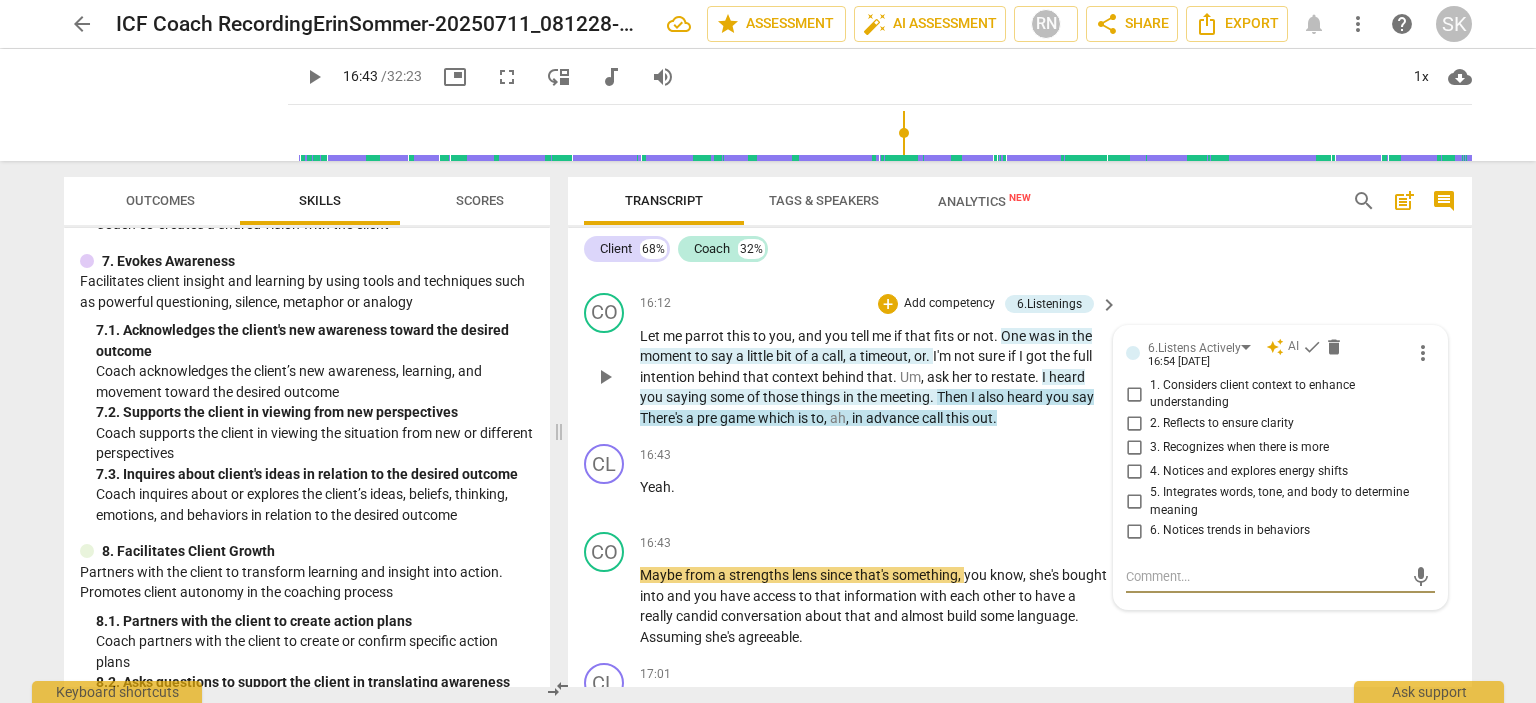 click on "ah" at bounding box center [838, 418] 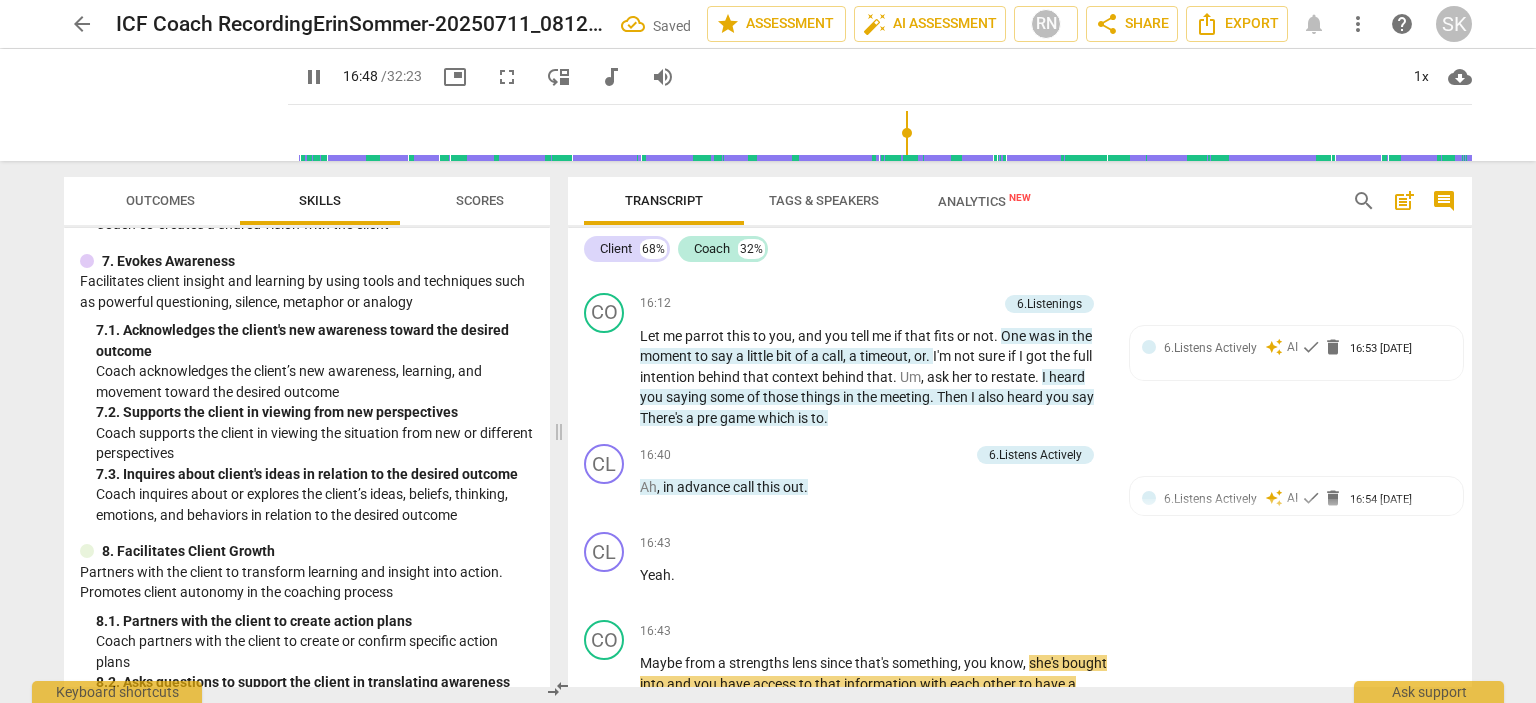 click on "Ah" at bounding box center [648, 487] 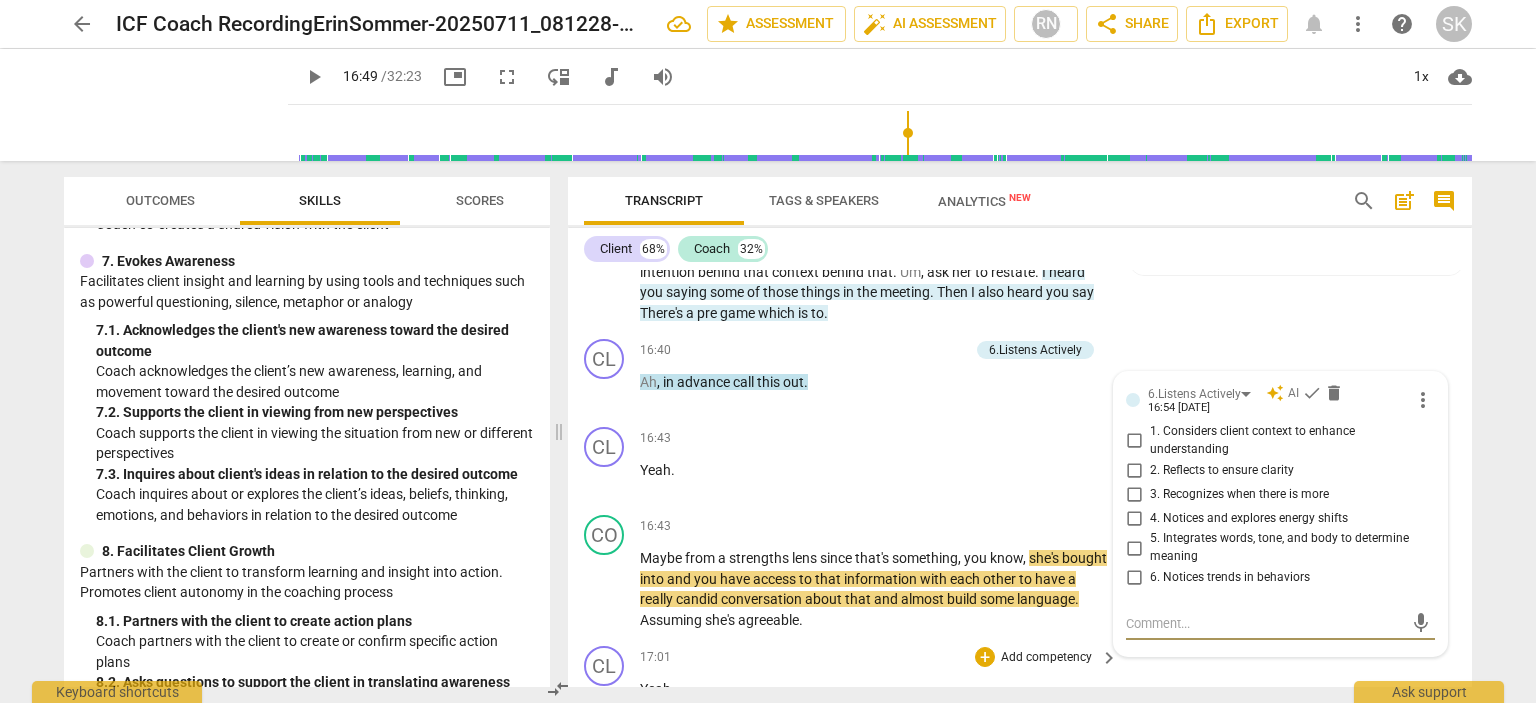 scroll, scrollTop: 7862, scrollLeft: 0, axis: vertical 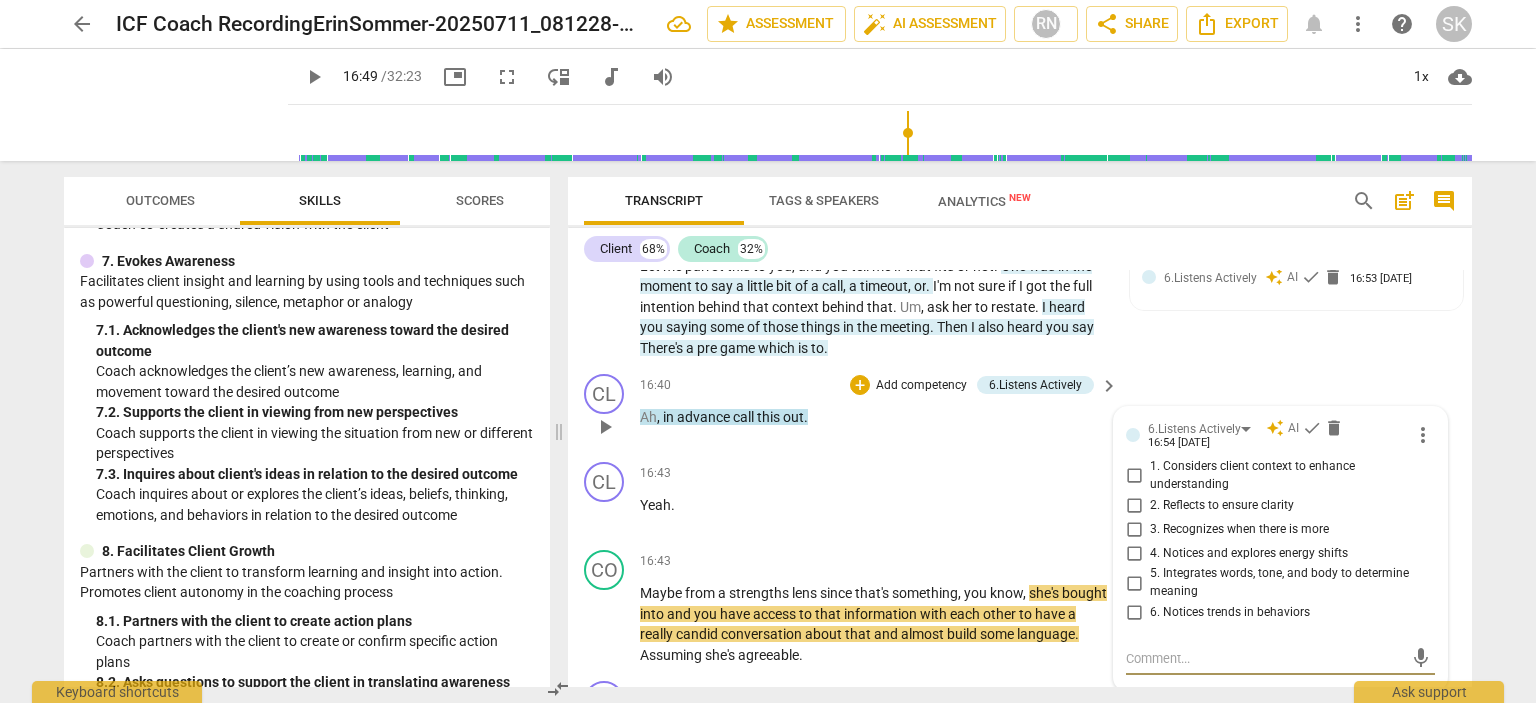 click on "Ah" at bounding box center [648, 417] 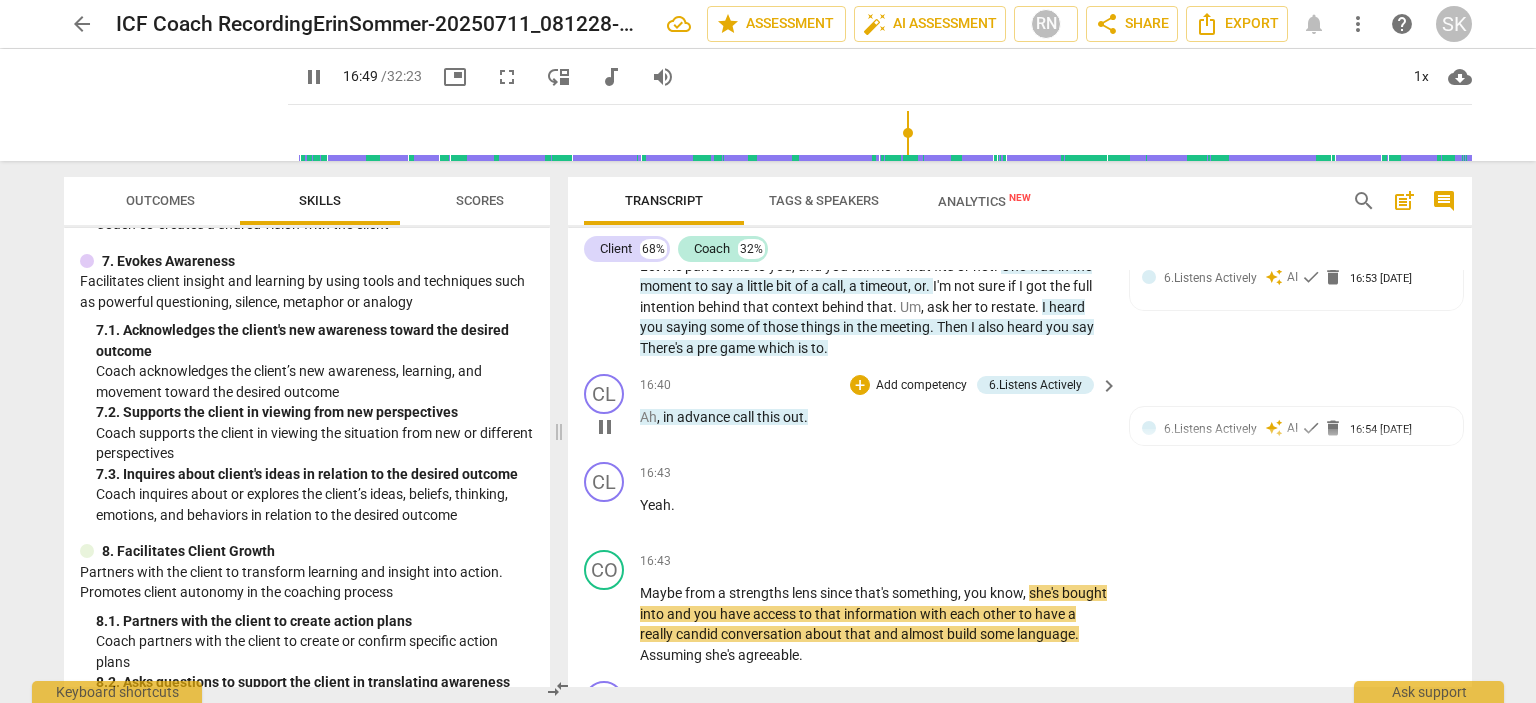 type on "1010" 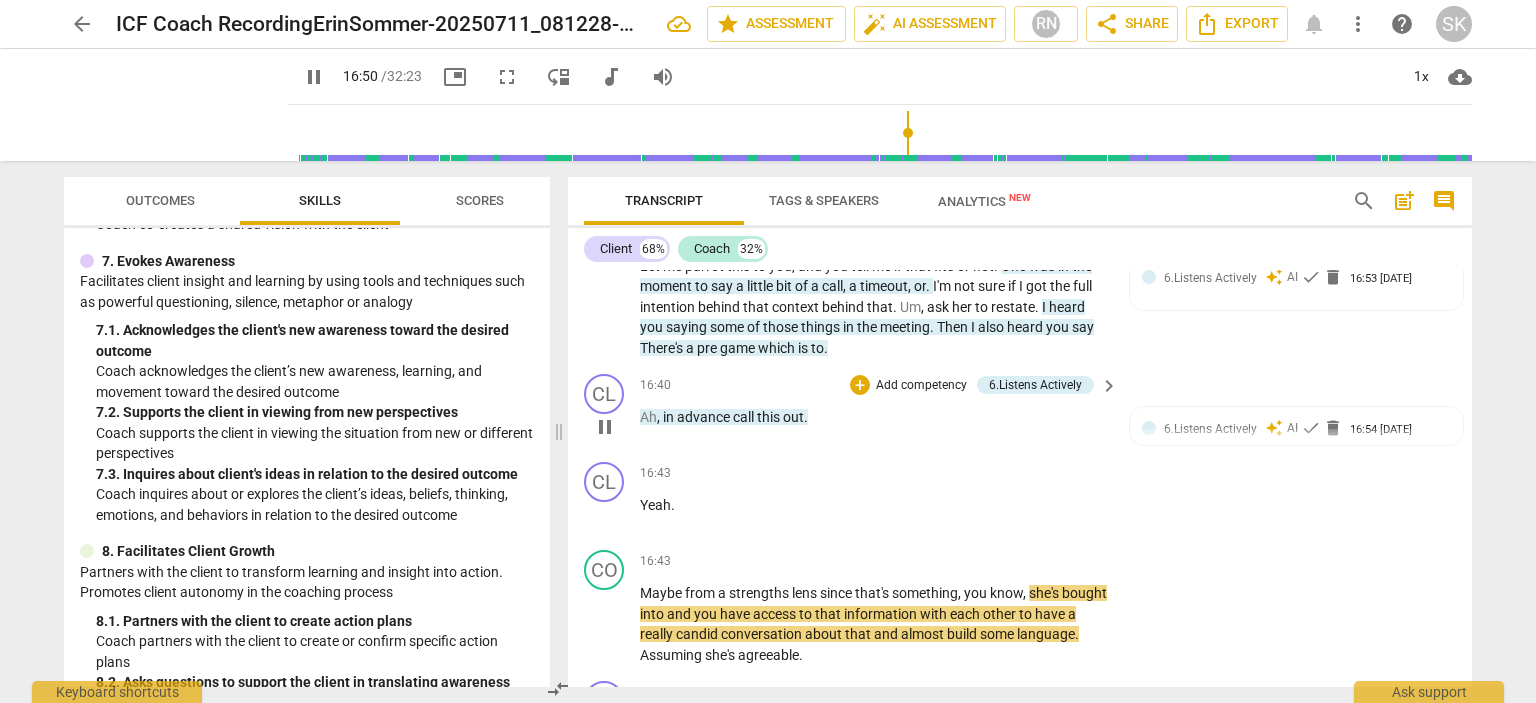 type 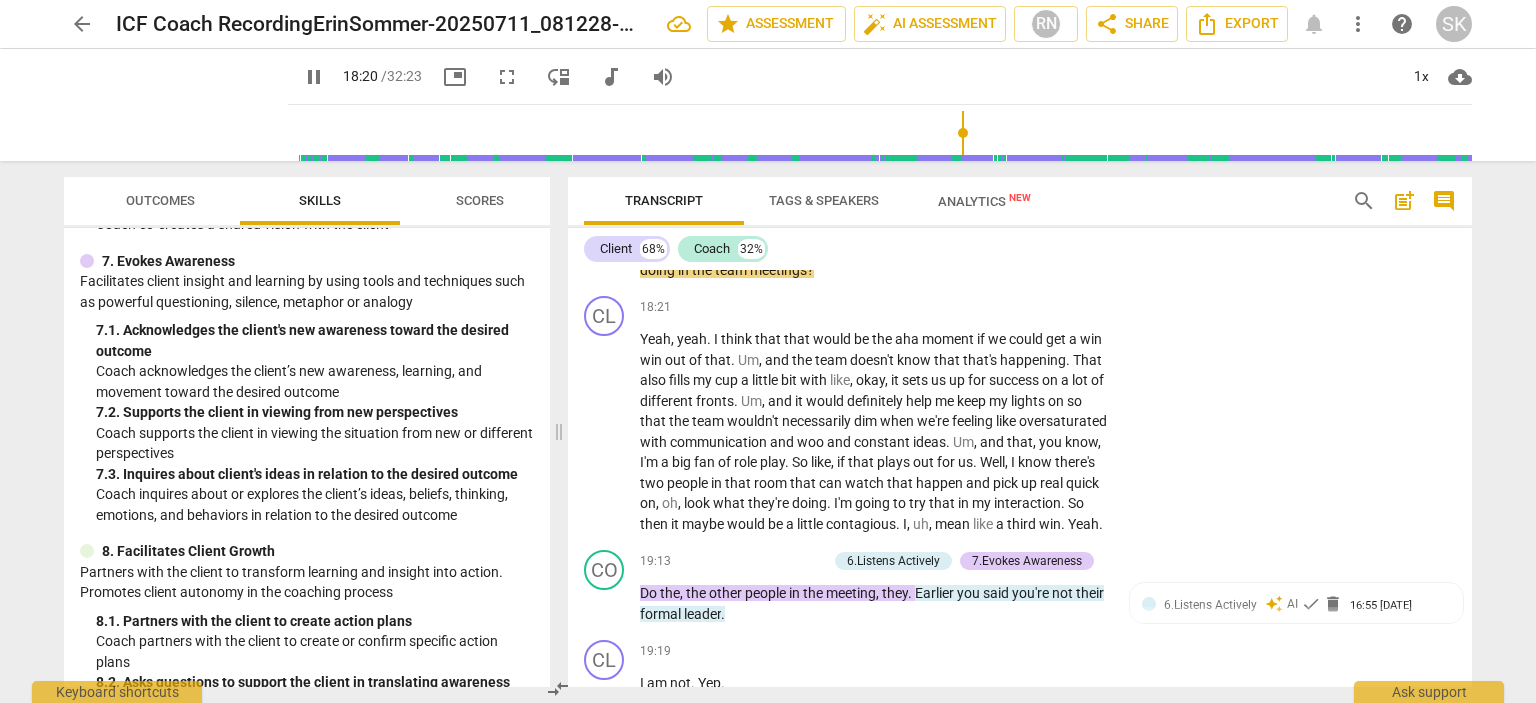 scroll, scrollTop: 9214, scrollLeft: 0, axis: vertical 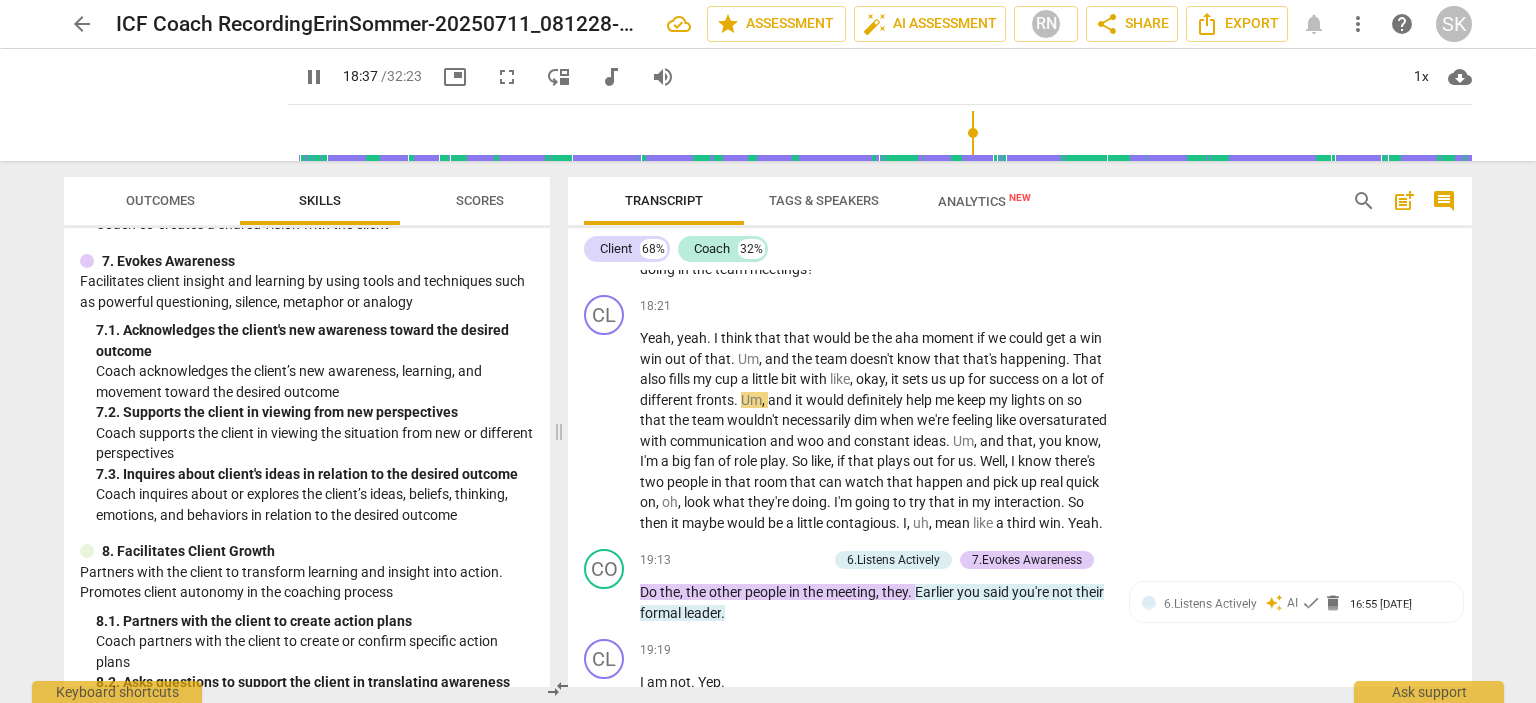 click at bounding box center (884, 133) 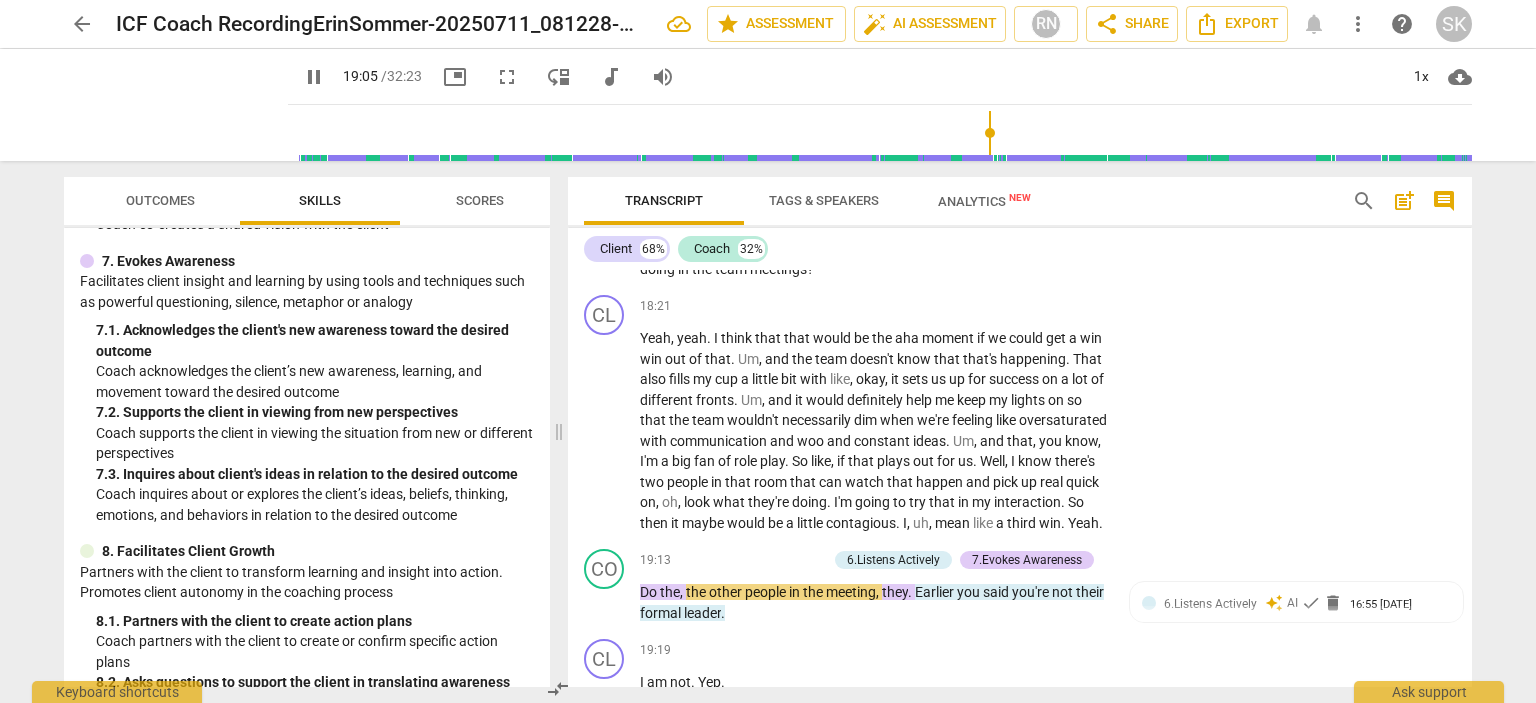 click at bounding box center [884, 133] 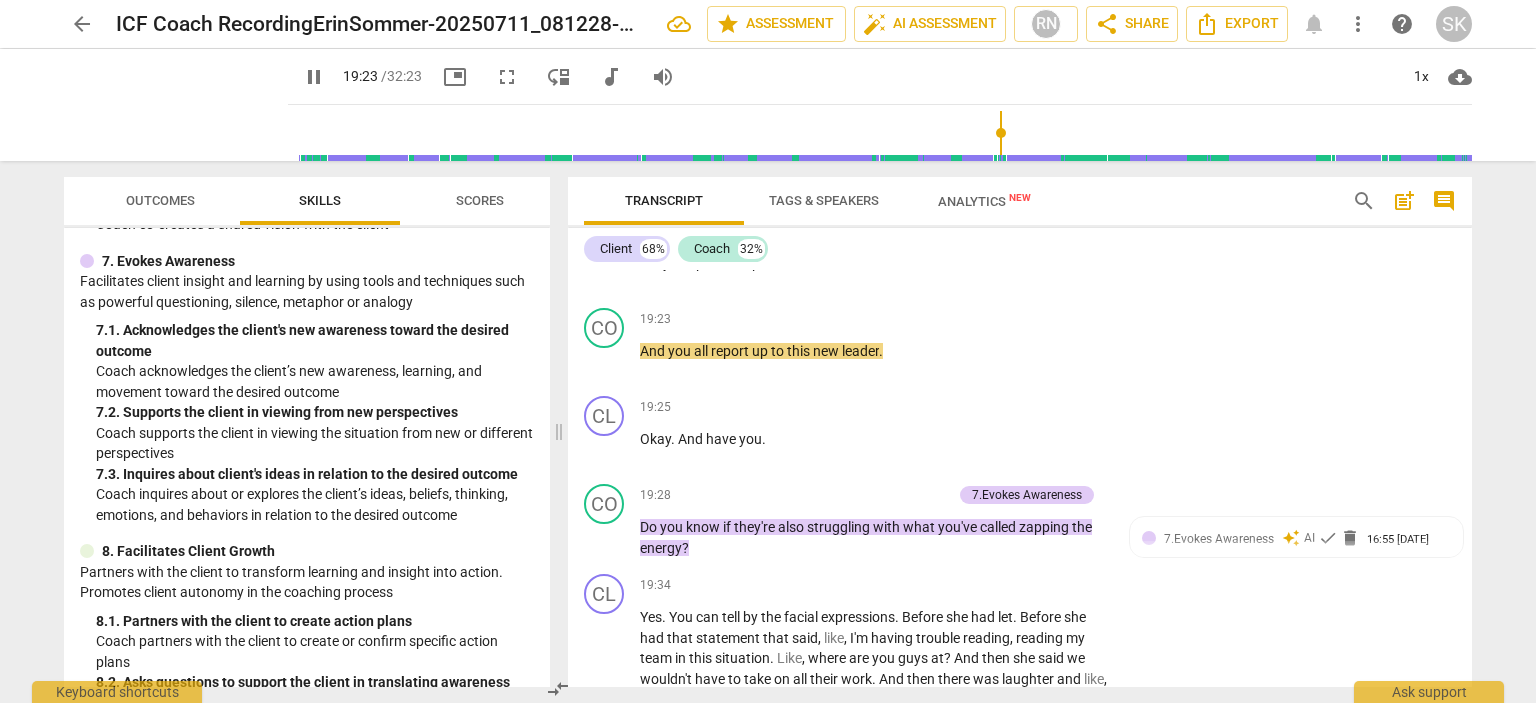 scroll, scrollTop: 9814, scrollLeft: 0, axis: vertical 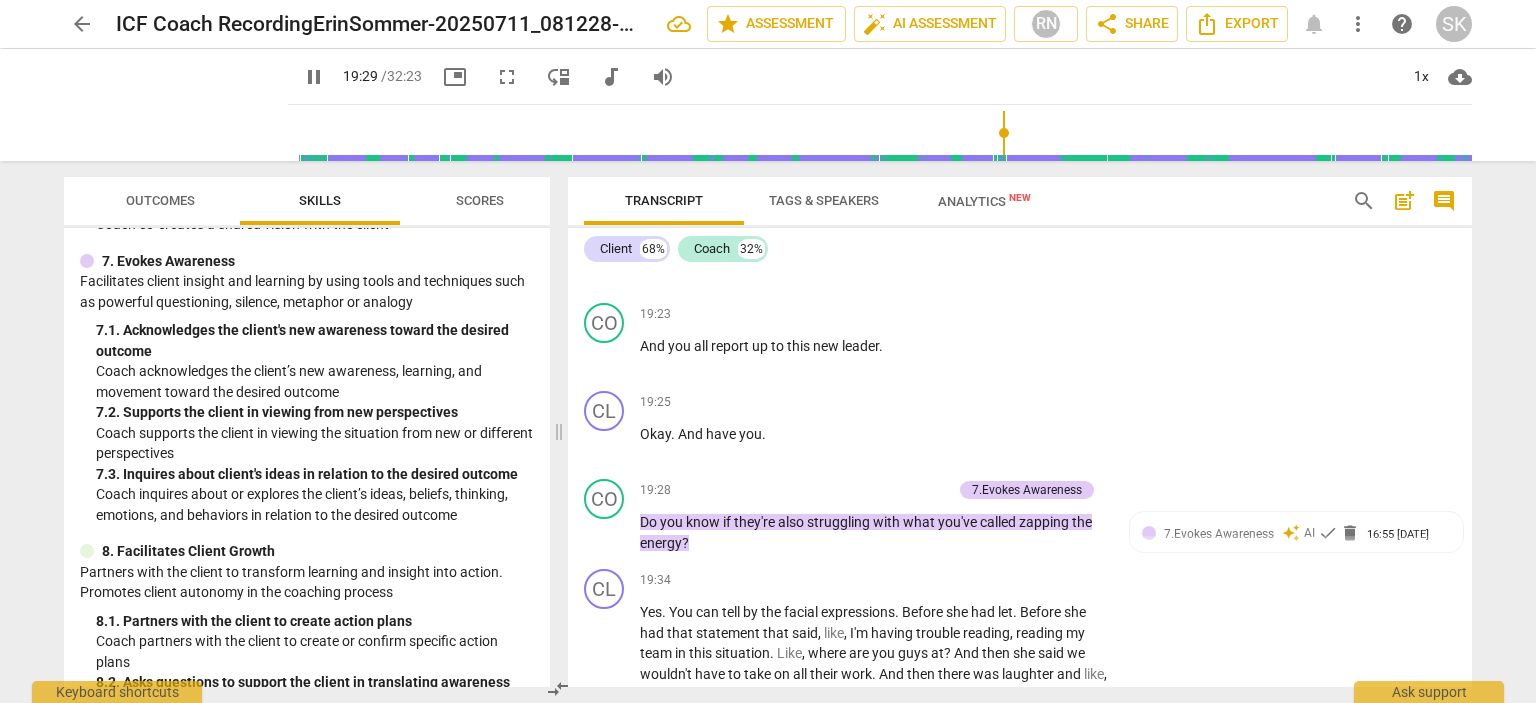 click on "pause" at bounding box center (314, 77) 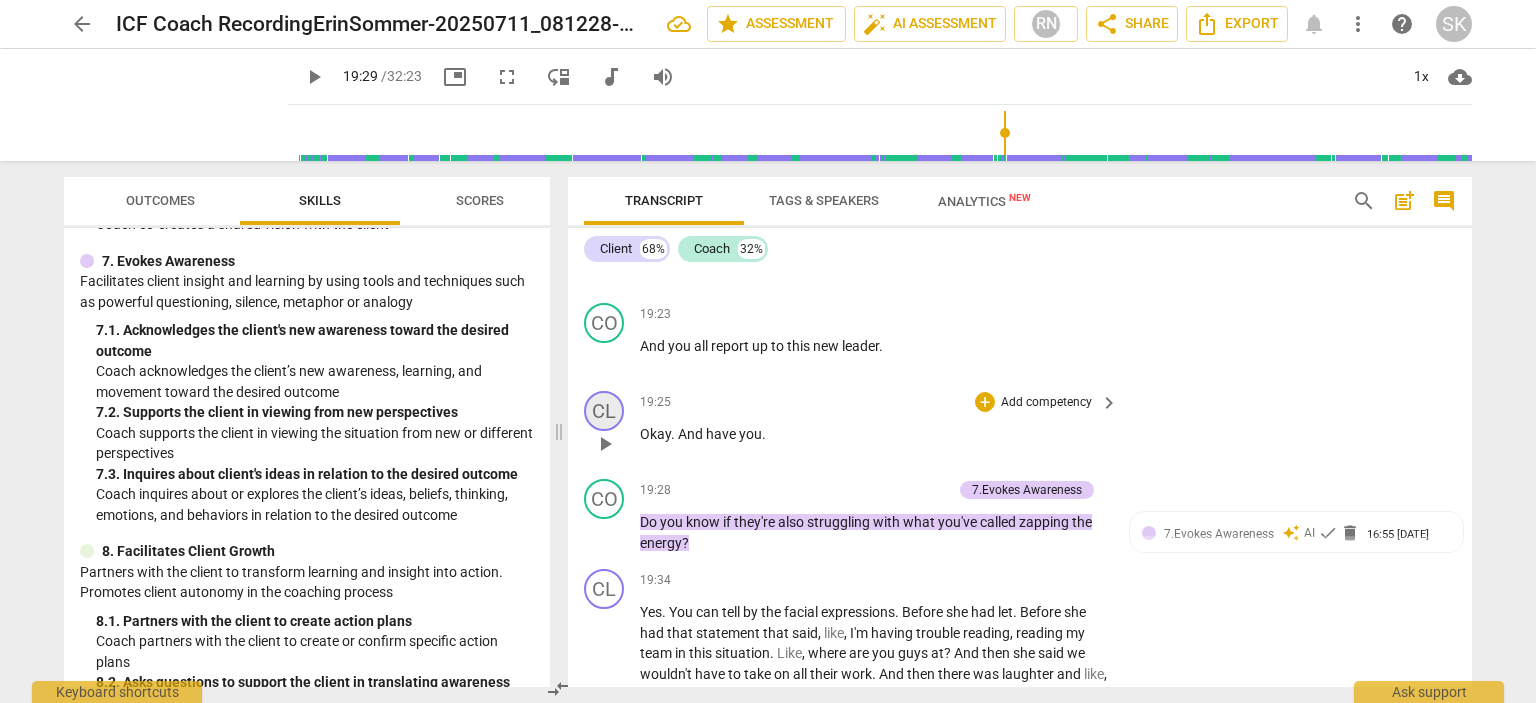click on "CL" at bounding box center (604, 411) 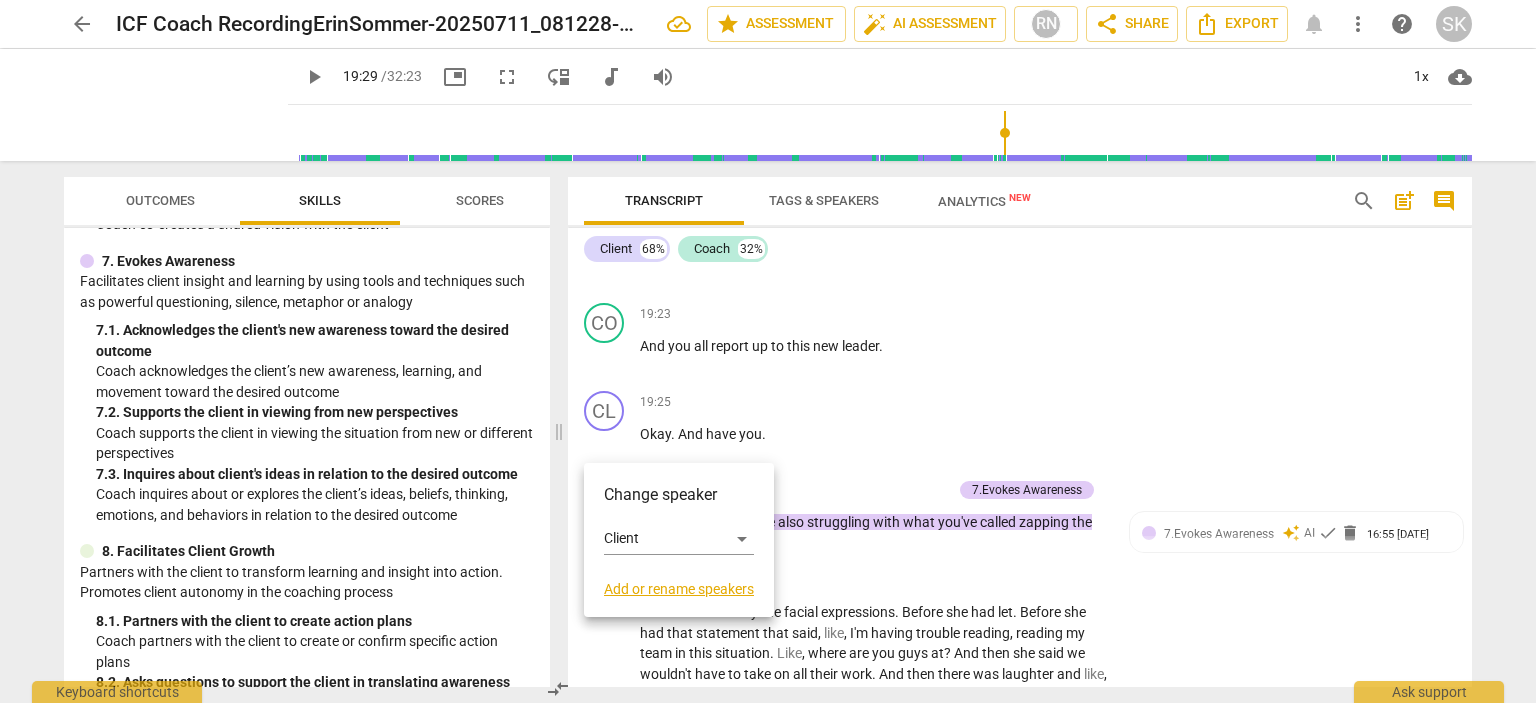 click on "Change speaker" at bounding box center (679, 495) 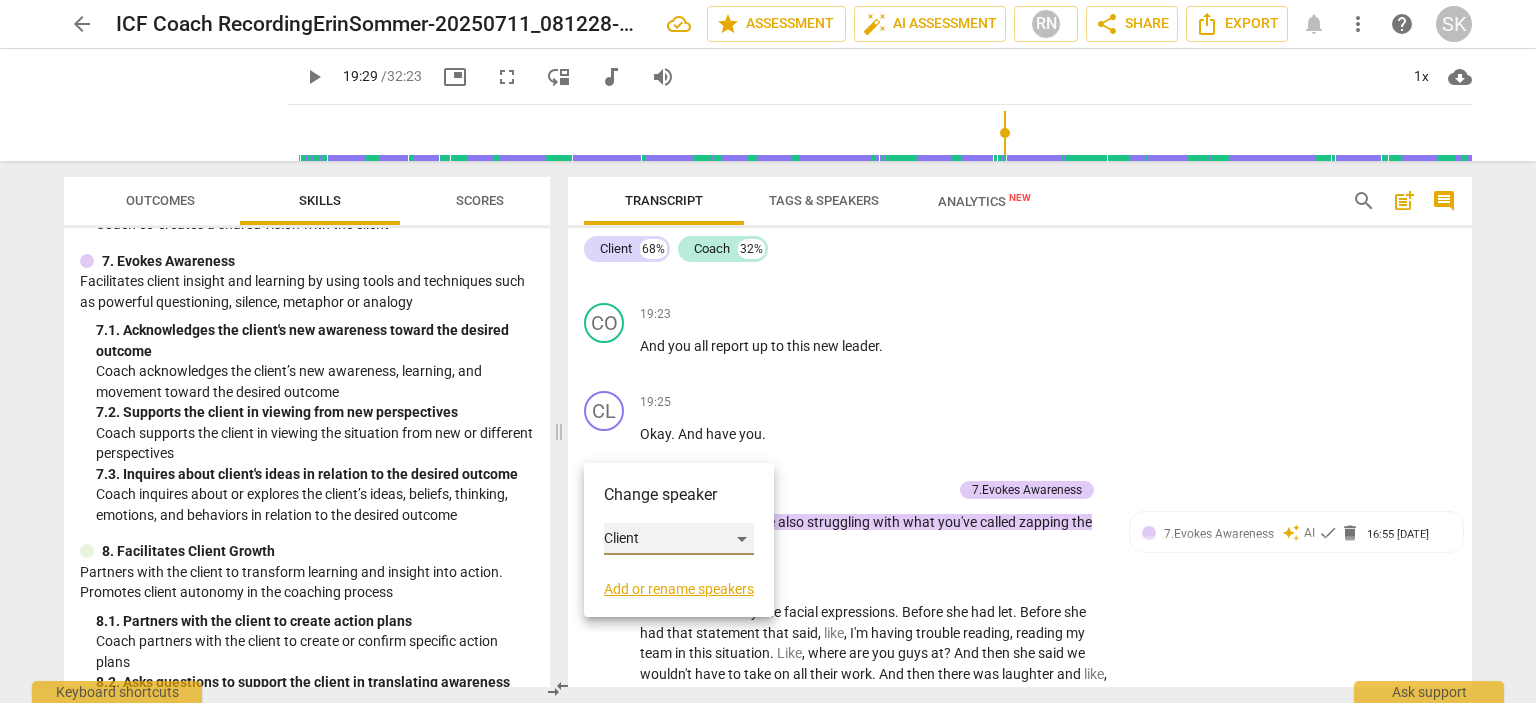 click on "Client" at bounding box center [679, 539] 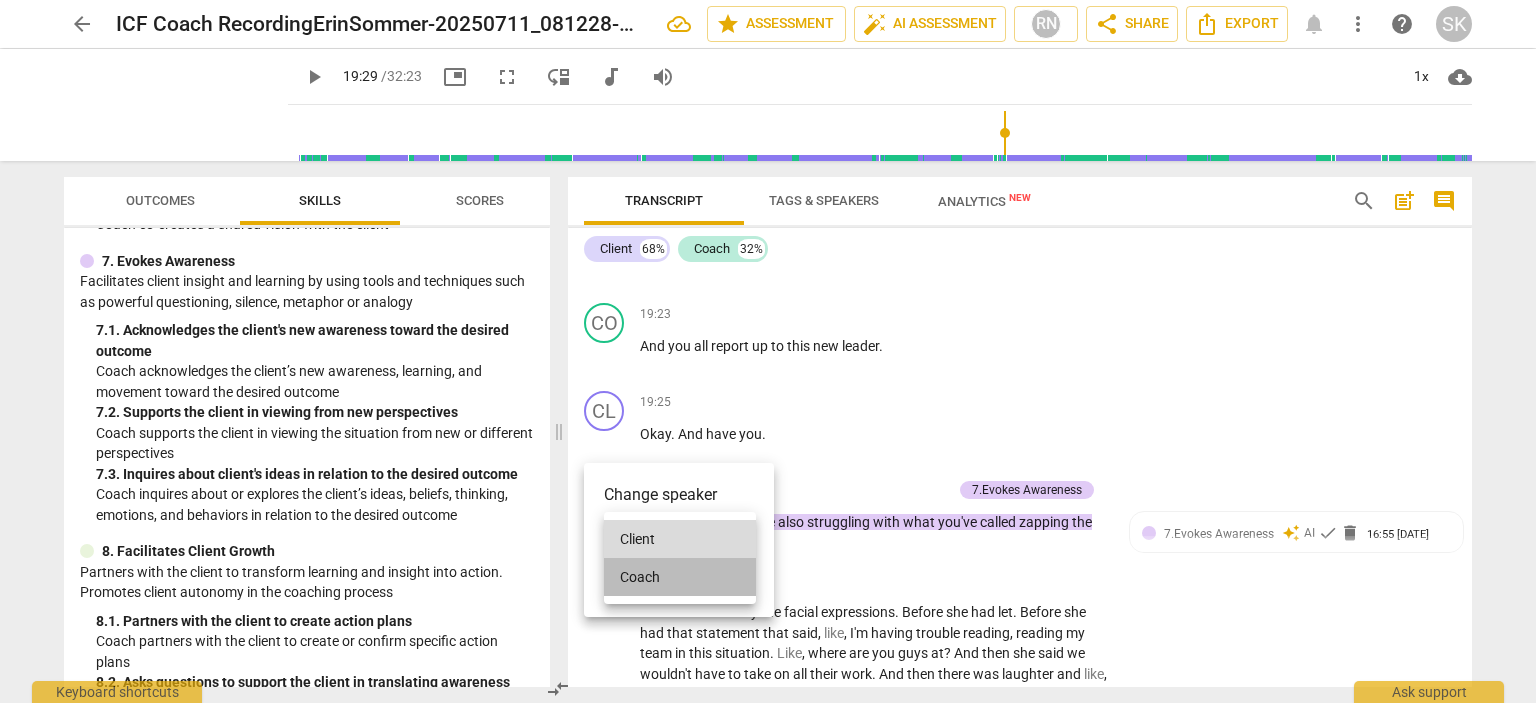 click on "Coach" at bounding box center (680, 577) 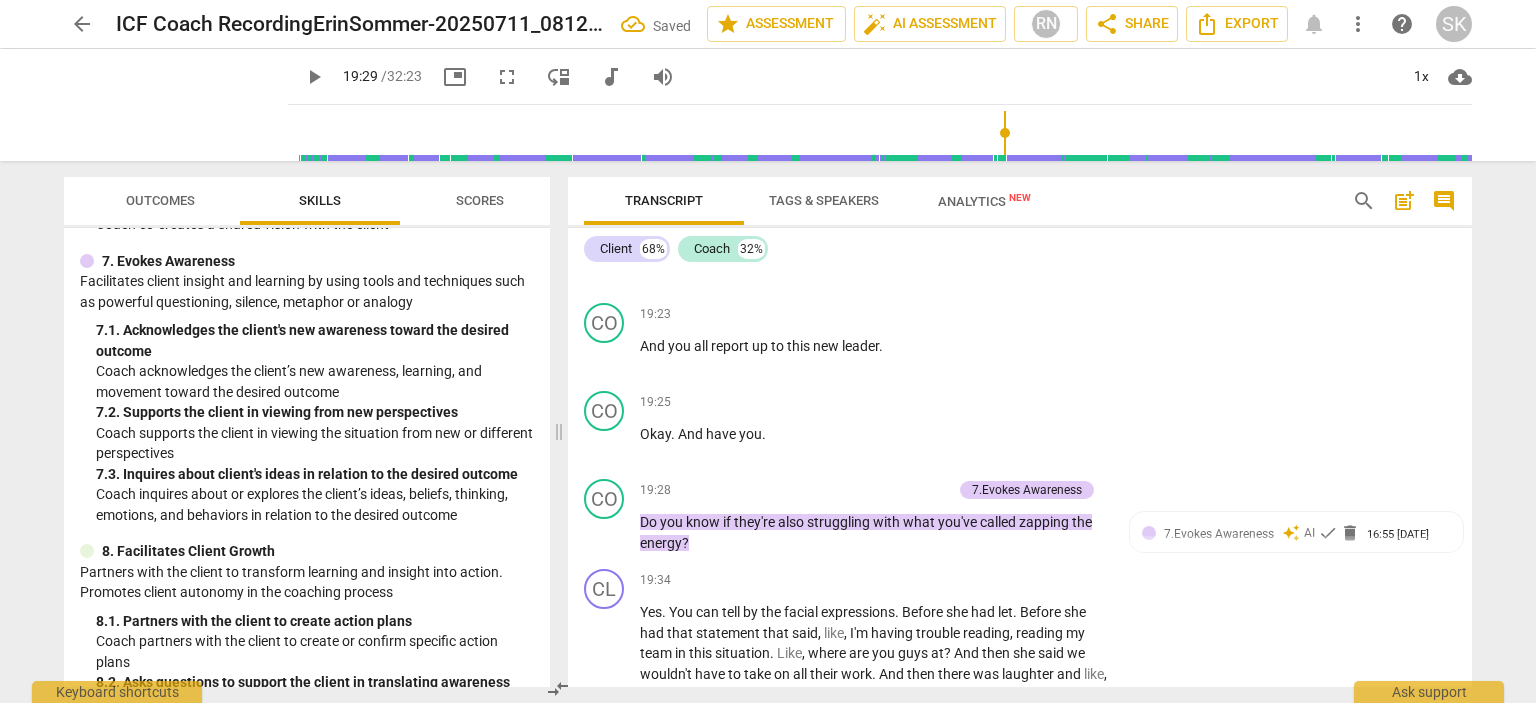 click on "play_arrow" at bounding box center [314, 77] 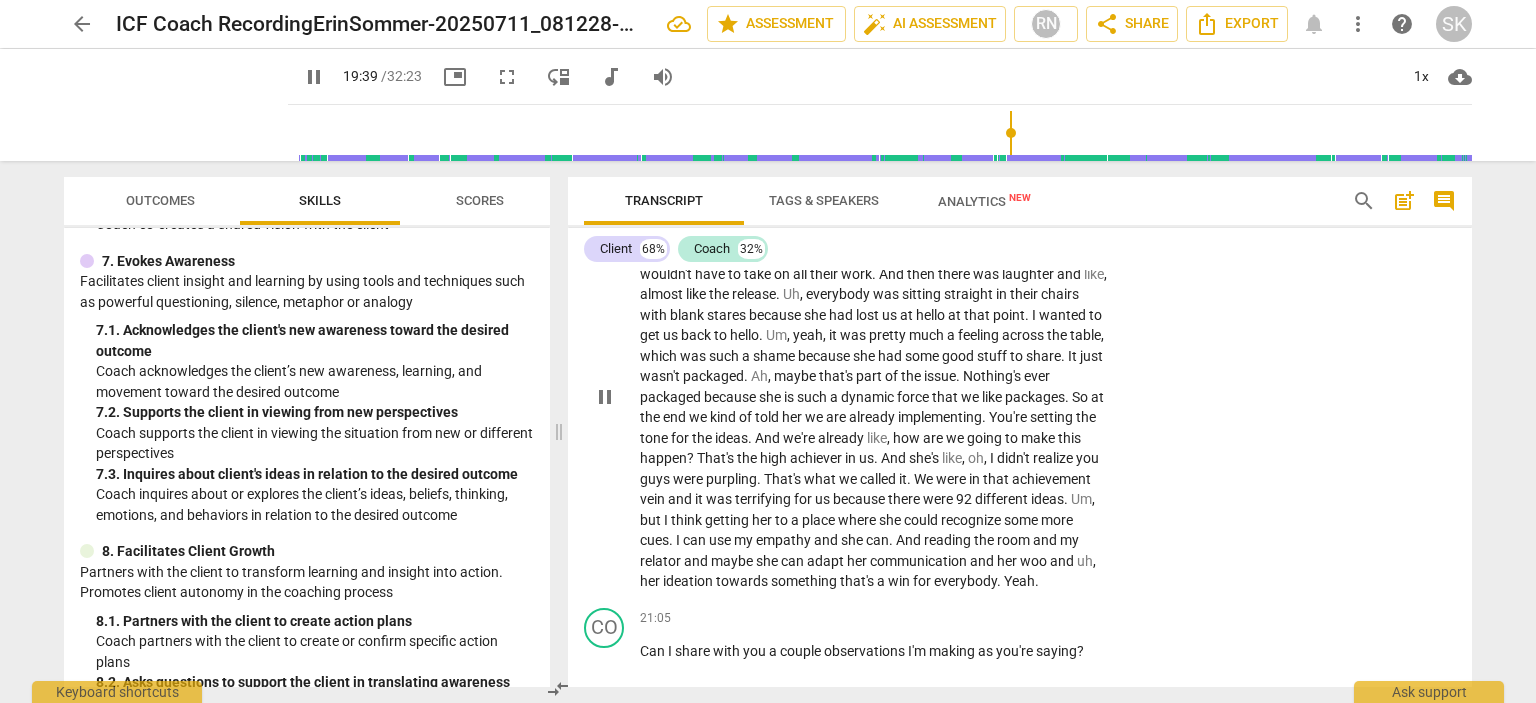 scroll, scrollTop: 10314, scrollLeft: 0, axis: vertical 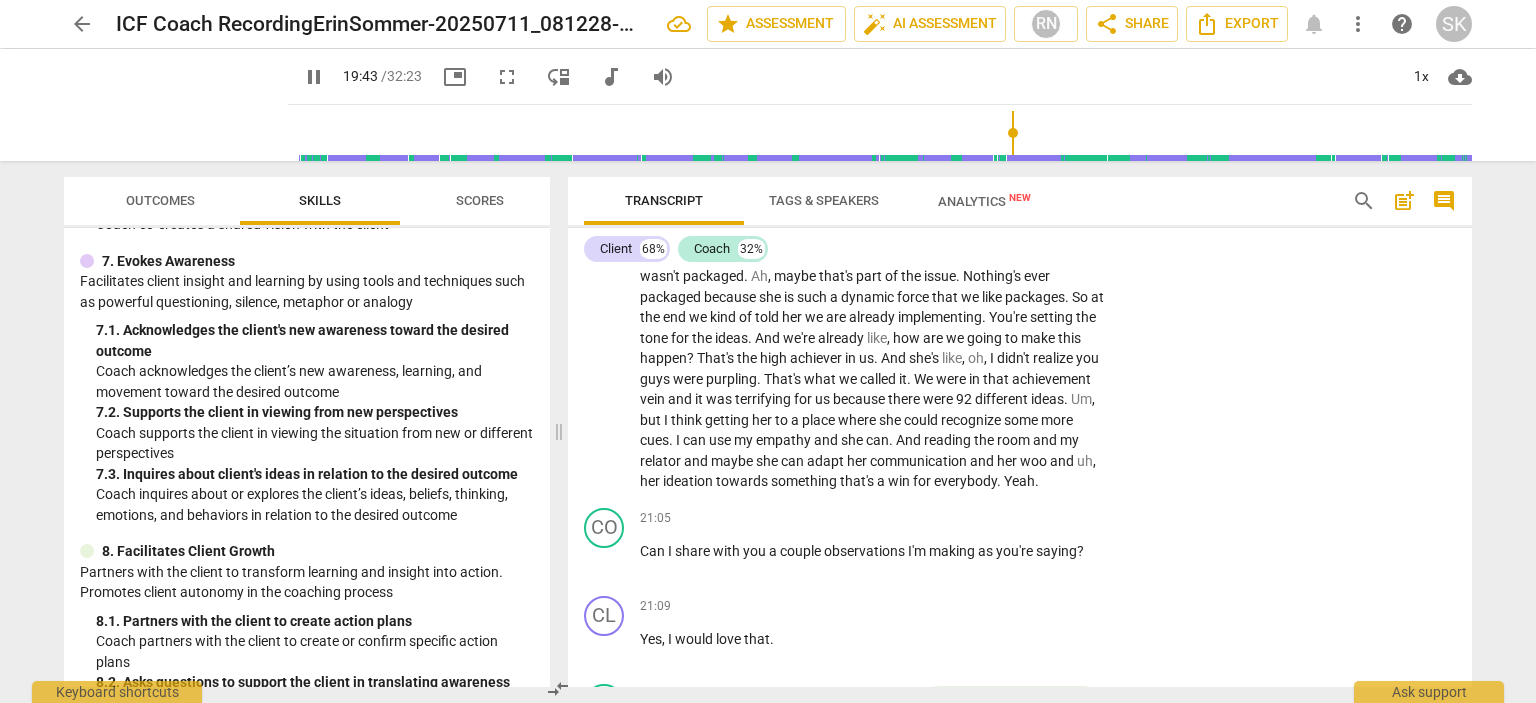 click at bounding box center [884, 133] 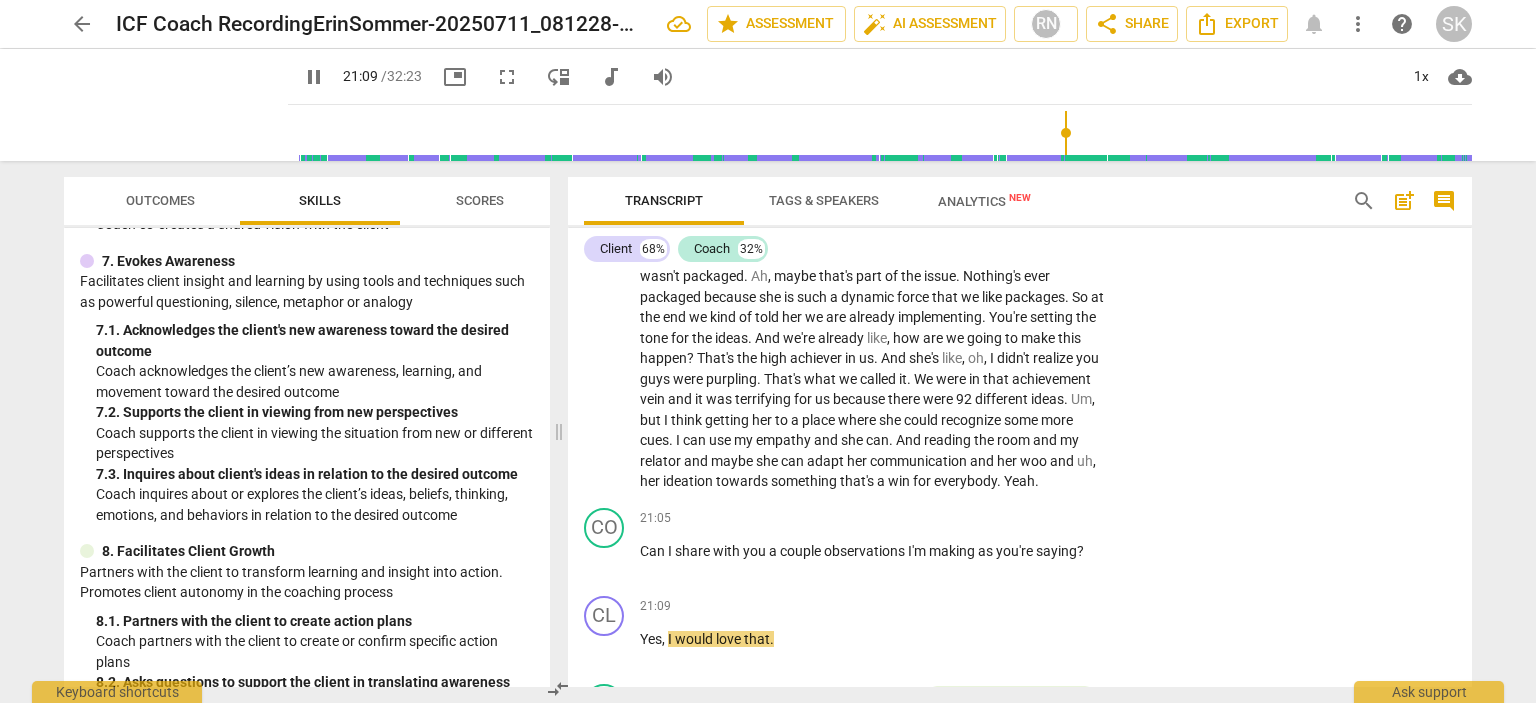 click at bounding box center (884, 133) 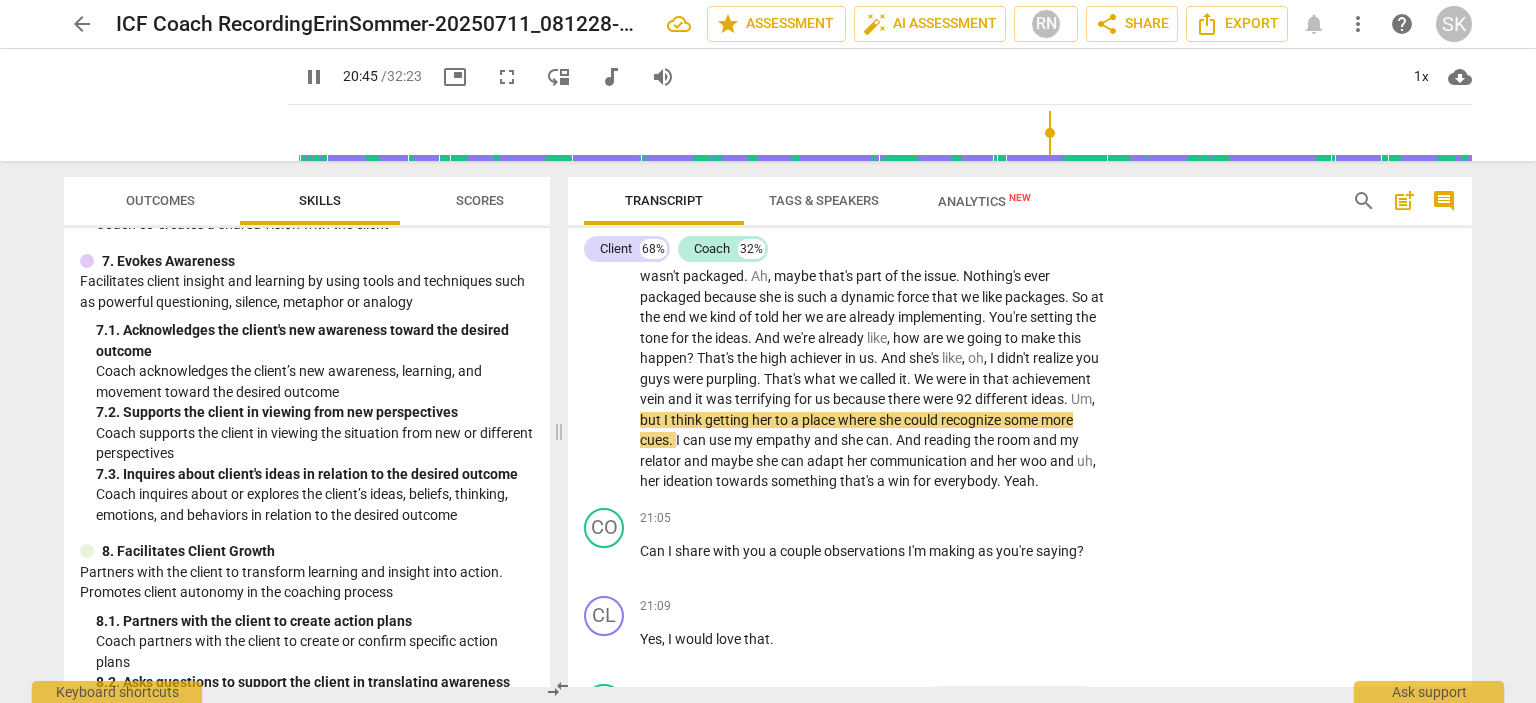 click at bounding box center (884, 133) 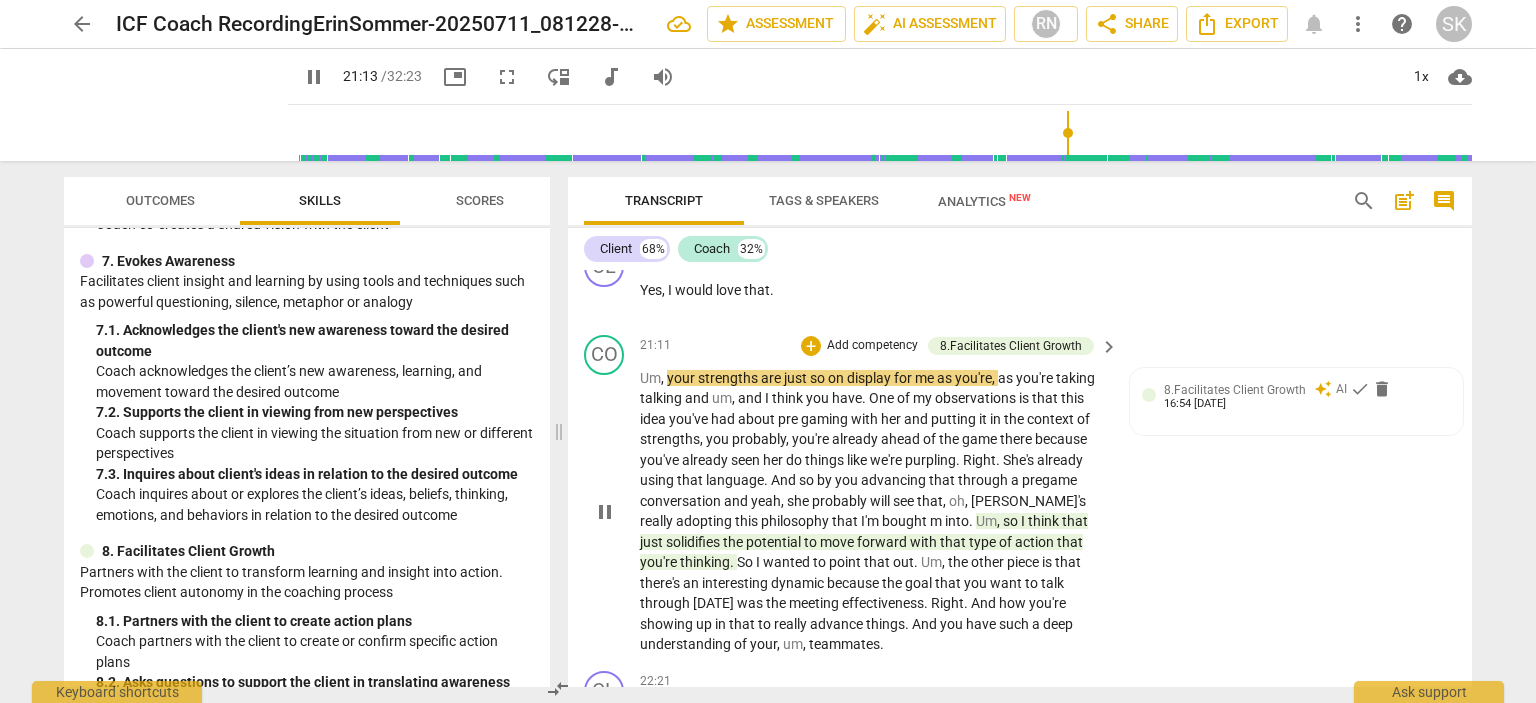 scroll, scrollTop: 10614, scrollLeft: 0, axis: vertical 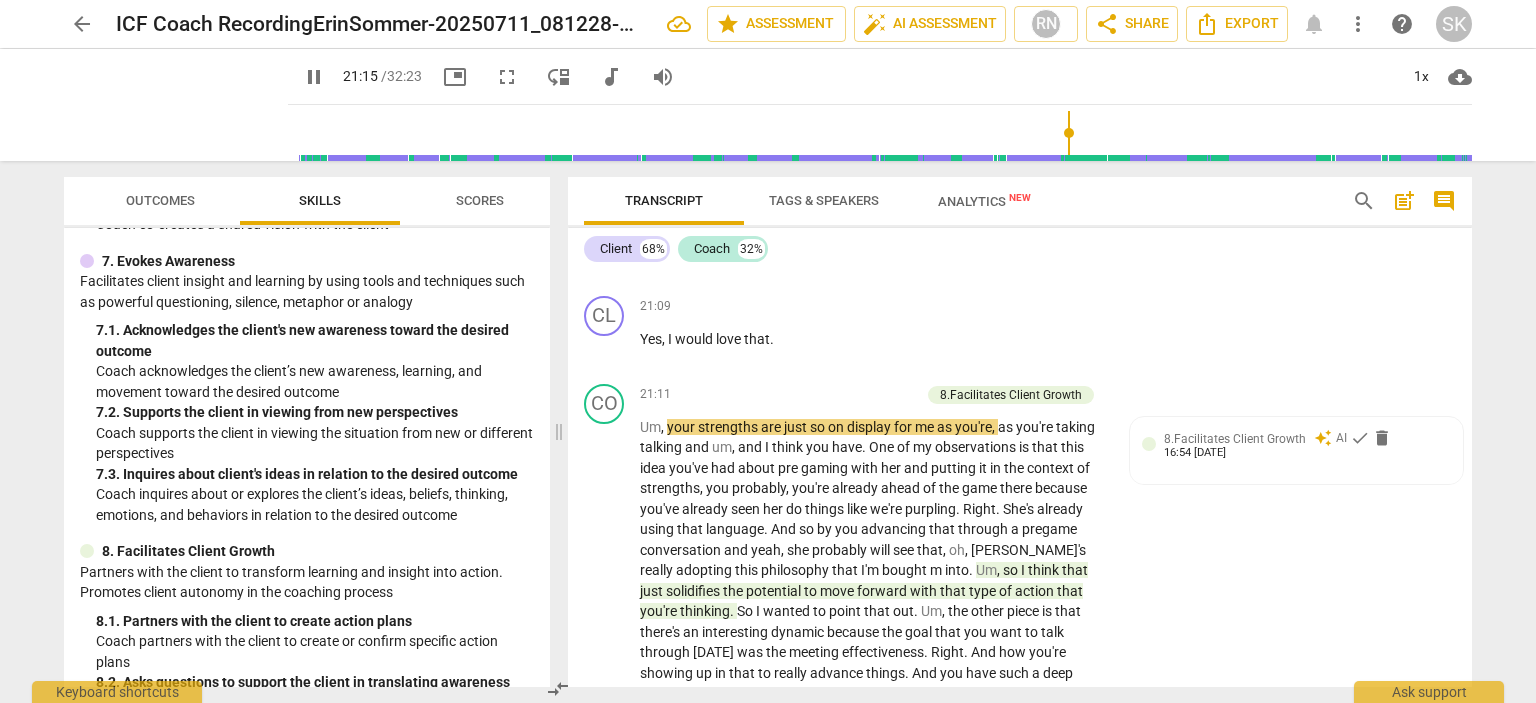 click on "saying" at bounding box center [1056, 251] 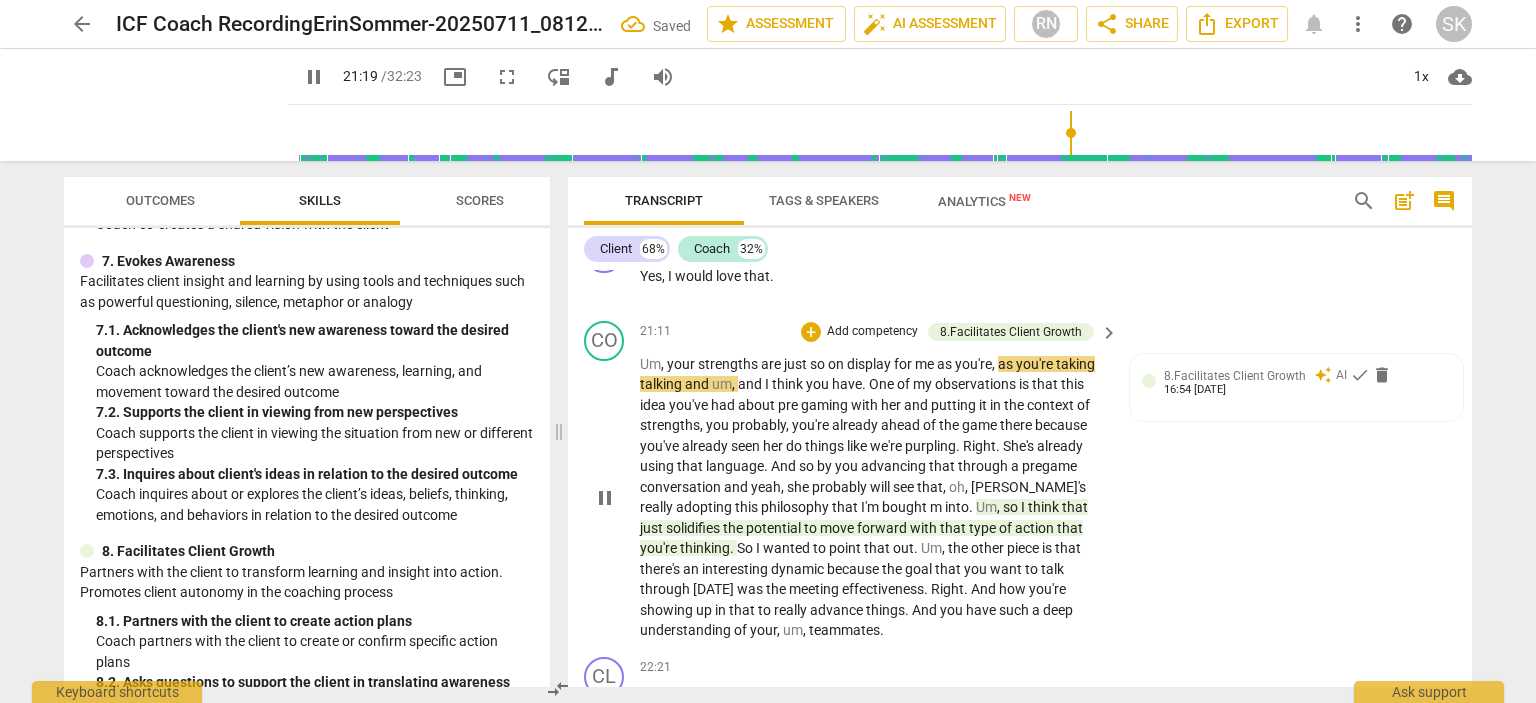 scroll, scrollTop: 10714, scrollLeft: 0, axis: vertical 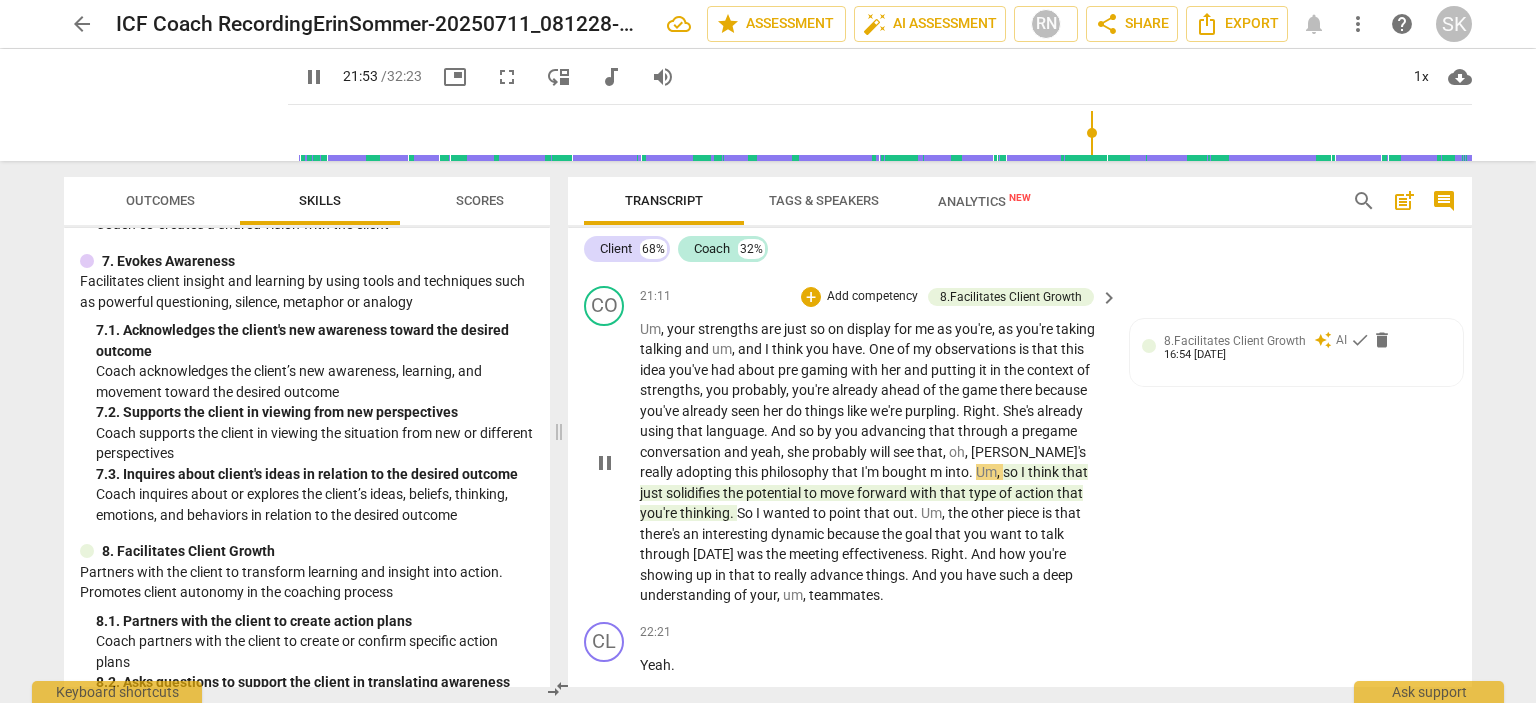click on "m" at bounding box center (937, 472) 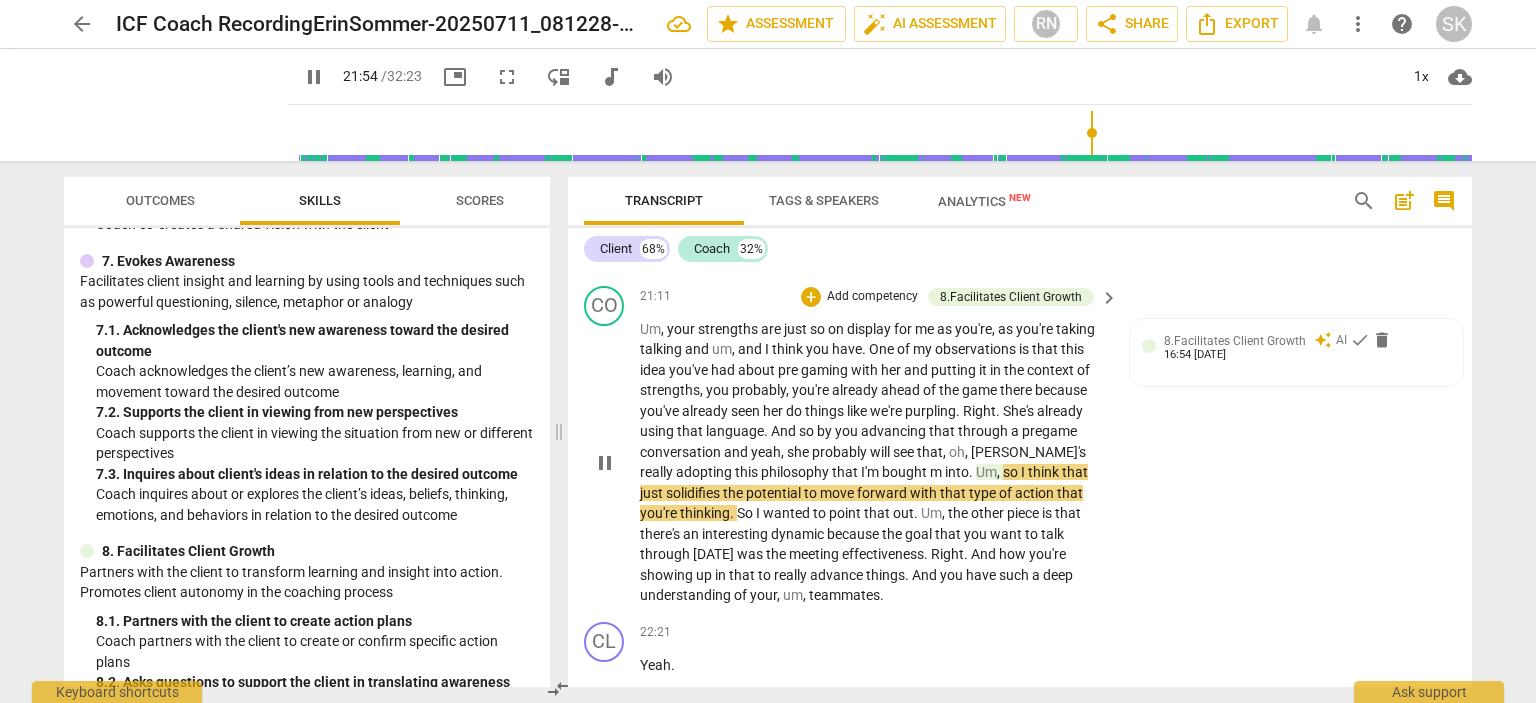 type on "1314" 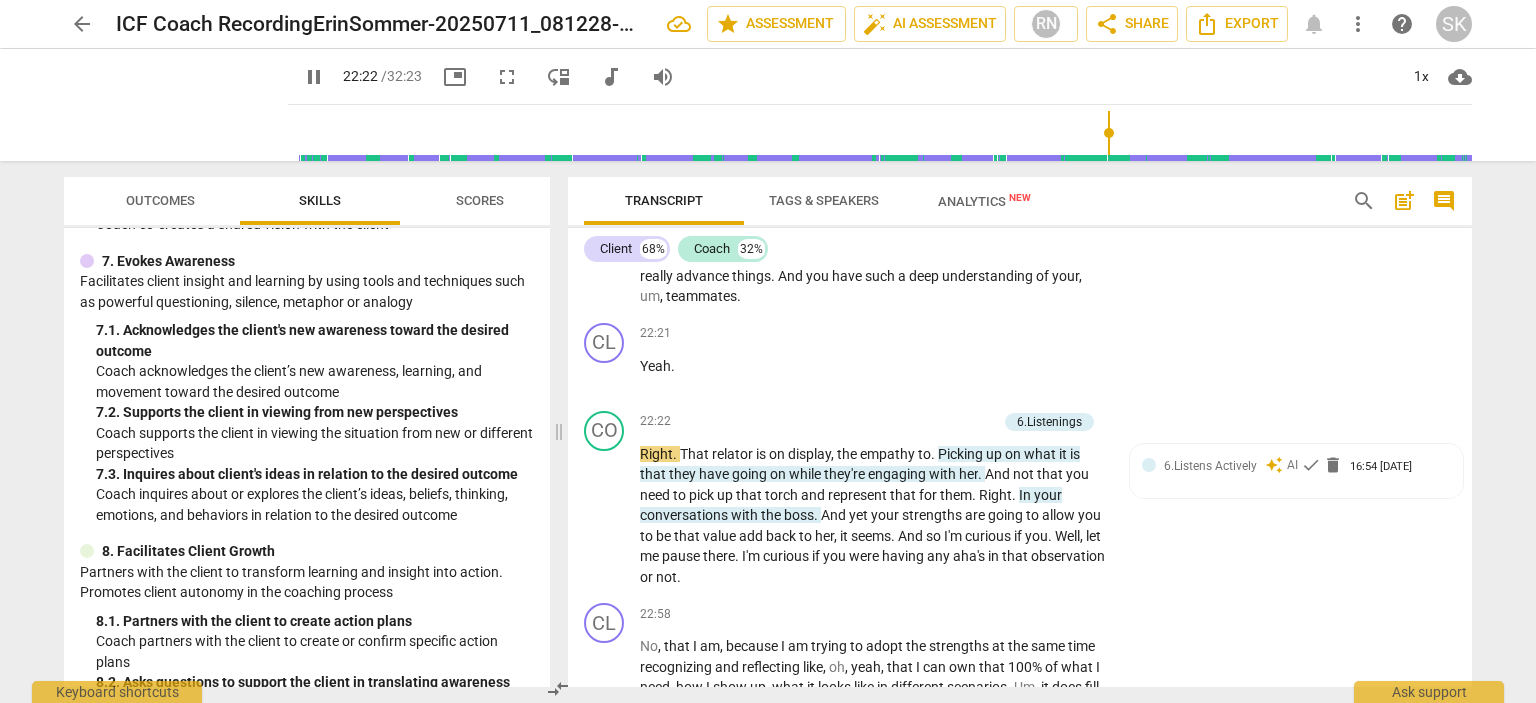scroll, scrollTop: 11014, scrollLeft: 0, axis: vertical 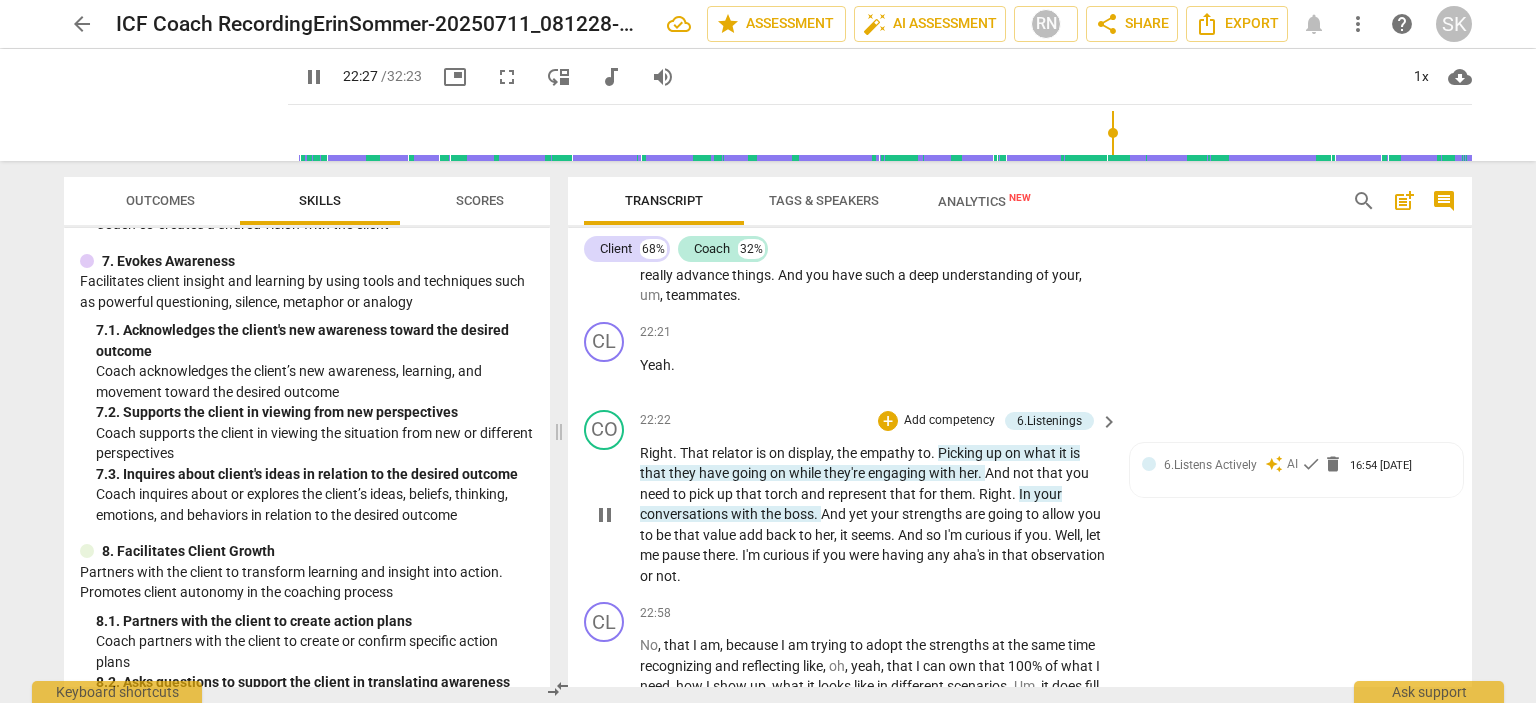 click on "." at bounding box center [934, 453] 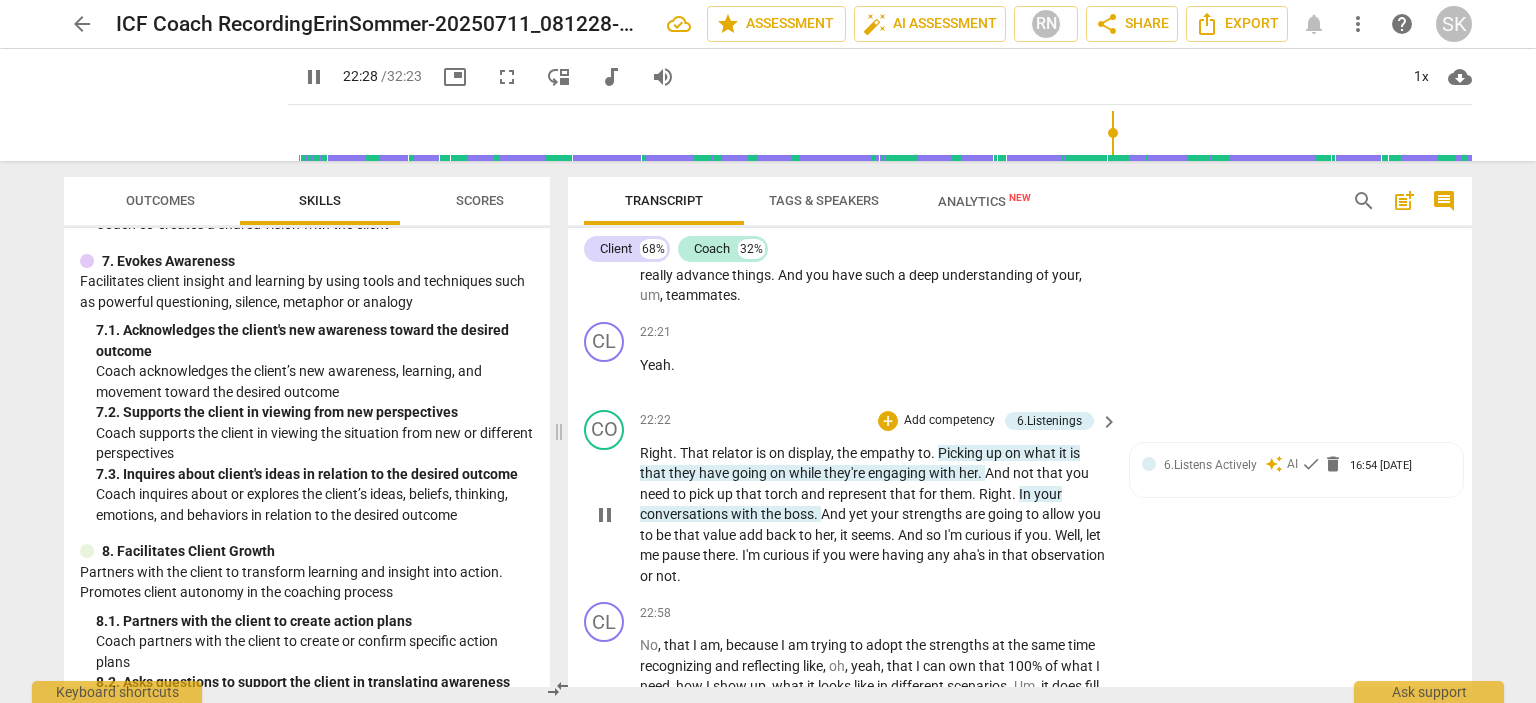 type on "1349" 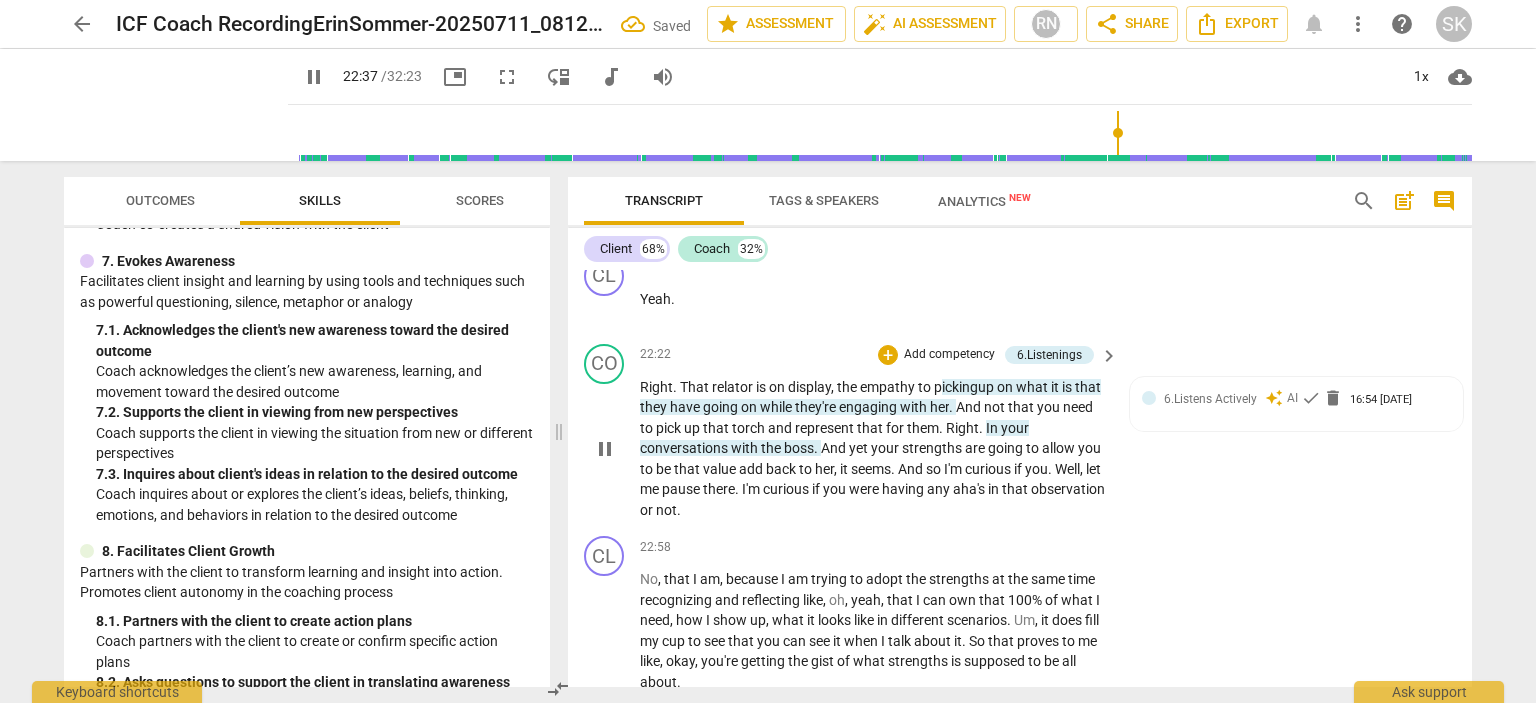 scroll, scrollTop: 11114, scrollLeft: 0, axis: vertical 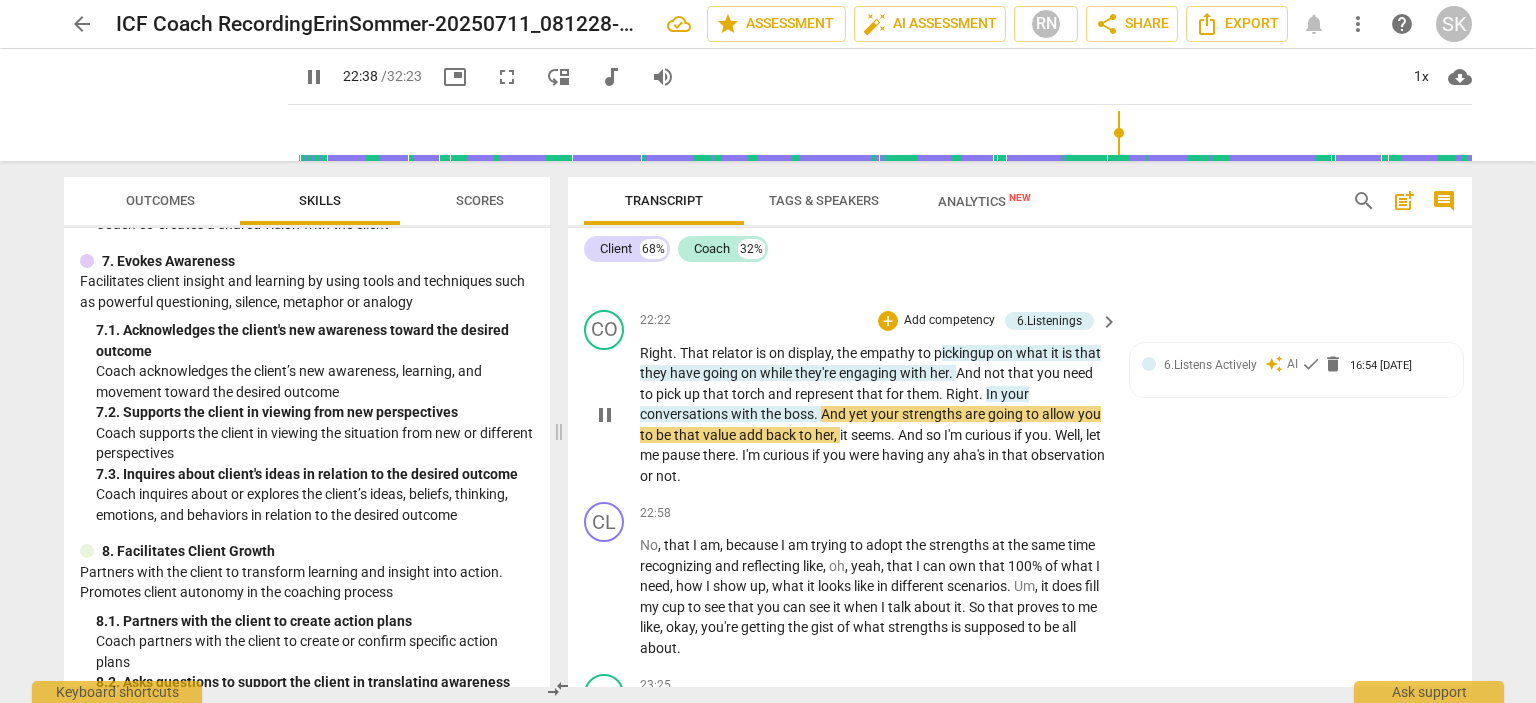 click on "Right" at bounding box center (962, 394) 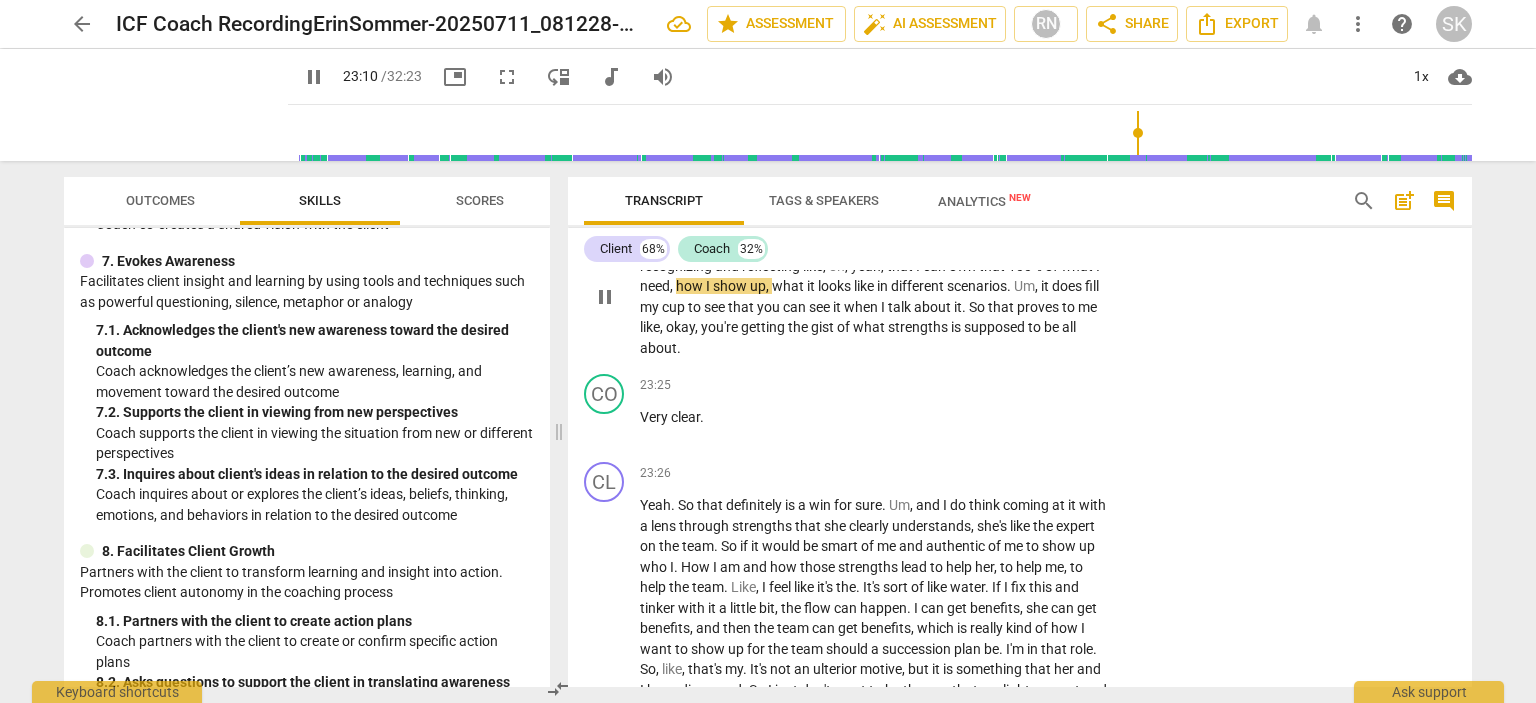 scroll, scrollTop: 11514, scrollLeft: 0, axis: vertical 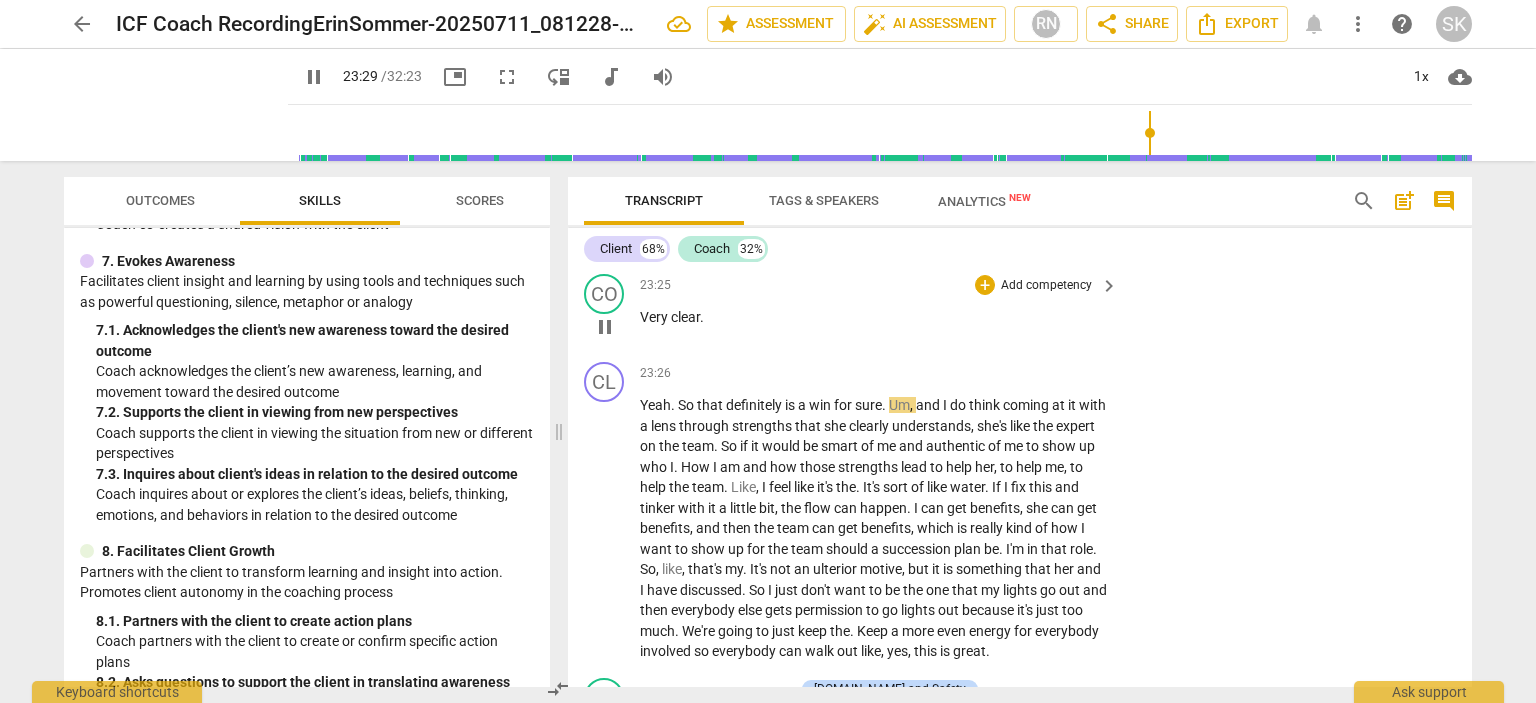 click on "clear" at bounding box center (685, 317) 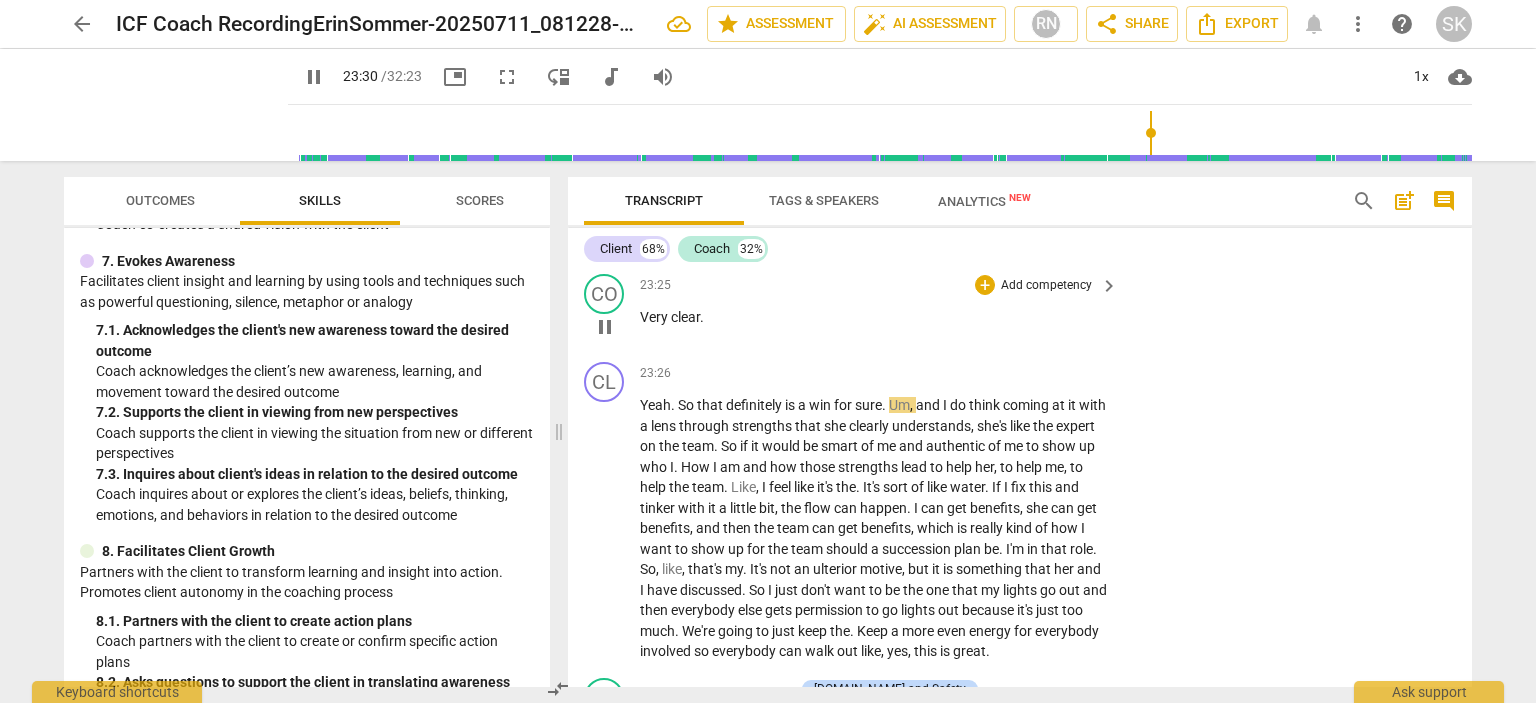 type on "1411" 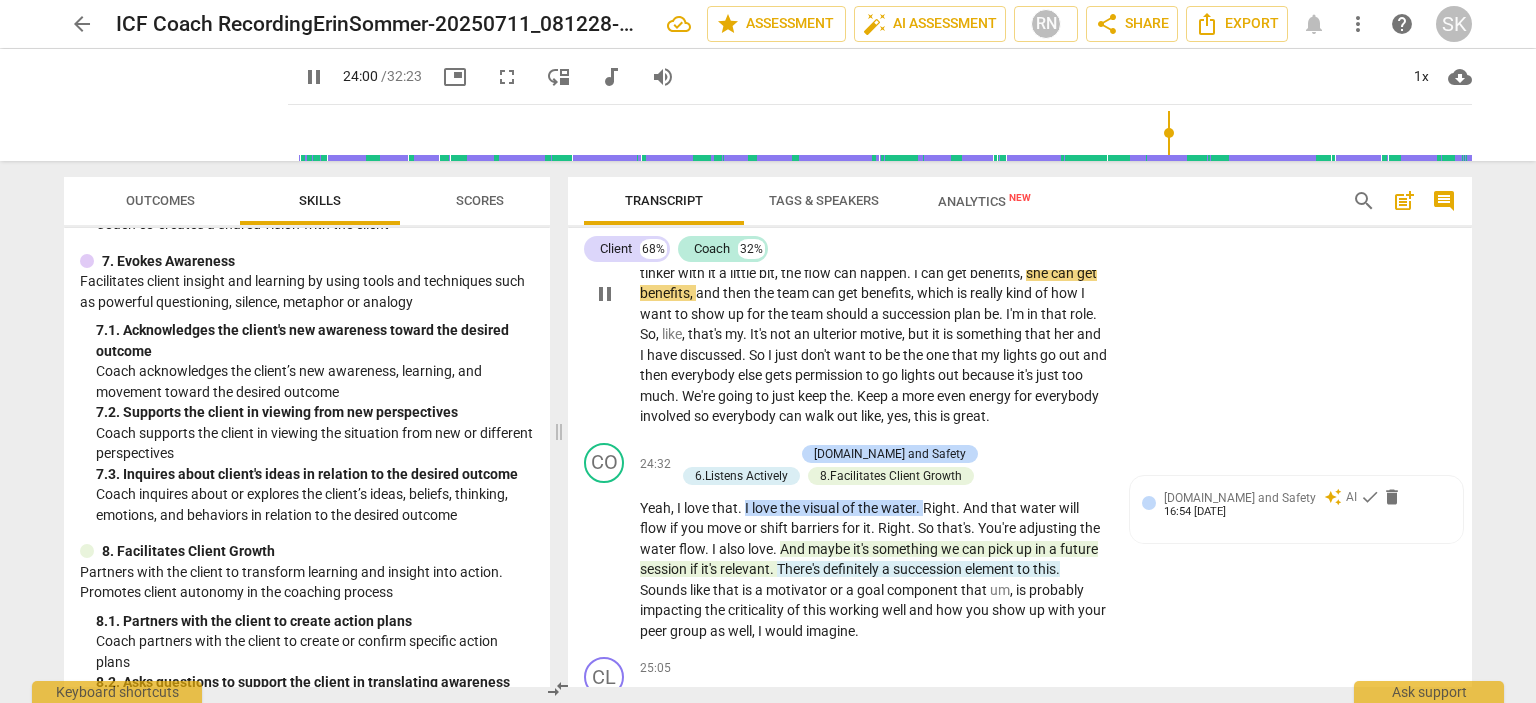 scroll, scrollTop: 11714, scrollLeft: 0, axis: vertical 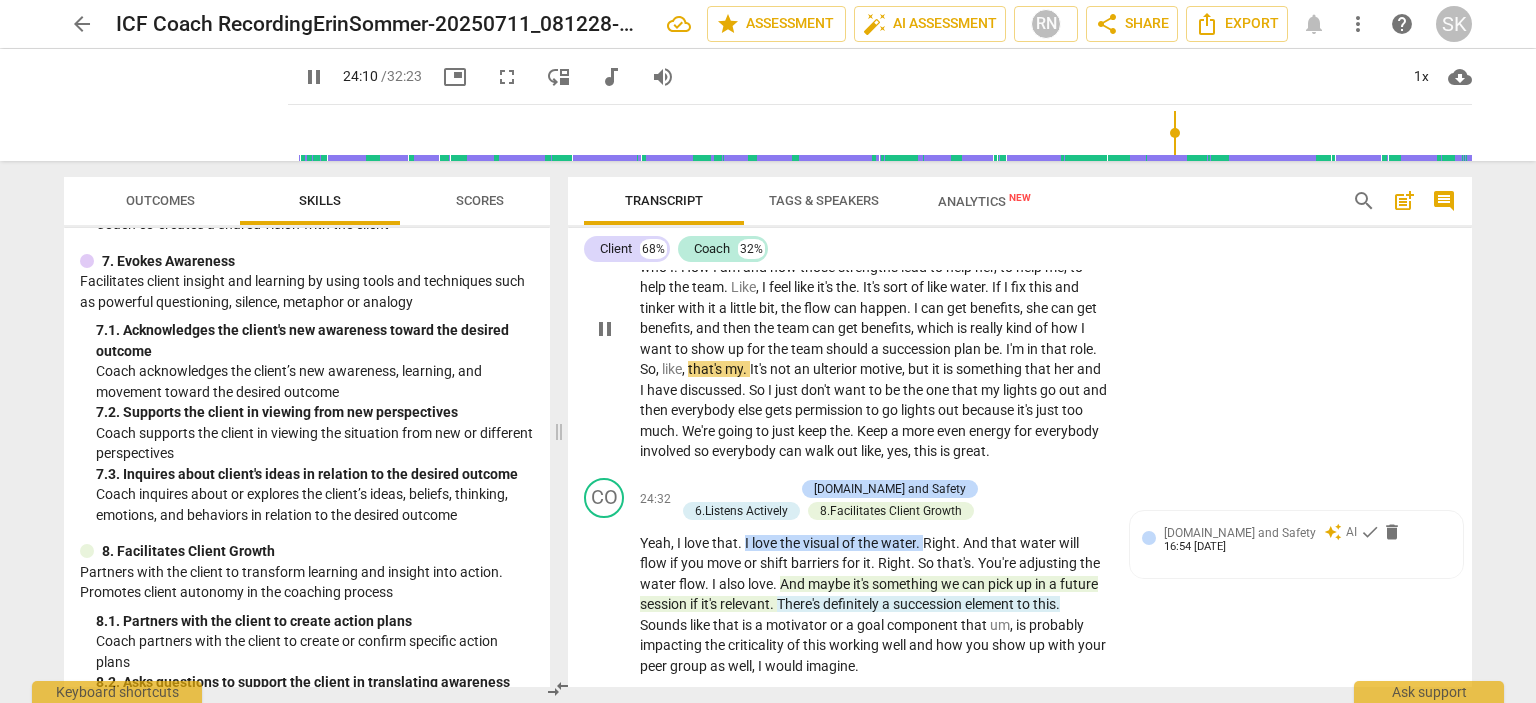 click on "be" at bounding box center [991, 349] 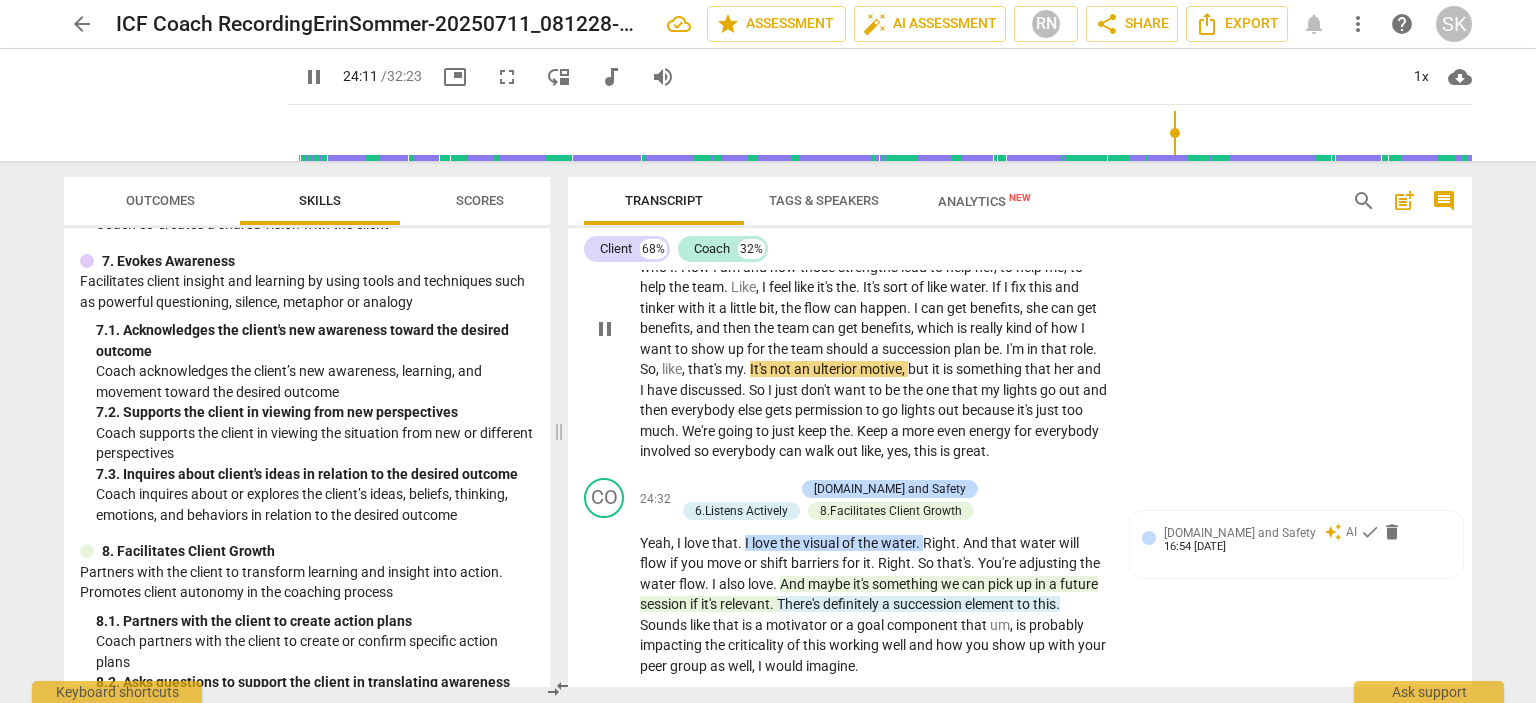 type on "1451" 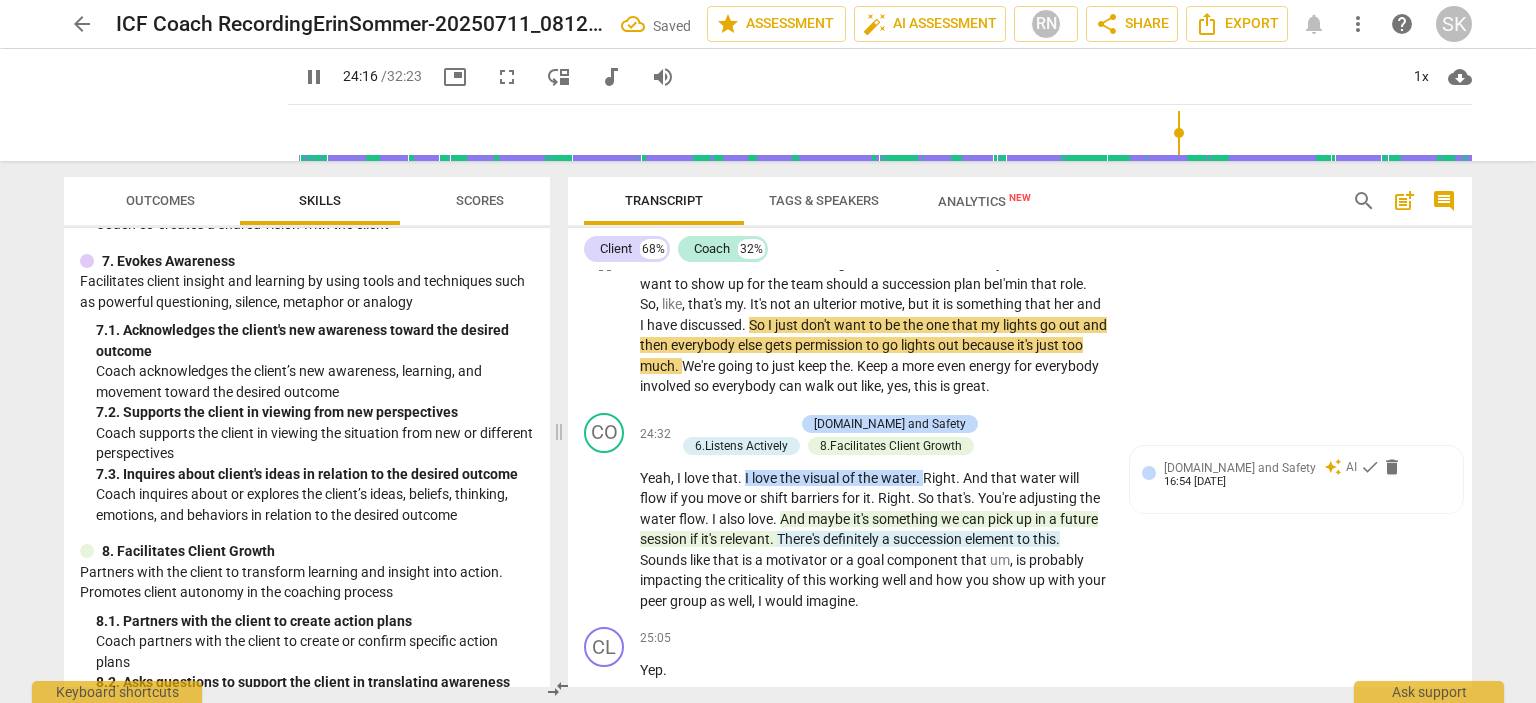 scroll, scrollTop: 11814, scrollLeft: 0, axis: vertical 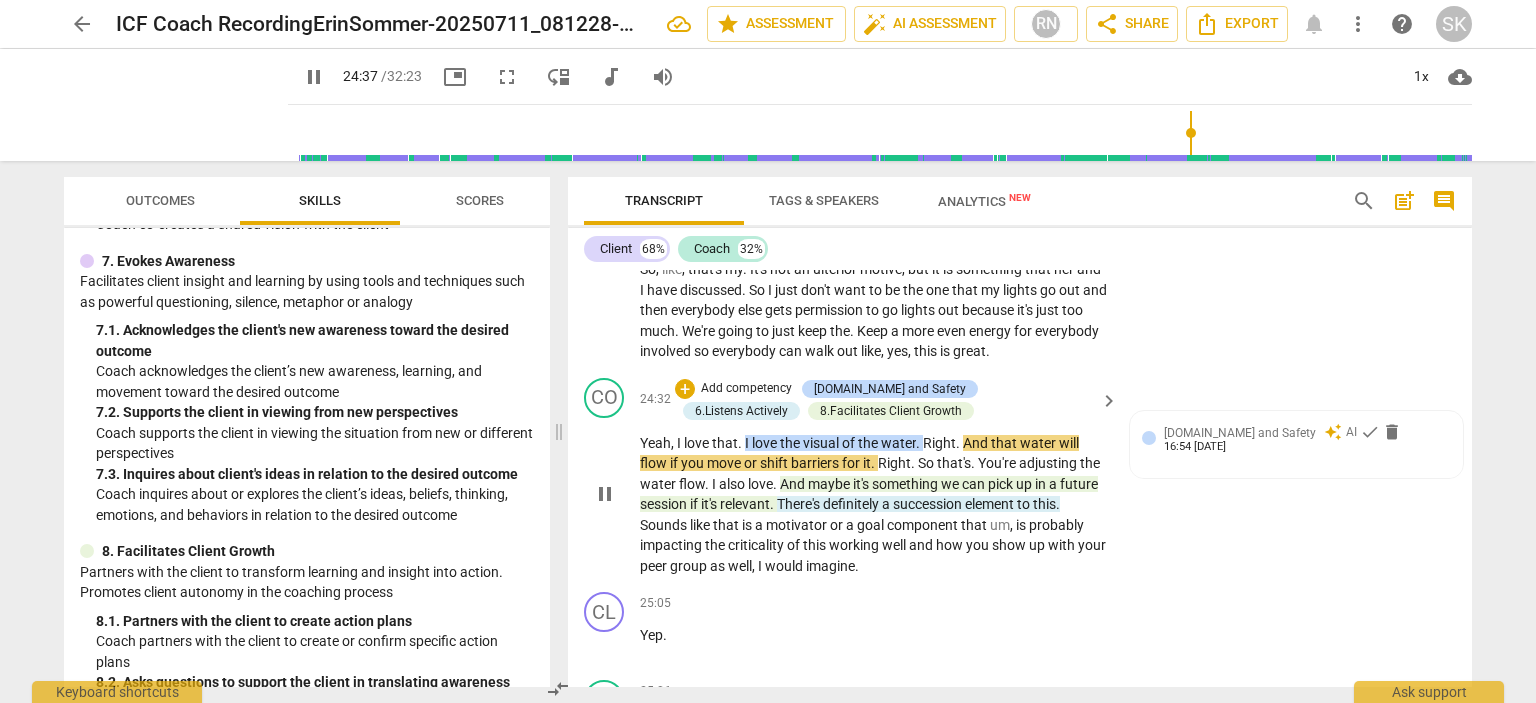 click on "Yeah" at bounding box center [655, 443] 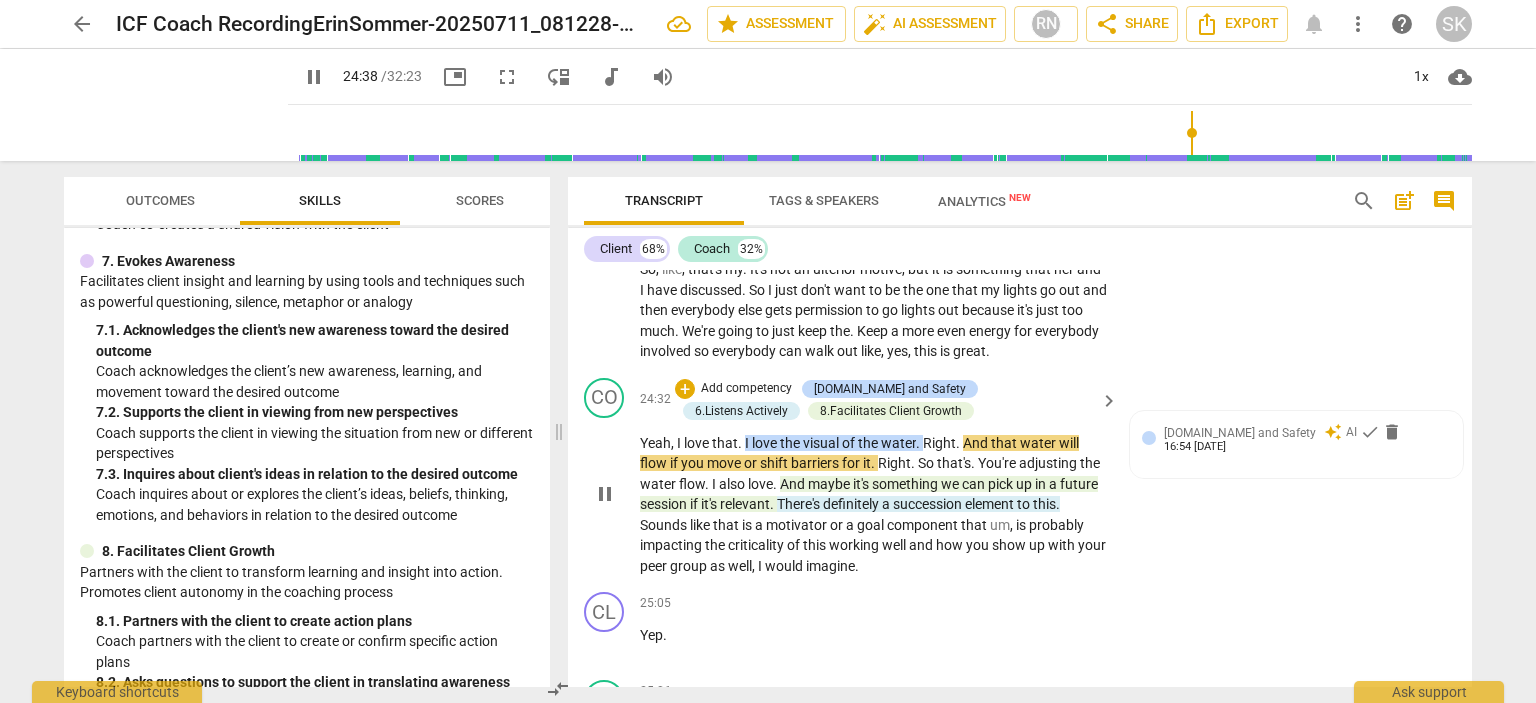 type 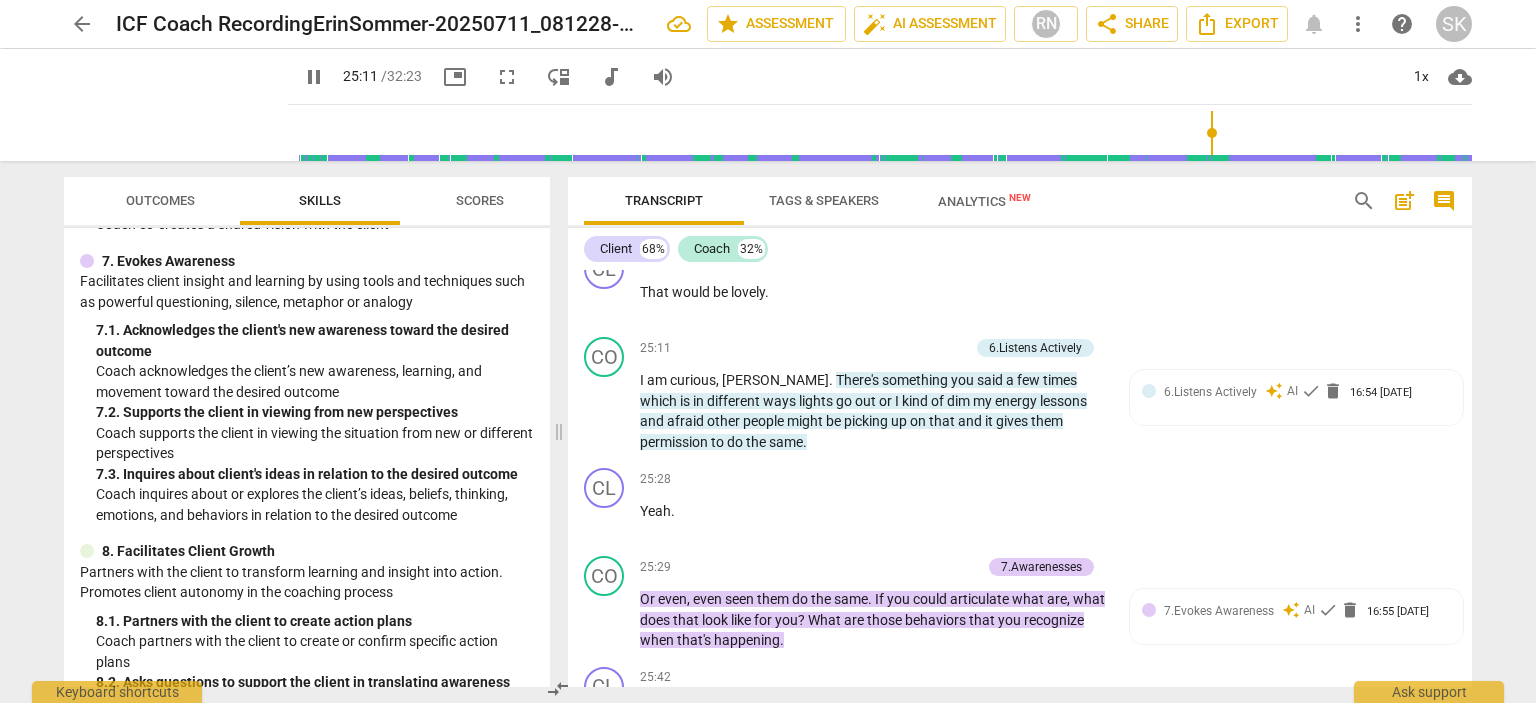scroll, scrollTop: 12514, scrollLeft: 0, axis: vertical 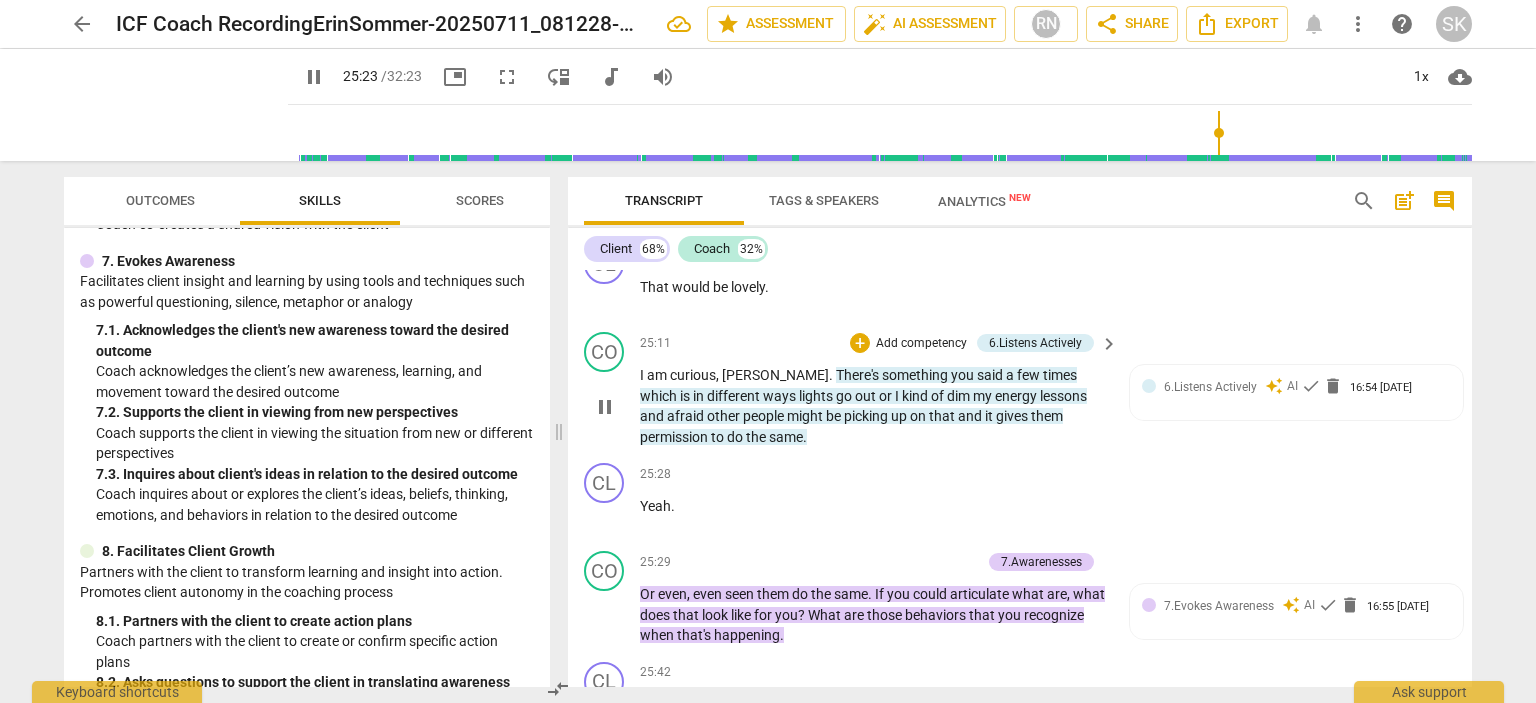 click on "lessons" at bounding box center (1063, 396) 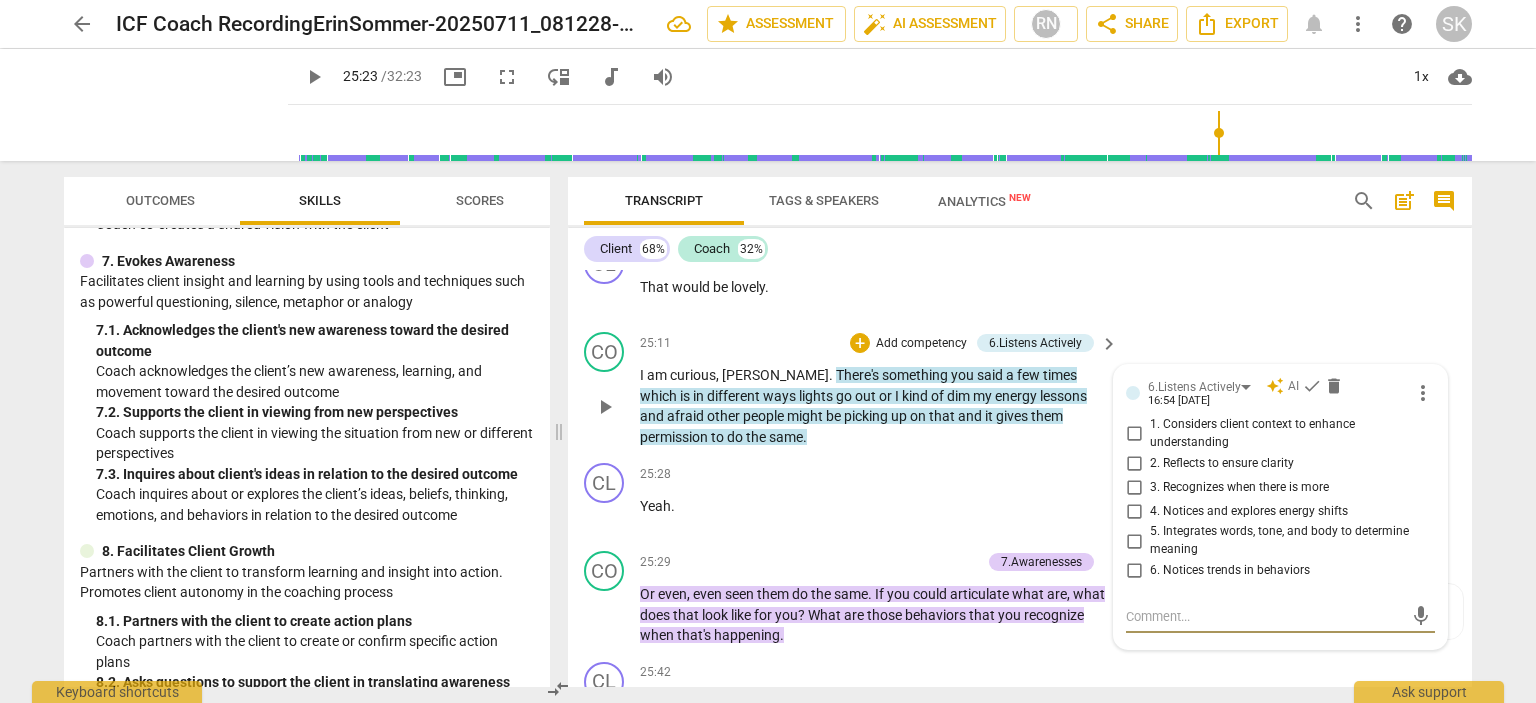type on "e" 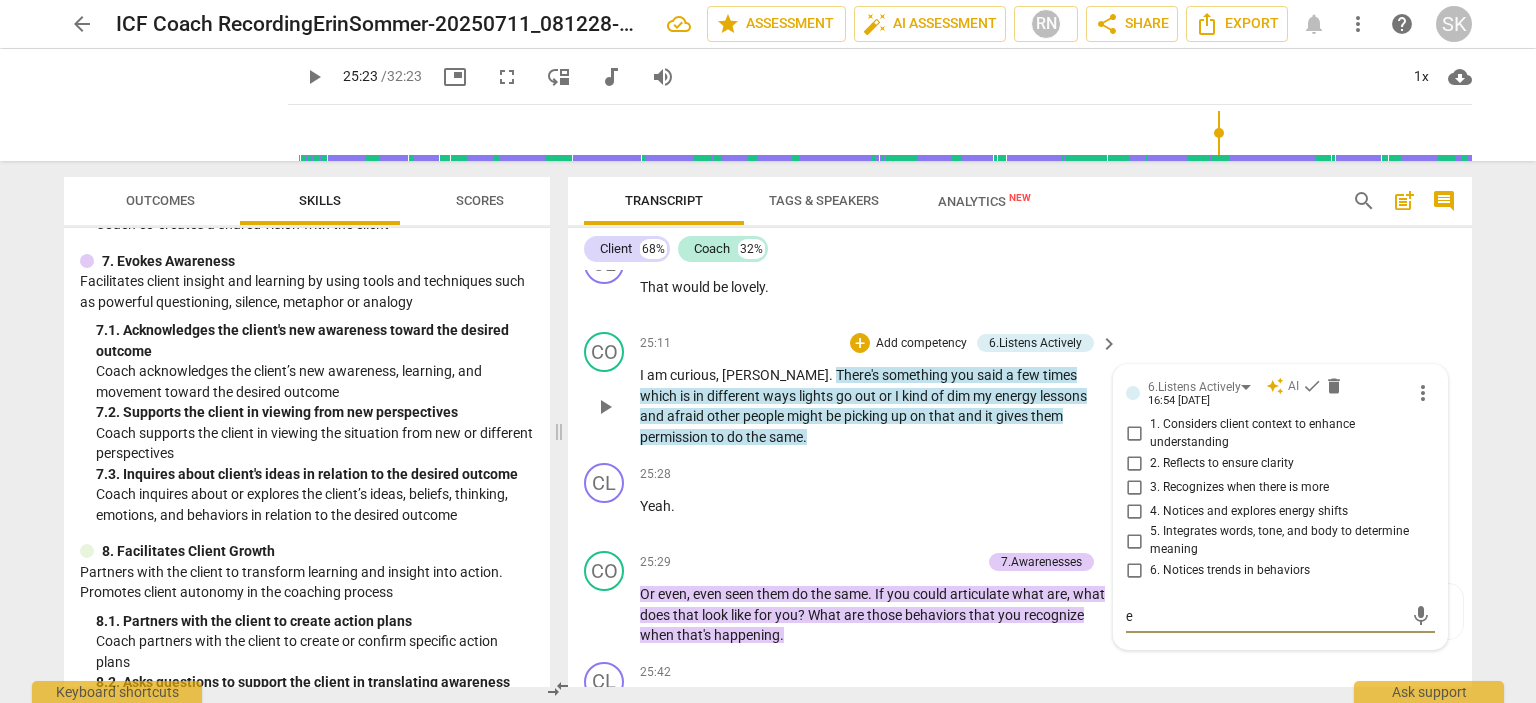 type on "e" 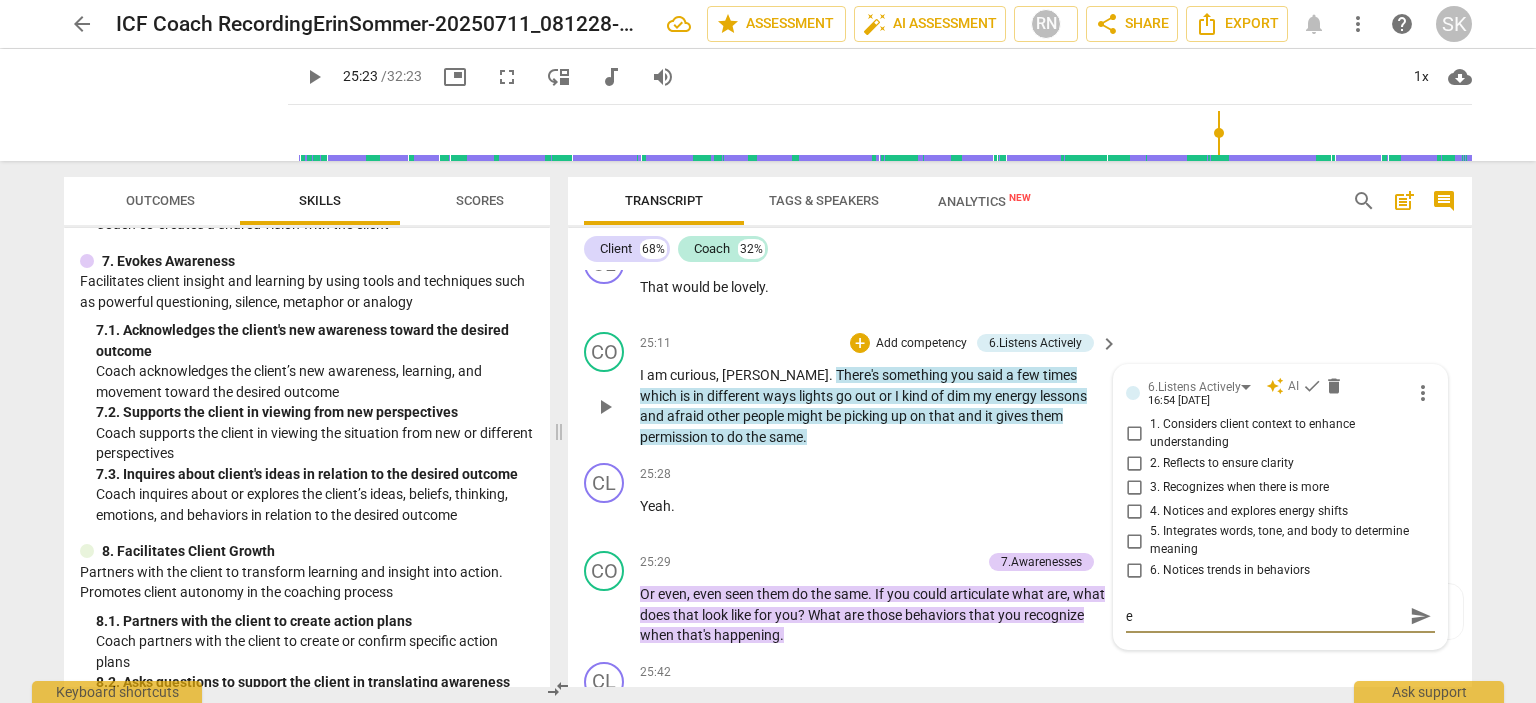 type on "e" 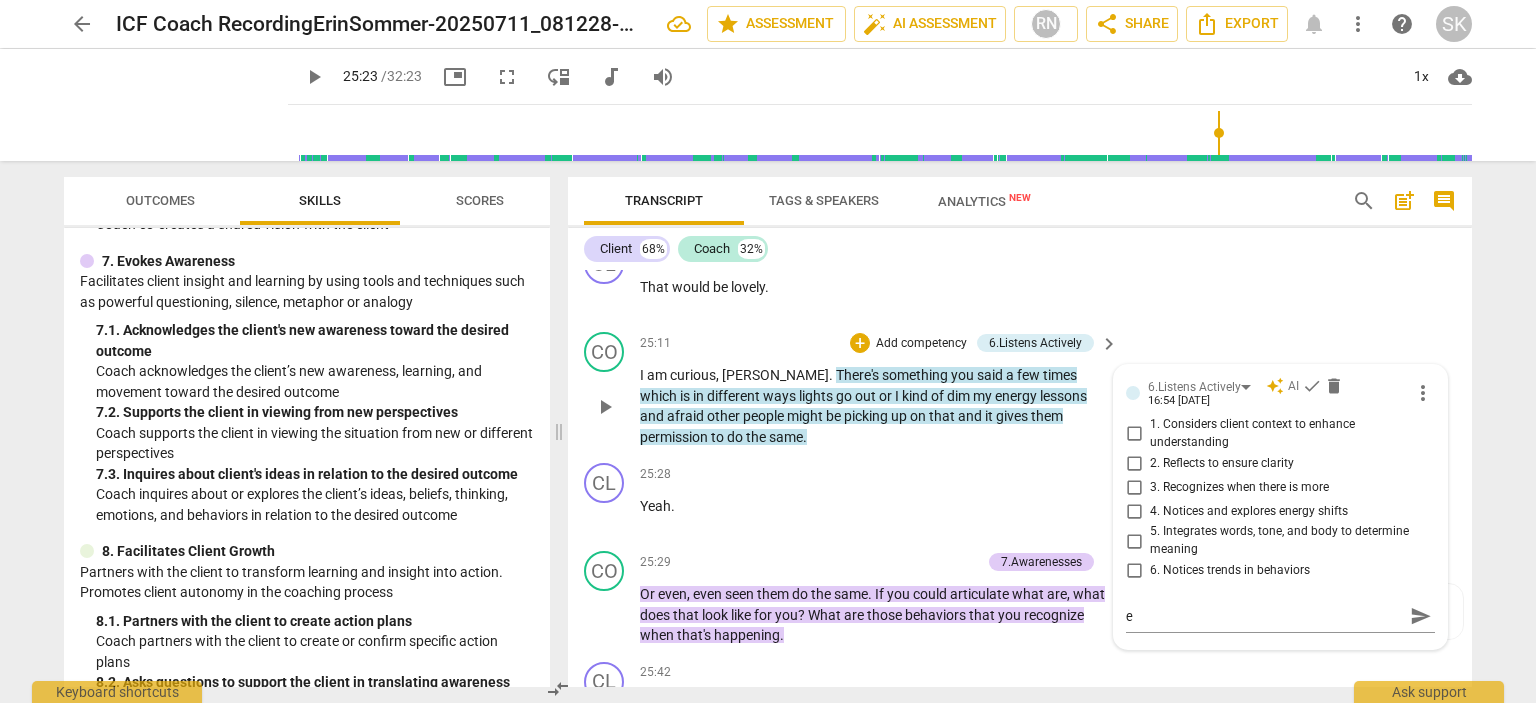click on "lessons" at bounding box center (1063, 396) 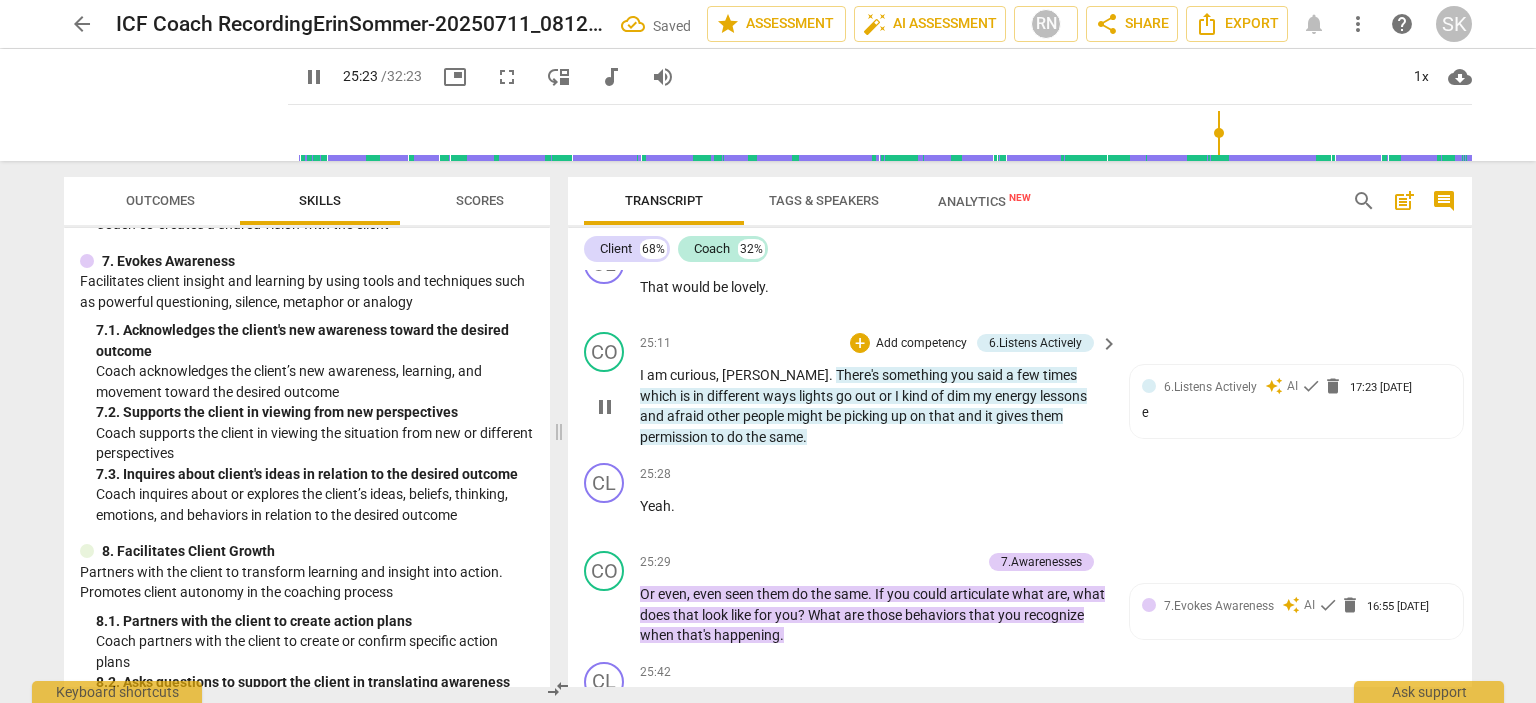 type on "1524" 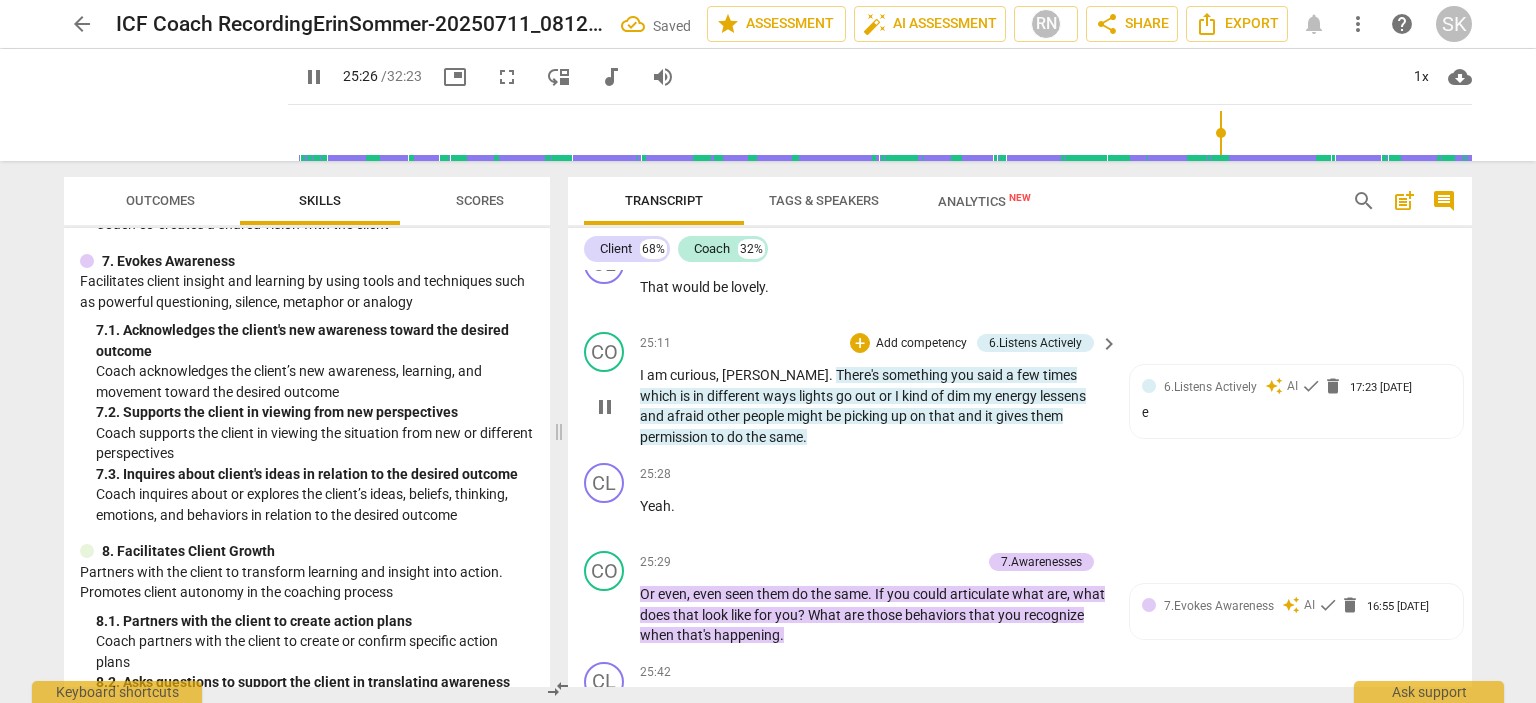 click on "afraid" at bounding box center (687, 416) 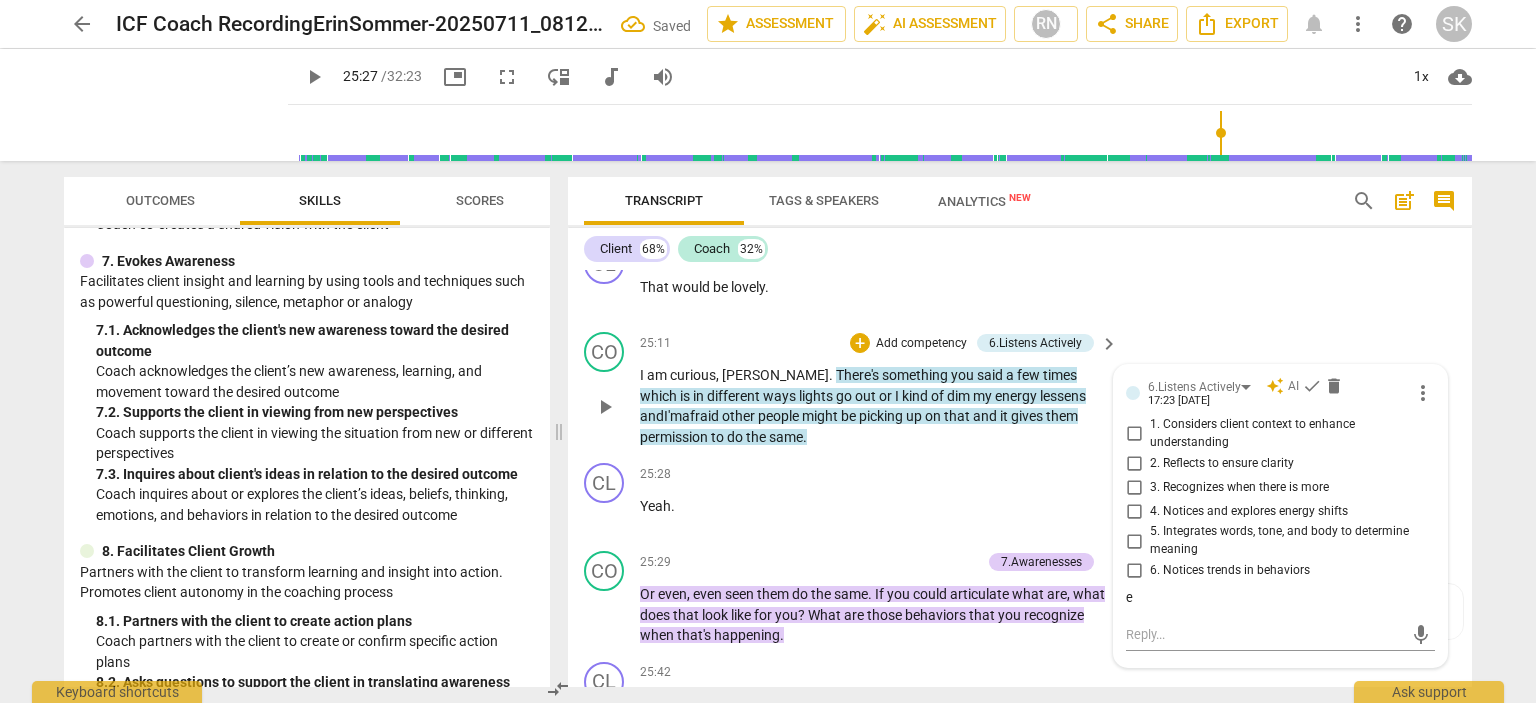 click on "CO play_arrow pause 25:11 + Add competency 6.Listens Actively keyboard_arrow_right I   am   curious ,   [PERSON_NAME] .   There's   something   you   said   a   few   times   which   is   in   different   ways   lights   go   out   or   I   kind   of   dim   my   energy   lessens   and  I'm  afraid   other   people   might   be   picking   up   on   that   and   it   gives   them   permission   to   do   the   same . 6.Listens Actively auto_awesome AI check delete 17:23 [DATE] more_vert 1. Considers client context to enhance understanding 2. Reflects to ensure clarity 3. Recognizes when there is more 4. Notices and explores energy shifts 5. Integrates words, tone, and body to determine meaning 6. Notices trends in behaviors e mic" at bounding box center [1020, 389] 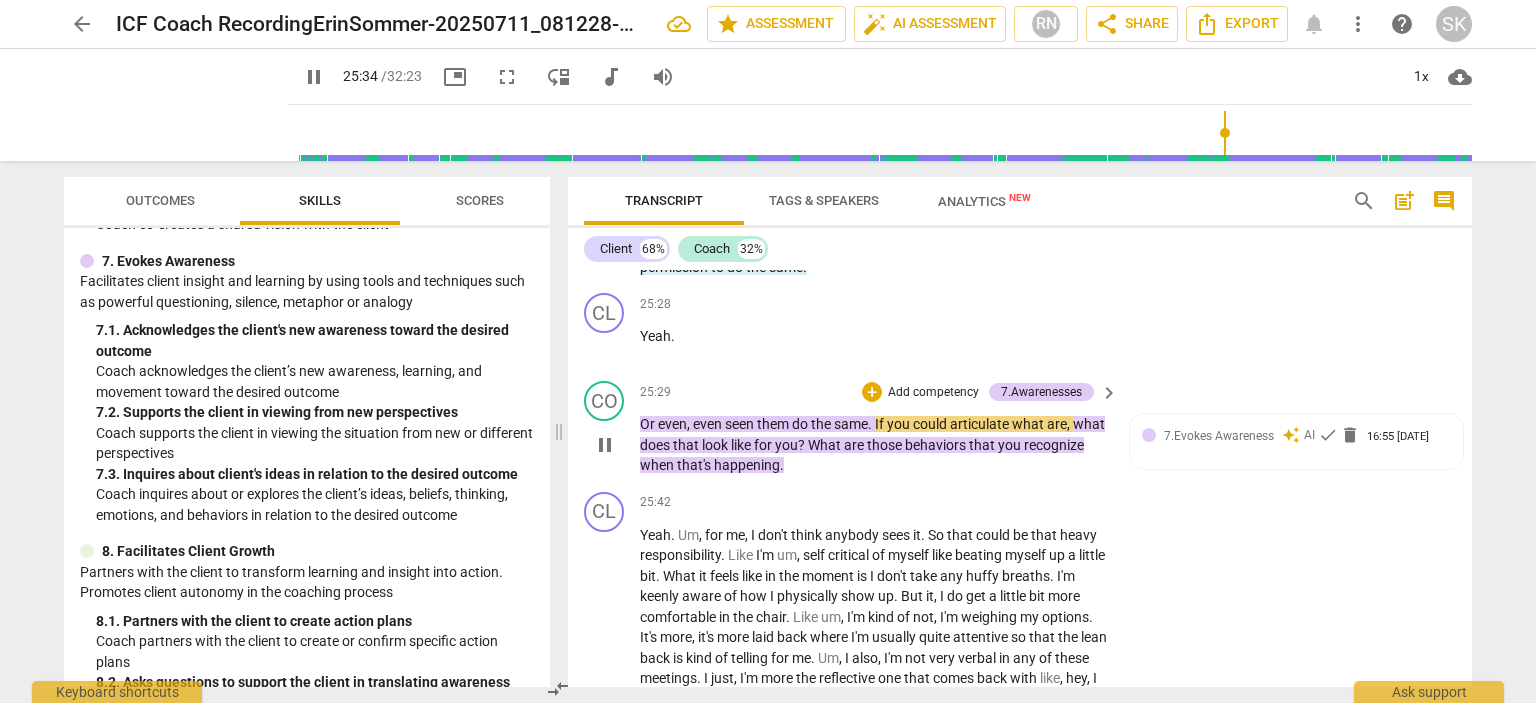 scroll, scrollTop: 12714, scrollLeft: 0, axis: vertical 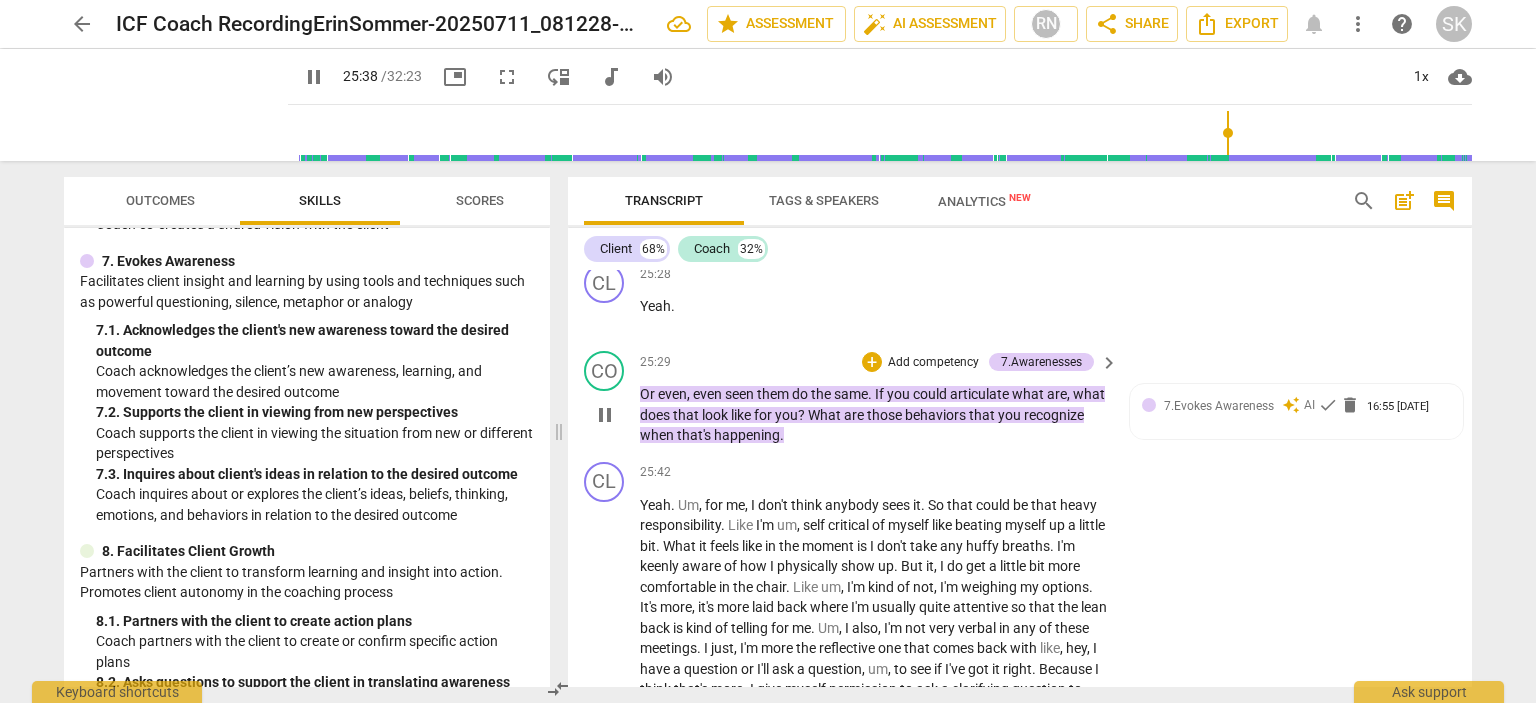 click on "Or   even ,   even   seen   them   do   the   same .   If   you   could   articulate   what   are ,   what   does   that   look   like   for   you ?   What   are   those   behaviors   that   you   recognize   when   that's   happening ." at bounding box center (874, 415) 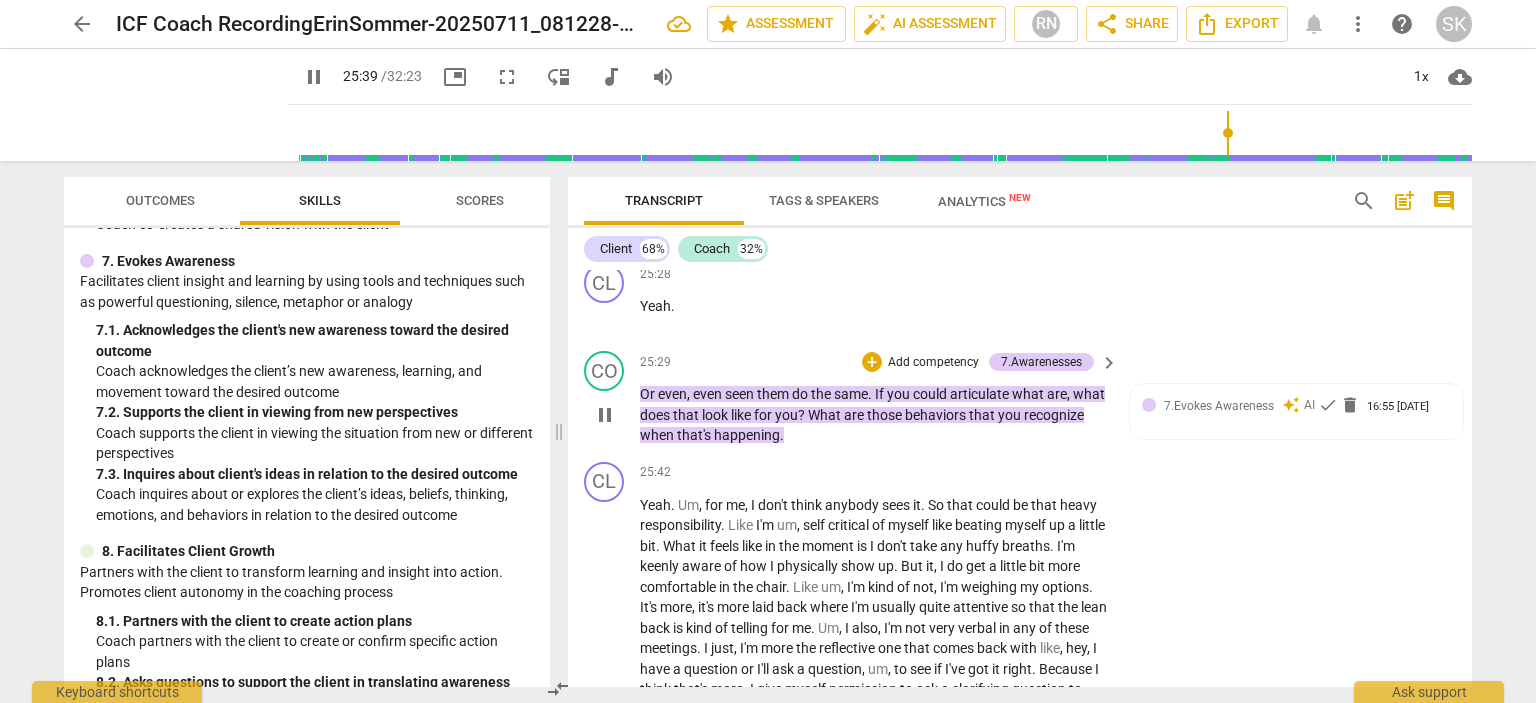 type on "1539" 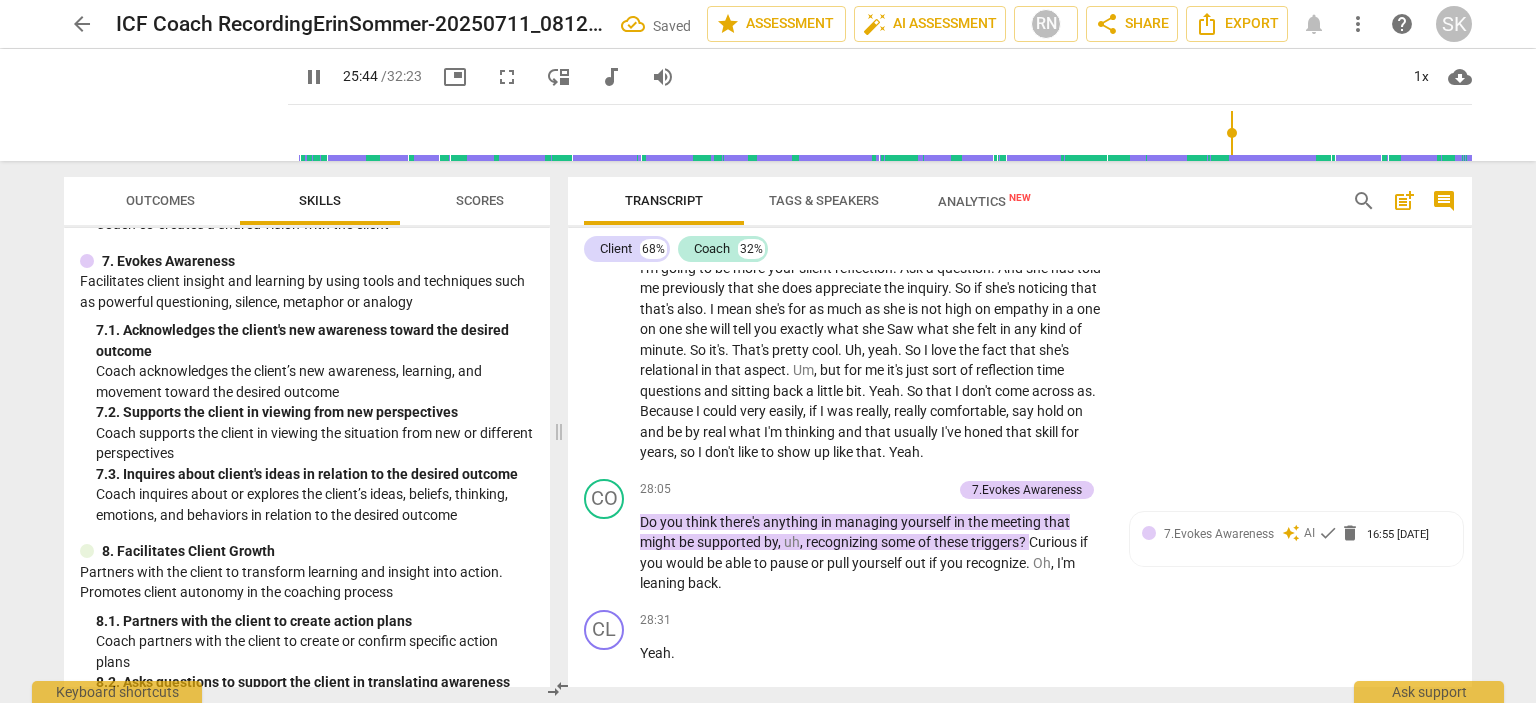scroll, scrollTop: 13314, scrollLeft: 0, axis: vertical 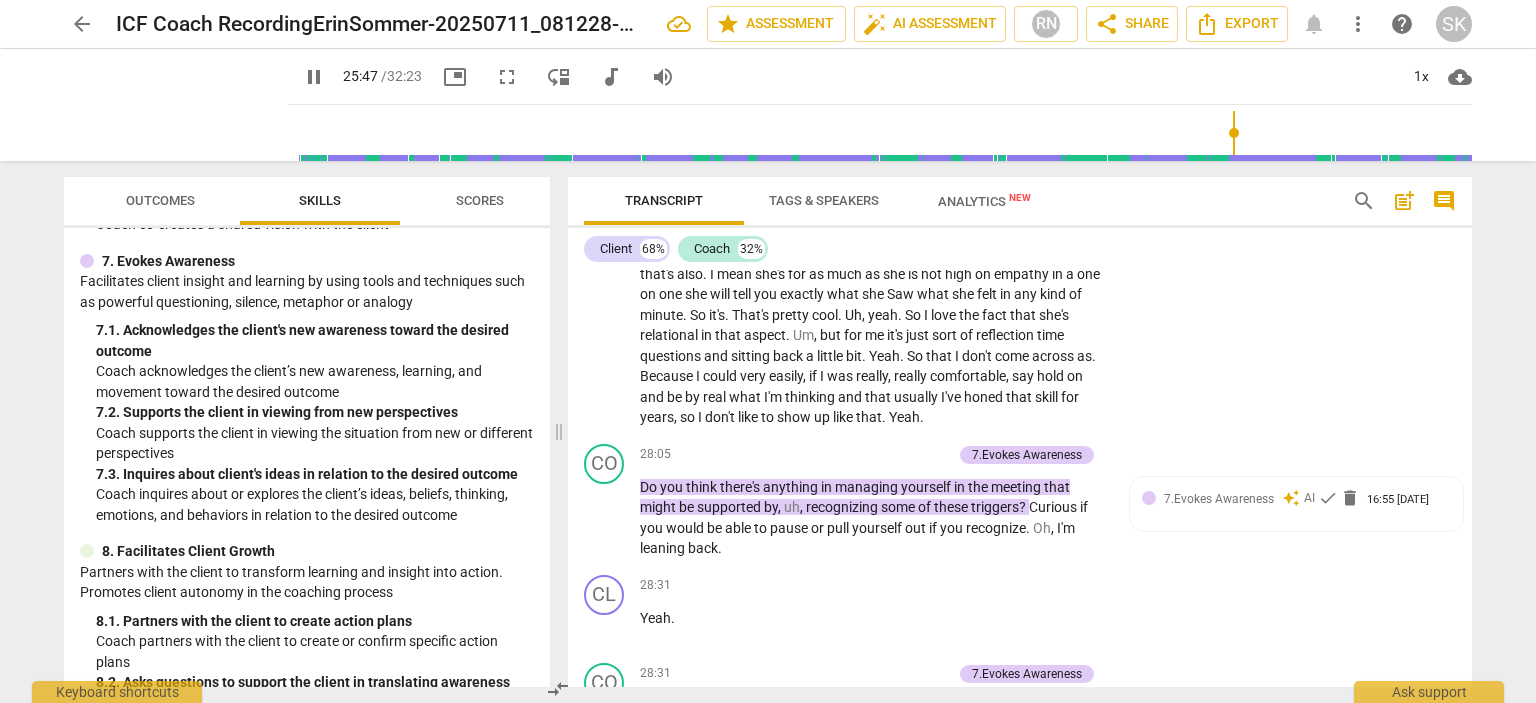 click at bounding box center (884, 133) 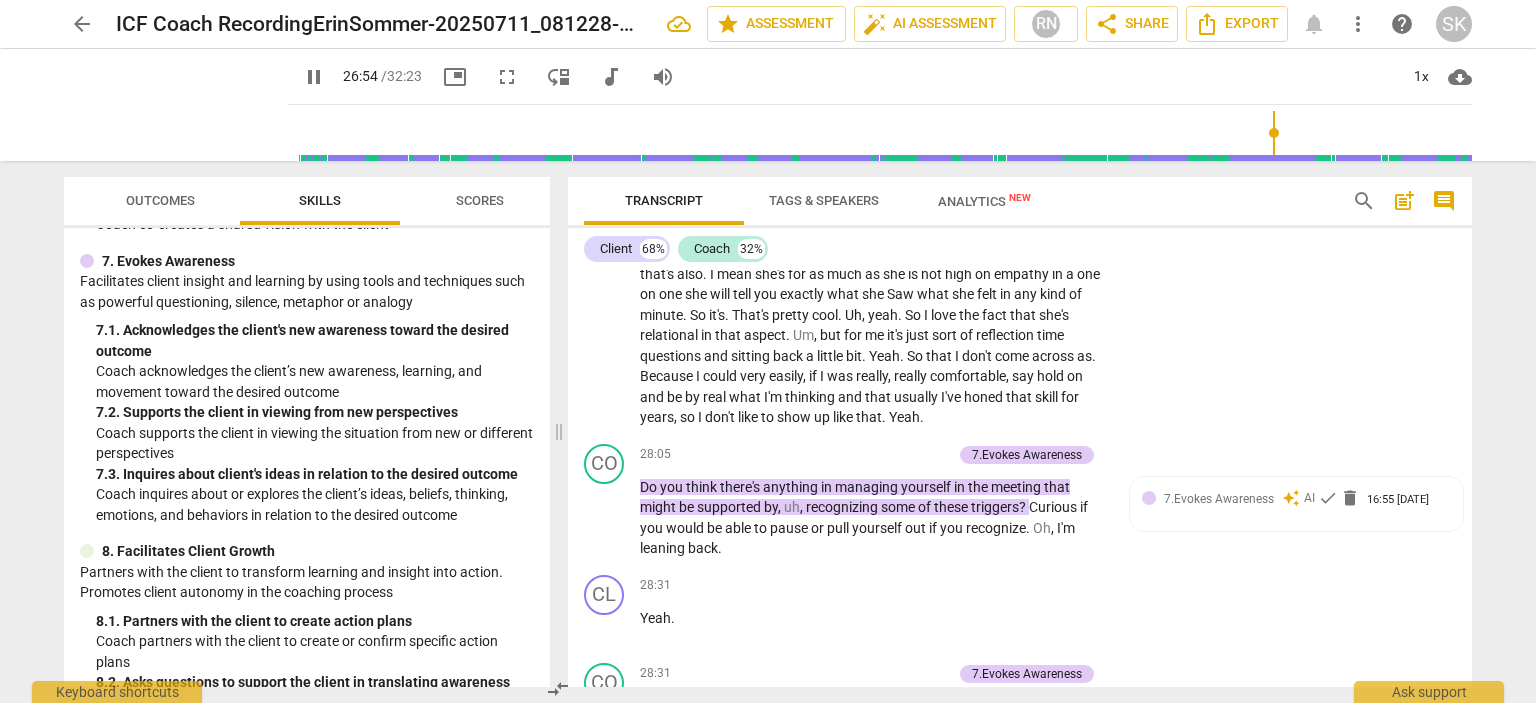 click at bounding box center (884, 133) 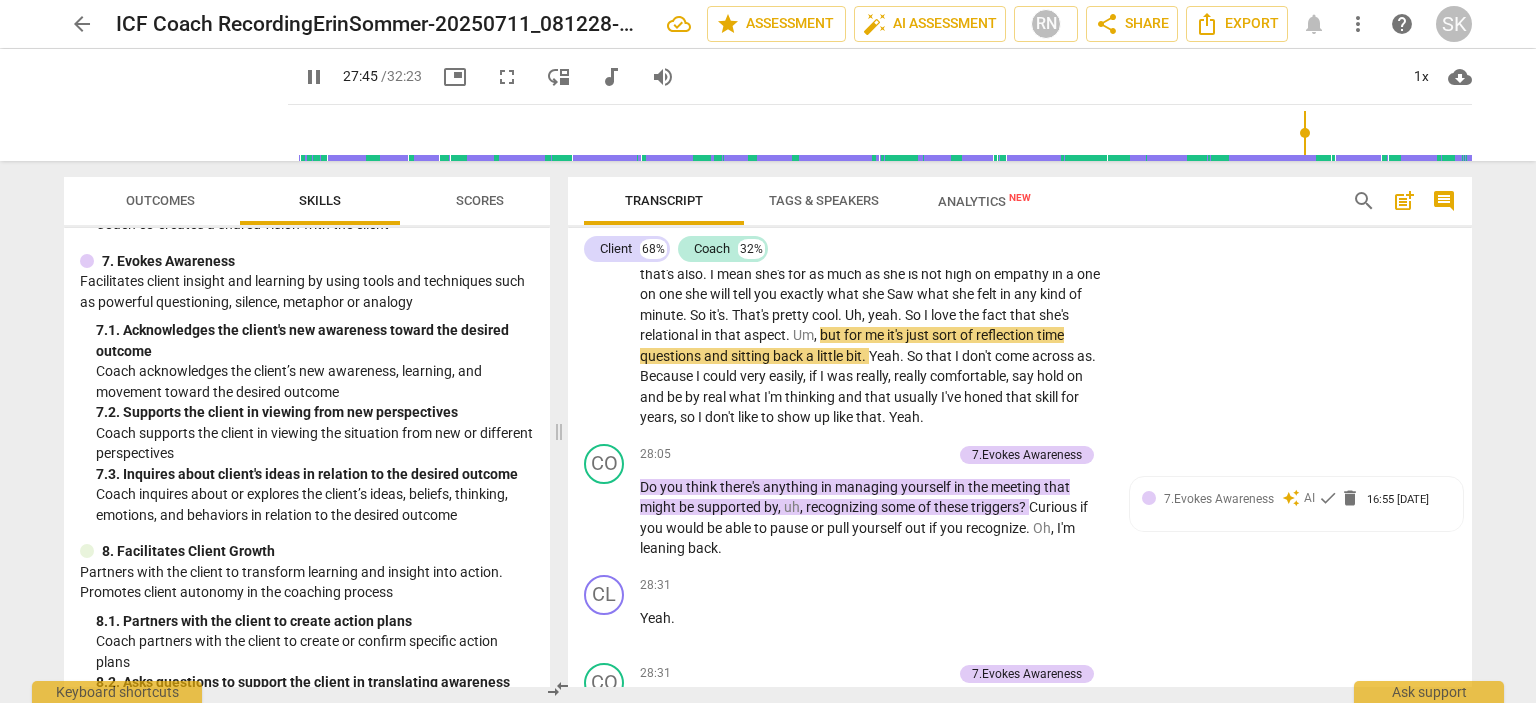 click at bounding box center [884, 133] 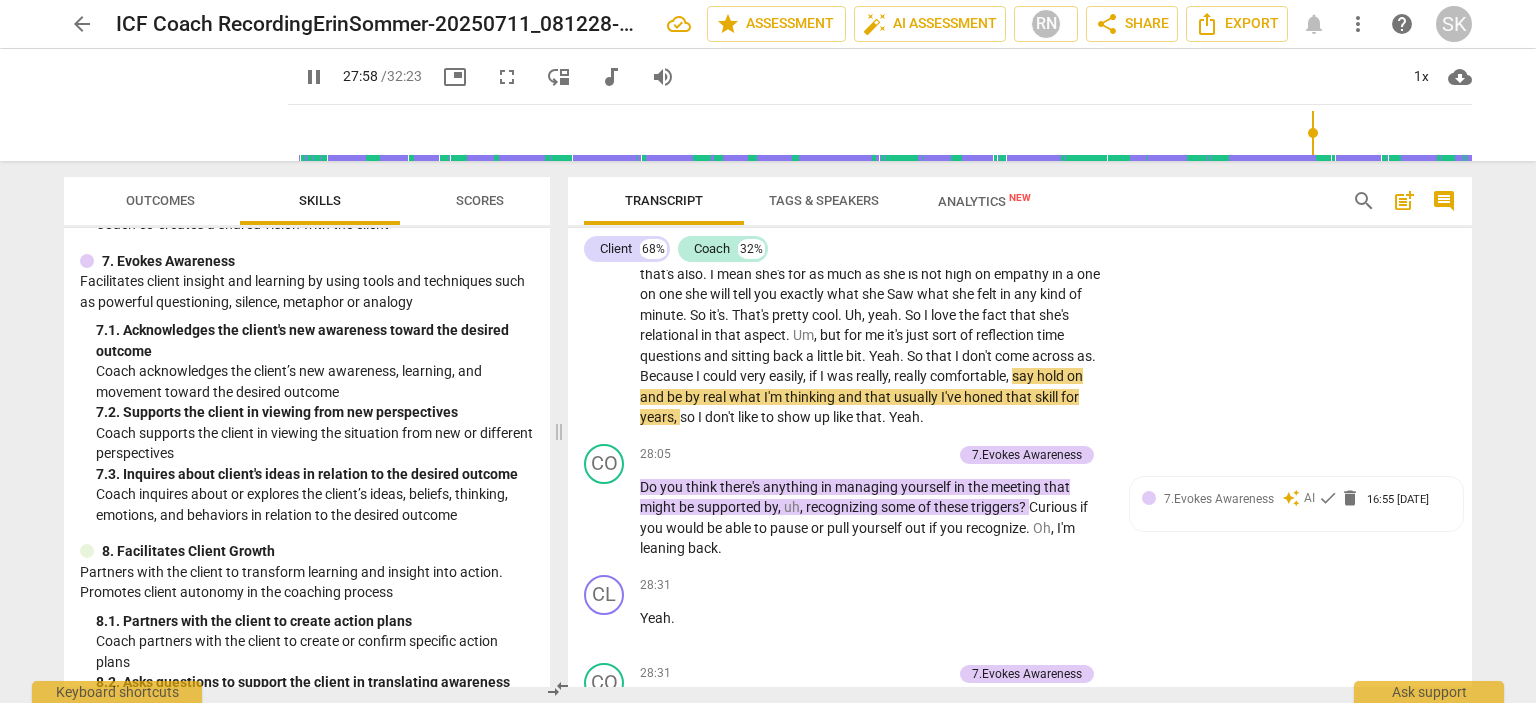 click at bounding box center [884, 133] 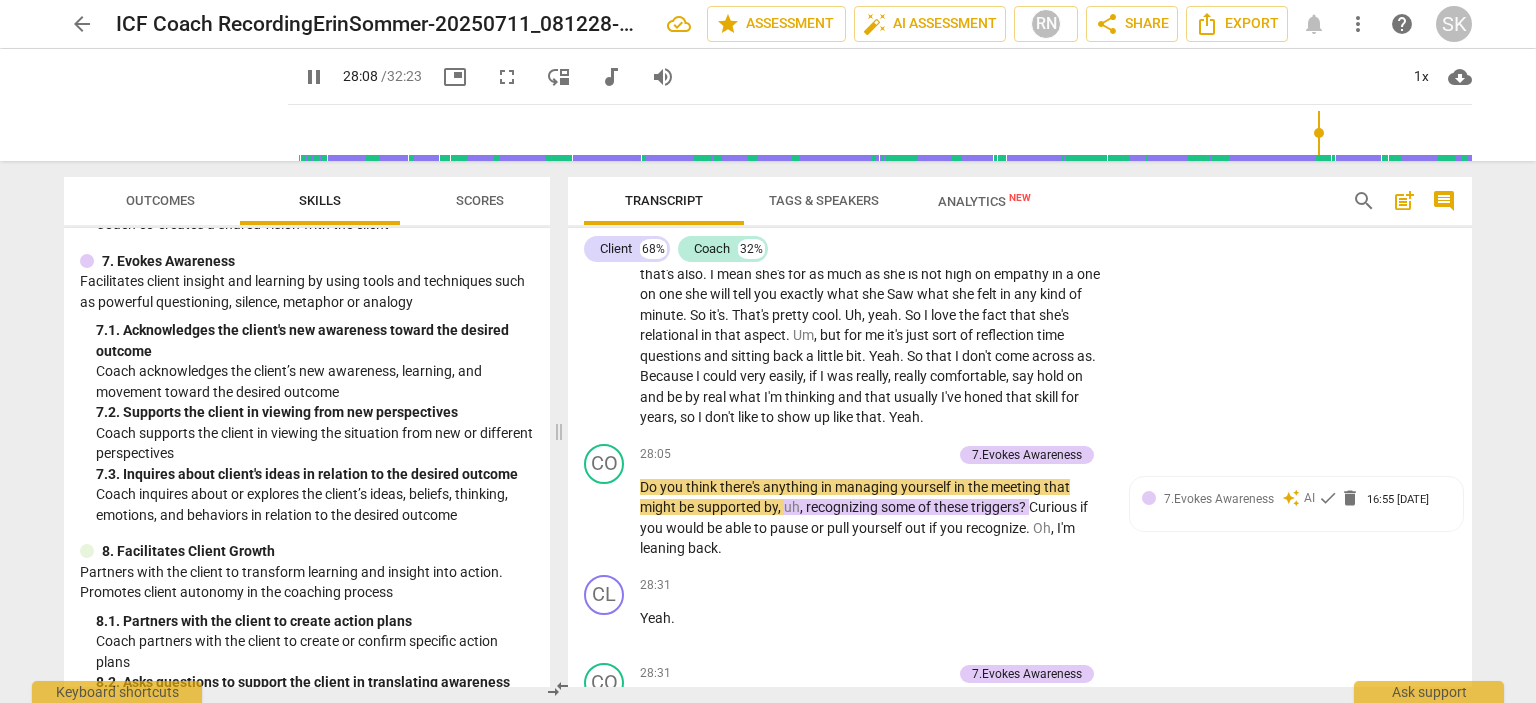 click at bounding box center [884, 133] 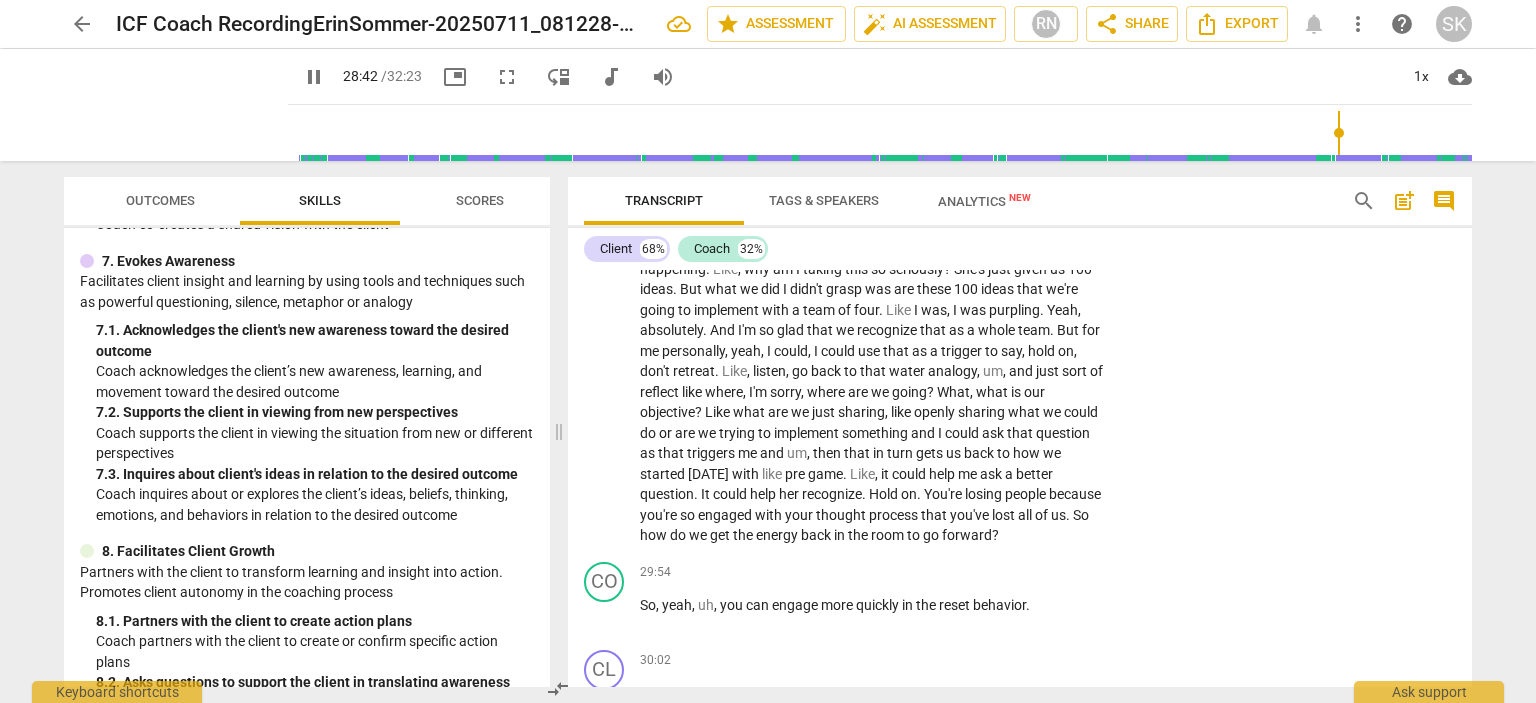 scroll, scrollTop: 13914, scrollLeft: 0, axis: vertical 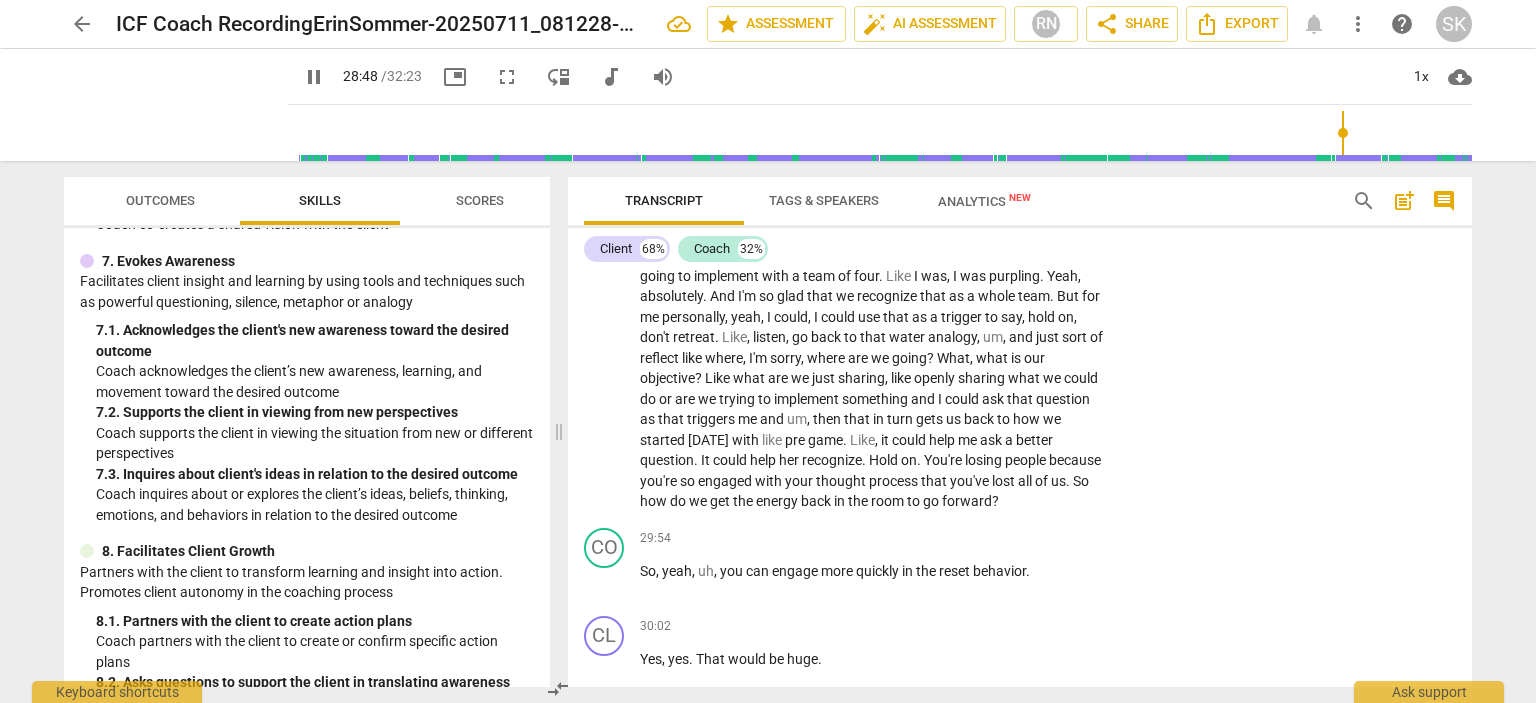 click at bounding box center [884, 133] 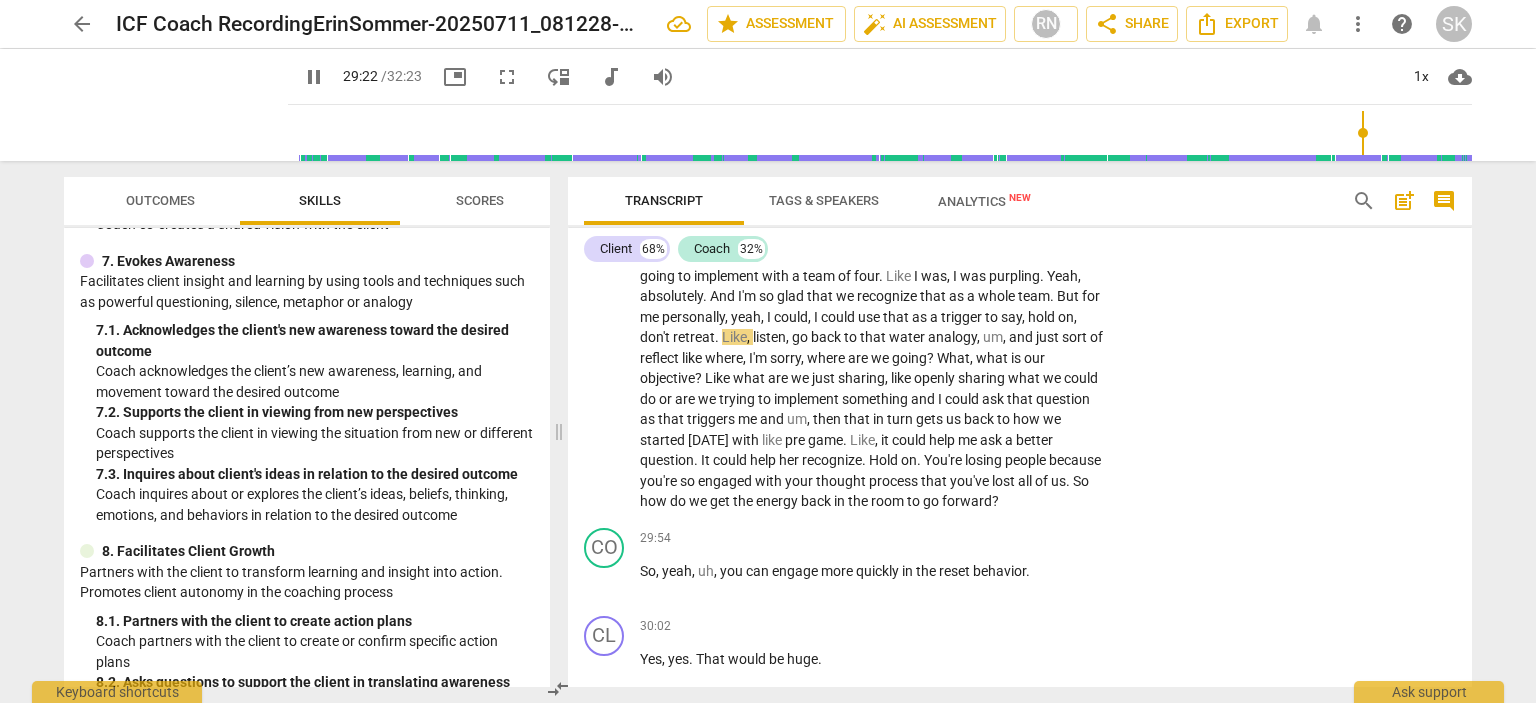 click at bounding box center [884, 133] 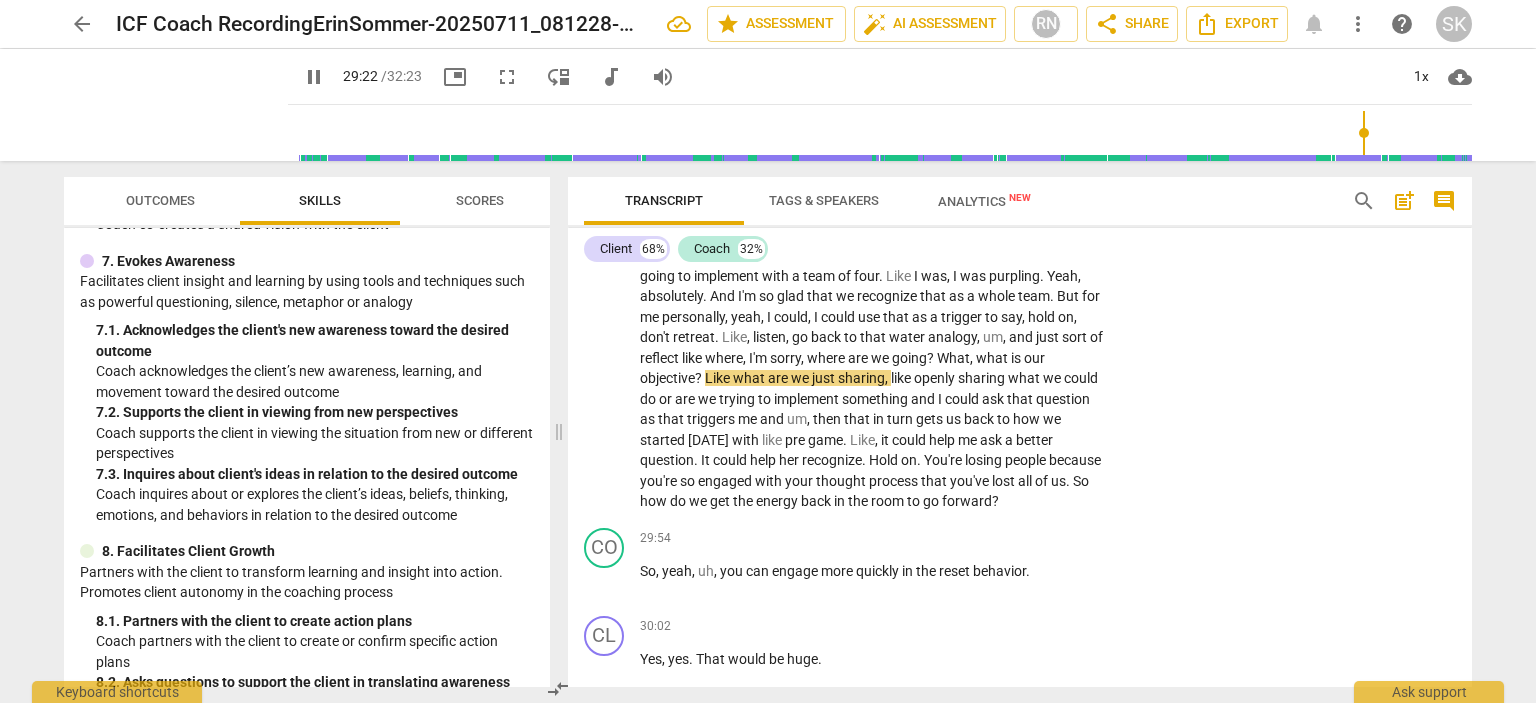 click at bounding box center (884, 133) 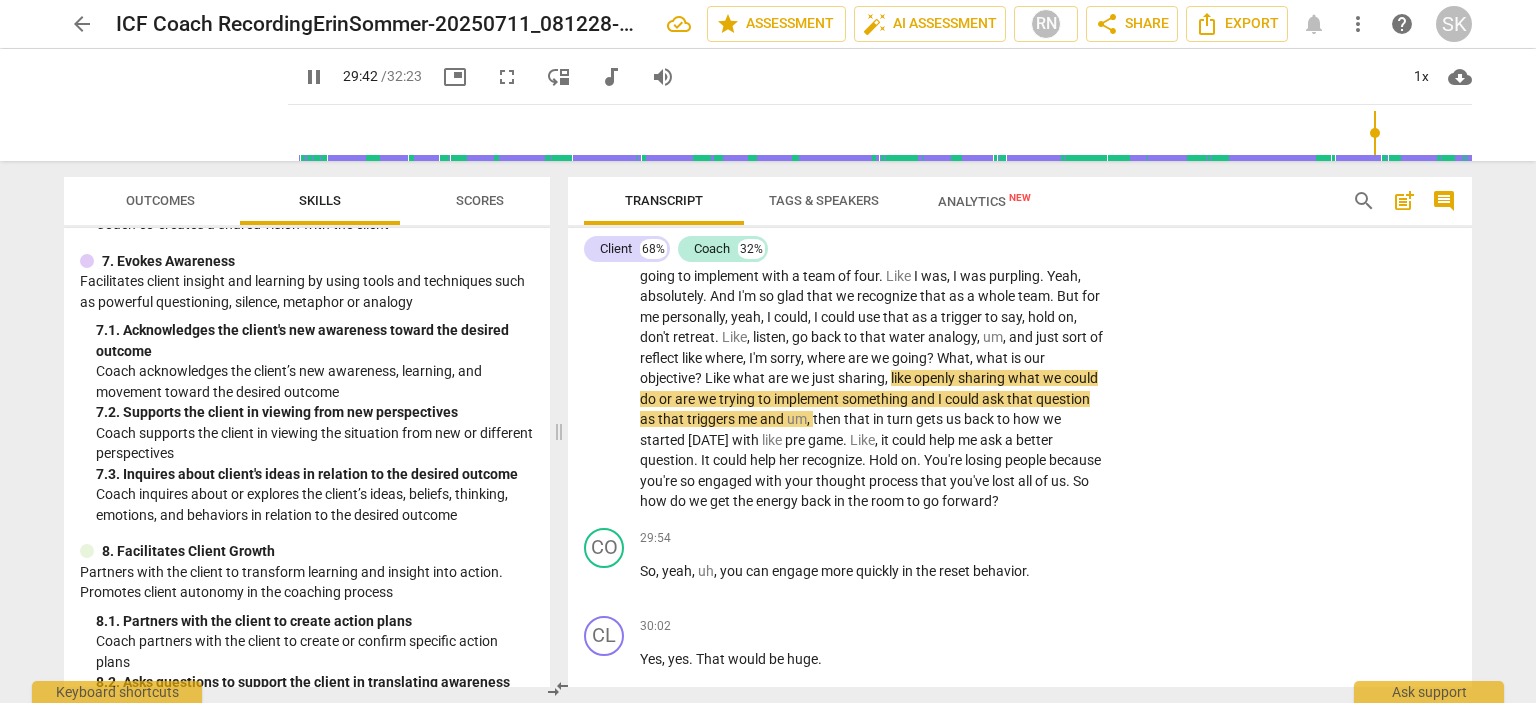 click at bounding box center [884, 133] 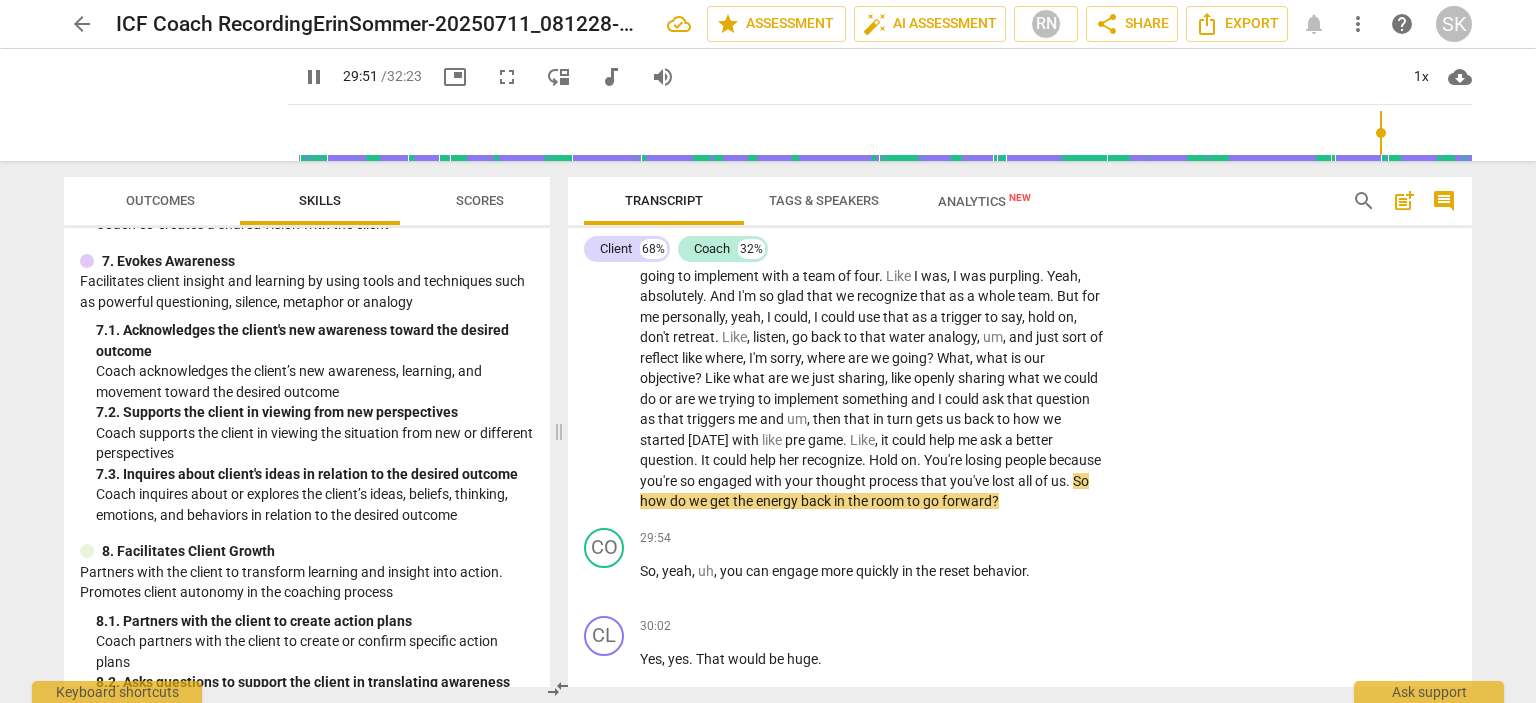 click at bounding box center (884, 133) 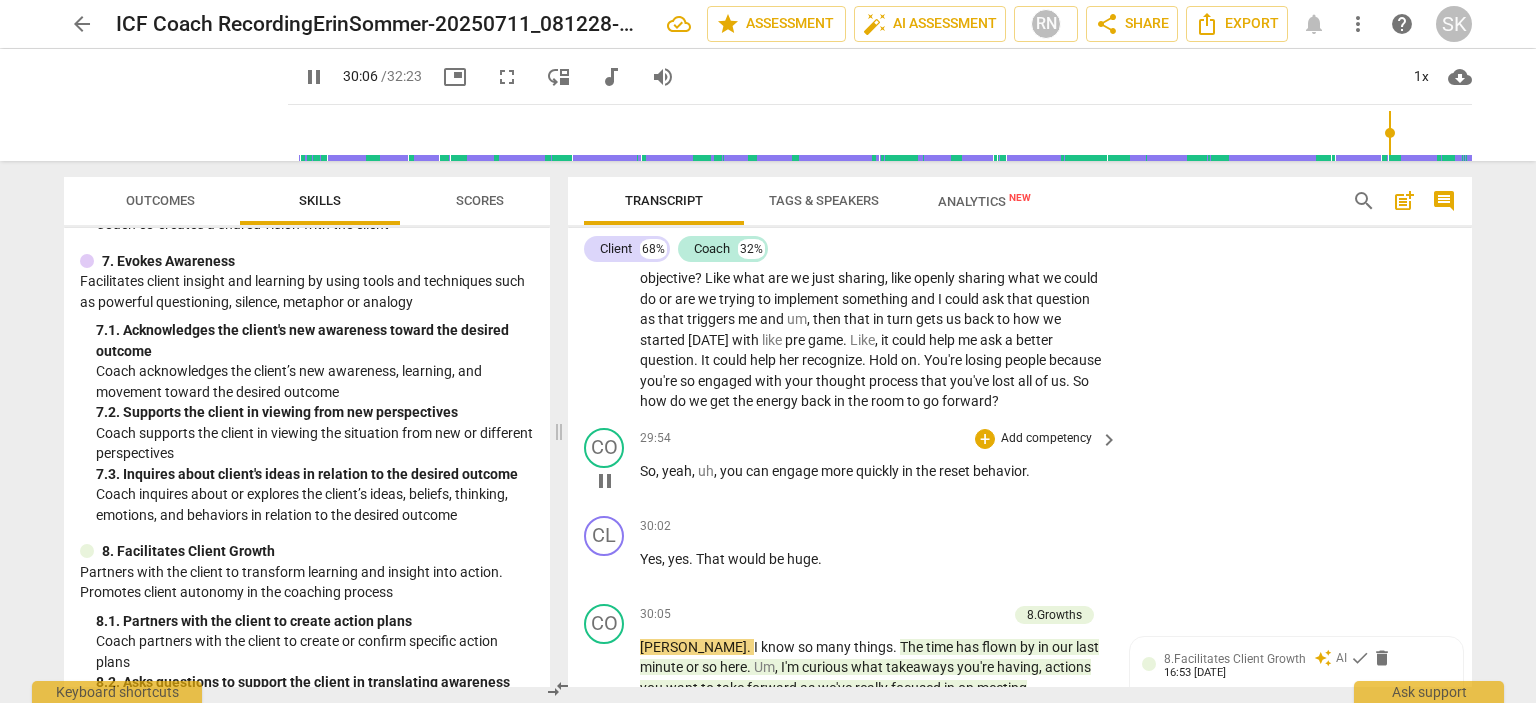 scroll, scrollTop: 14445, scrollLeft: 0, axis: vertical 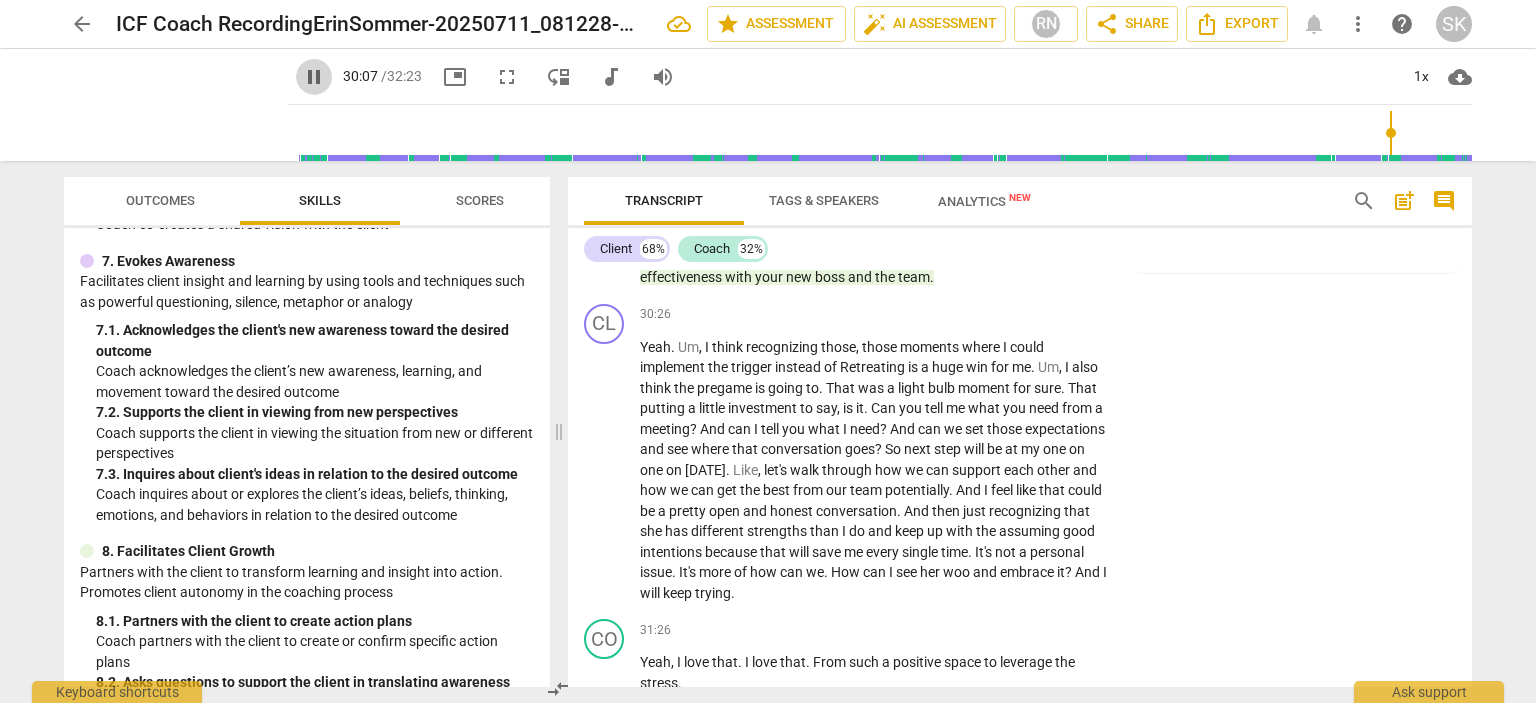drag, startPoint x: 290, startPoint y: 72, endPoint x: 668, endPoint y: 116, distance: 380.55222 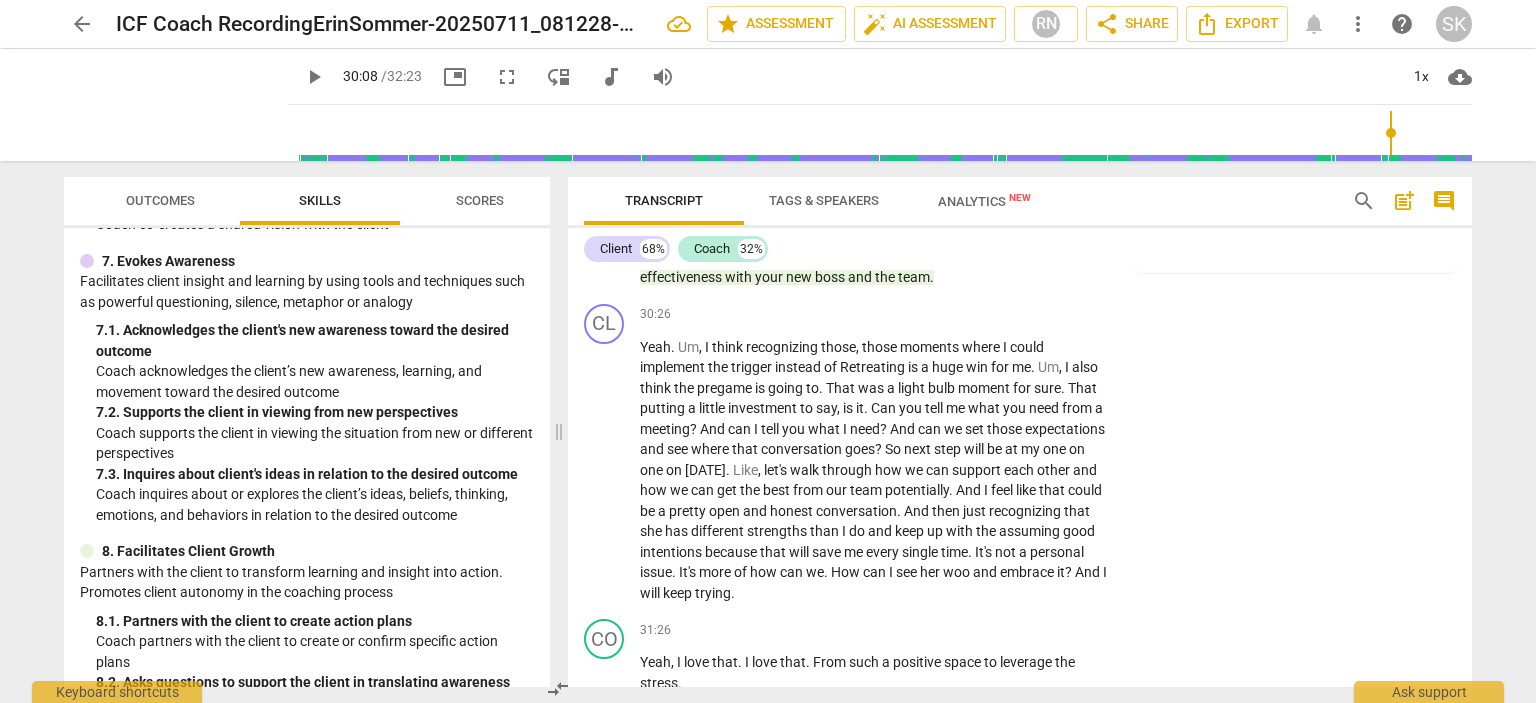 click at bounding box center (884, 133) 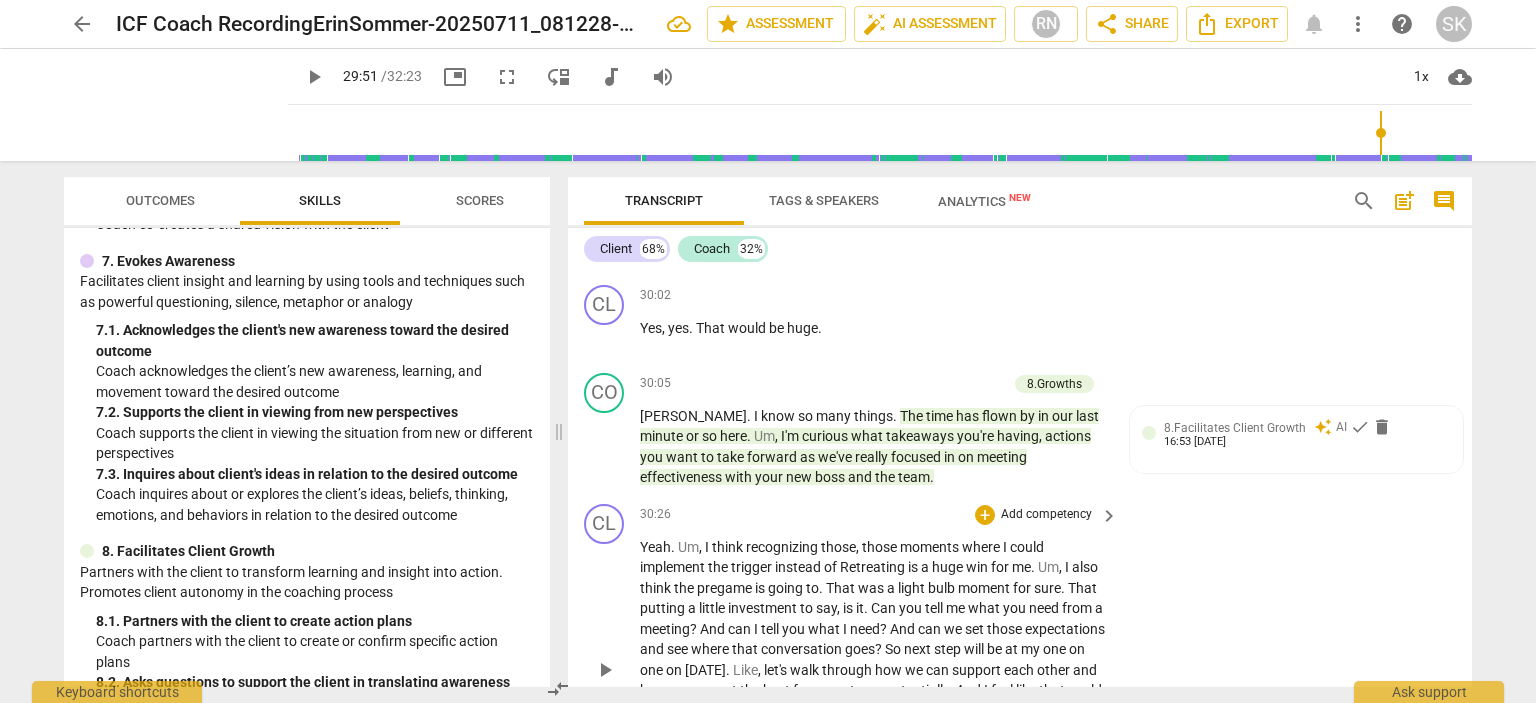 scroll, scrollTop: 14145, scrollLeft: 0, axis: vertical 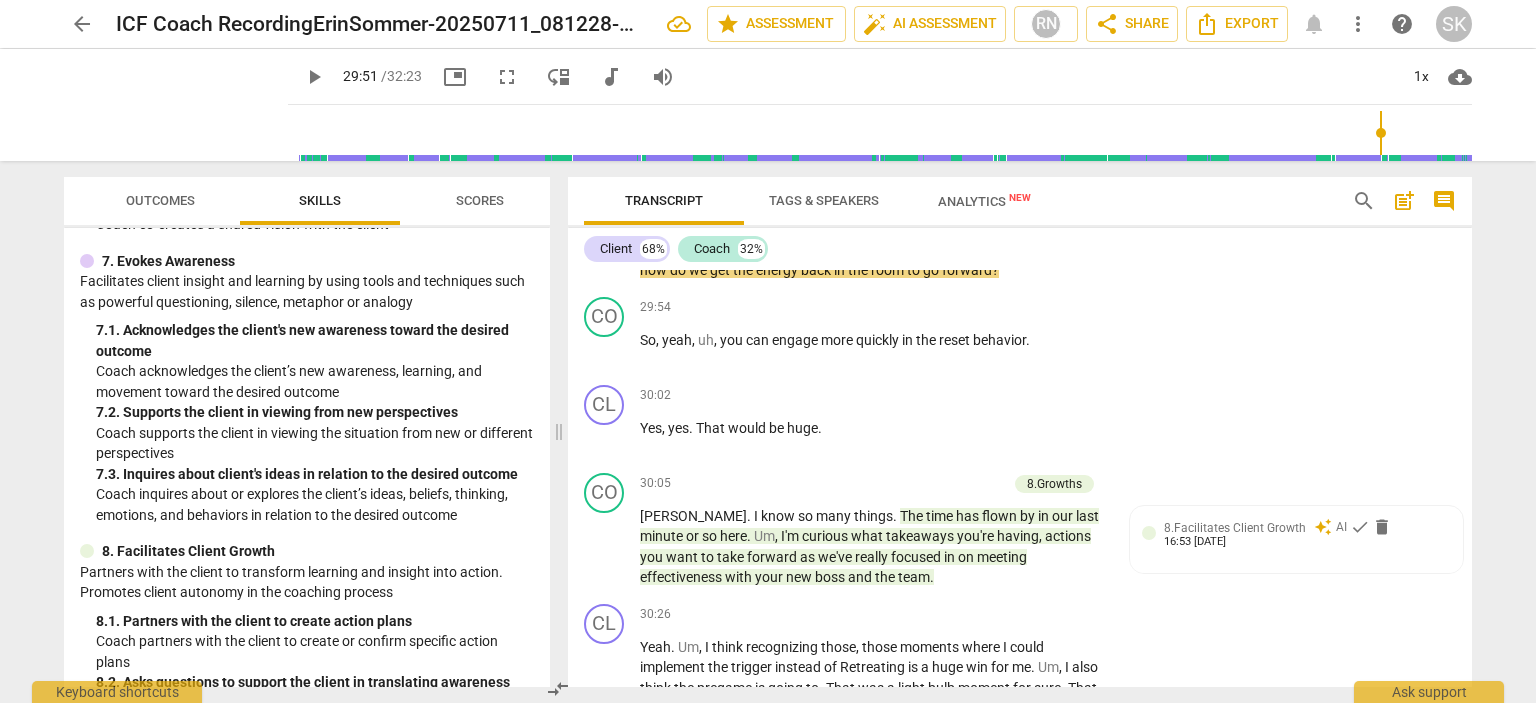 click on "play_arrow" at bounding box center (314, 77) 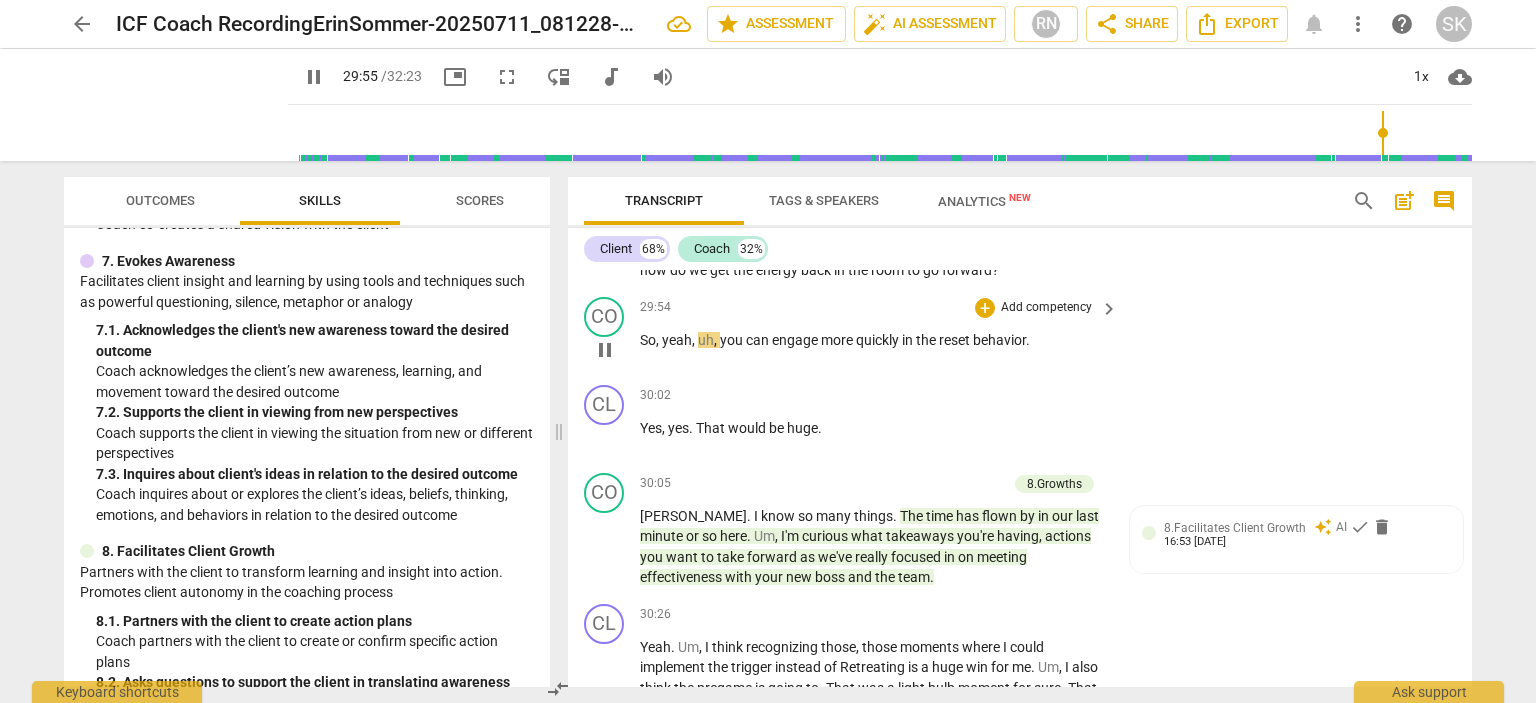 click on "uh" at bounding box center (706, 340) 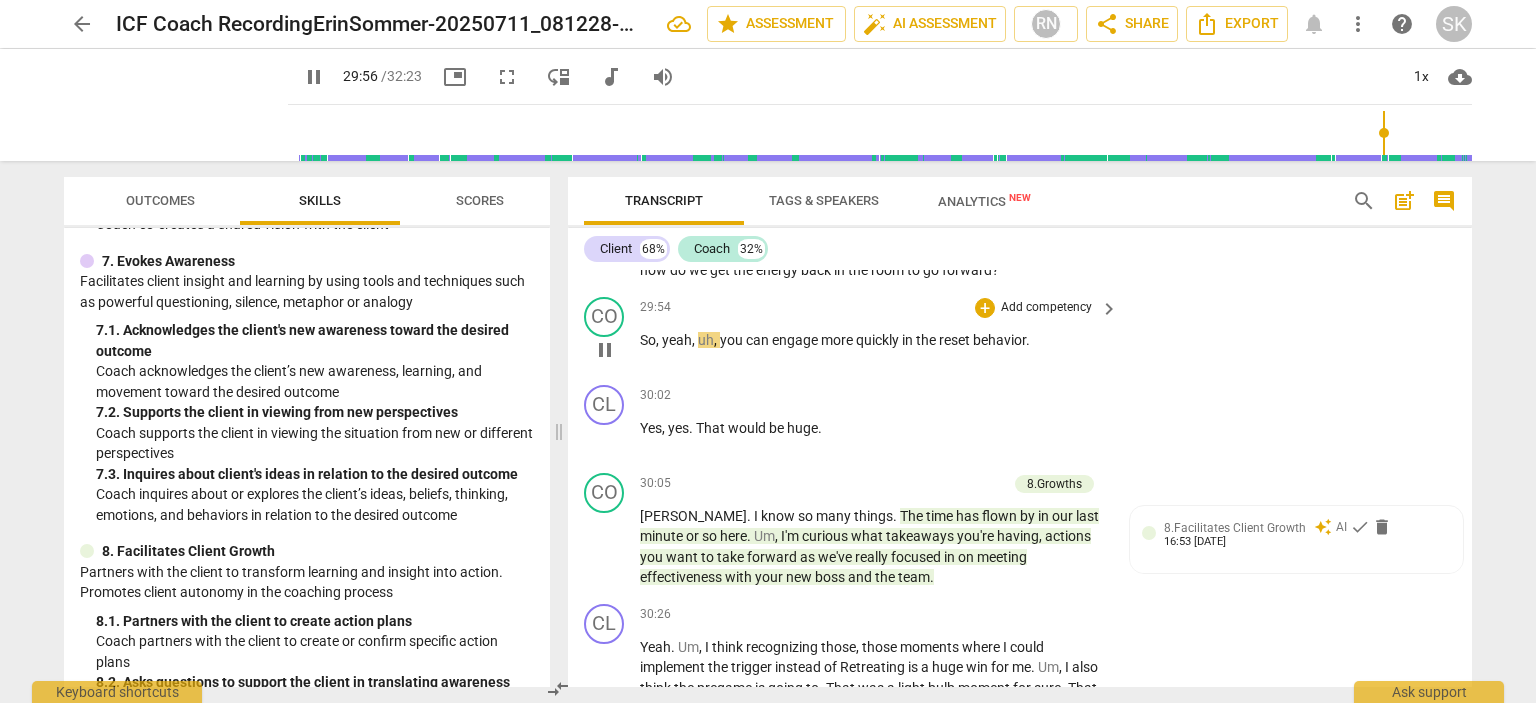 type on "1797" 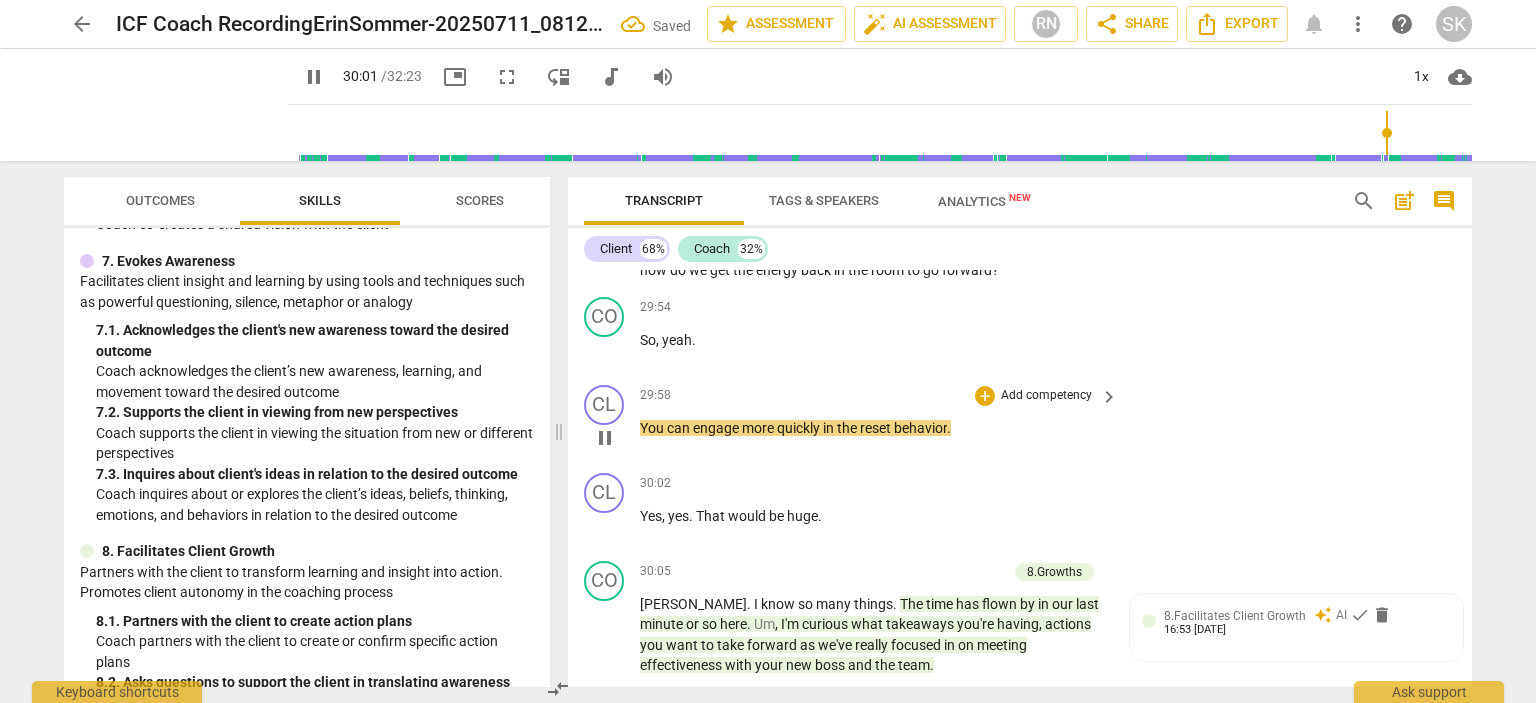 click on "You" at bounding box center [653, 428] 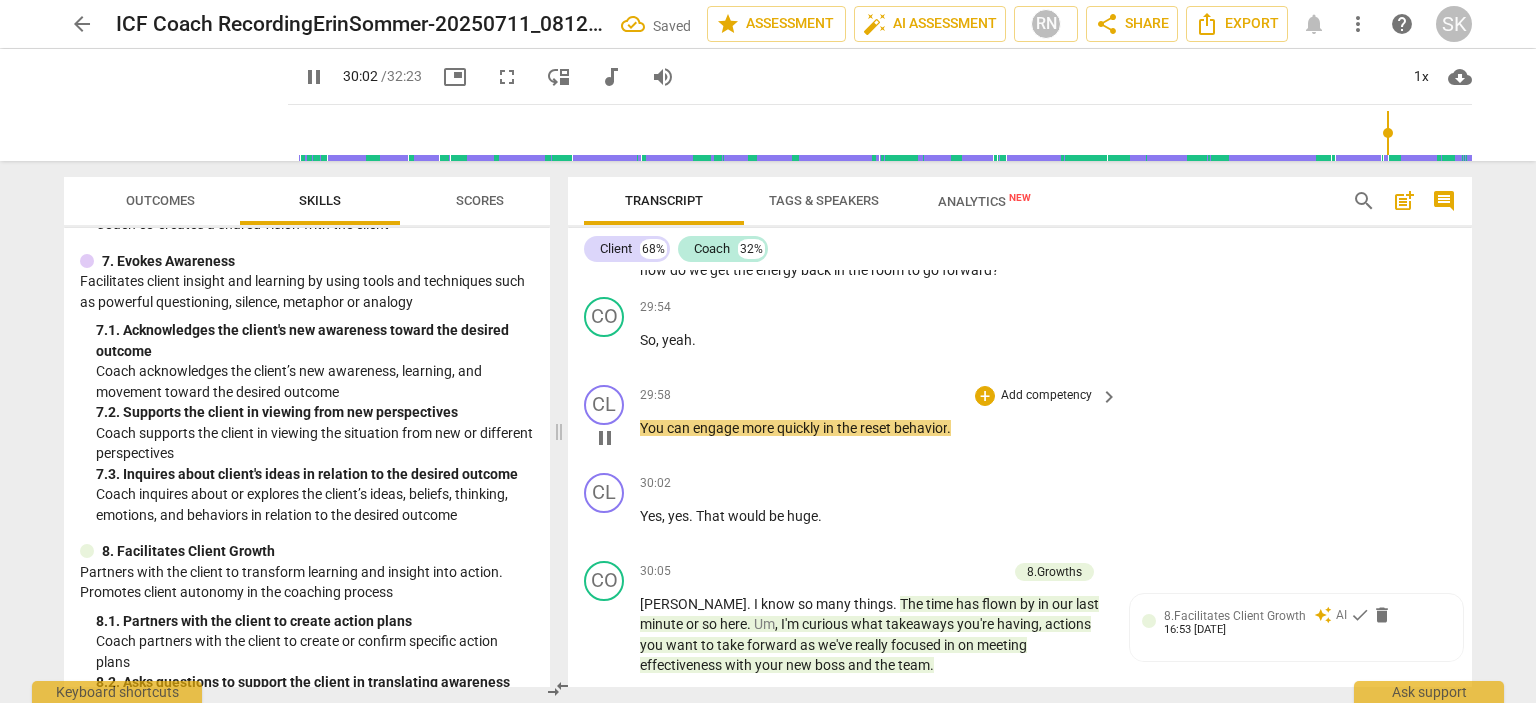 type on "1802" 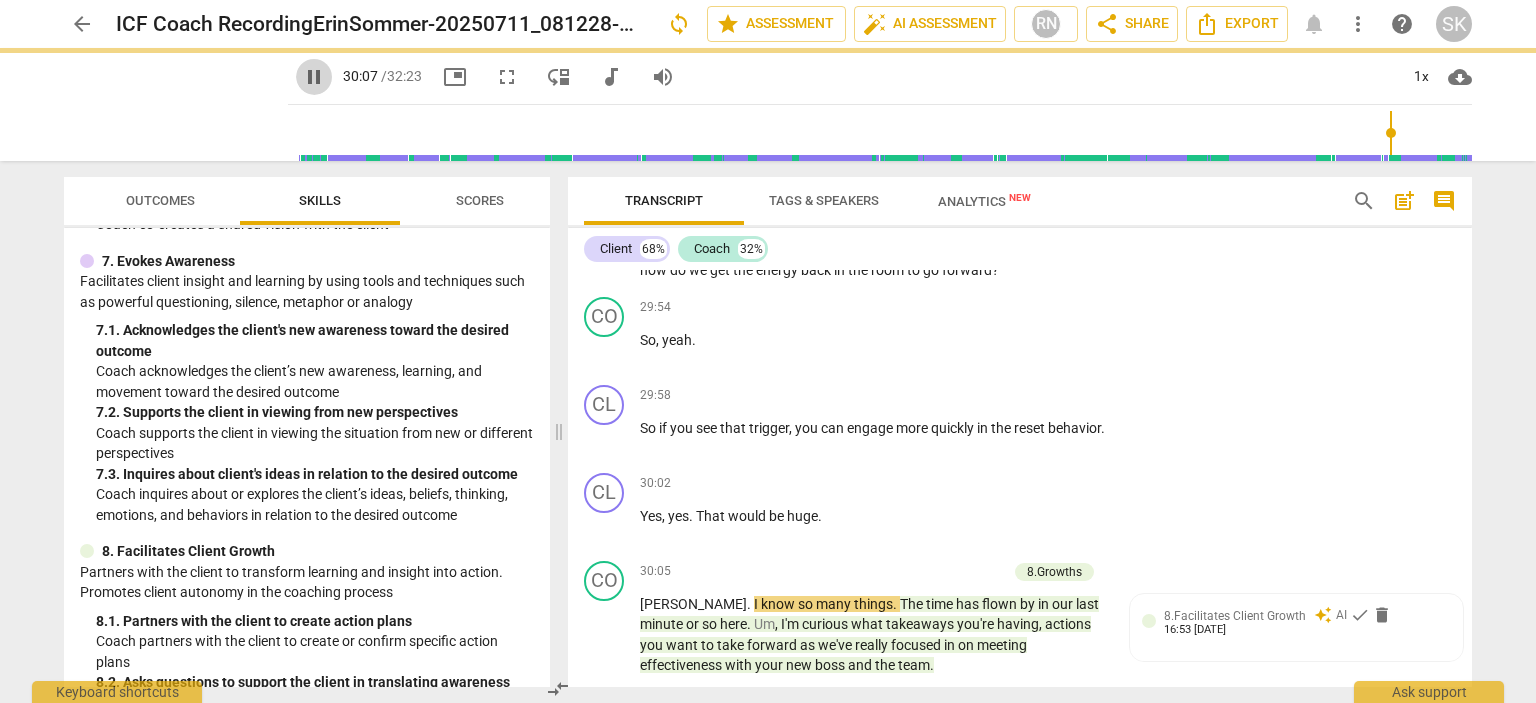 click on "pause" at bounding box center (314, 77) 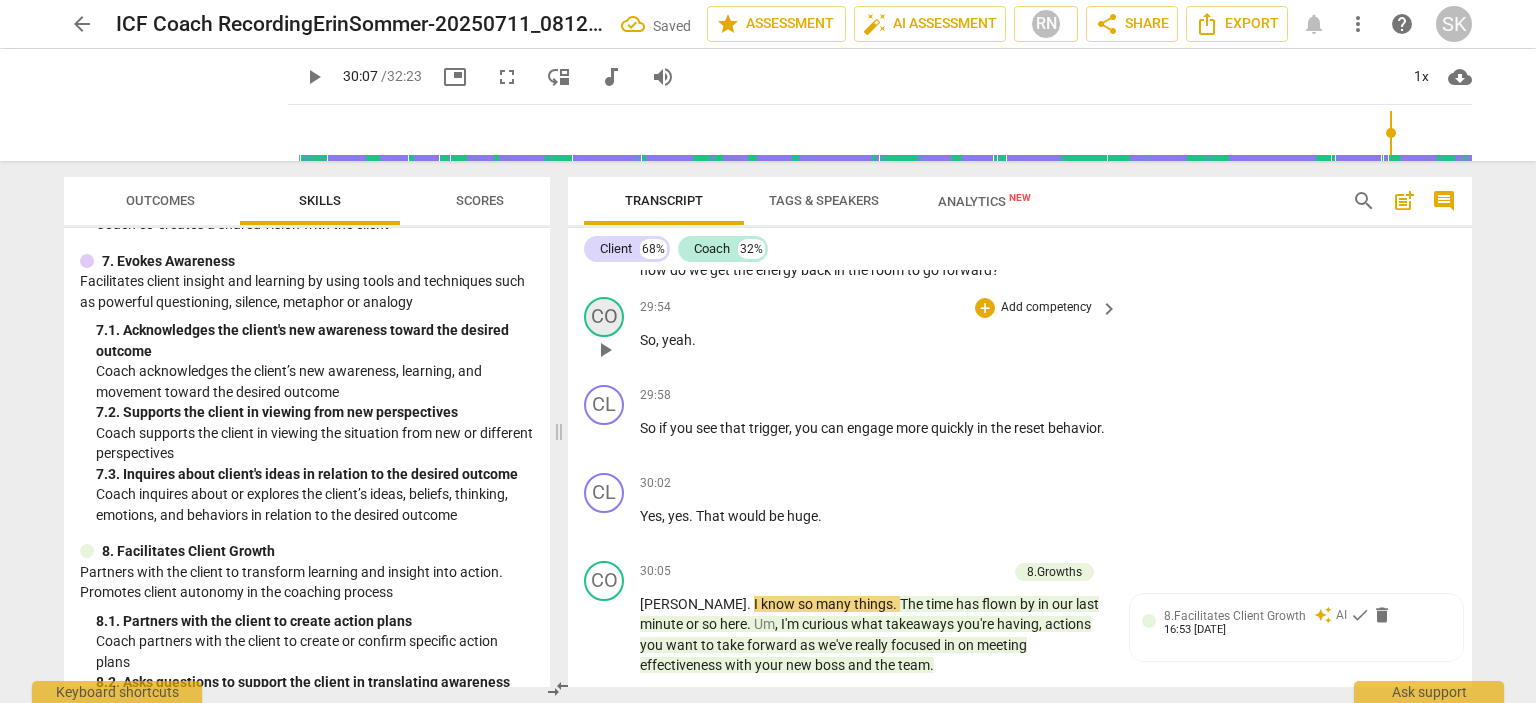 click on "CO" at bounding box center [604, 317] 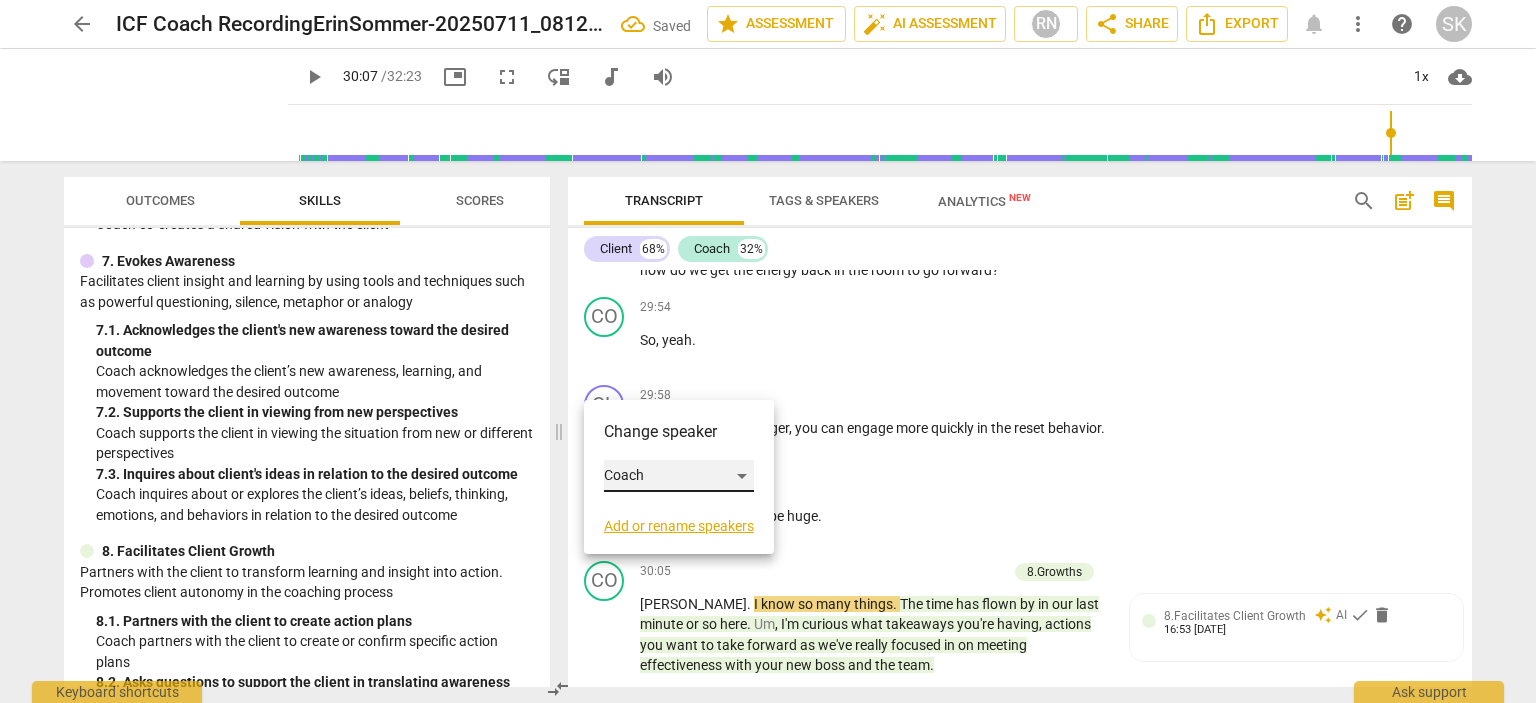 click on "Coach" at bounding box center [679, 476] 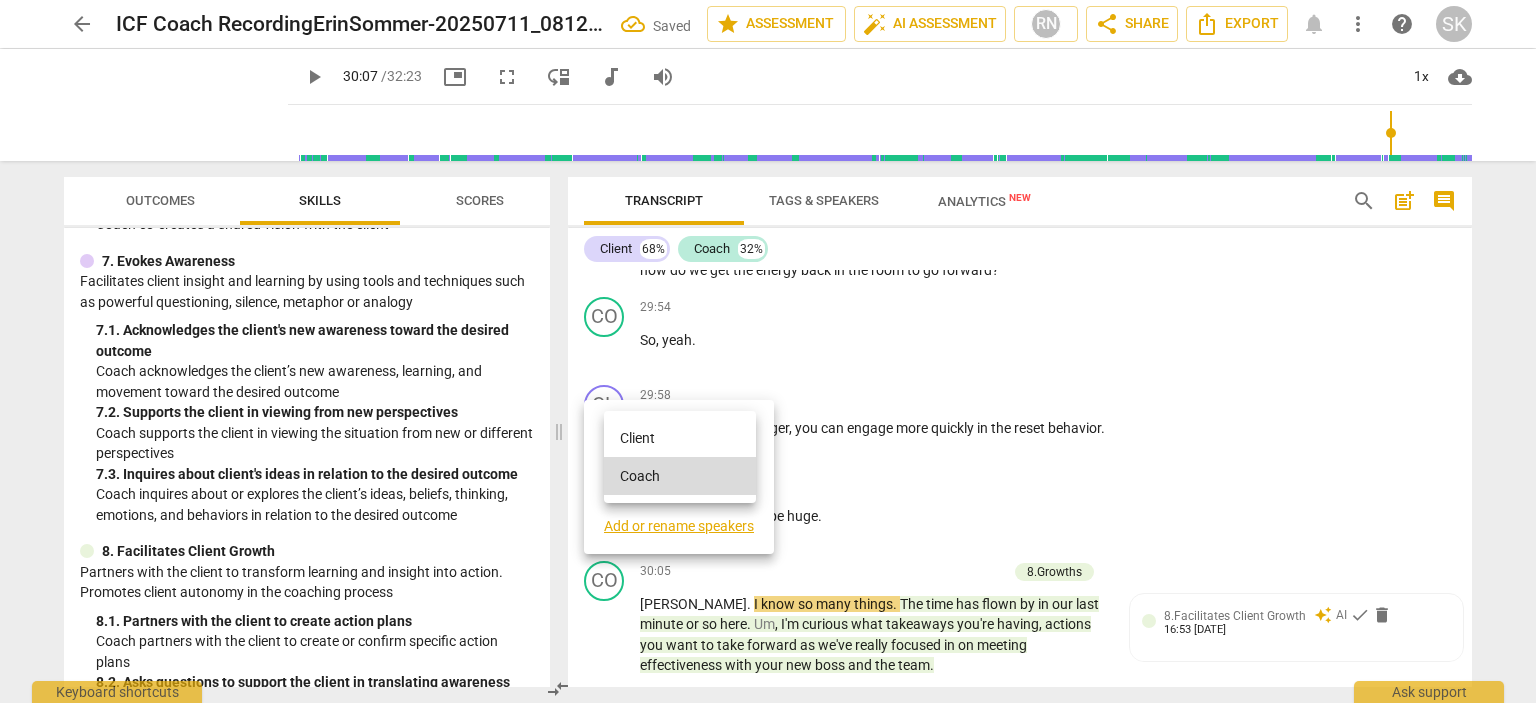 click on "Client" at bounding box center [680, 438] 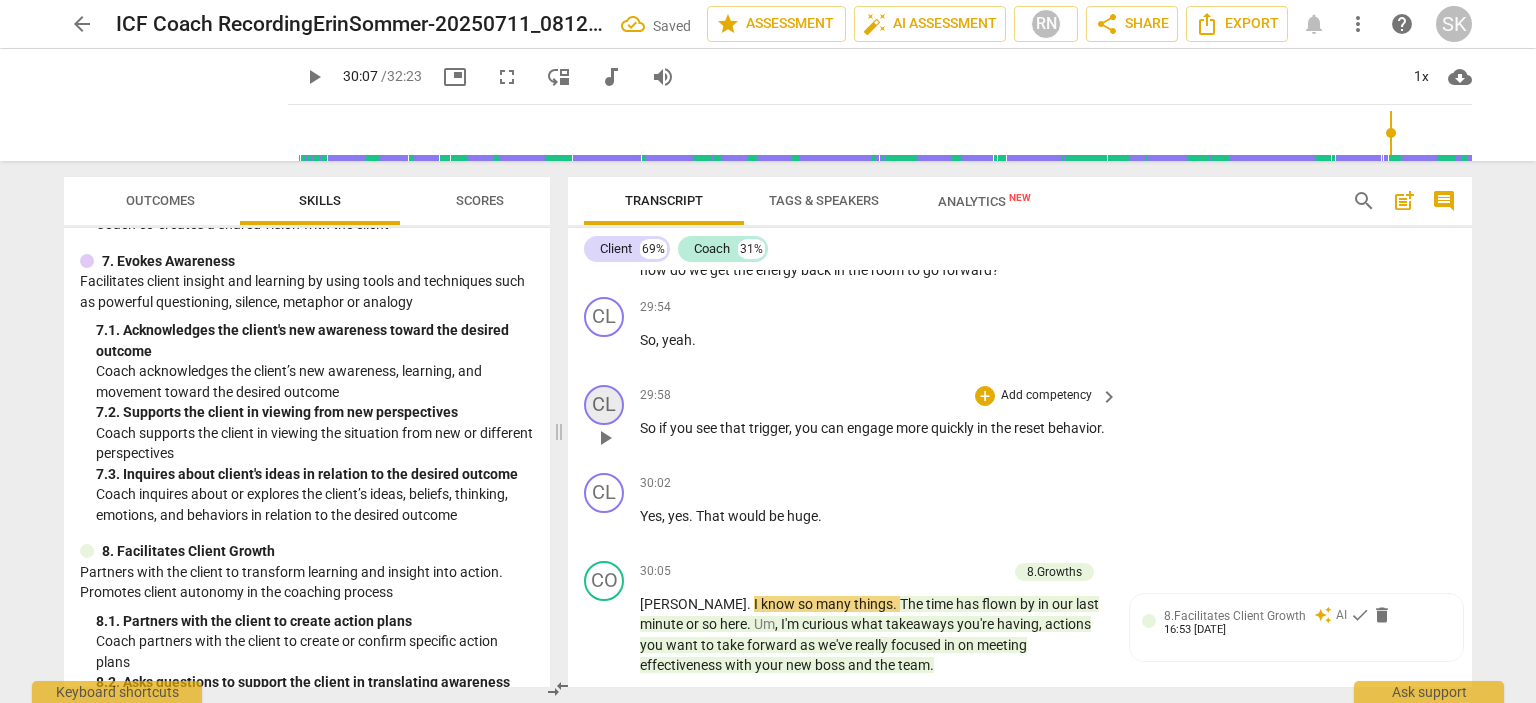 click on "CL" at bounding box center (604, 405) 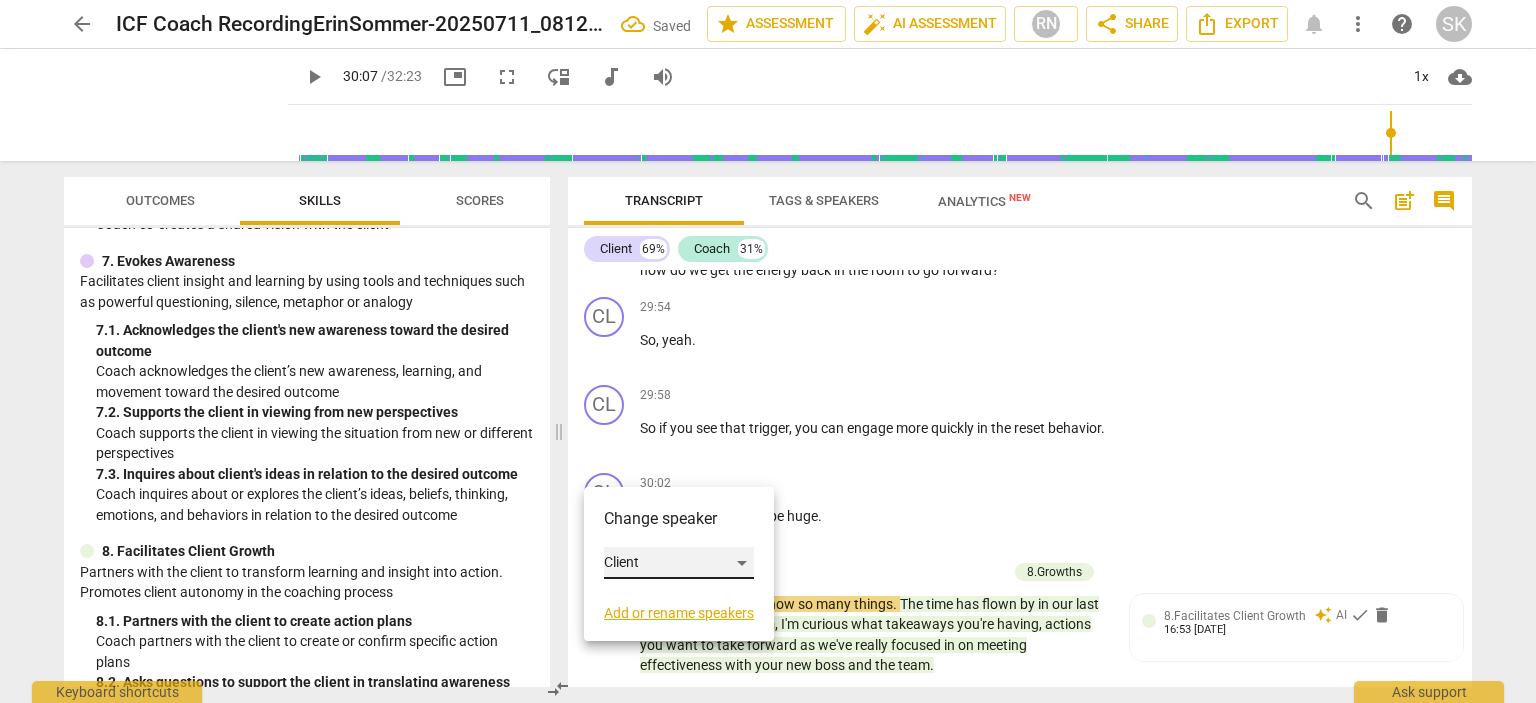click on "Client" at bounding box center [679, 563] 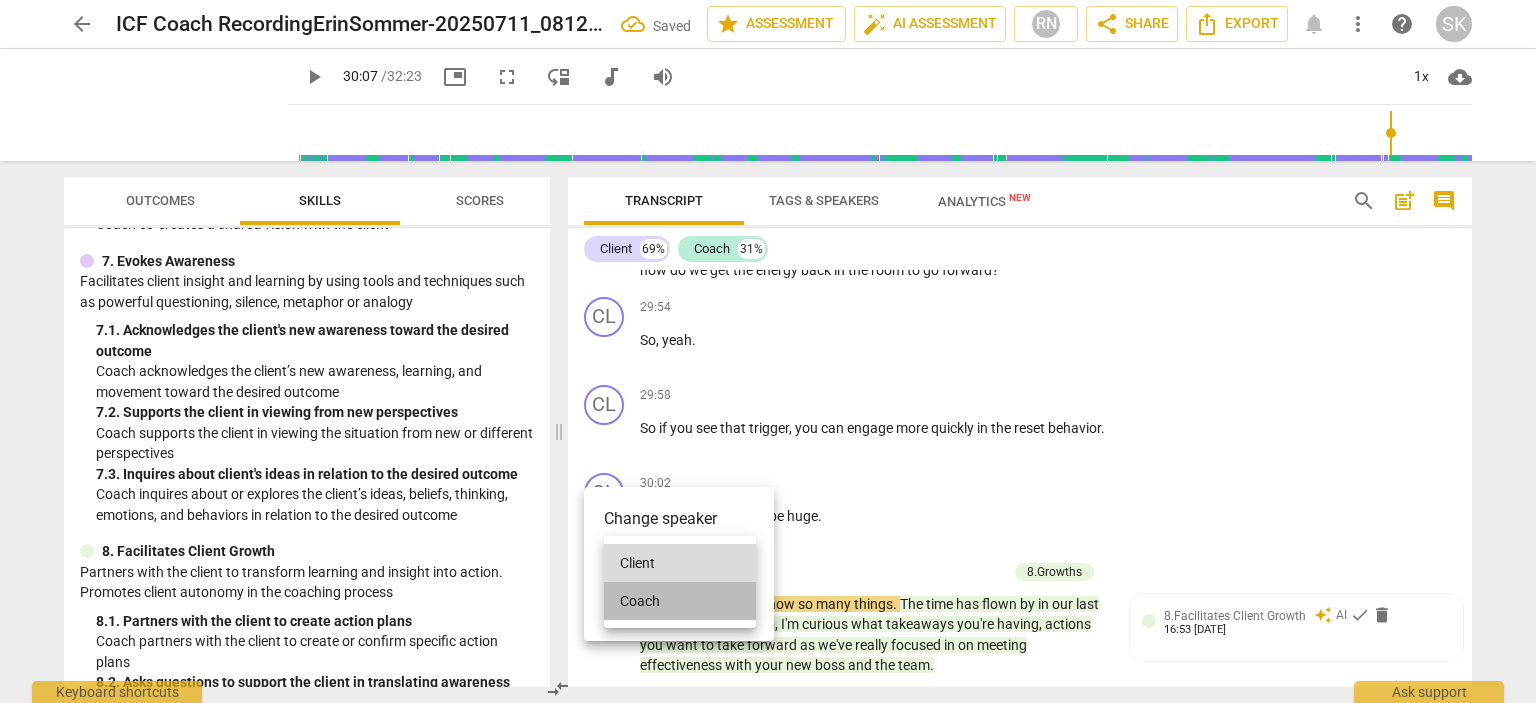 click on "Coach" at bounding box center (680, 601) 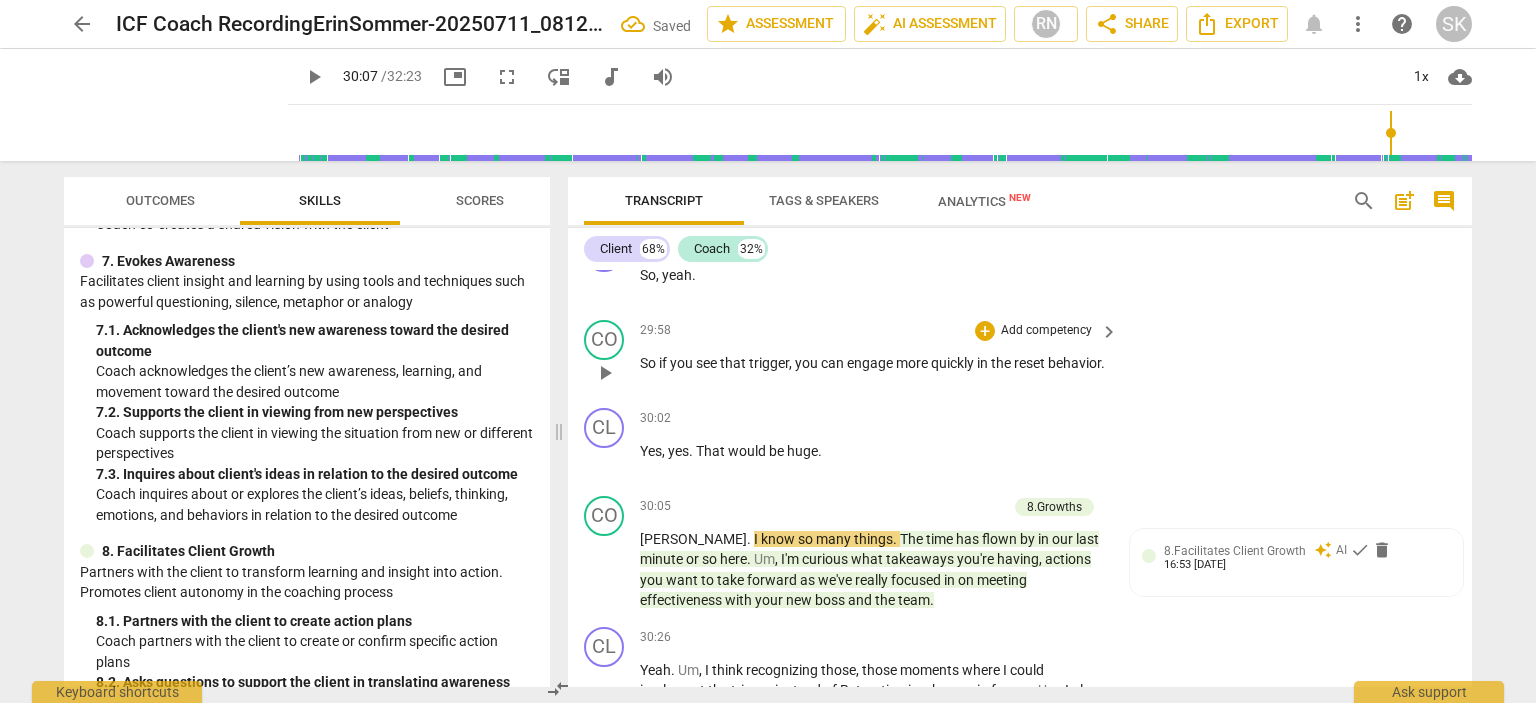 scroll, scrollTop: 14245, scrollLeft: 0, axis: vertical 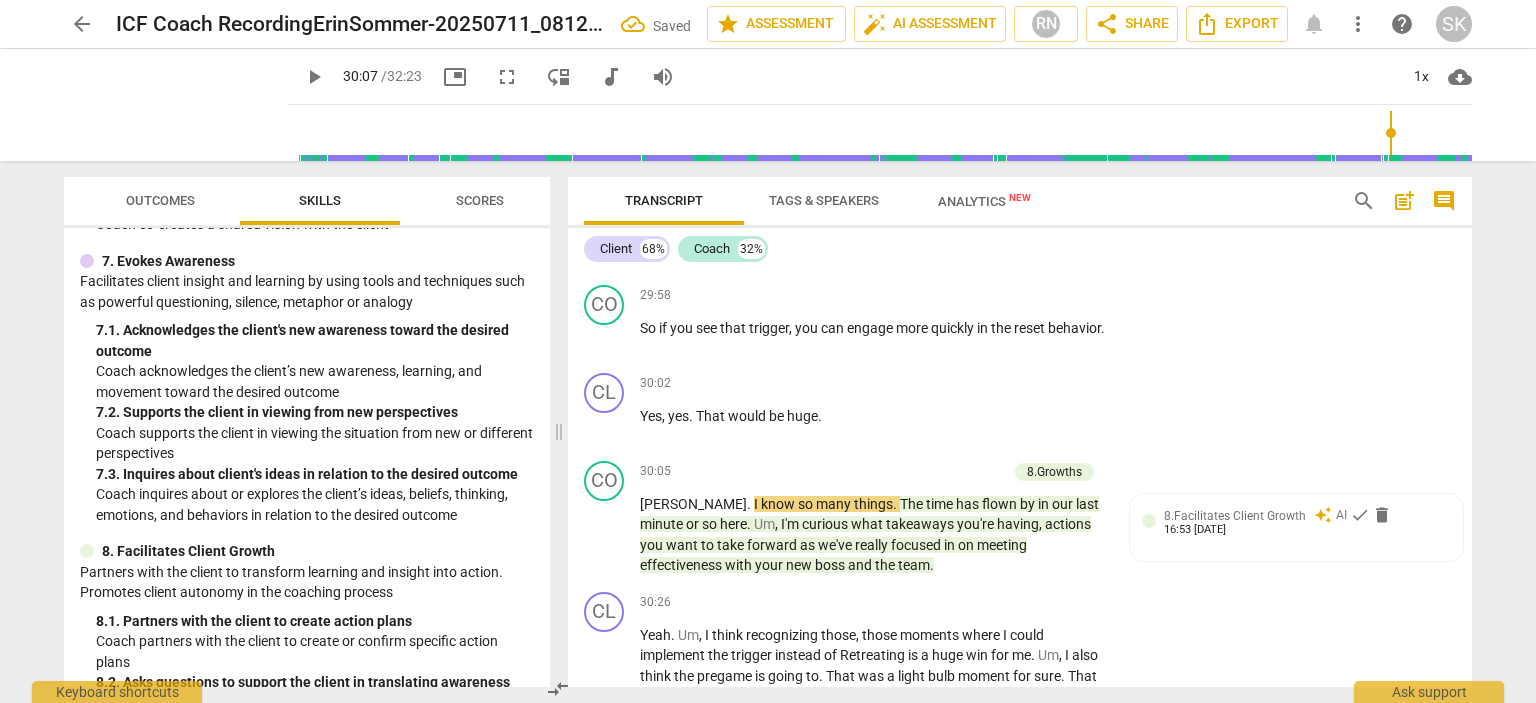 click on "play_arrow" at bounding box center (314, 77) 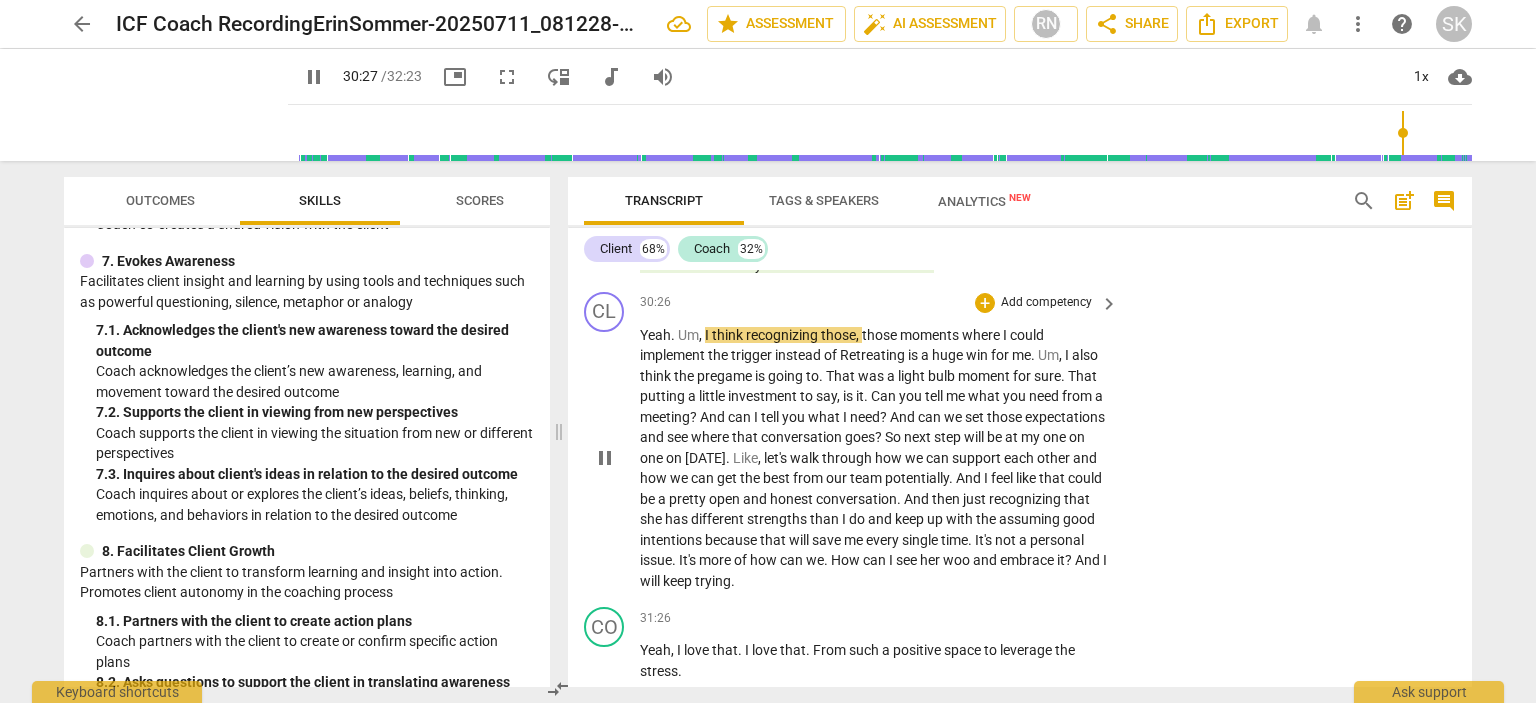 scroll, scrollTop: 14645, scrollLeft: 0, axis: vertical 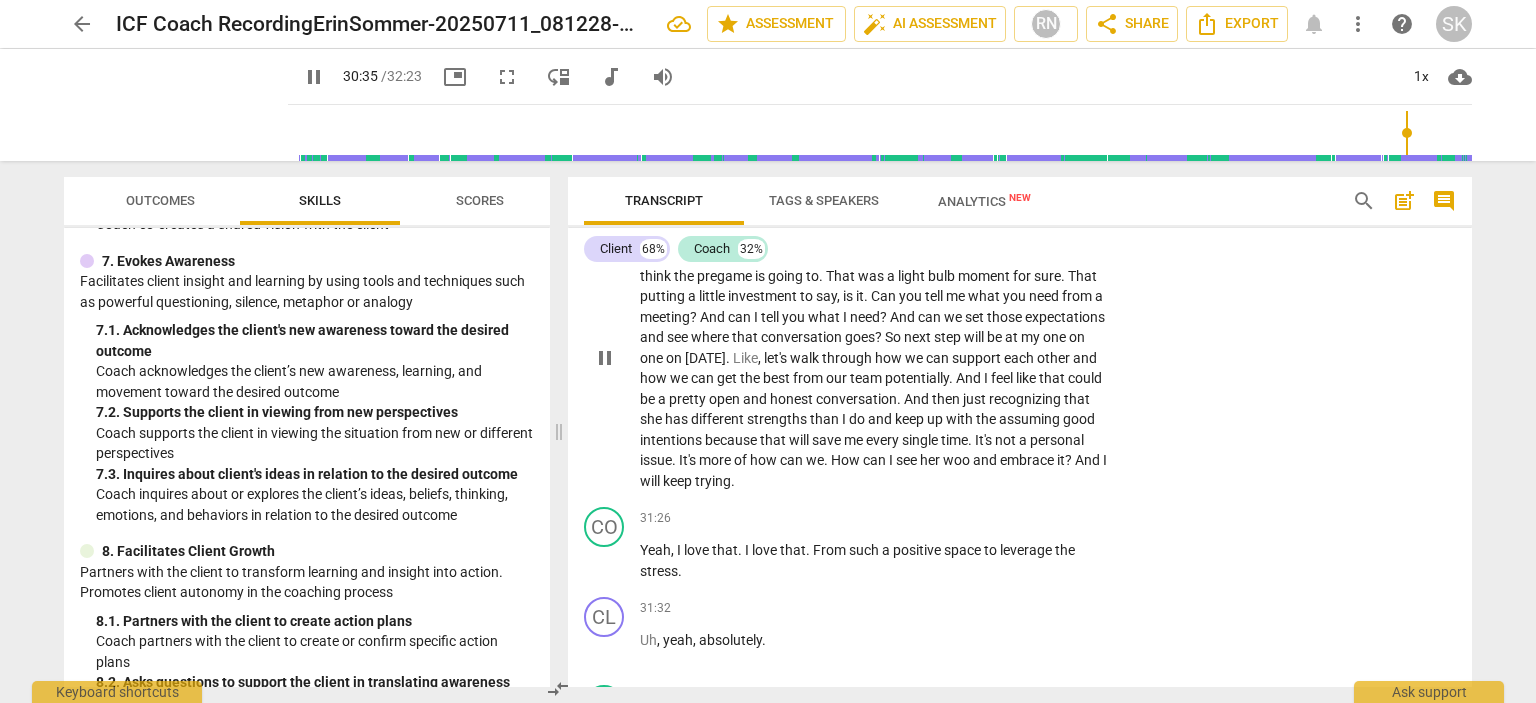 click on "Retreating" at bounding box center (874, 255) 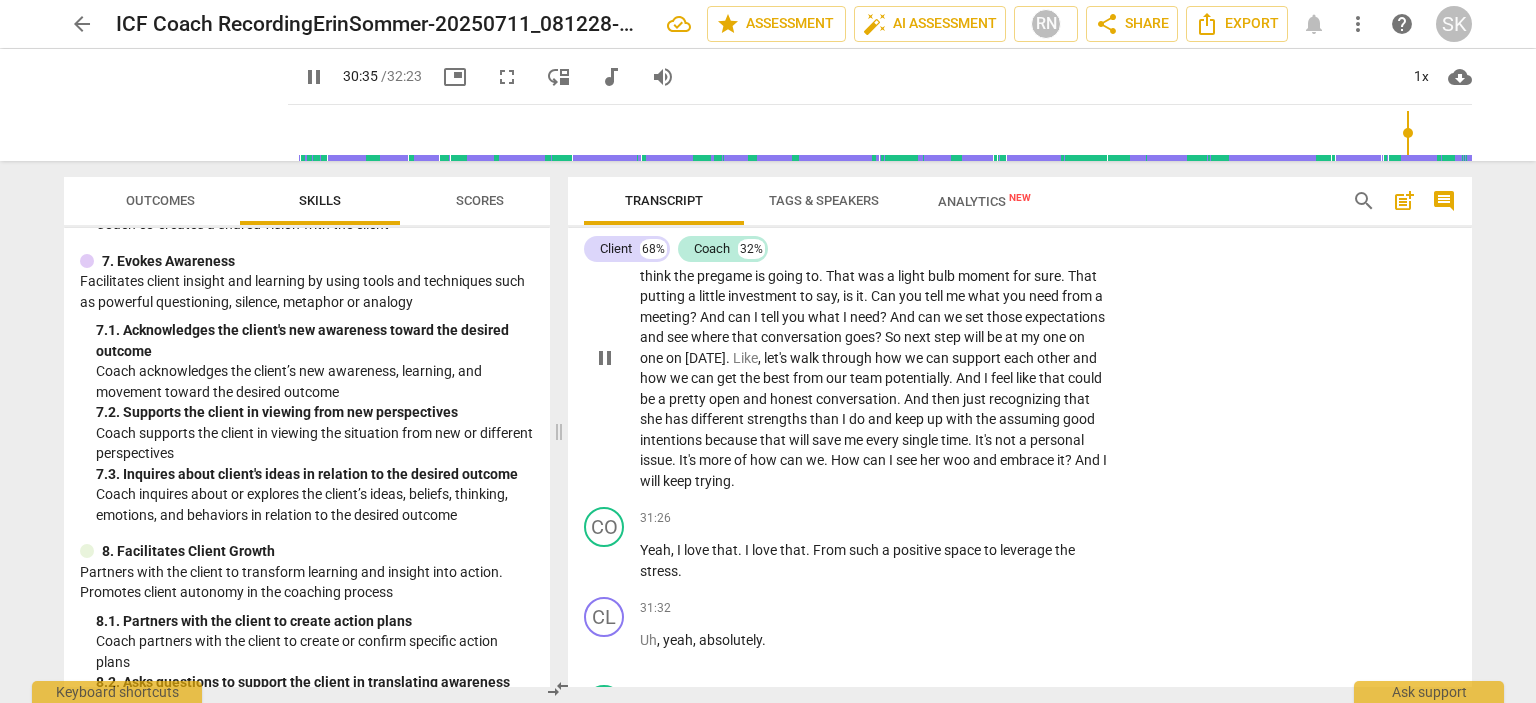 type on "1836" 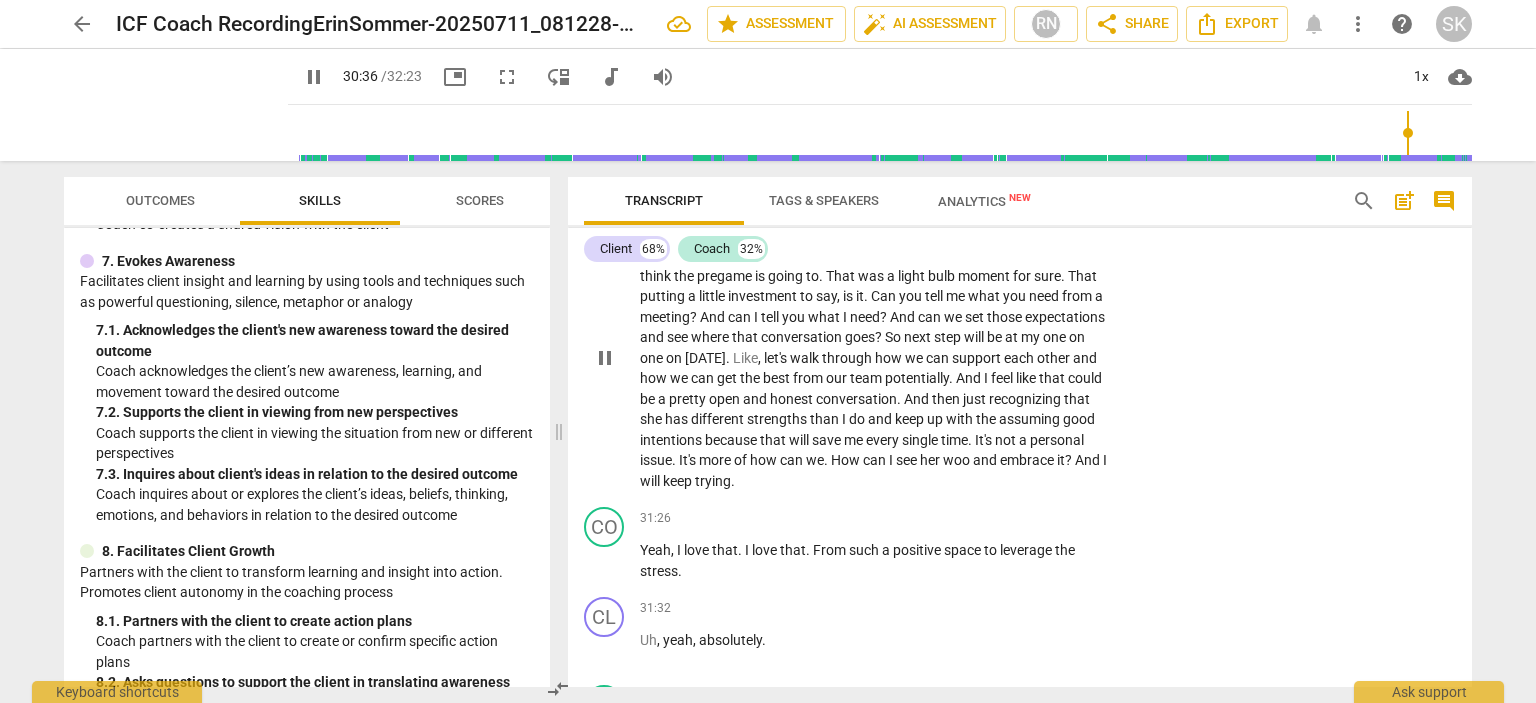 type 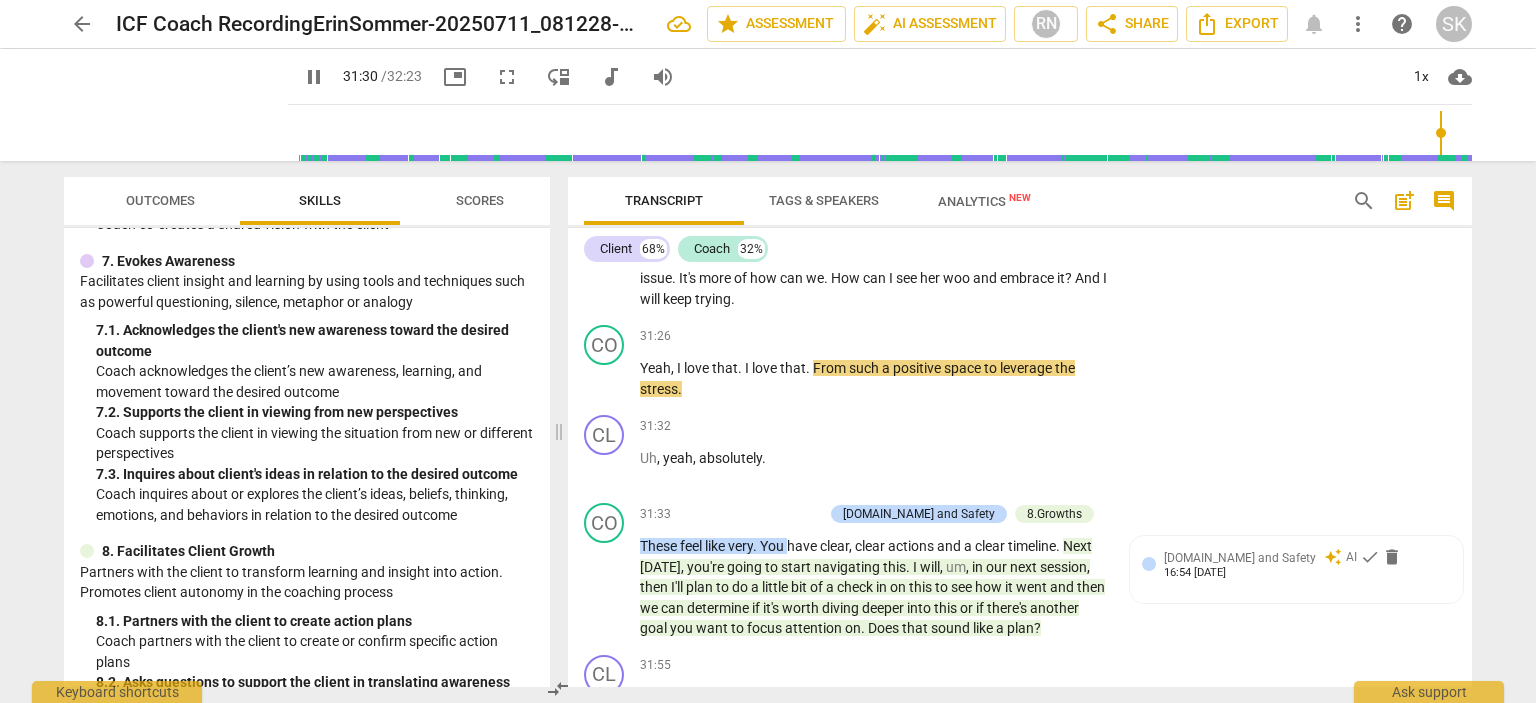 scroll, scrollTop: 14845, scrollLeft: 0, axis: vertical 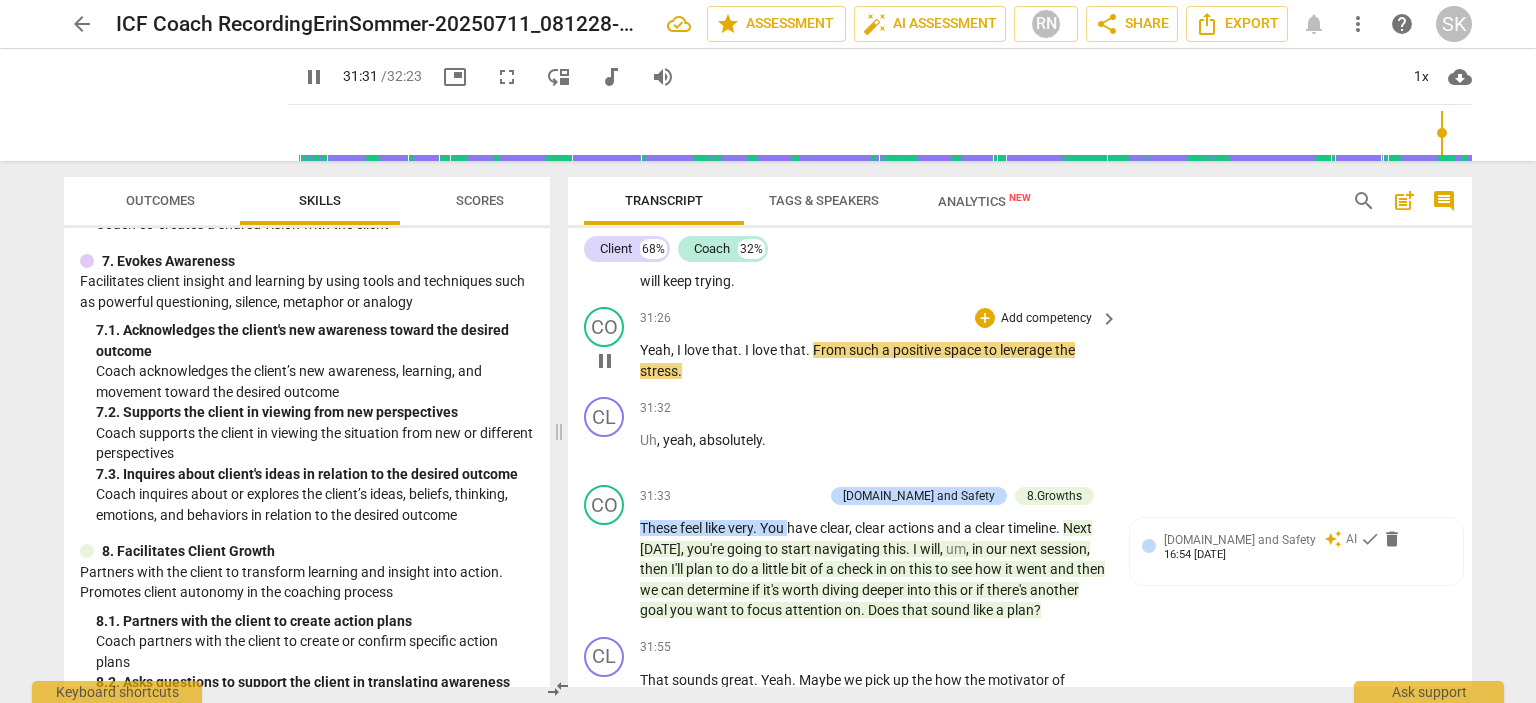 drag, startPoint x: 676, startPoint y: 441, endPoint x: 692, endPoint y: 442, distance: 16.03122 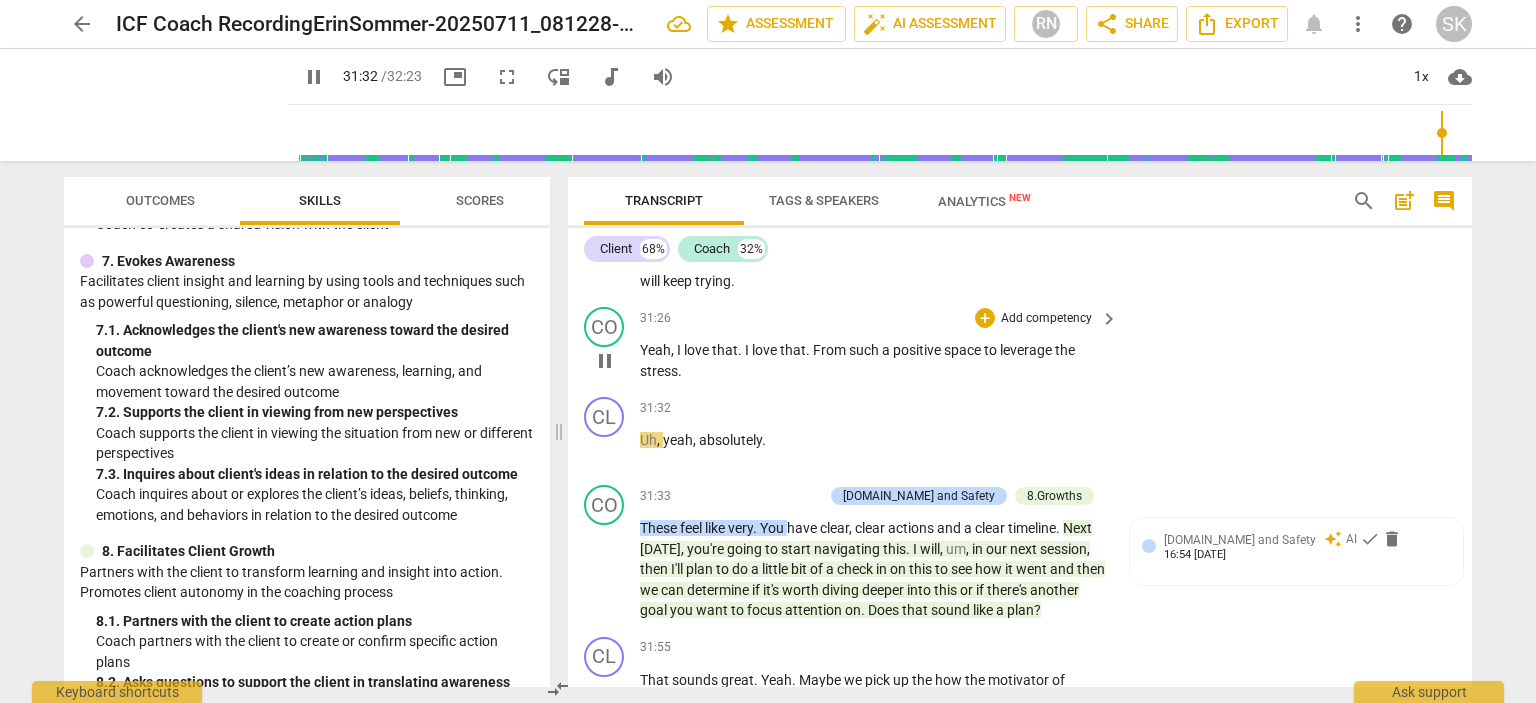 type on "1893" 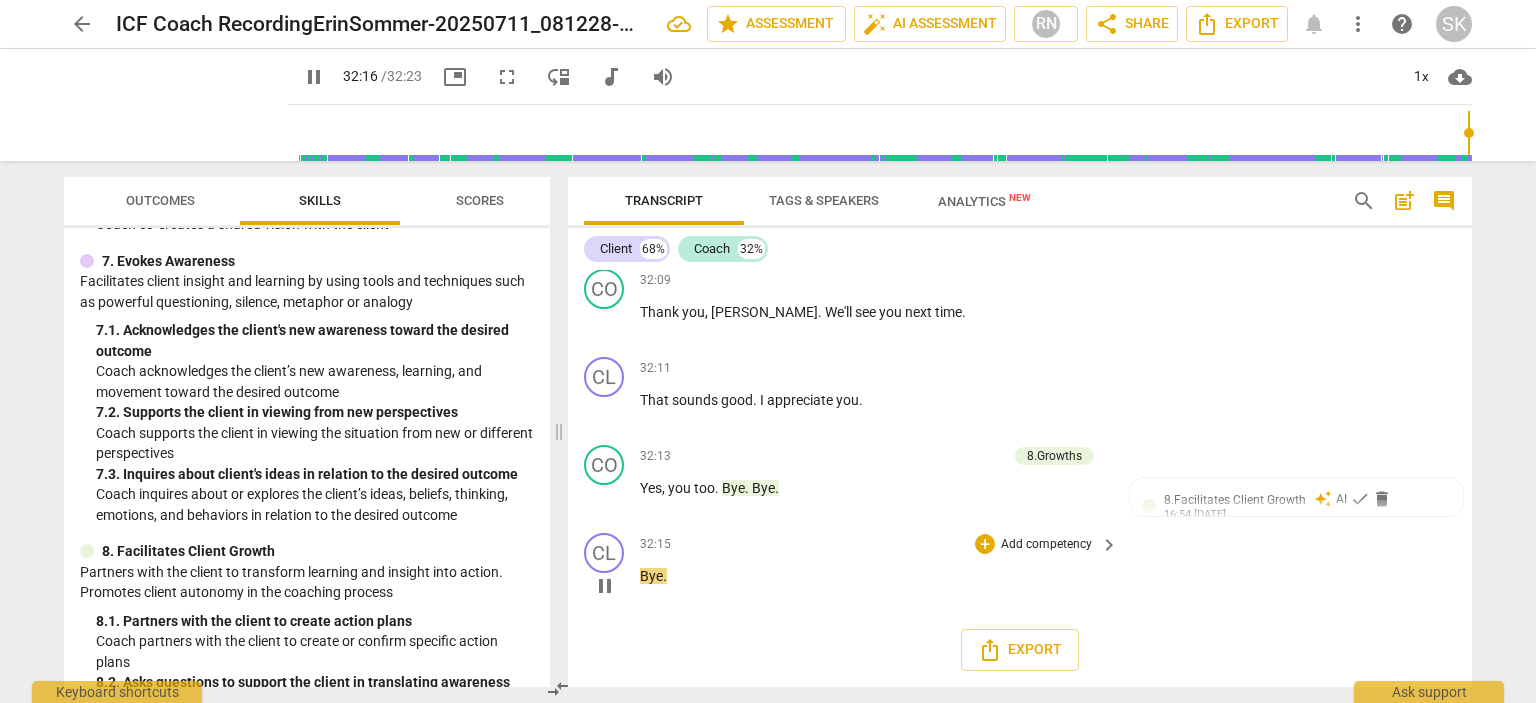 scroll, scrollTop: 15557, scrollLeft: 0, axis: vertical 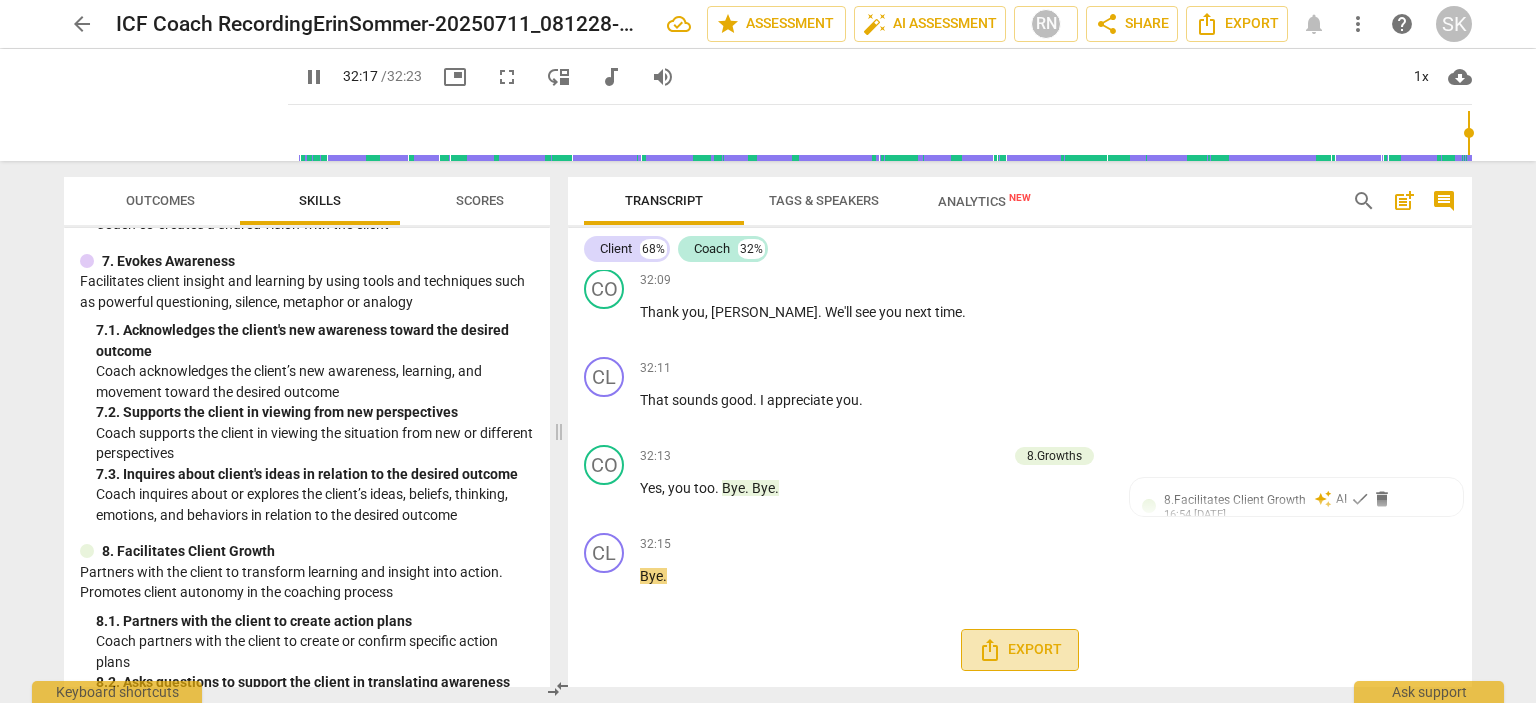 click on "Export" at bounding box center (1020, 650) 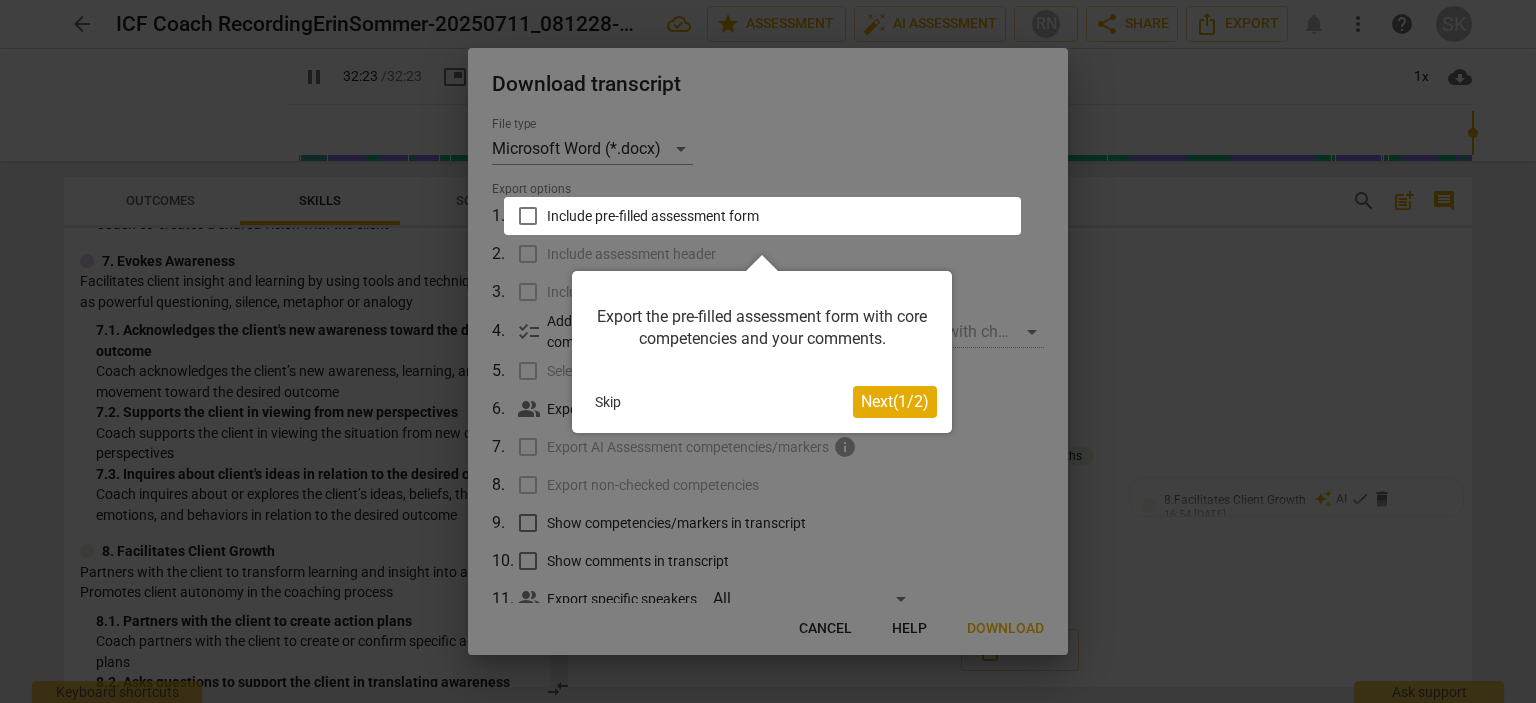 click on "Next  ( 1 / 2 )" at bounding box center [895, 401] 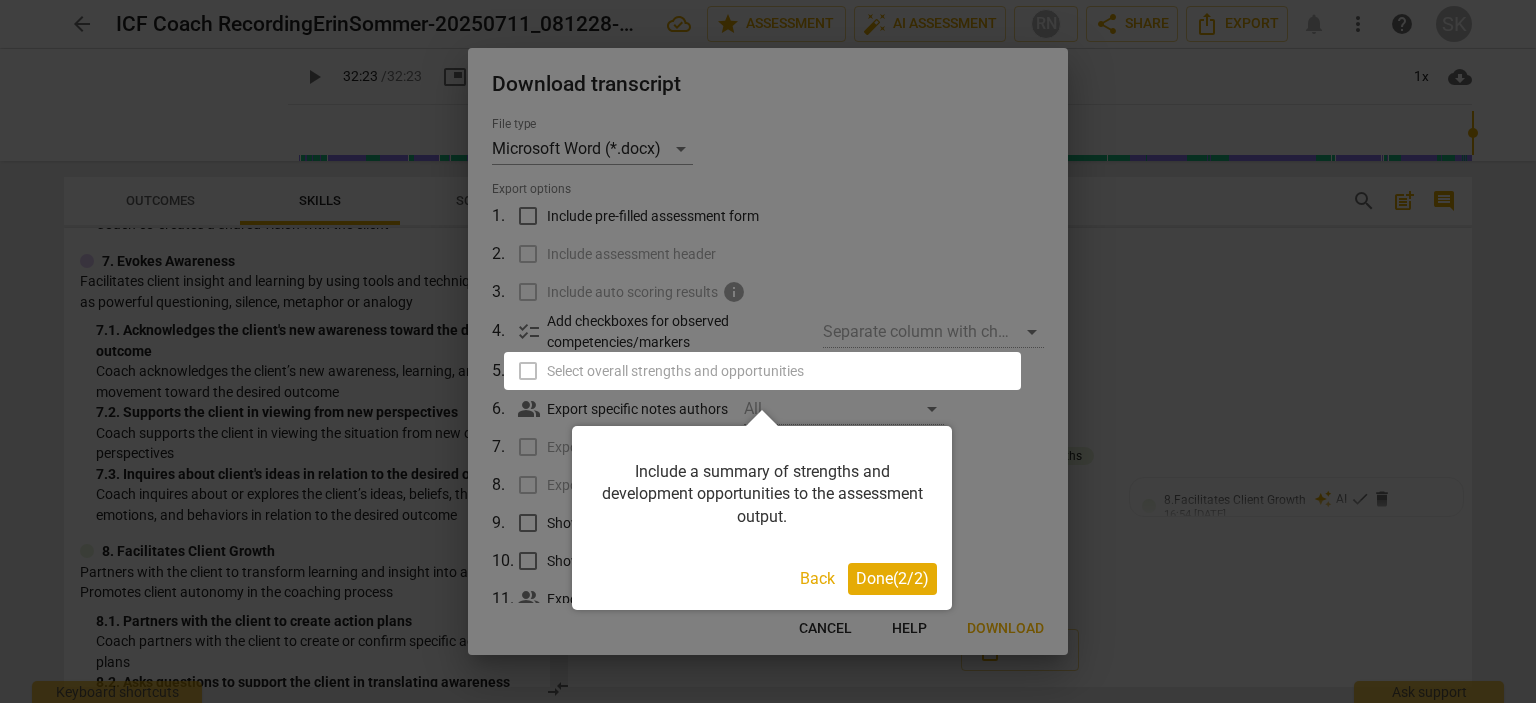 type on "1943" 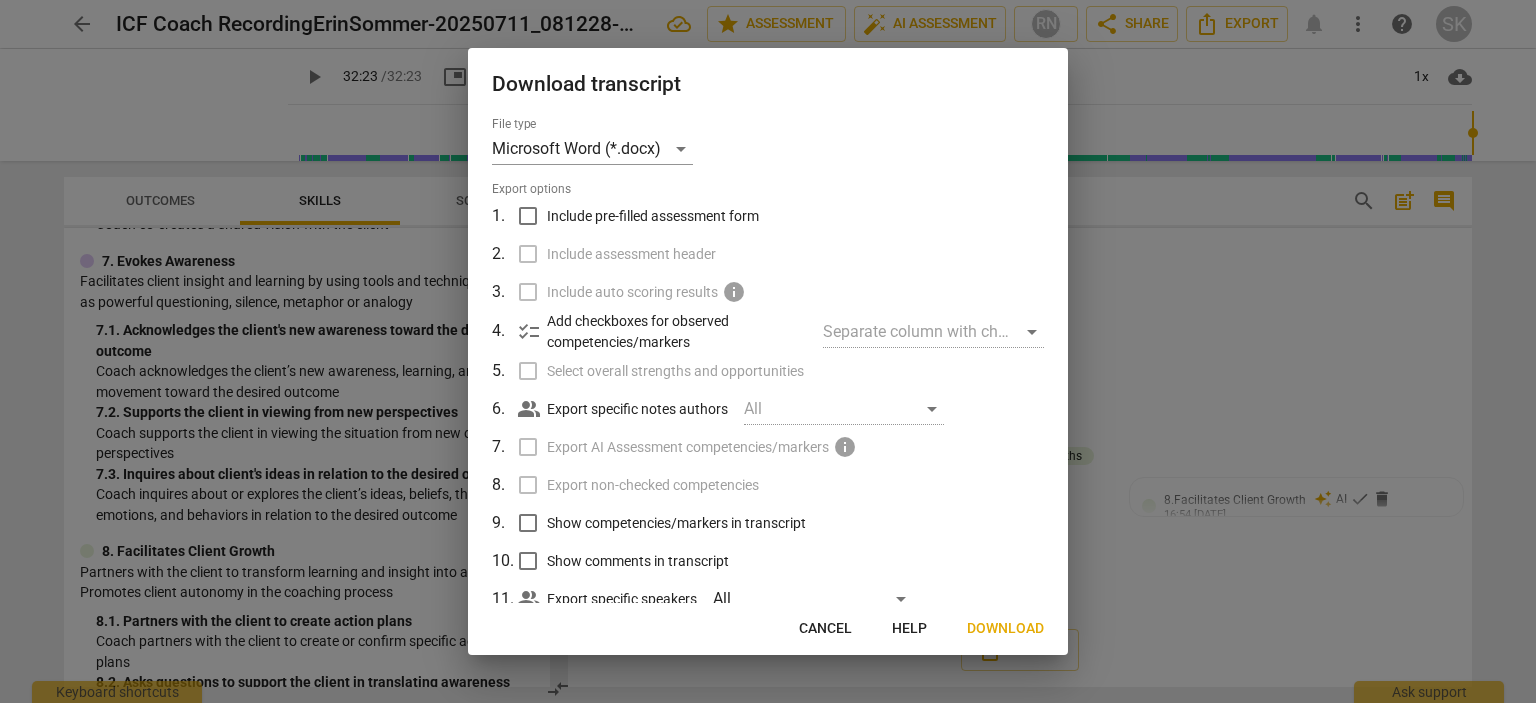 click on "Show competencies/markers in transcript" at bounding box center (528, 523) 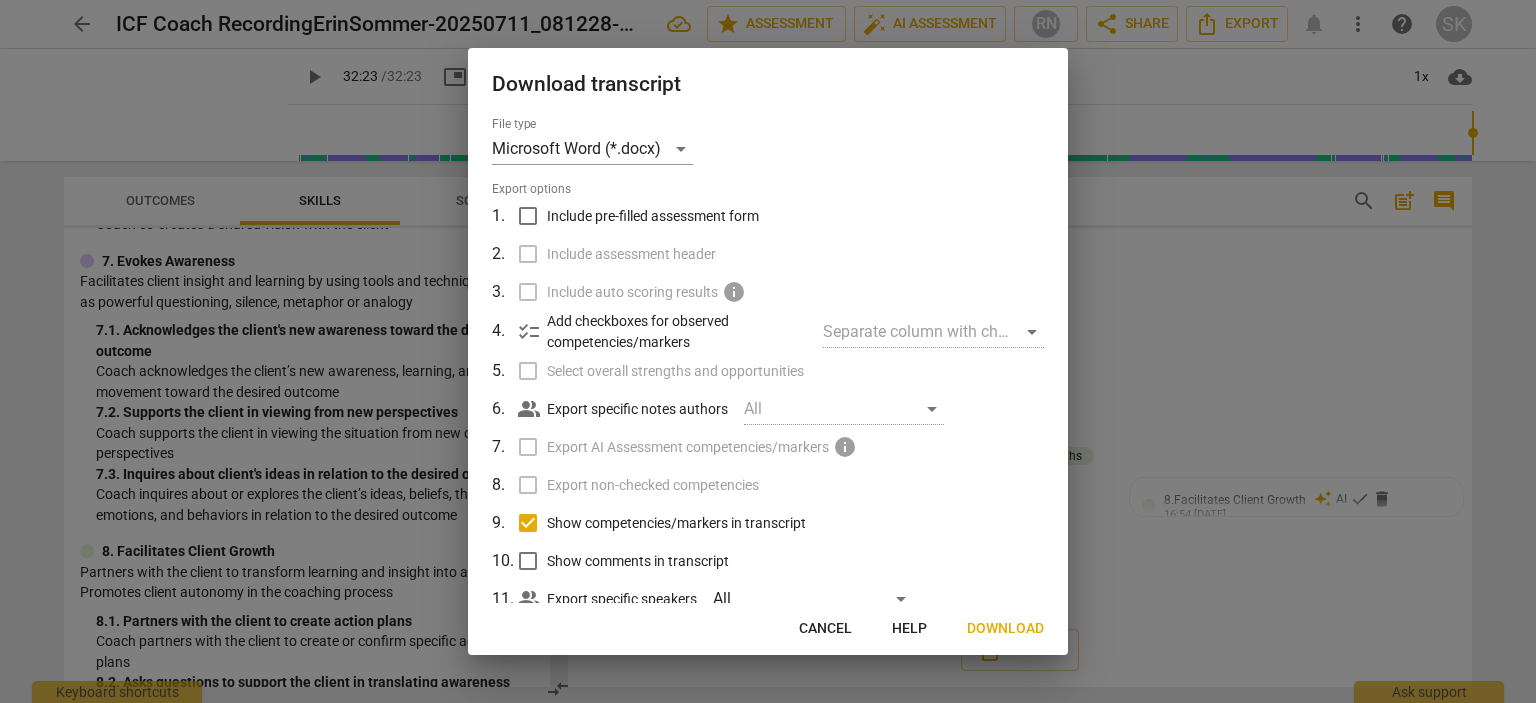 scroll, scrollTop: 55, scrollLeft: 0, axis: vertical 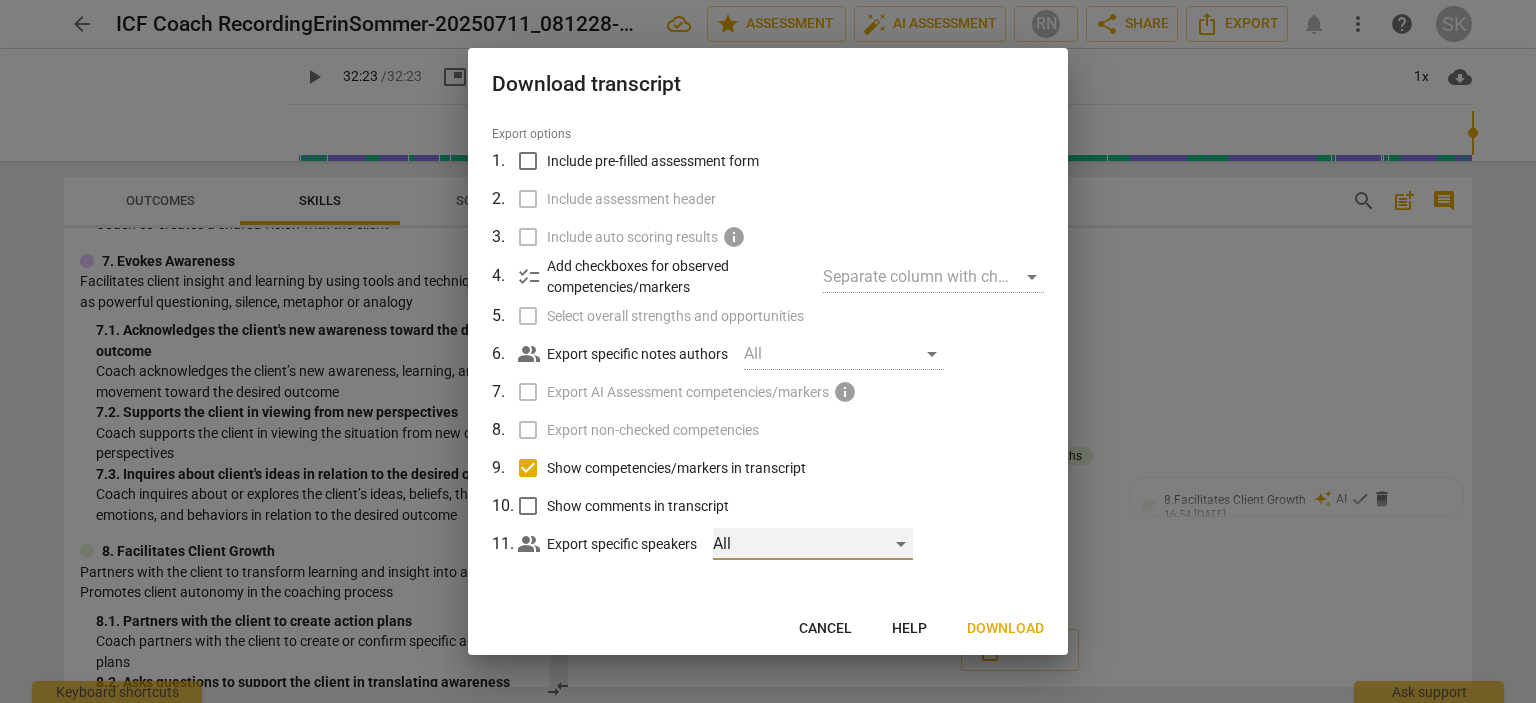 click on "All" at bounding box center [813, 544] 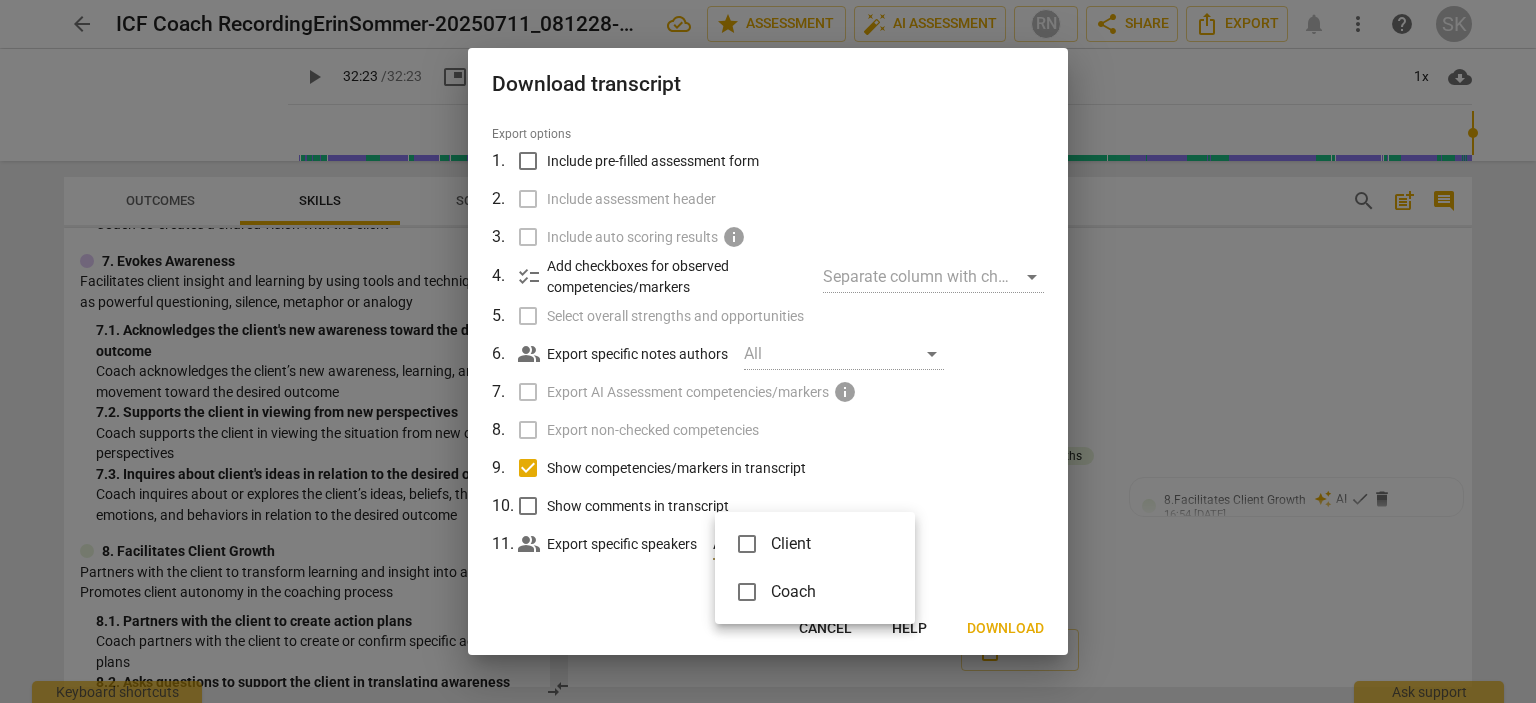 click at bounding box center (768, 351) 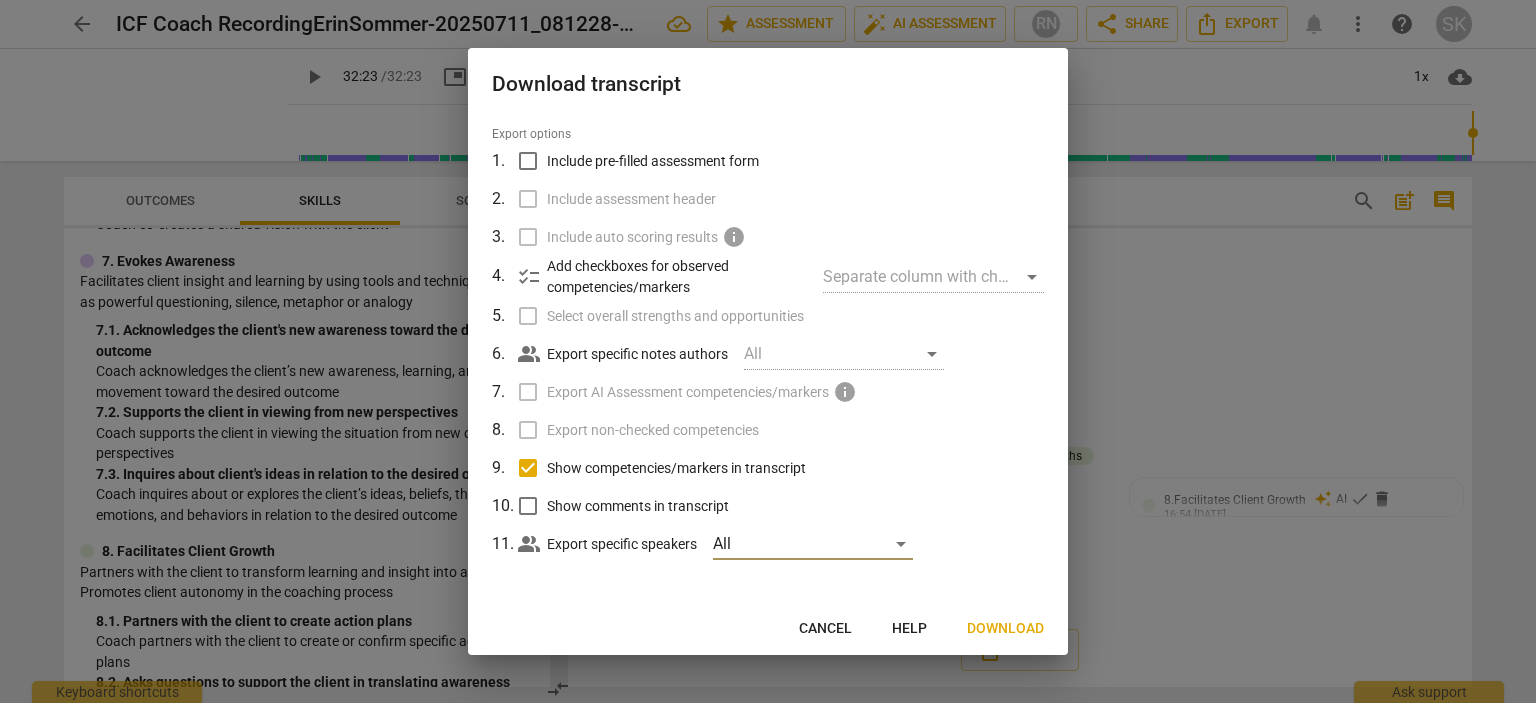click on "Download" at bounding box center (1005, 629) 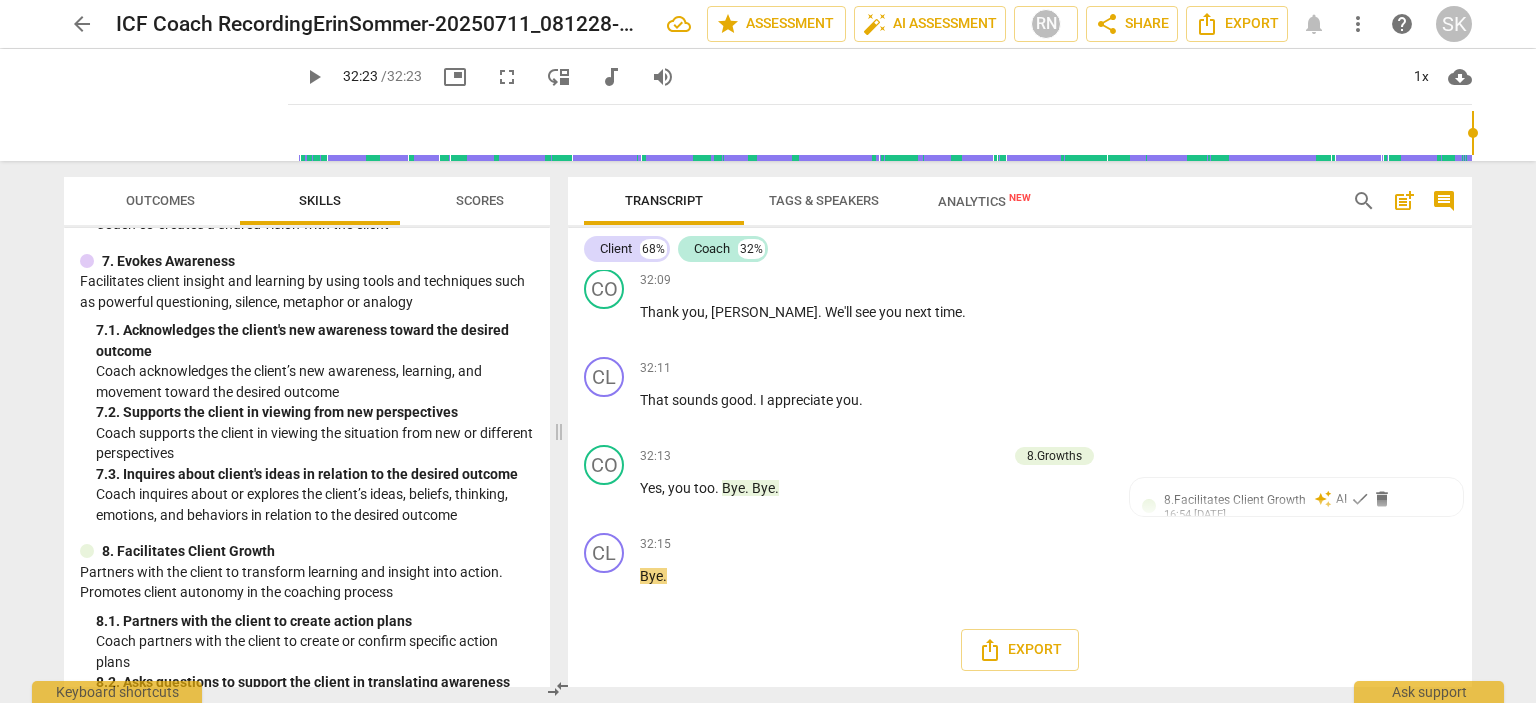 click on "cloud_download" at bounding box center [1460, 77] 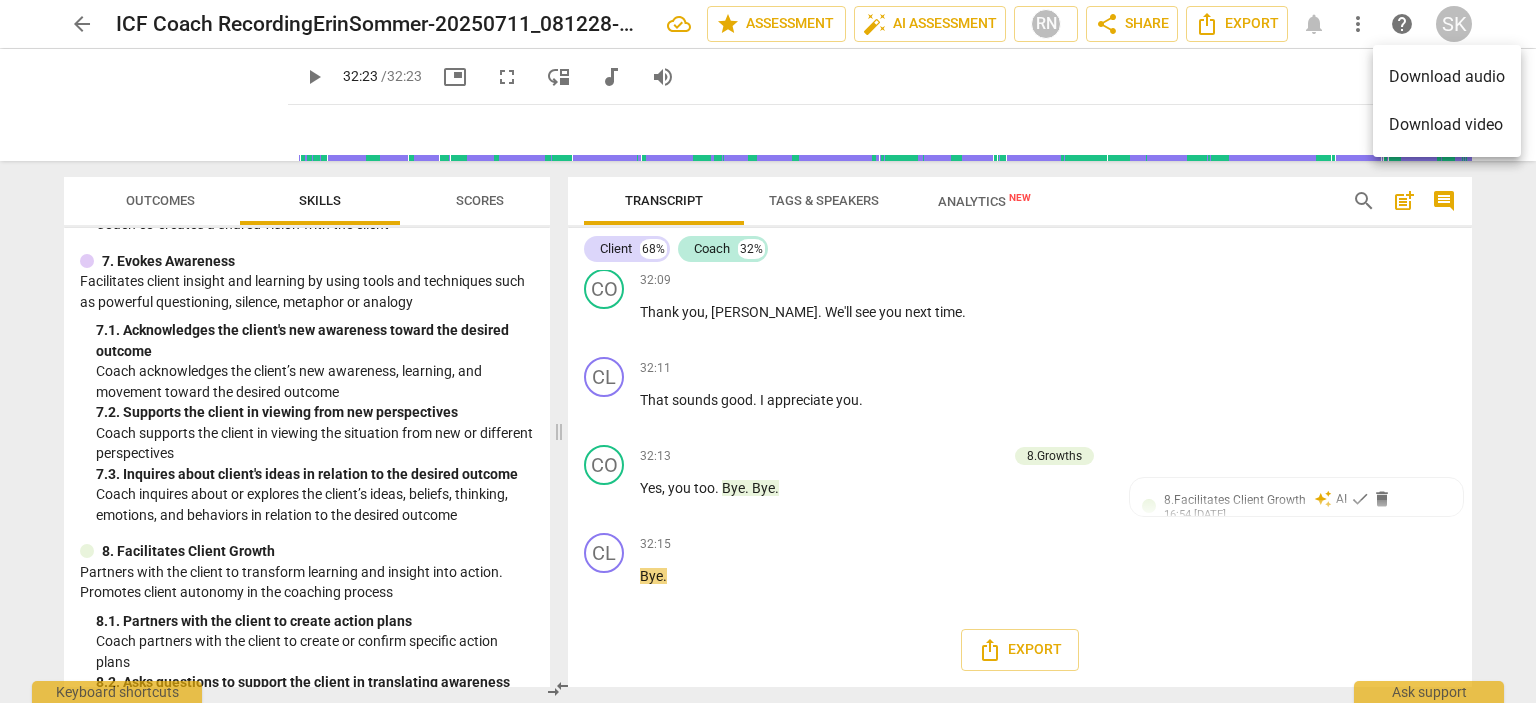 click on "Download video" at bounding box center (1447, 125) 